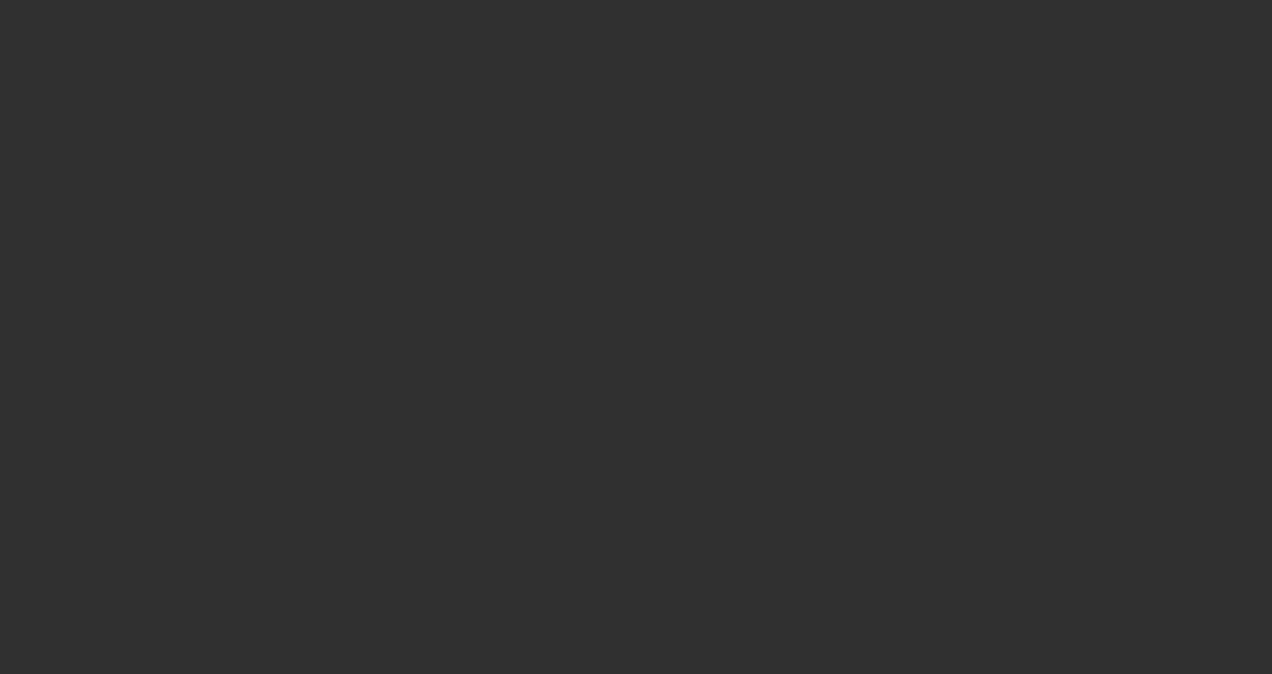 scroll, scrollTop: 0, scrollLeft: 0, axis: both 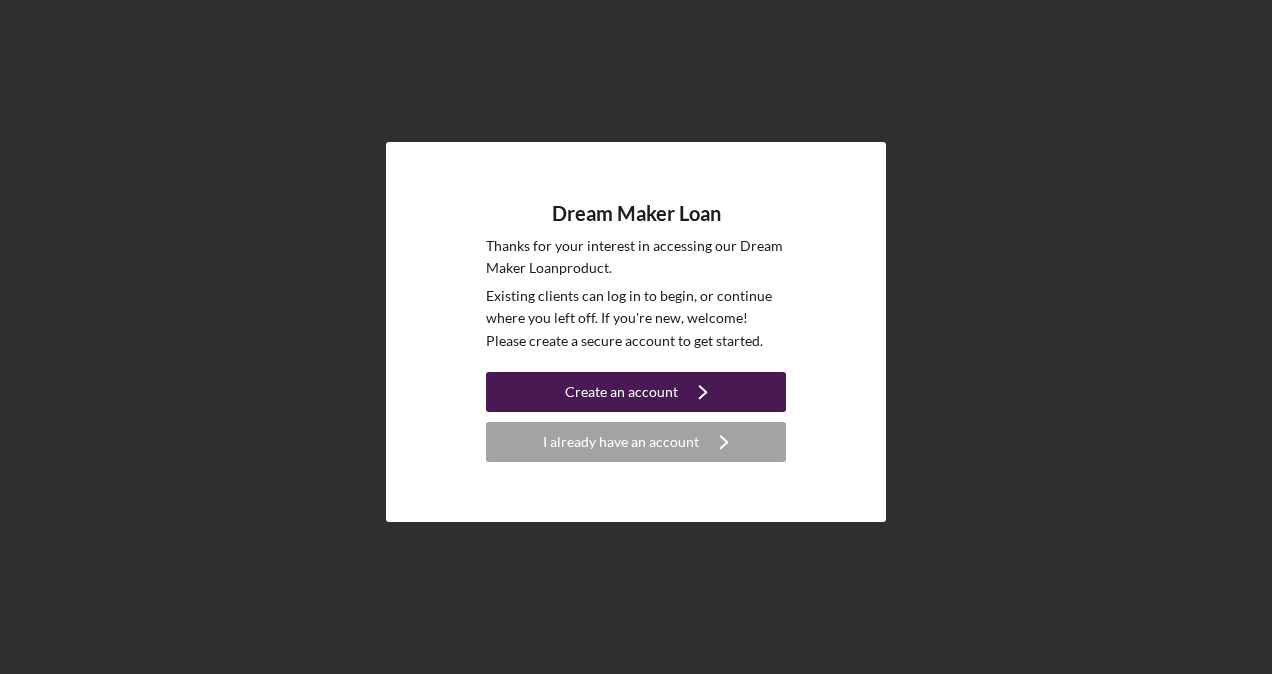 click on "Create an account" at bounding box center [621, 392] 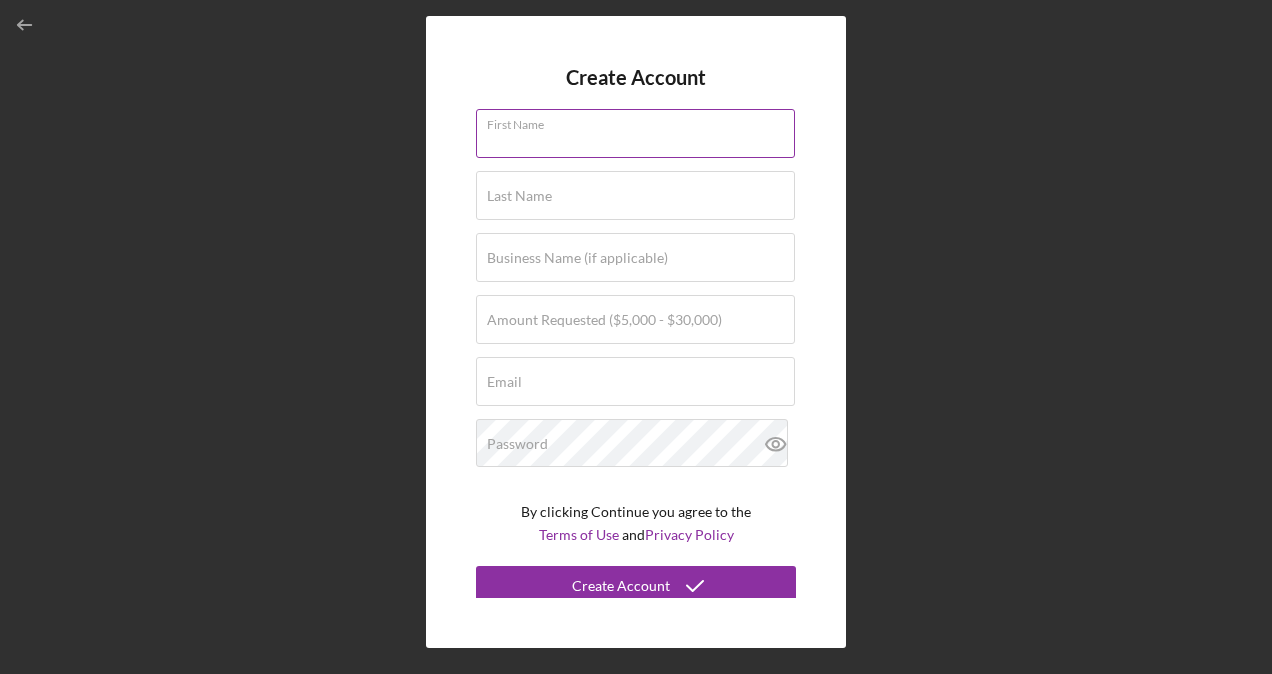 click on "First Name" at bounding box center [636, 134] 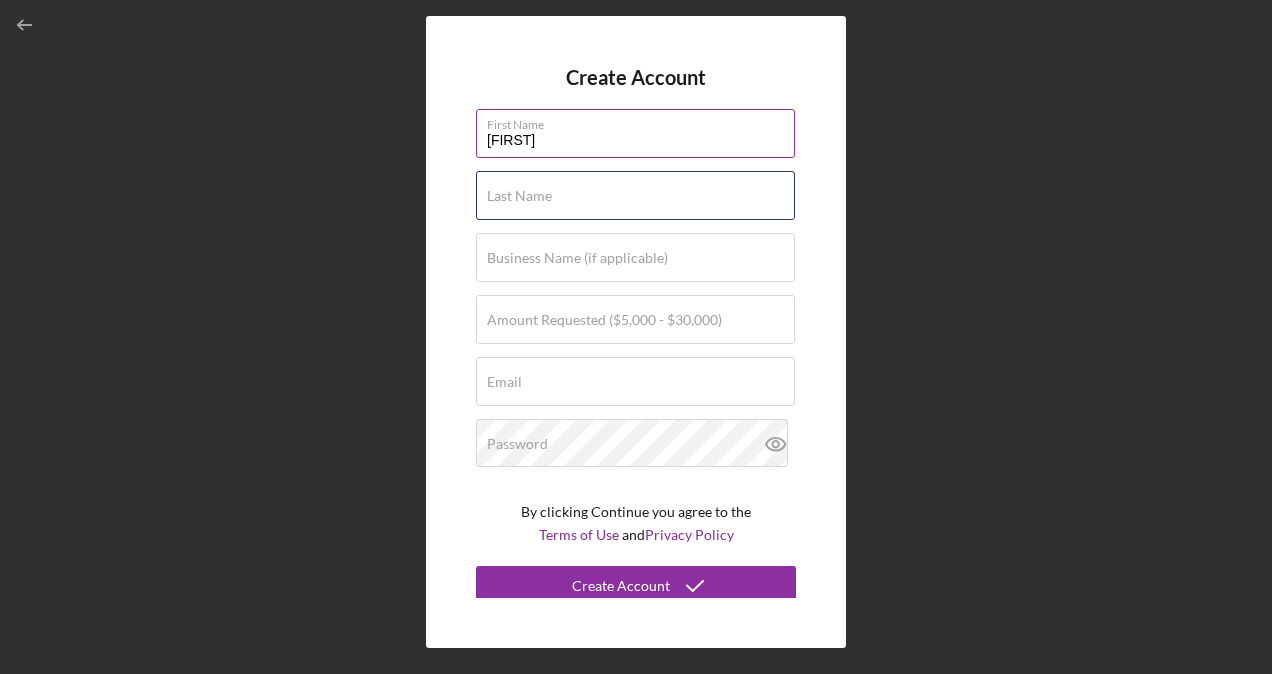 type on "[LAST]" 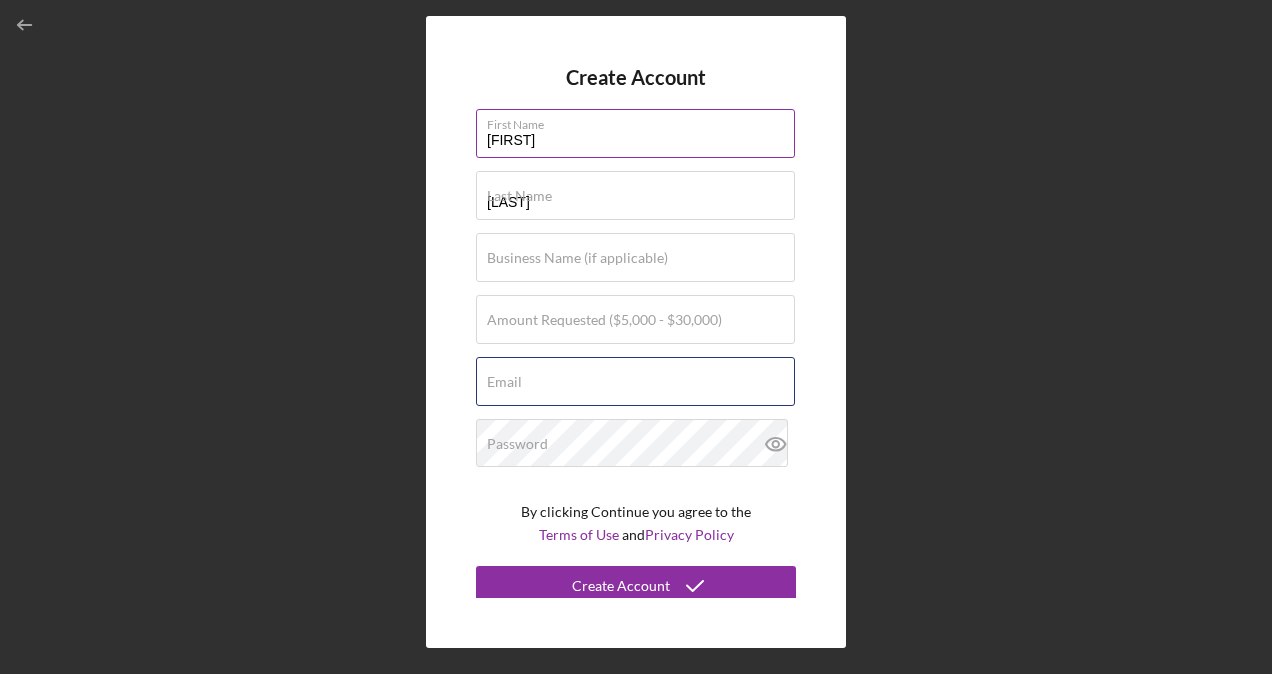 type on "[EMAIL]" 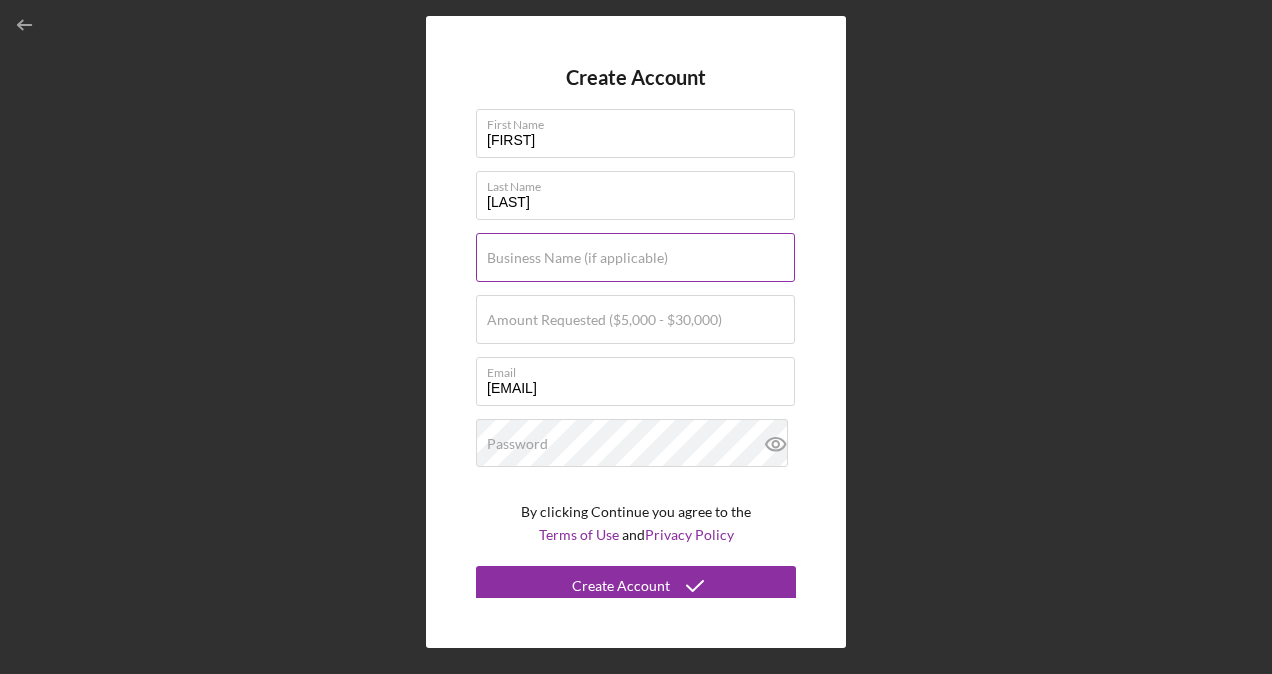 click on "Business Name (if applicable)" at bounding box center [577, 258] 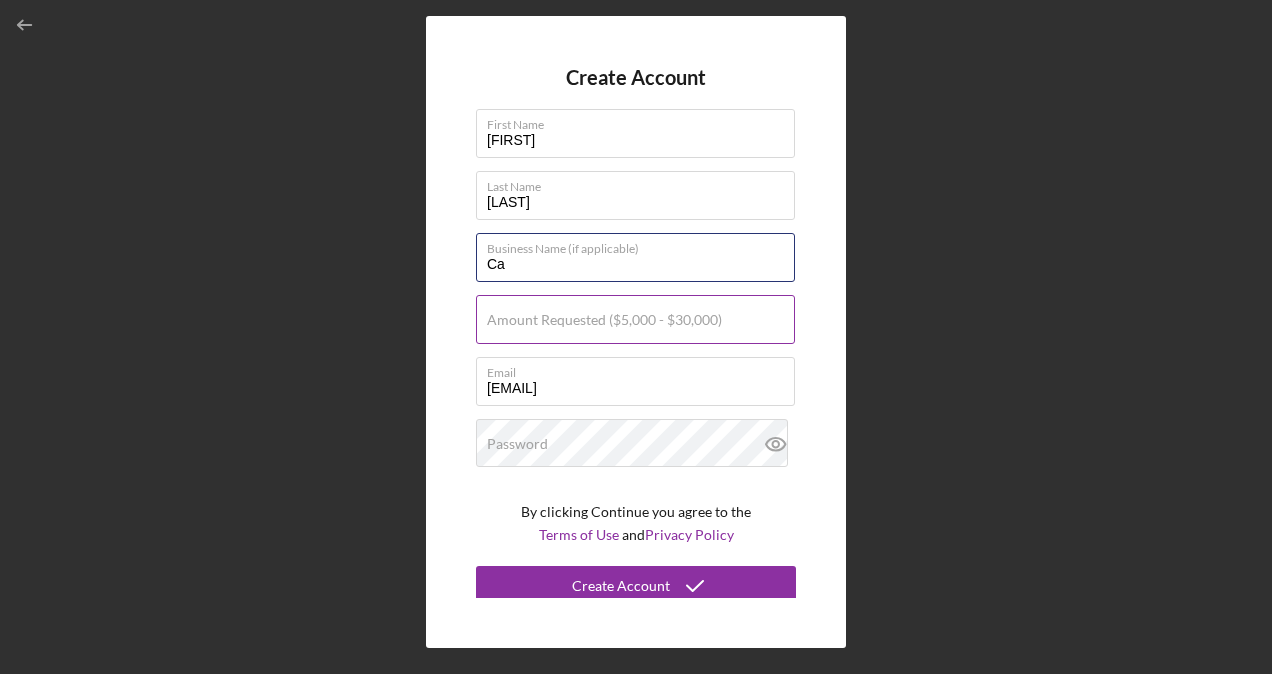 type on "Calm Seas Retirement Services" 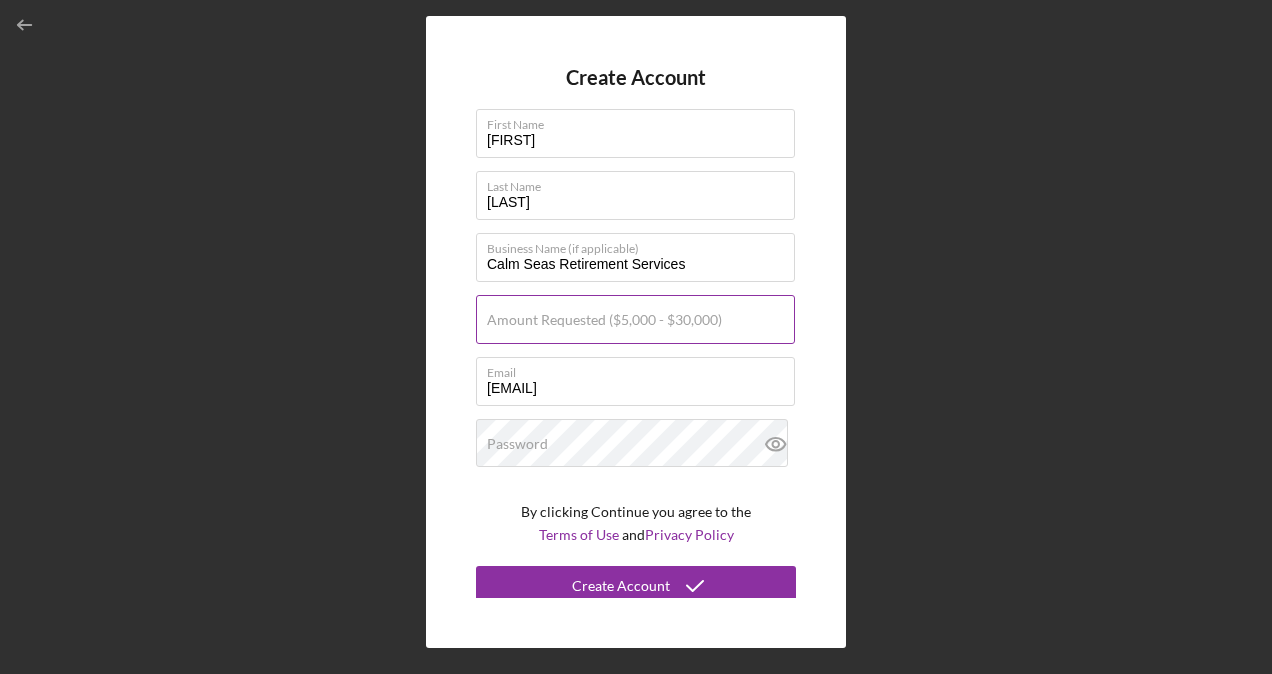 click on "Amount Requested ($5,000 - $30,000)" at bounding box center (604, 320) 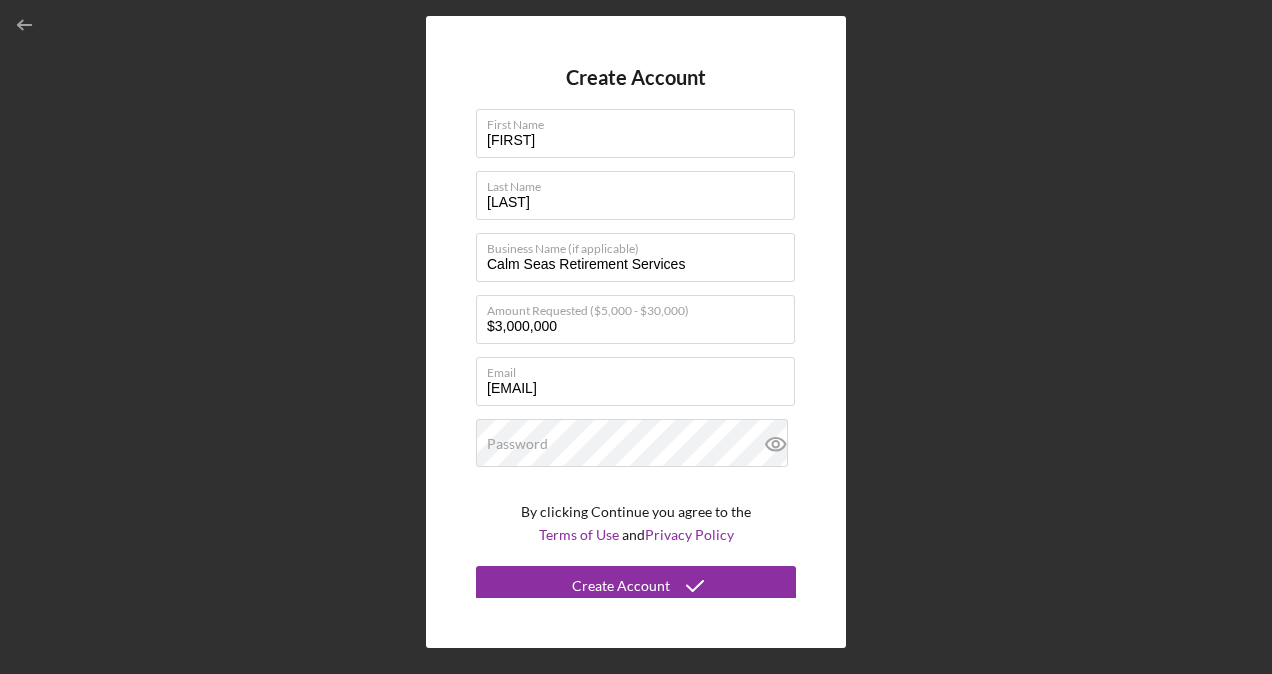 click on "Create Account First Name [PERSON] Last Name [PERSON] Business Name (if applicable) Calm Seas Retirement Services Amount Requested ($5,000 - $30,000) $3,000,000 $30,000 maximum. Email [EMAIL] Password By clicking Continue you agree to the  Terms of Use   and  Privacy Policy Create Account" at bounding box center [636, 332] 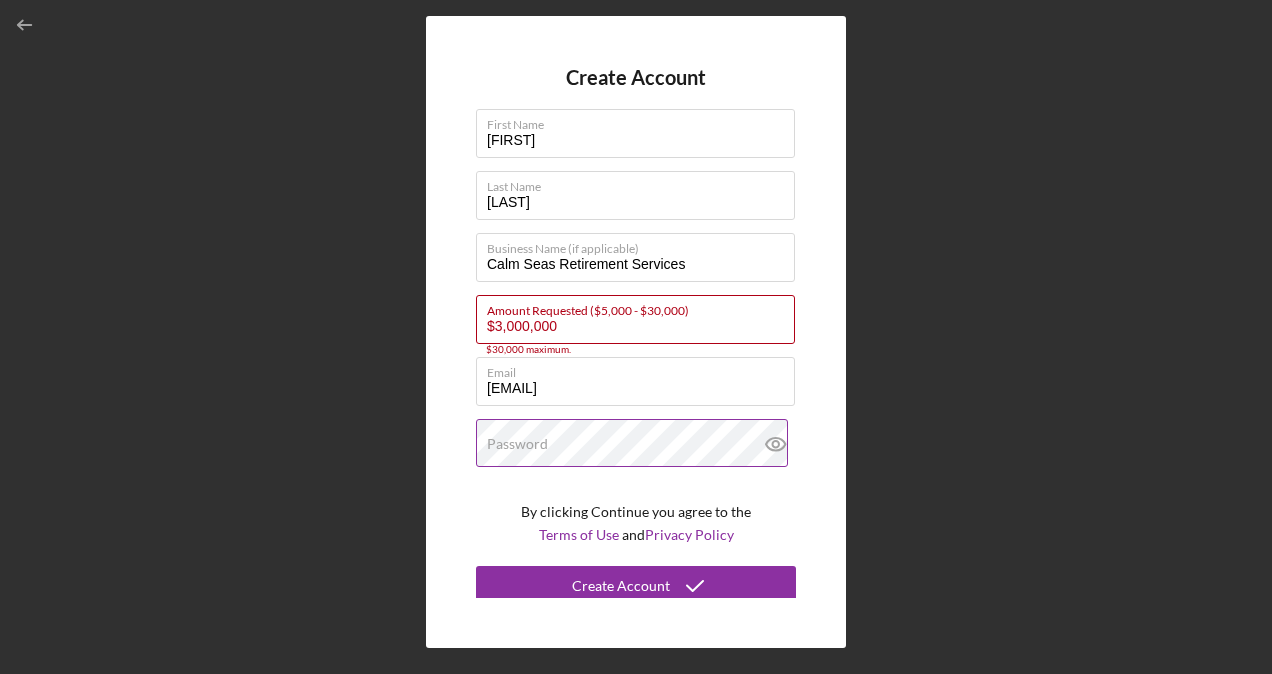 click on "Password" at bounding box center [517, 444] 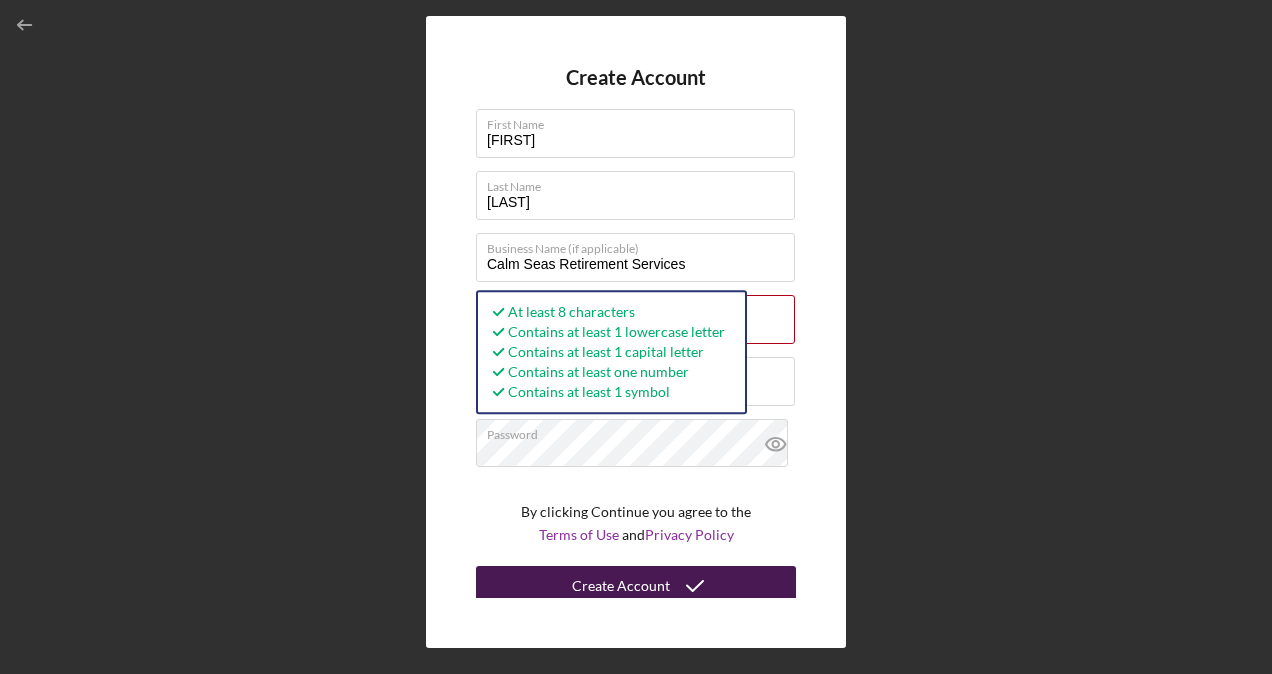 click on "Create Account" at bounding box center [621, 586] 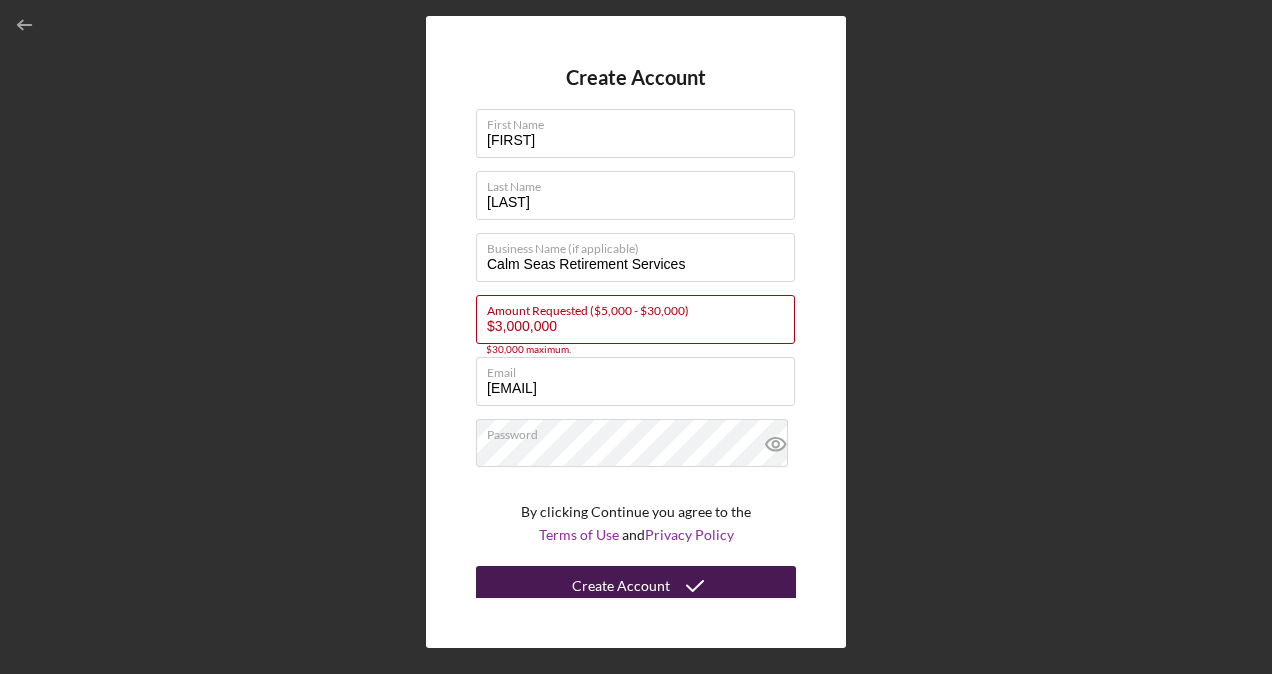 click on "Create Account" at bounding box center [621, 586] 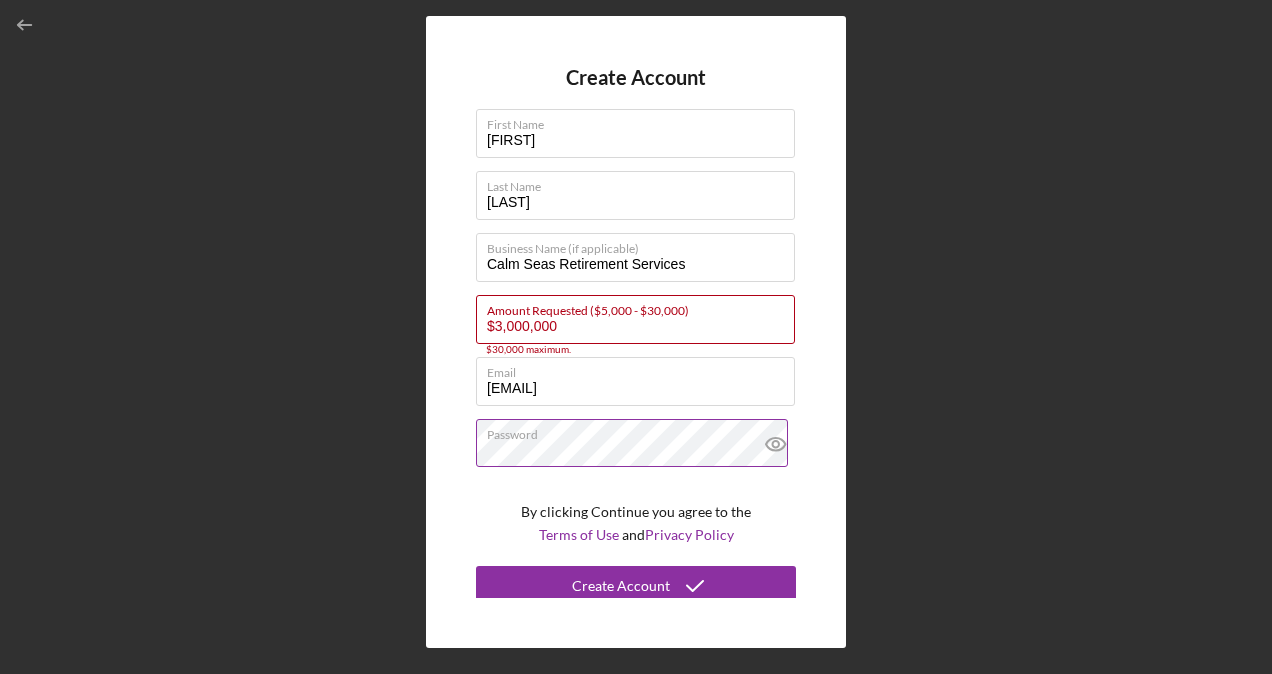 click 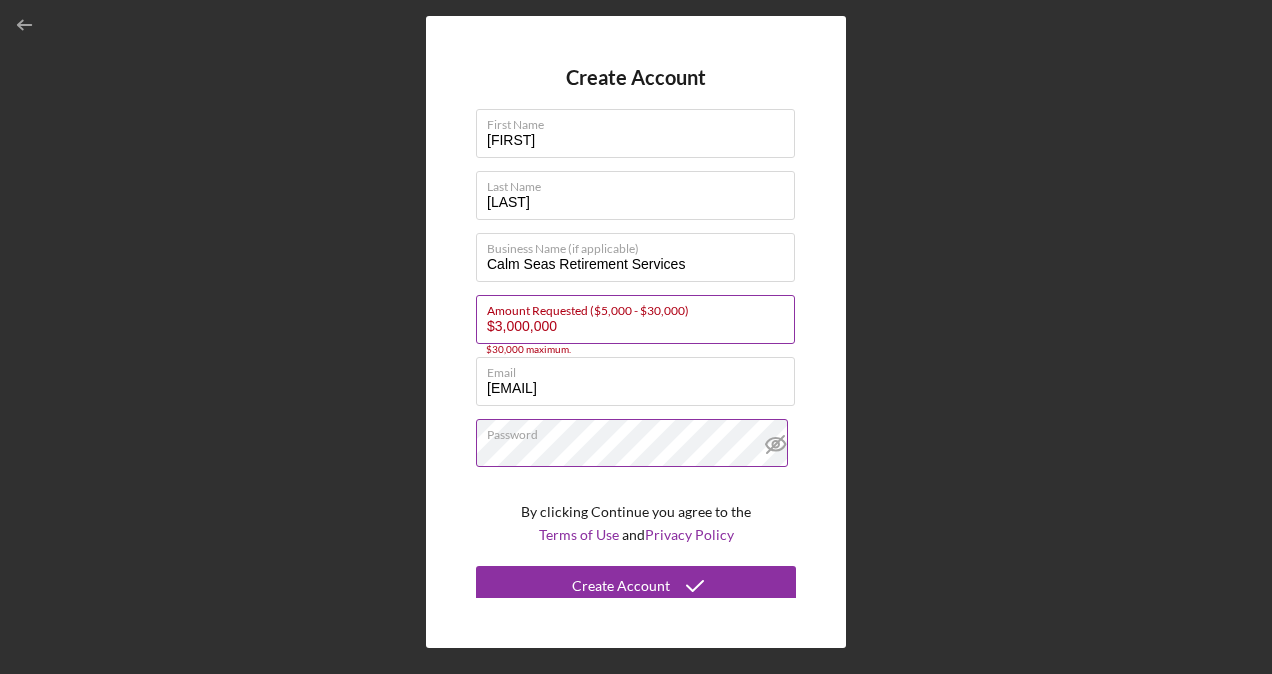 click on "$30,000 maximum." at bounding box center [636, 350] 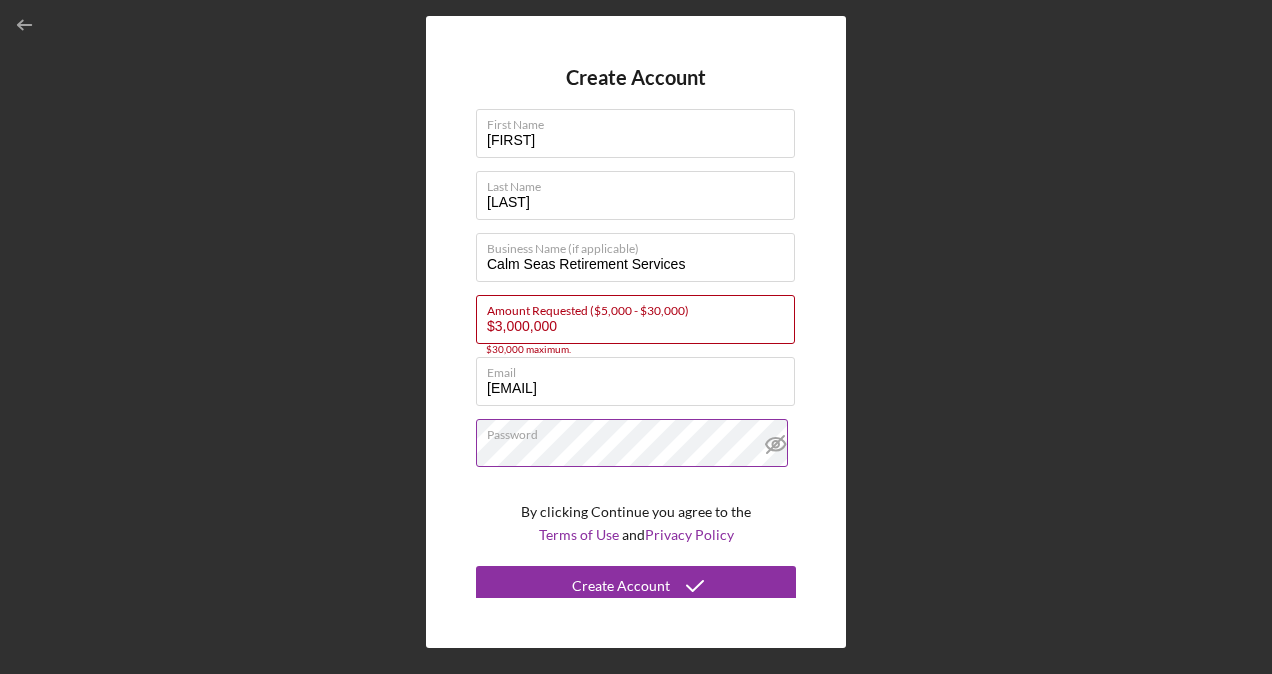 click on "Create Account First Name [PERSON] Last Name [PERSON] Business Name (if applicable) Calm Seas Retirement Services Amount Requested ($5,000 - $30,000) $3,000,000 $30,000 maximum. Email [EMAIL] Password By clicking Continue you agree to the  Terms of Use   and  Privacy Policy Create Account" at bounding box center [636, 332] 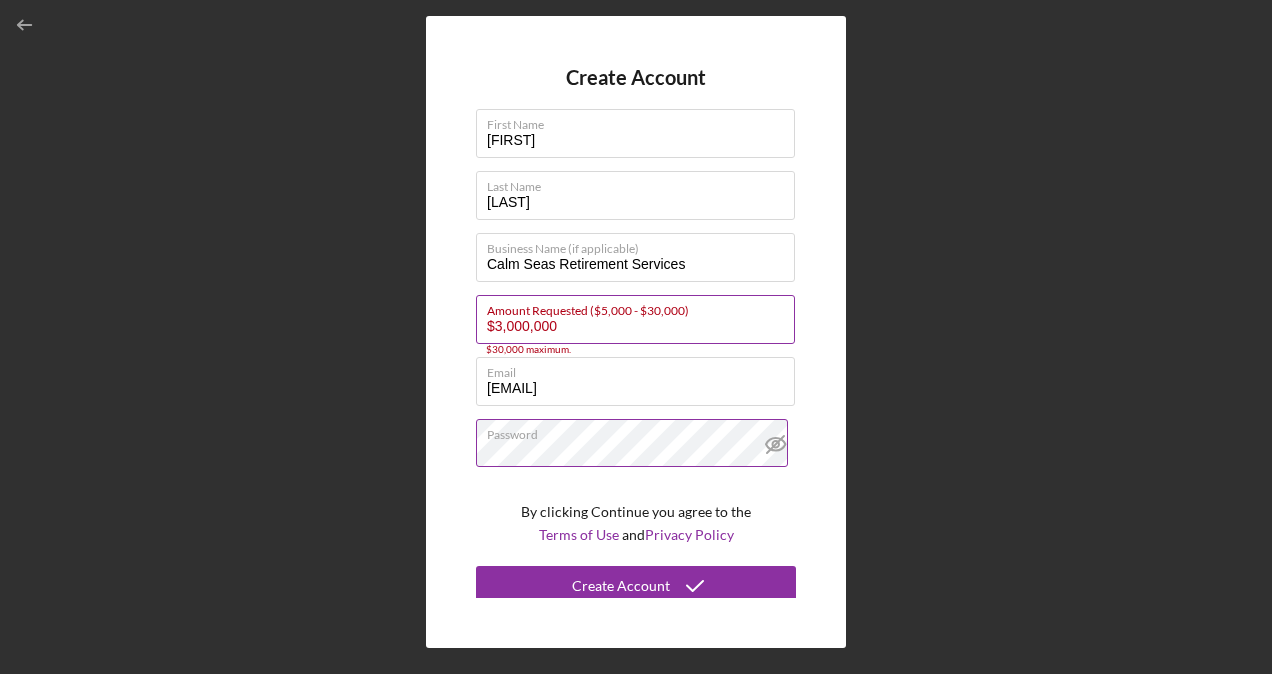 click on "$3,000,000" at bounding box center (635, 319) 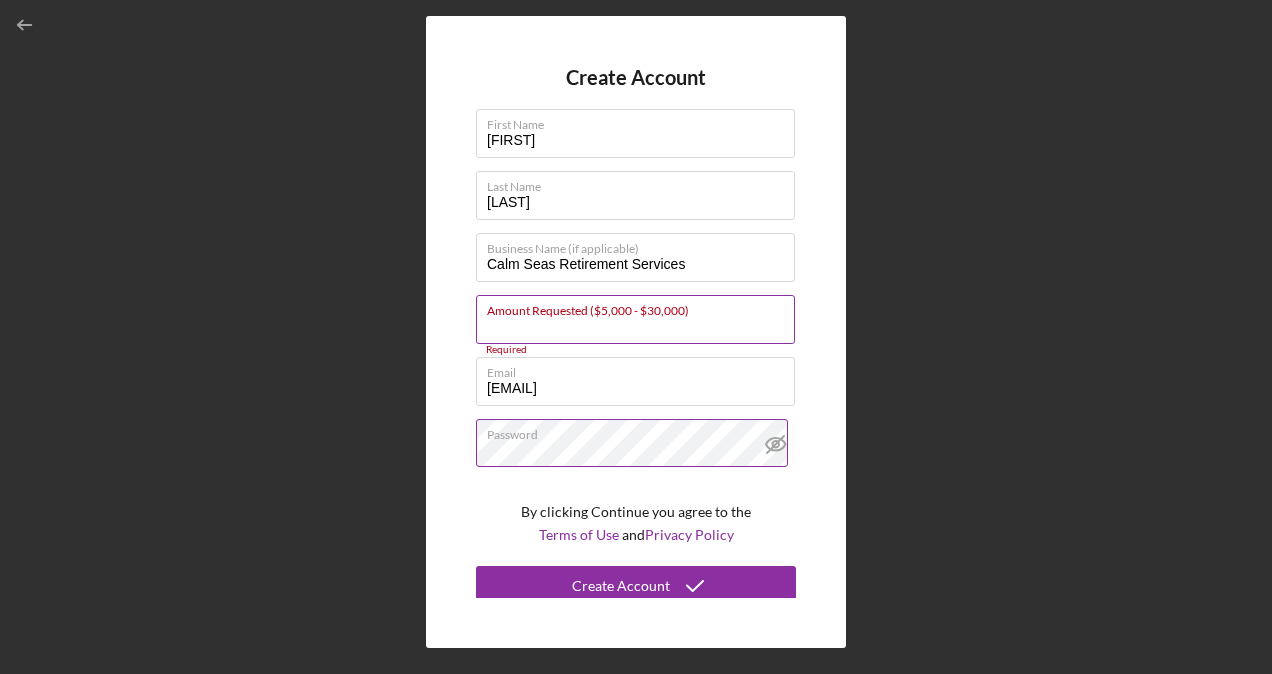 click on "Amount Requested ($5,000 - $30,000)" at bounding box center (635, 319) 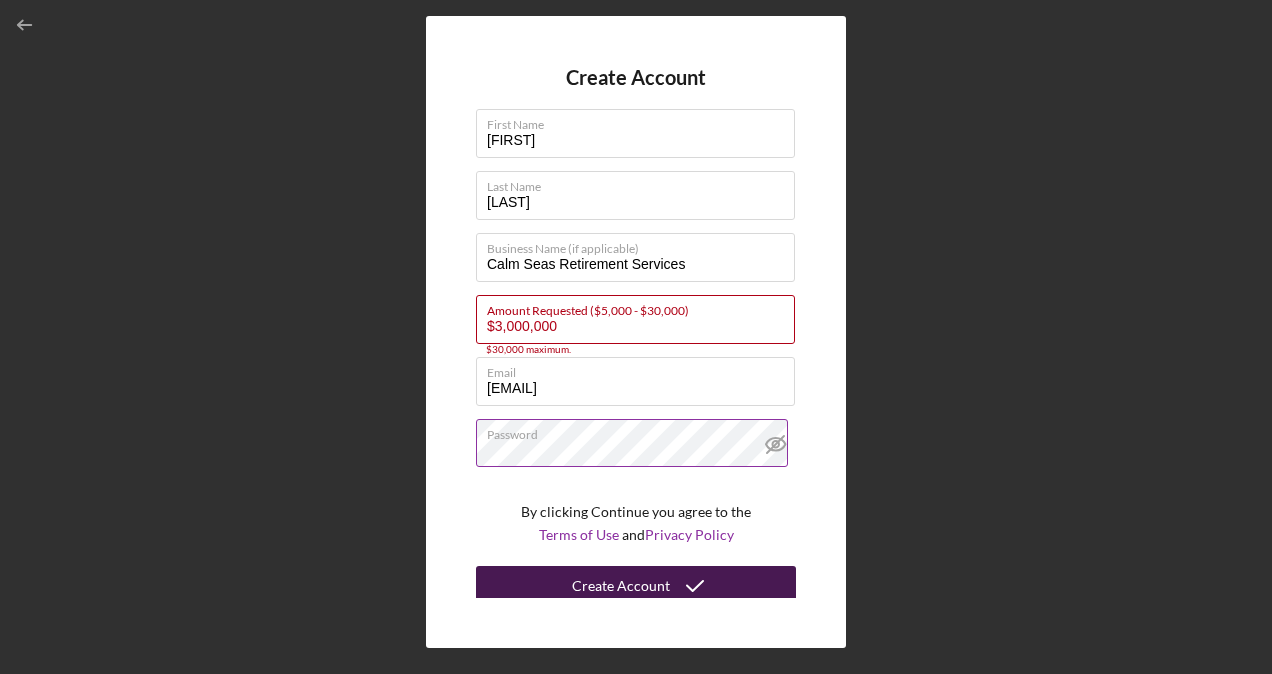 click on "Create Account" at bounding box center [621, 586] 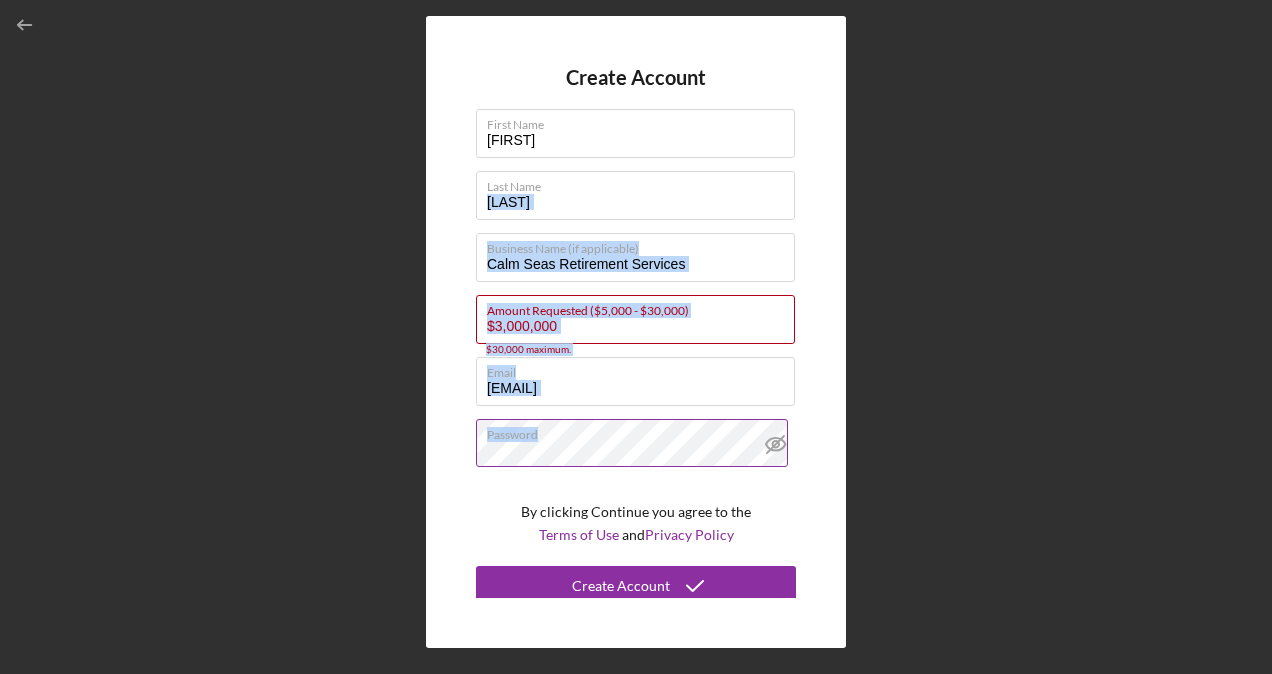 drag, startPoint x: 1267, startPoint y: 170, endPoint x: 1274, endPoint y: 513, distance: 343.0714 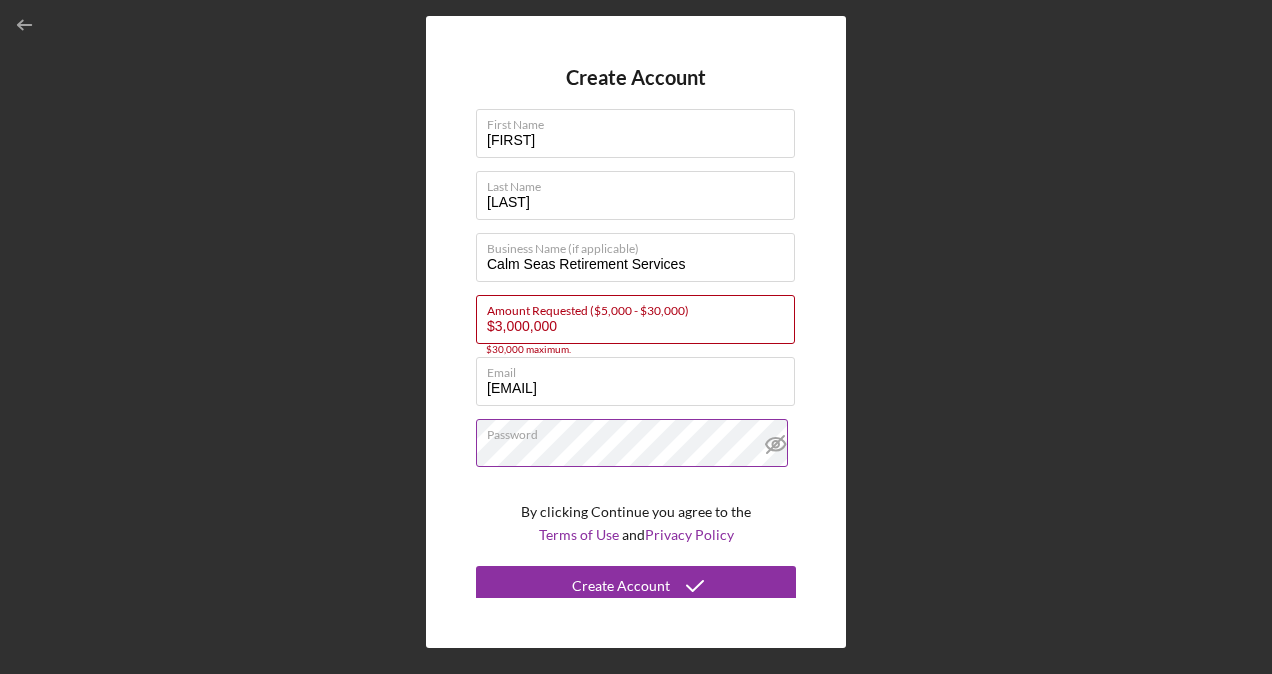 scroll, scrollTop: 8, scrollLeft: 0, axis: vertical 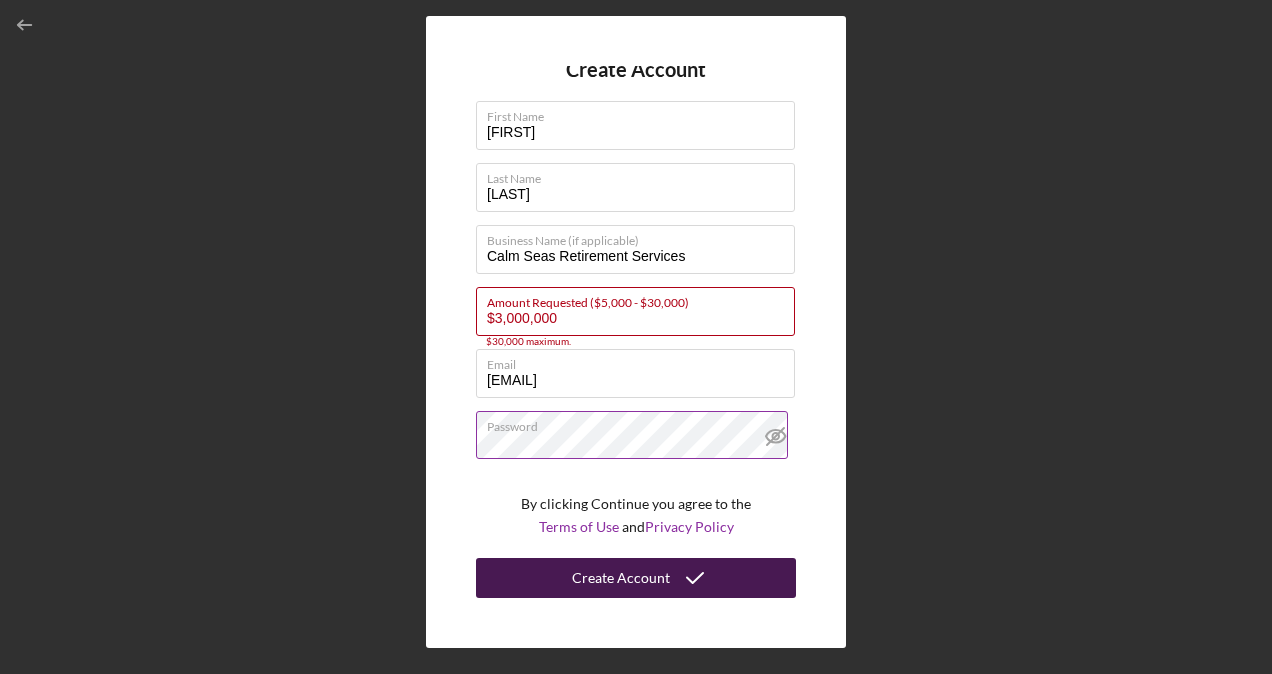 click on "Create Account" at bounding box center (621, 578) 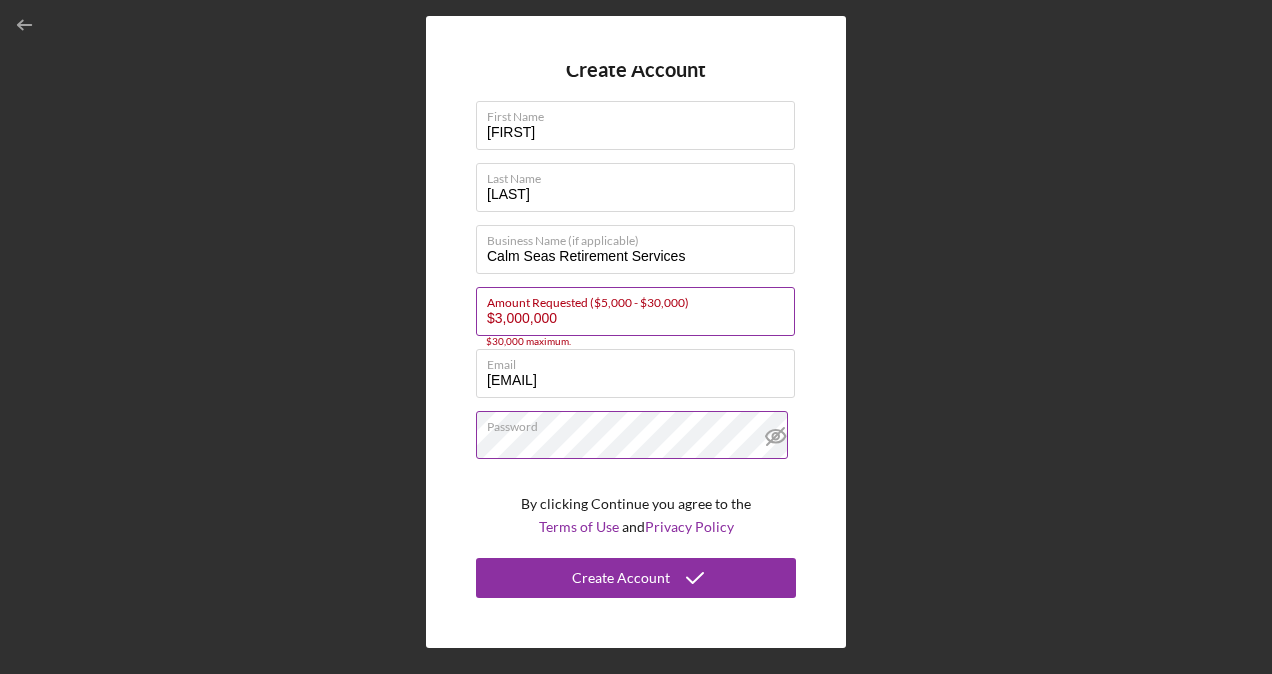 click on "$3,000,000" at bounding box center (635, 311) 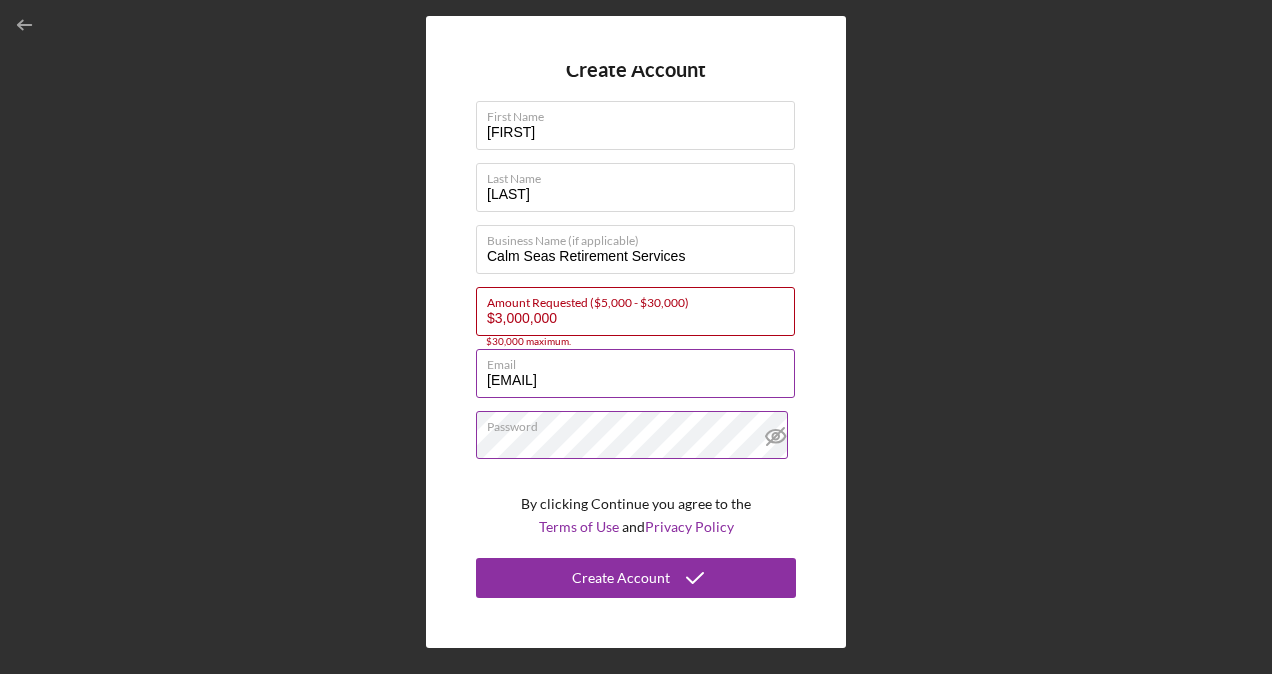 click on "[EMAIL]" at bounding box center [635, 373] 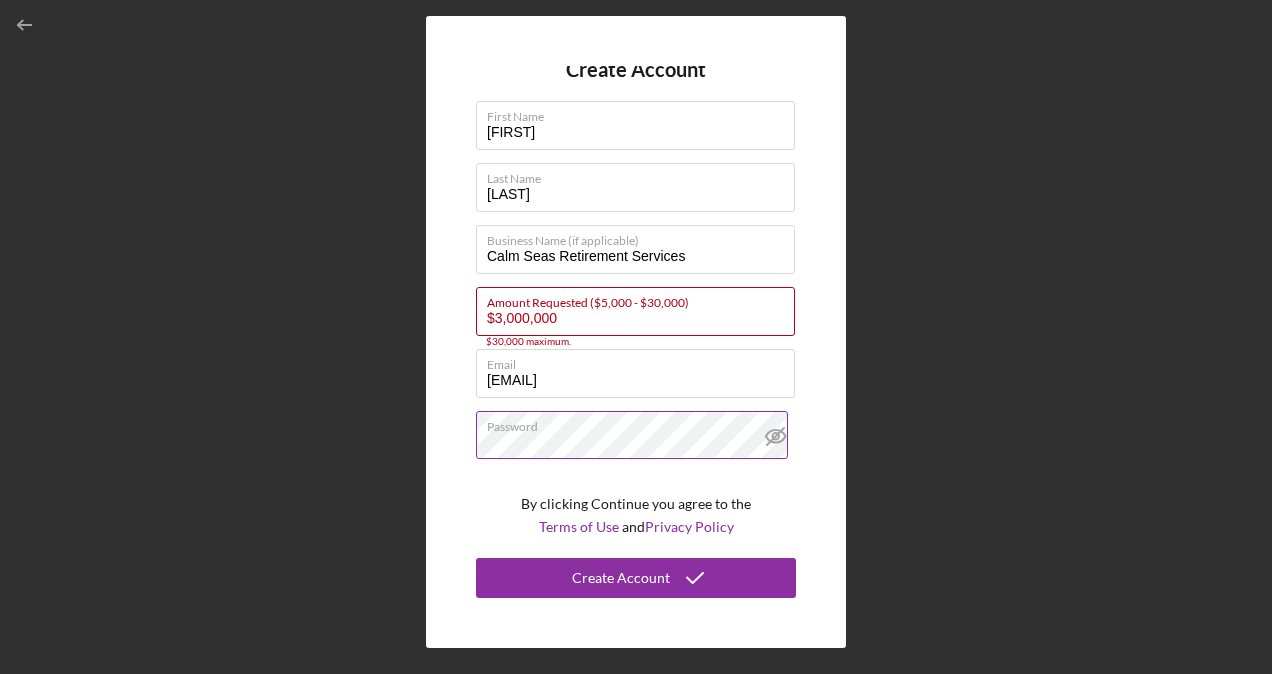 click on "Create Account First Name [PERSON] Last Name [PERSON] Business Name (if applicable) Calm Seas Retirement Services Amount Requested ($5,000 - $30,000) $3,000,000 $30,000 maximum. Email [EMAIL] Password By clicking Continue you agree to the  Terms of Use   and  Privacy Policy Create Account" at bounding box center (636, 332) 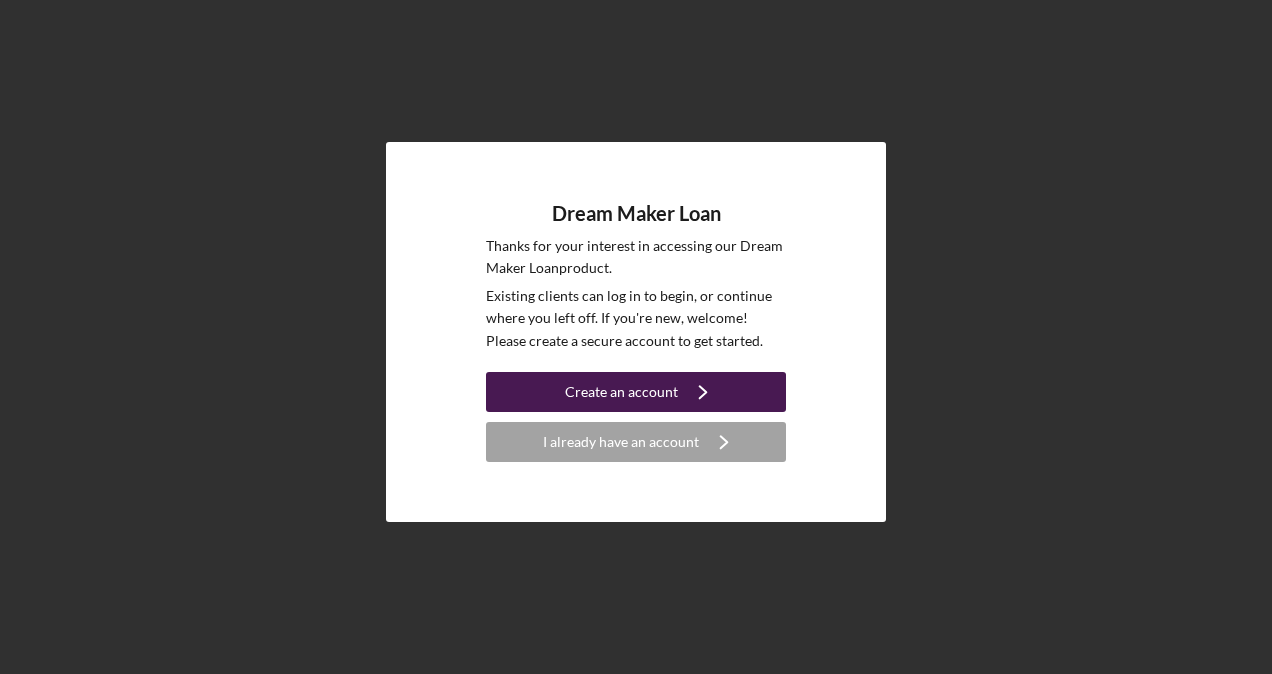click on "Create an account" at bounding box center [621, 392] 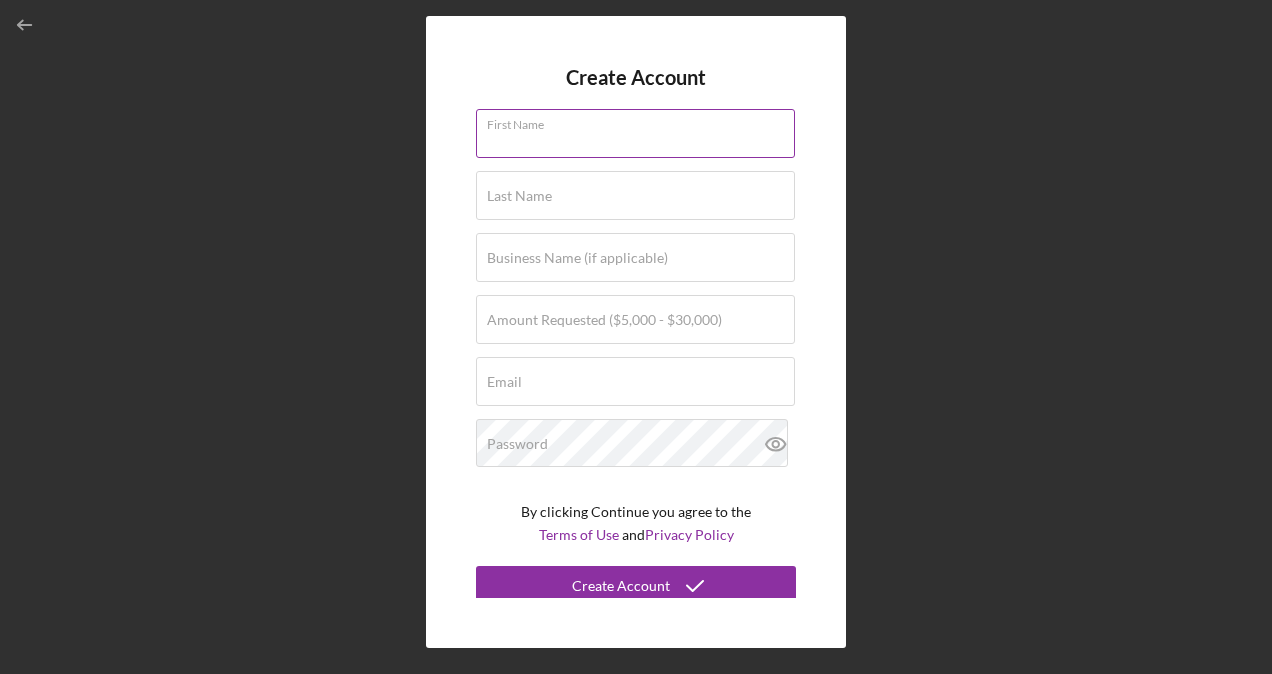 click on "First Name" at bounding box center [635, 133] 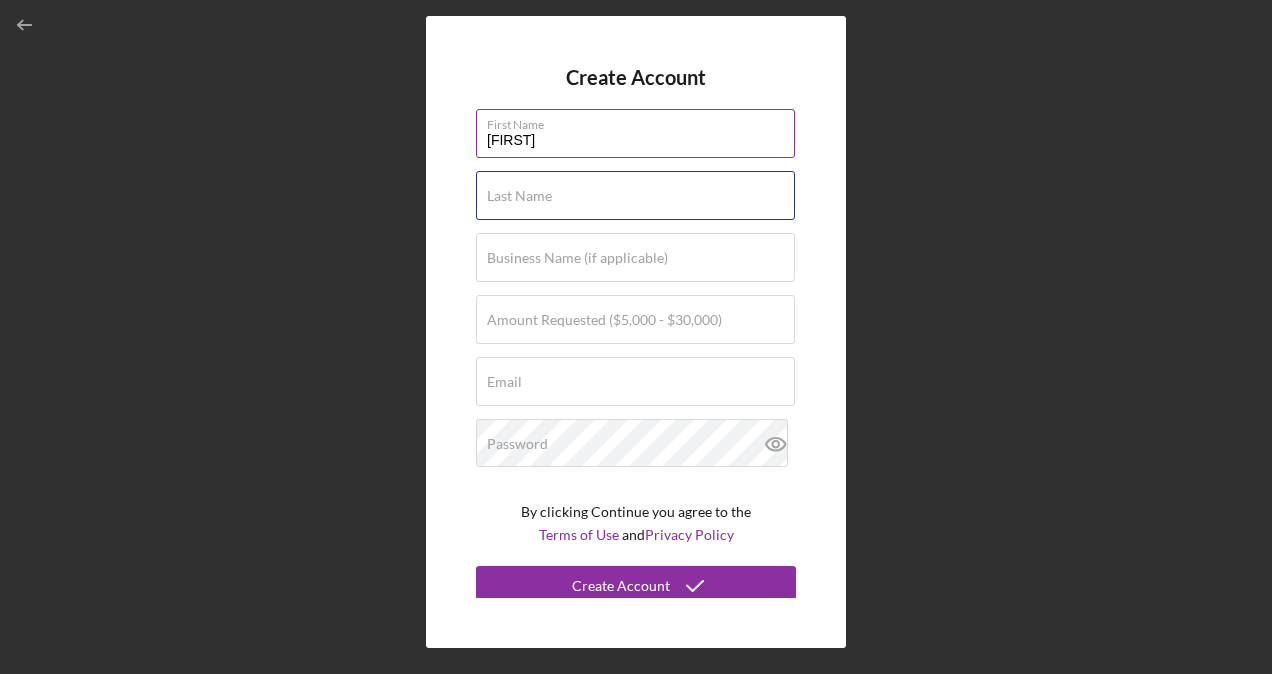 type on "[LAST]" 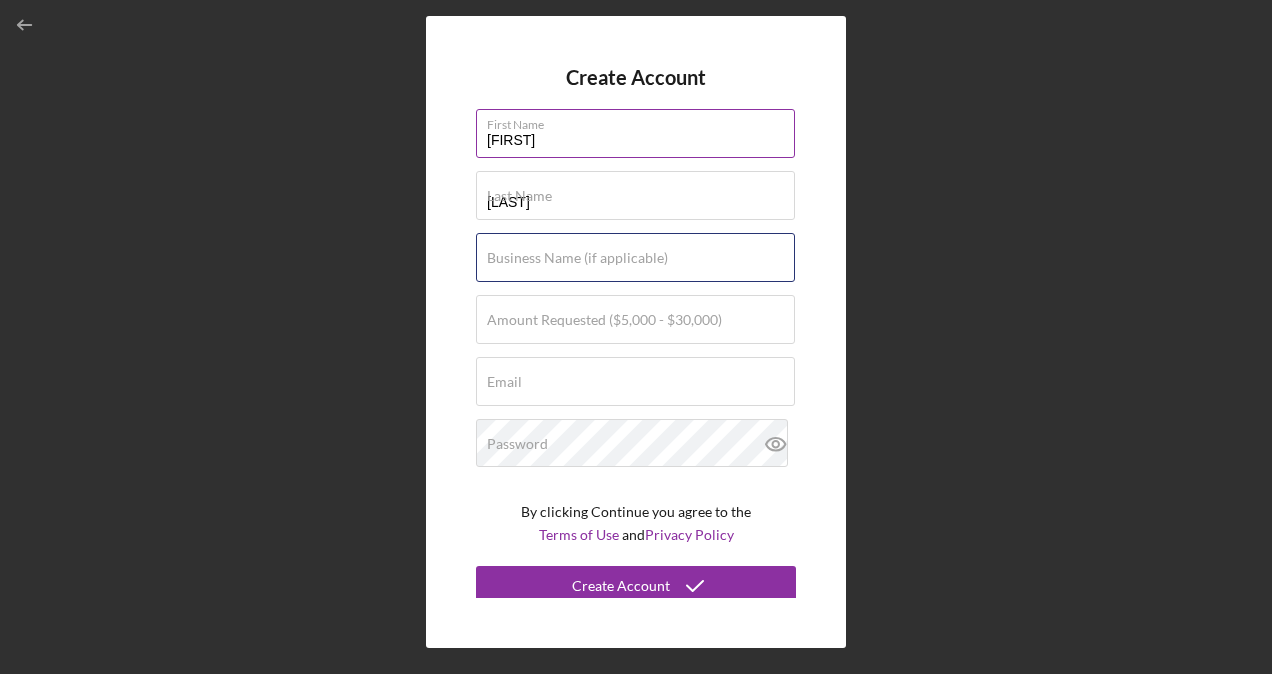 type on "Calm Seas Retirement Services" 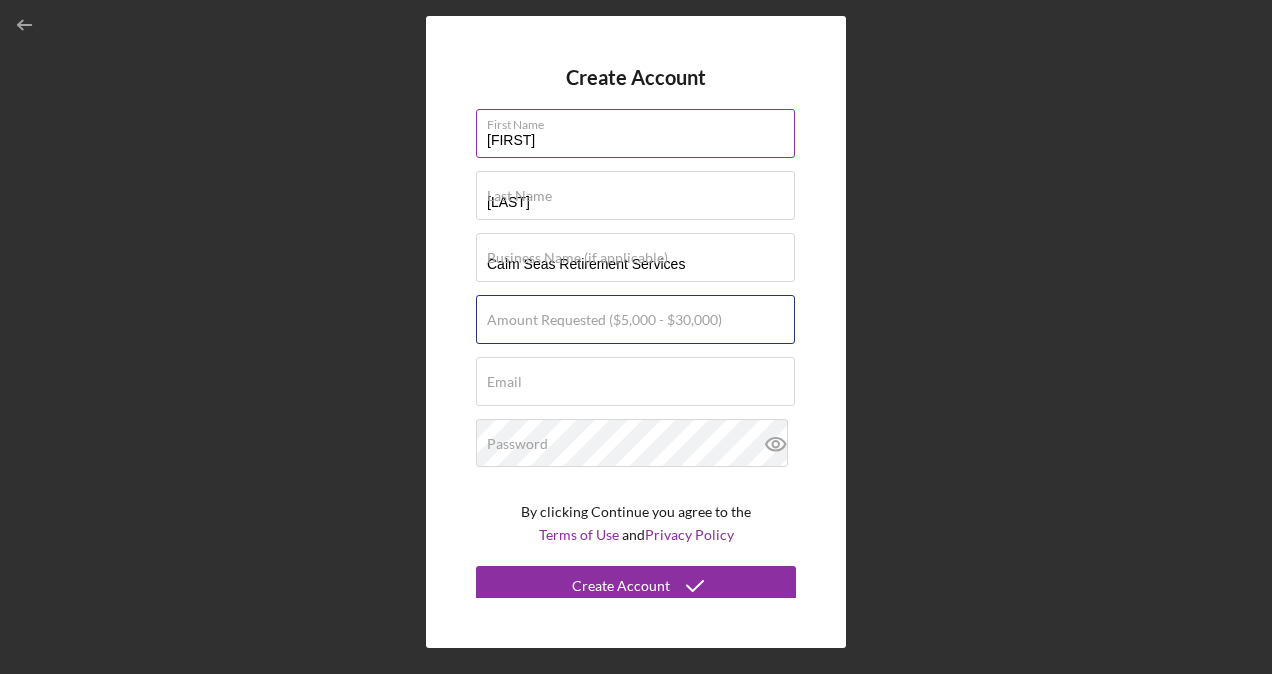 type on "$3,000,000" 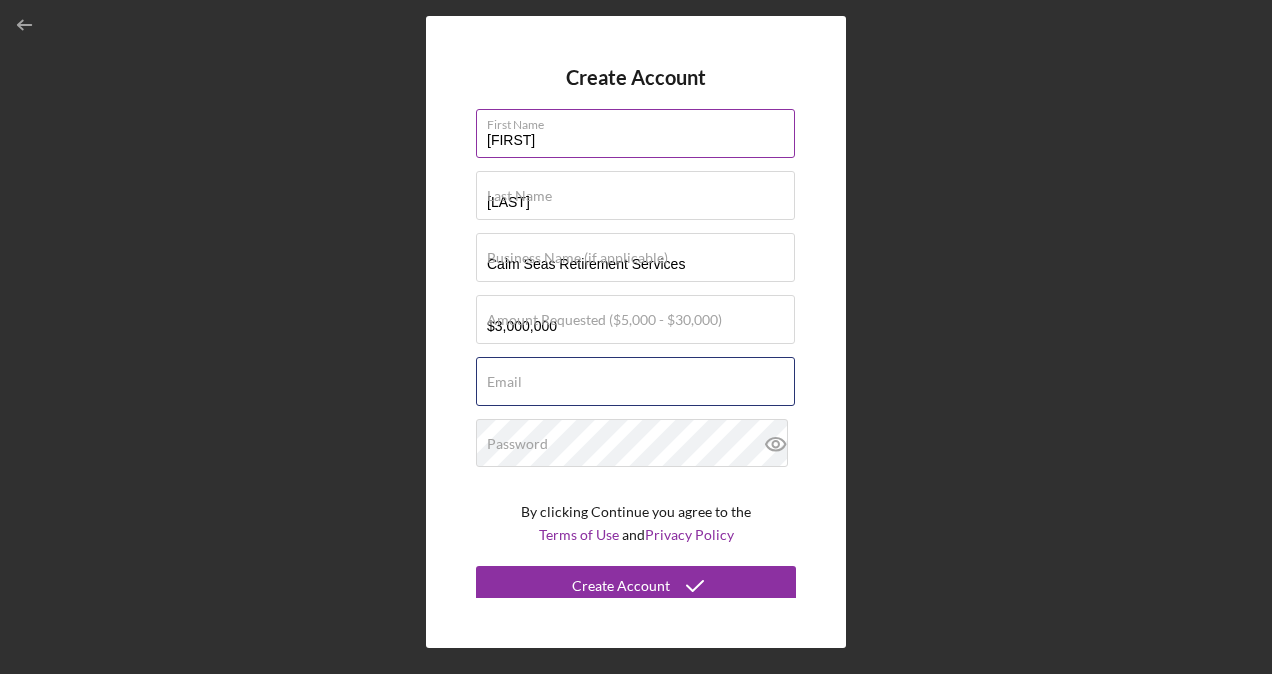 type on "[EMAIL]" 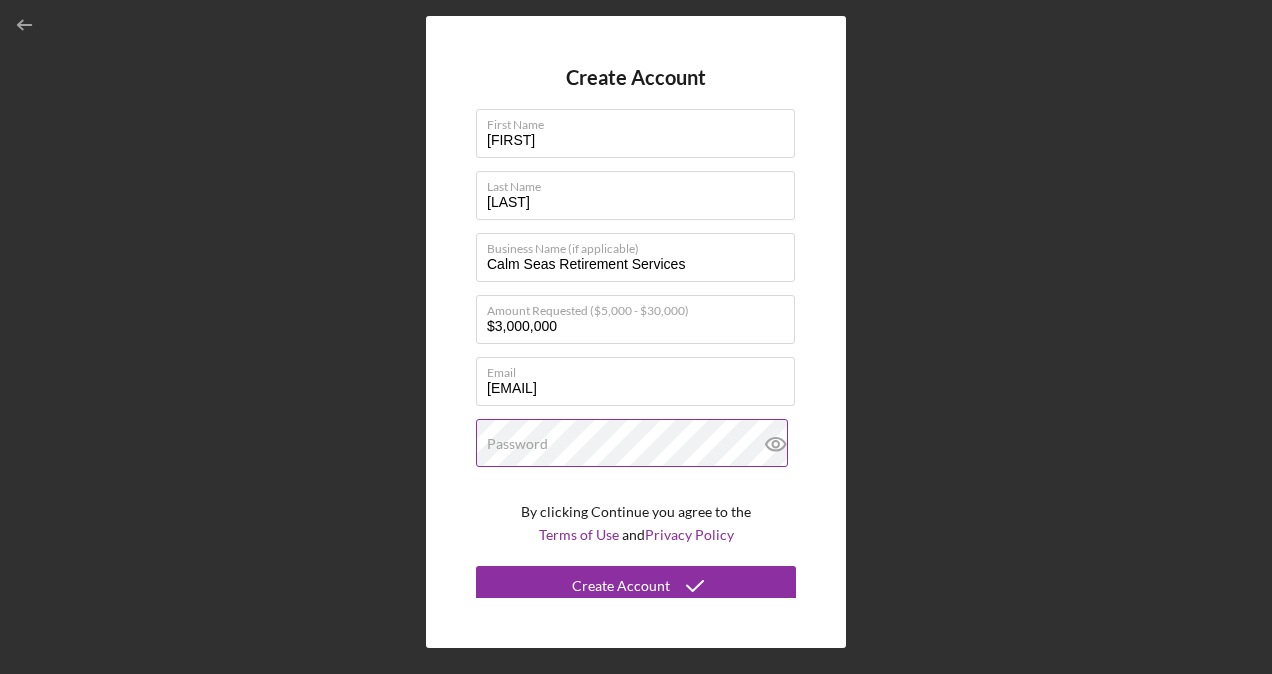 click on "Password" at bounding box center (517, 444) 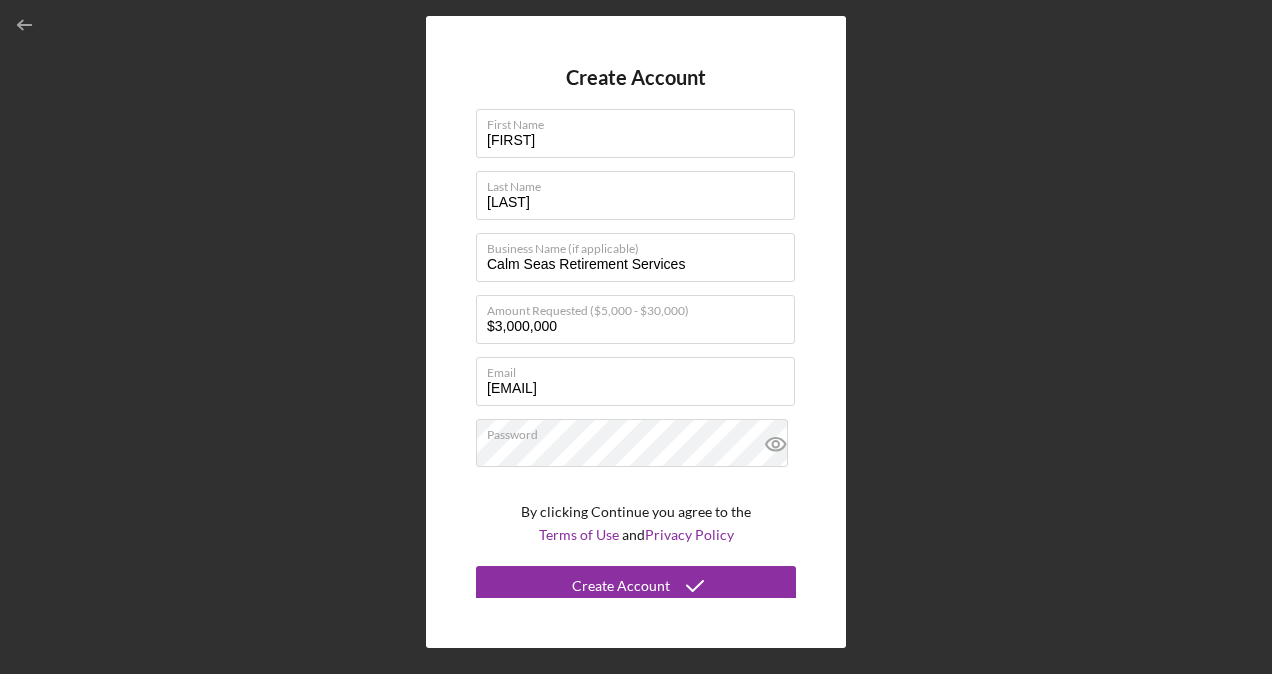 click on "Create Account First Name [PERSON] Last Name [PERSON] Business Name (if applicable) Calm Seas Retirement Services Amount Requested ($5,000 - $30,000) $3,000,000 $30,000 maximum. Email [EMAIL] Password By clicking Continue you agree to the  Terms of Use   and  Privacy Policy Create Account" at bounding box center [636, 332] 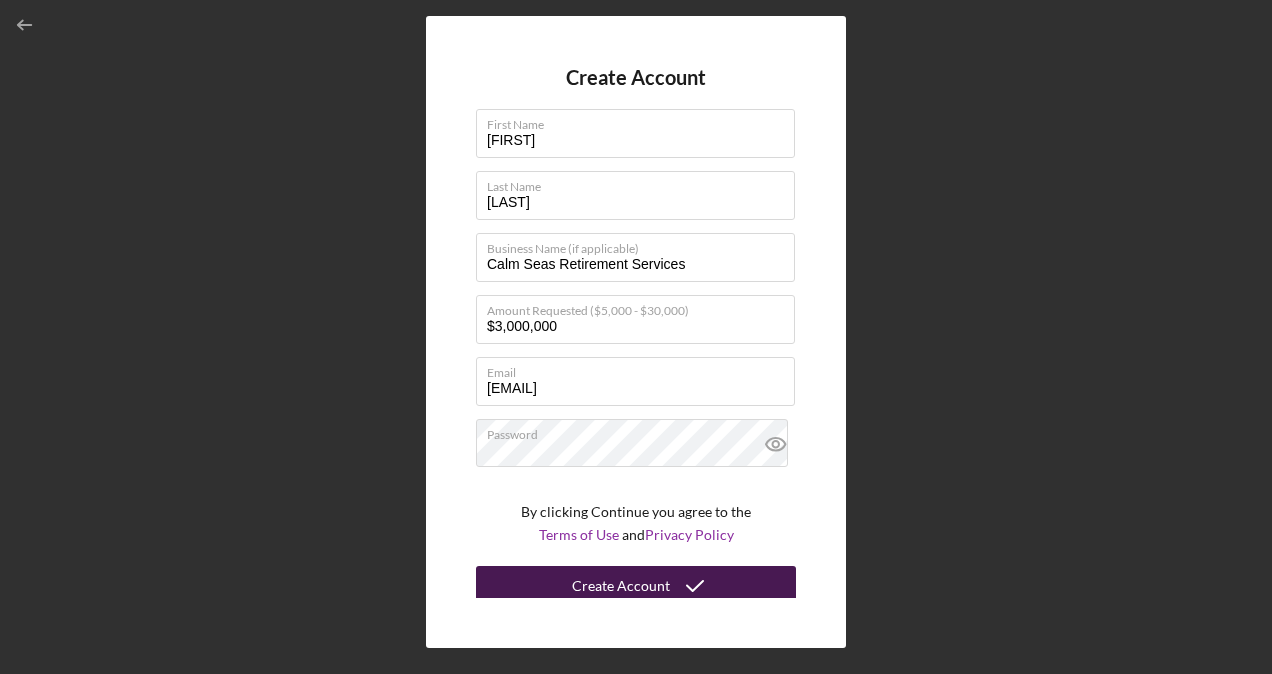 click on "Create Account" at bounding box center (621, 586) 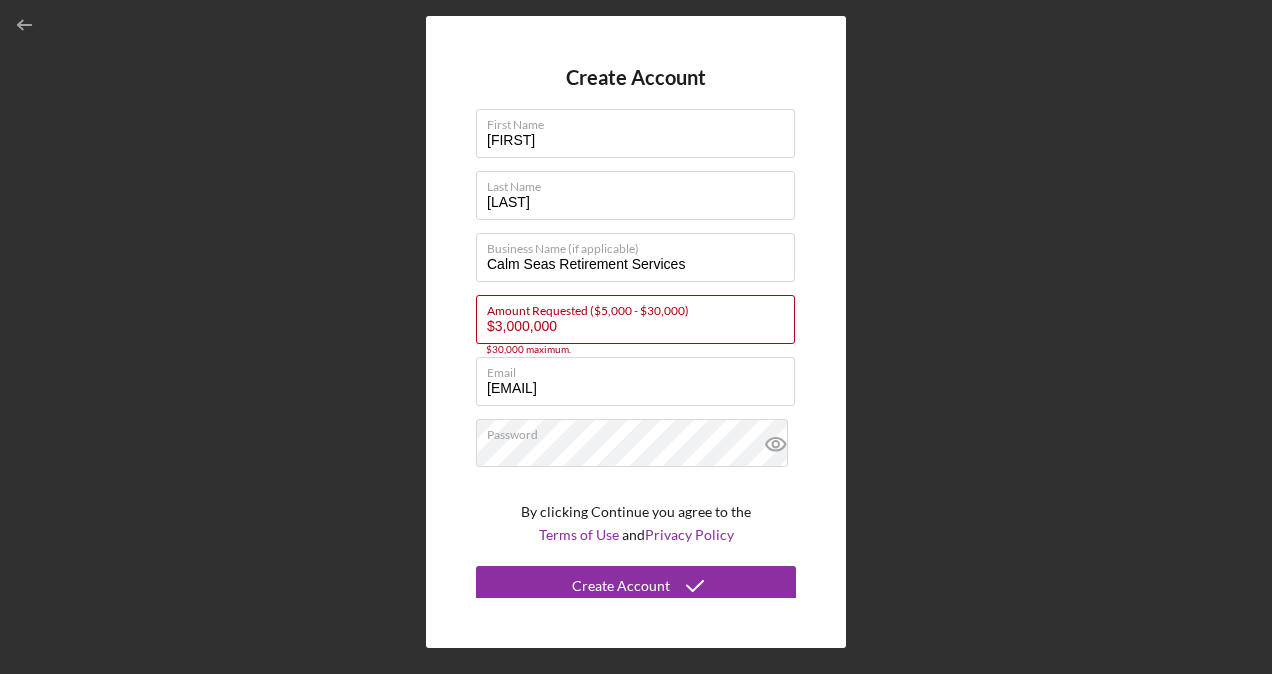 scroll, scrollTop: 8, scrollLeft: 0, axis: vertical 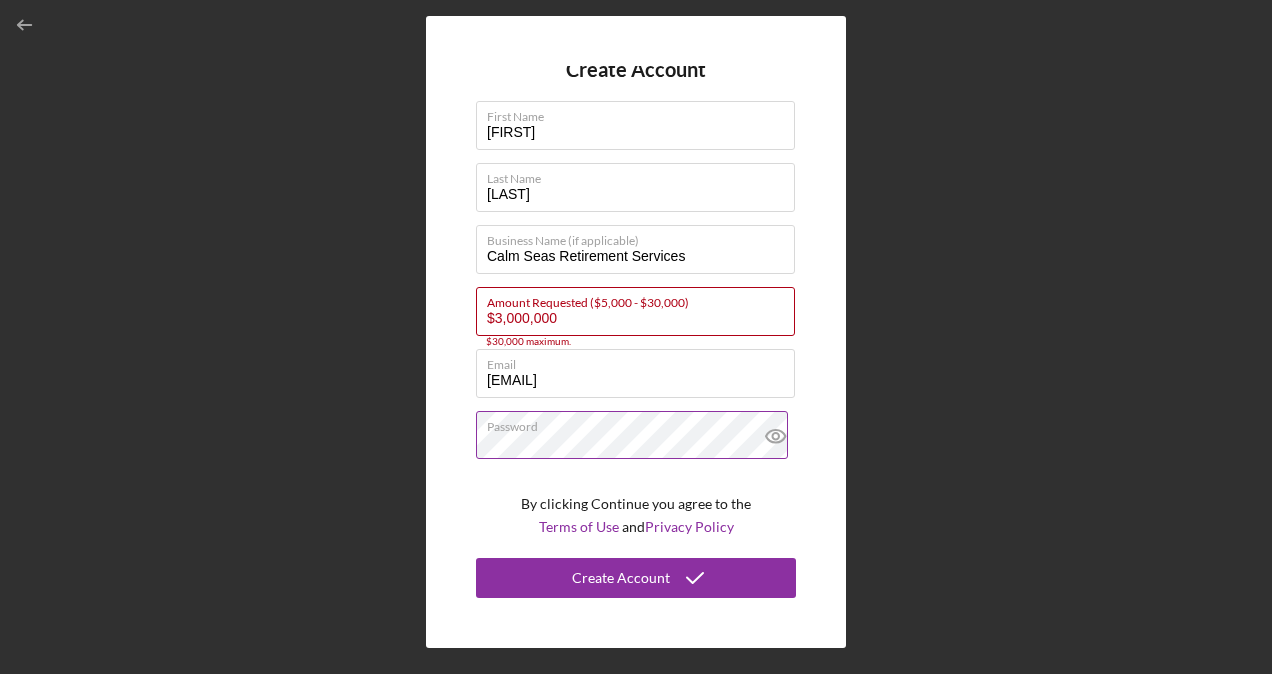 click 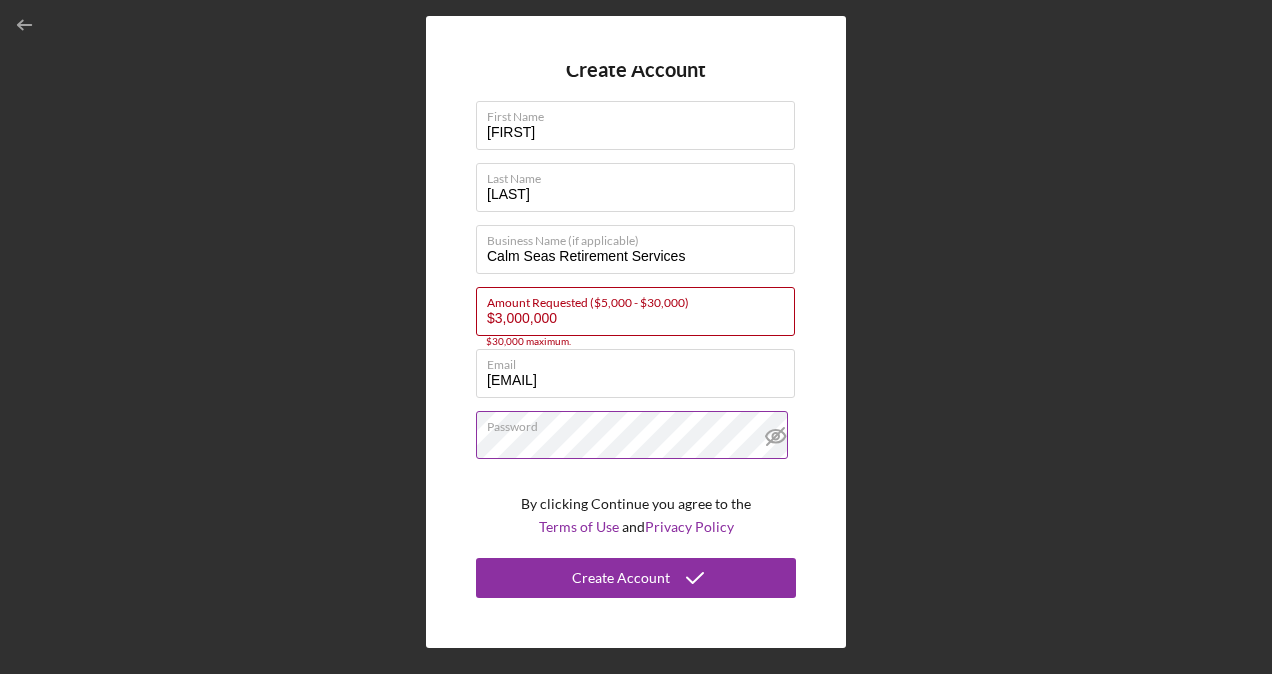click on "Create Account First Name [PERSON] Last Name [PERSON] Business Name (if applicable) Calm Seas Retirement Services Amount Requested ($5,000 - $30,000) $3,000,000 $30,000 maximum. Email [EMAIL] Password By clicking Continue you agree to the  Terms of Use   and  Privacy Policy Create Account" at bounding box center [636, 332] 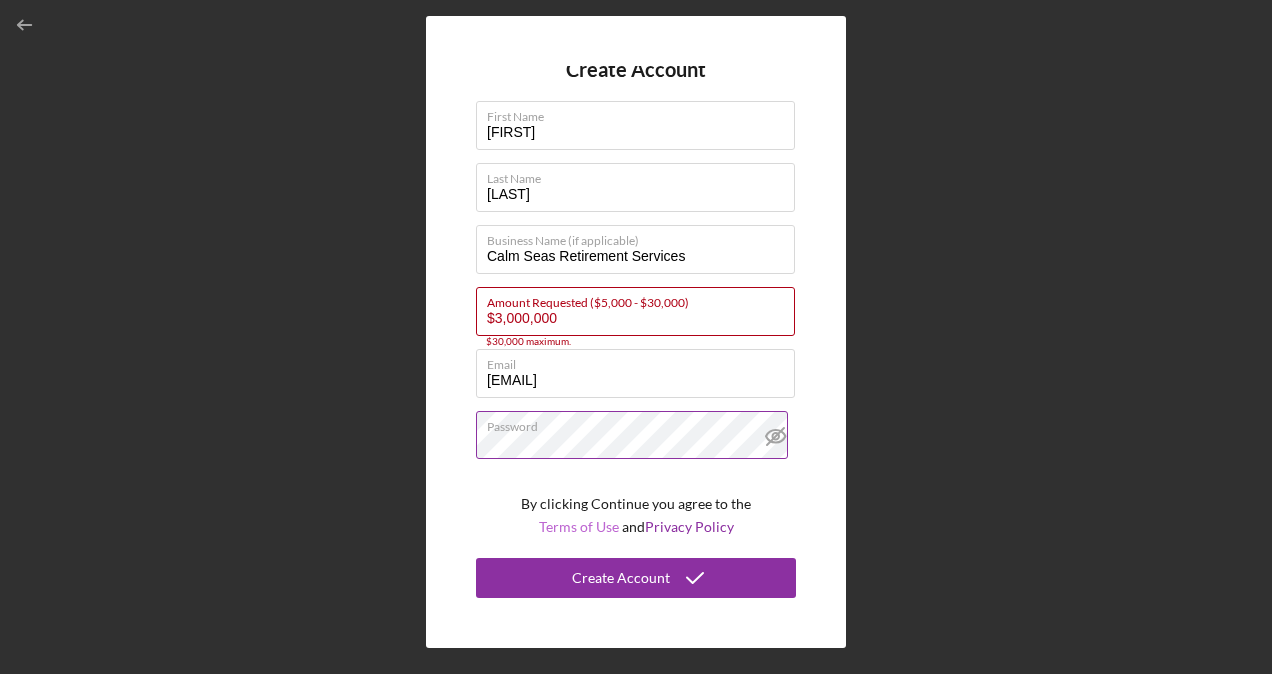 click on "Terms of Use" at bounding box center [579, 526] 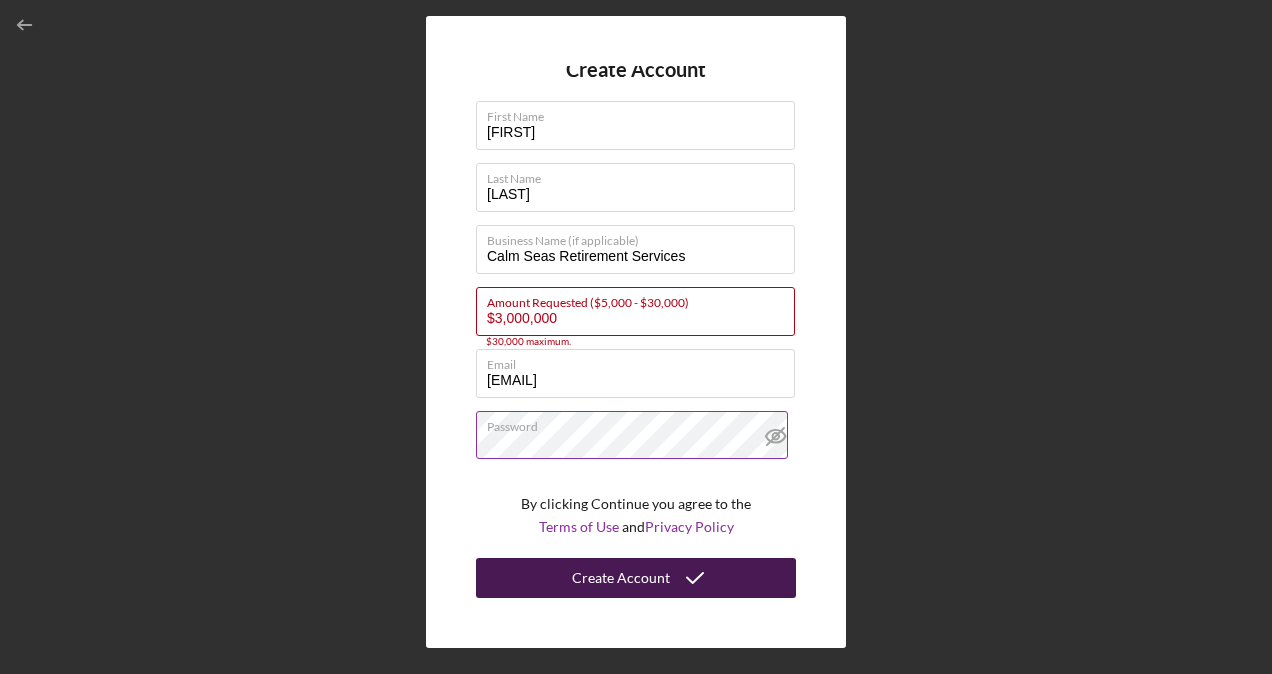 click on "Create Account" at bounding box center (621, 578) 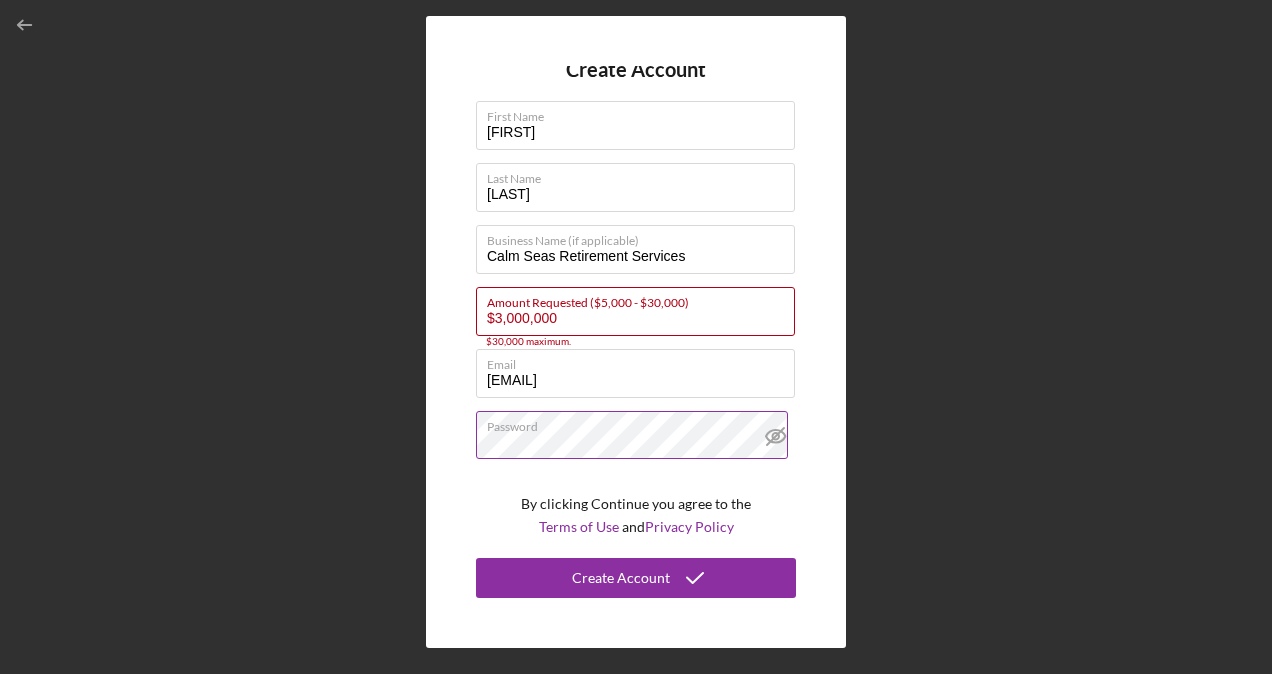 click on "Create Account First Name [PERSON] Last Name [PERSON] Business Name (if applicable) Calm Seas Retirement Services Amount Requested ($5,000 - $30,000) $3,000,000 $30,000 maximum. Email [EMAIL] Password By clicking Continue you agree to the  Terms of Use   and  Privacy Policy Create Account" at bounding box center (636, 332) 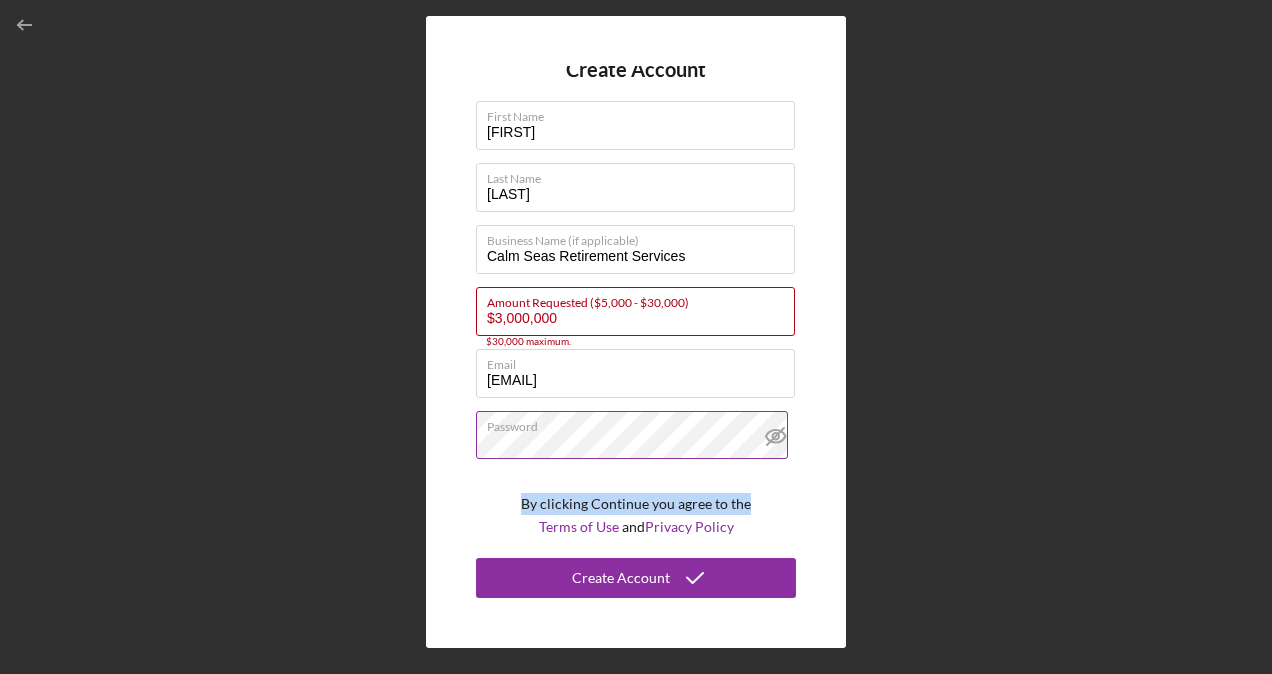 drag, startPoint x: 800, startPoint y: 436, endPoint x: 784, endPoint y: 503, distance: 68.88396 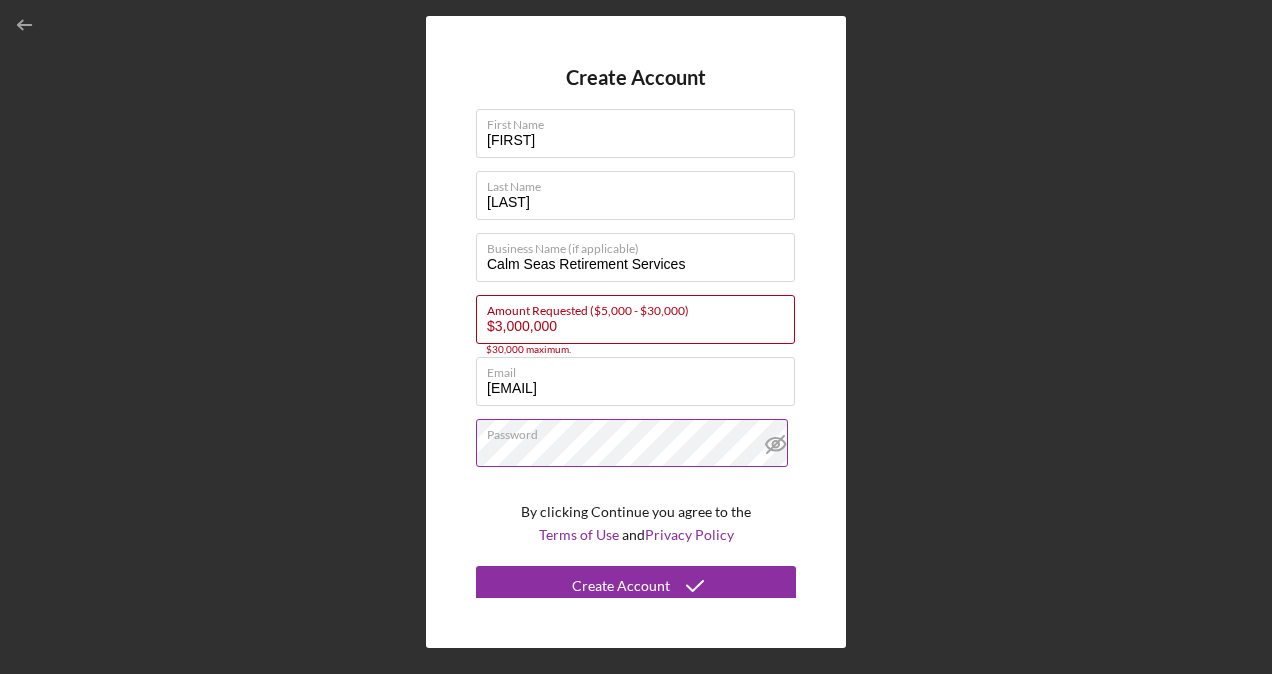 click on "Create Account First Name [PERSON] Last Name [PERSON] Business Name (if applicable) Calm Seas Retirement Services Amount Requested ($5,000 - $30,000) $3,000,000 $30,000 maximum. Email [EMAIL] Password By clicking Continue you agree to the  Terms of Use   and  Privacy Policy Create Account" at bounding box center [636, 332] 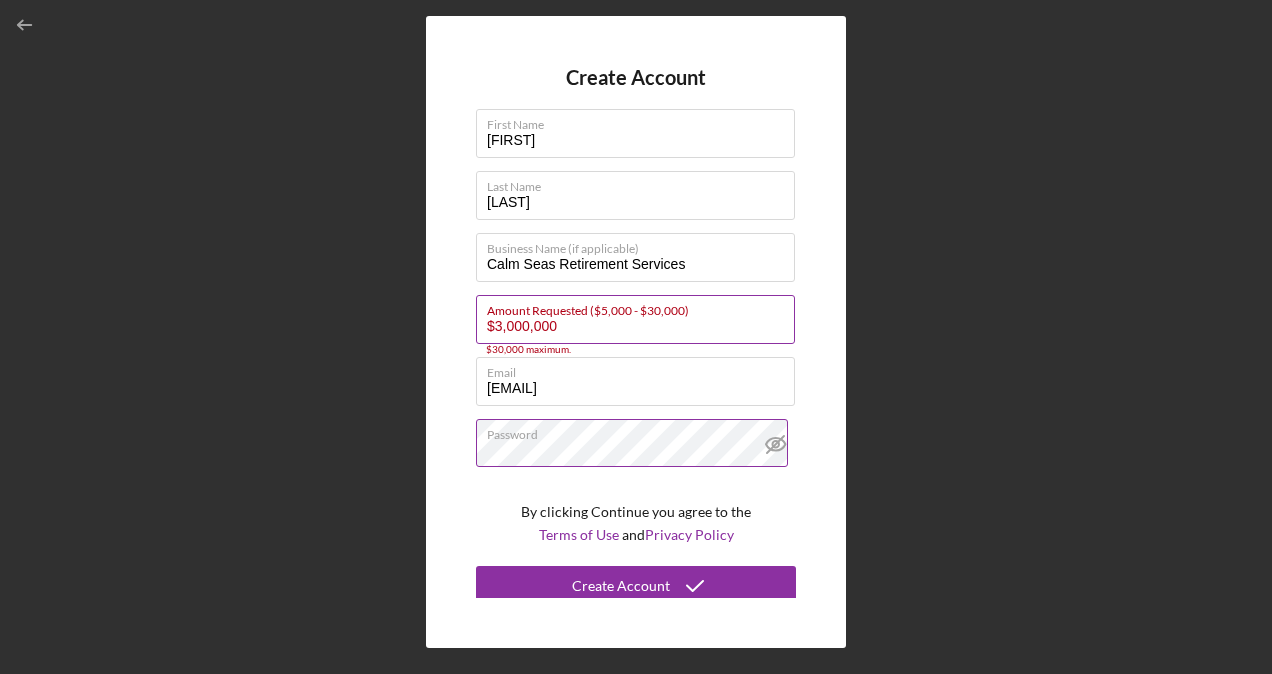 click on "$3,000,000" at bounding box center [635, 319] 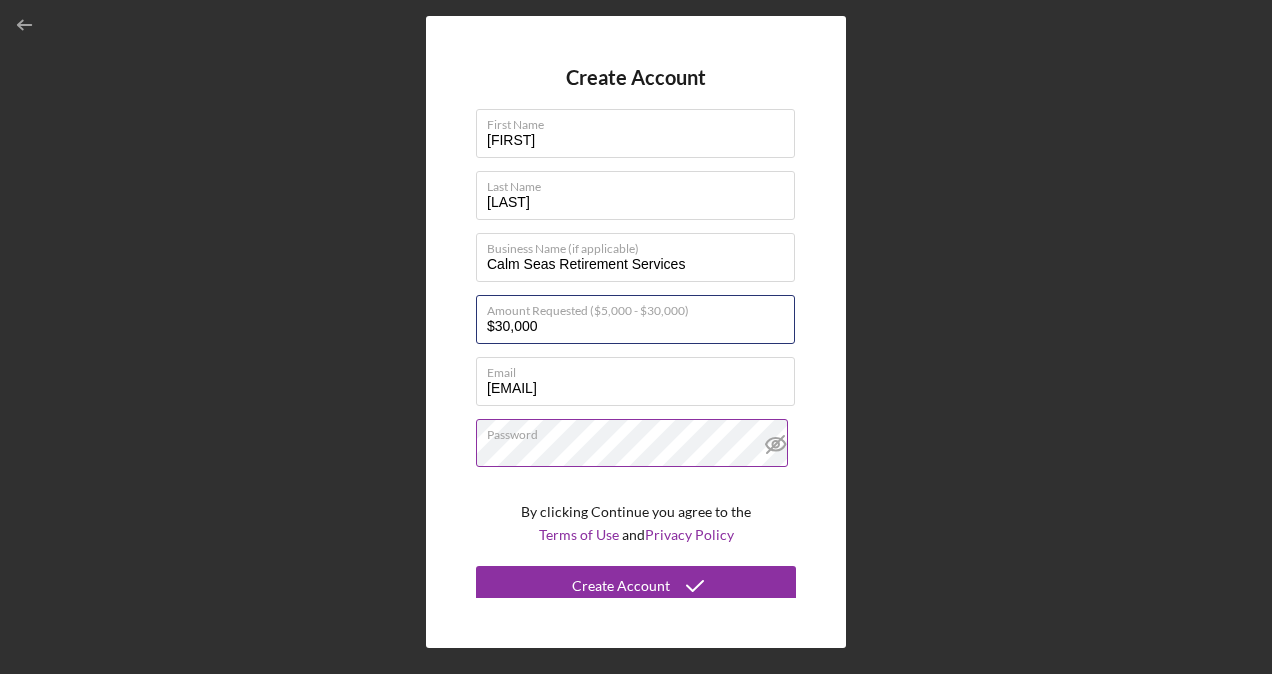 type on "$30,000" 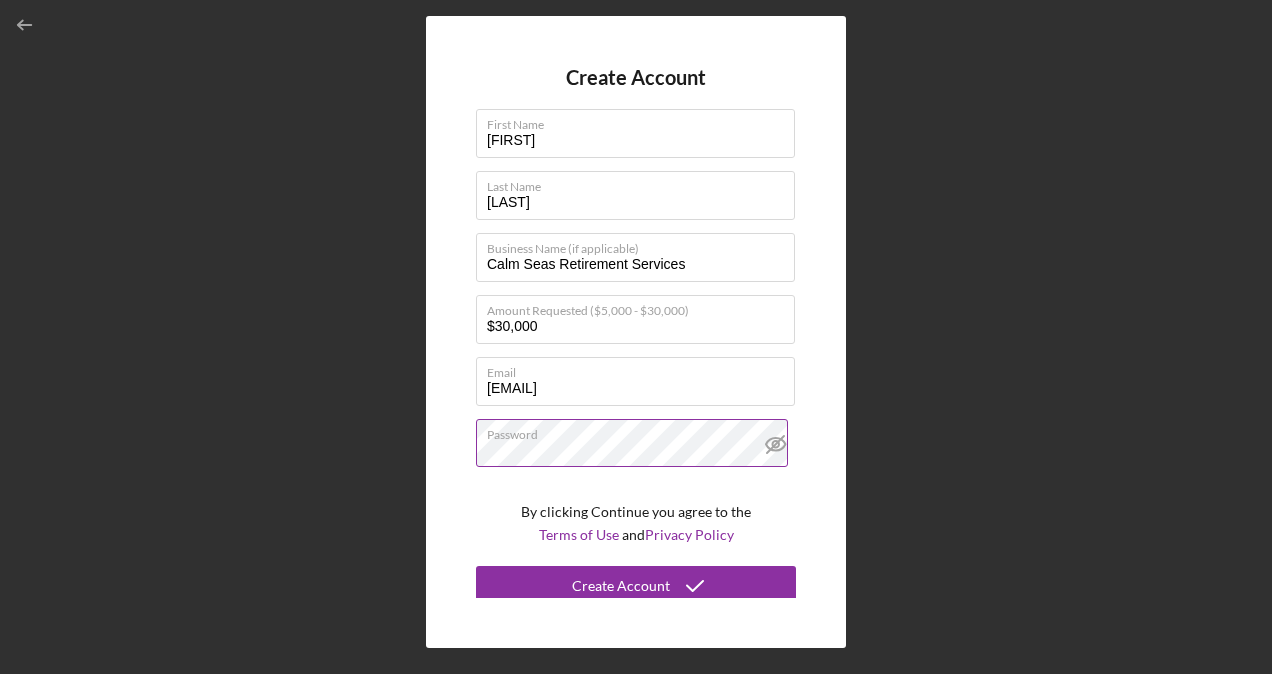 click on "Create Account First Name [PERSON] Last Name [PERSON] Business Name (if applicable) Calm Seas Retirement Services Amount Requested ($5,000 - $30,000) $30,000 Email [EMAIL] Password By clicking Continue you agree to the  Terms of Use   and  Privacy Policy Create Account" at bounding box center [636, 332] 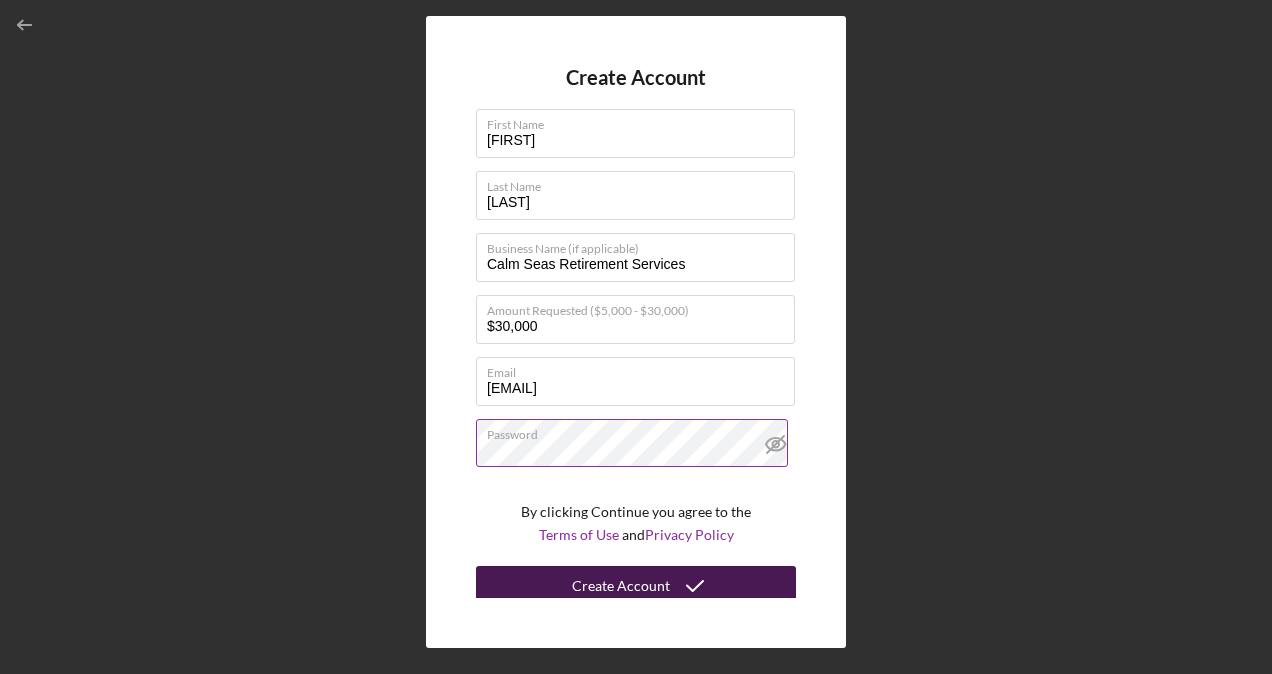 click on "Create Account" at bounding box center [621, 586] 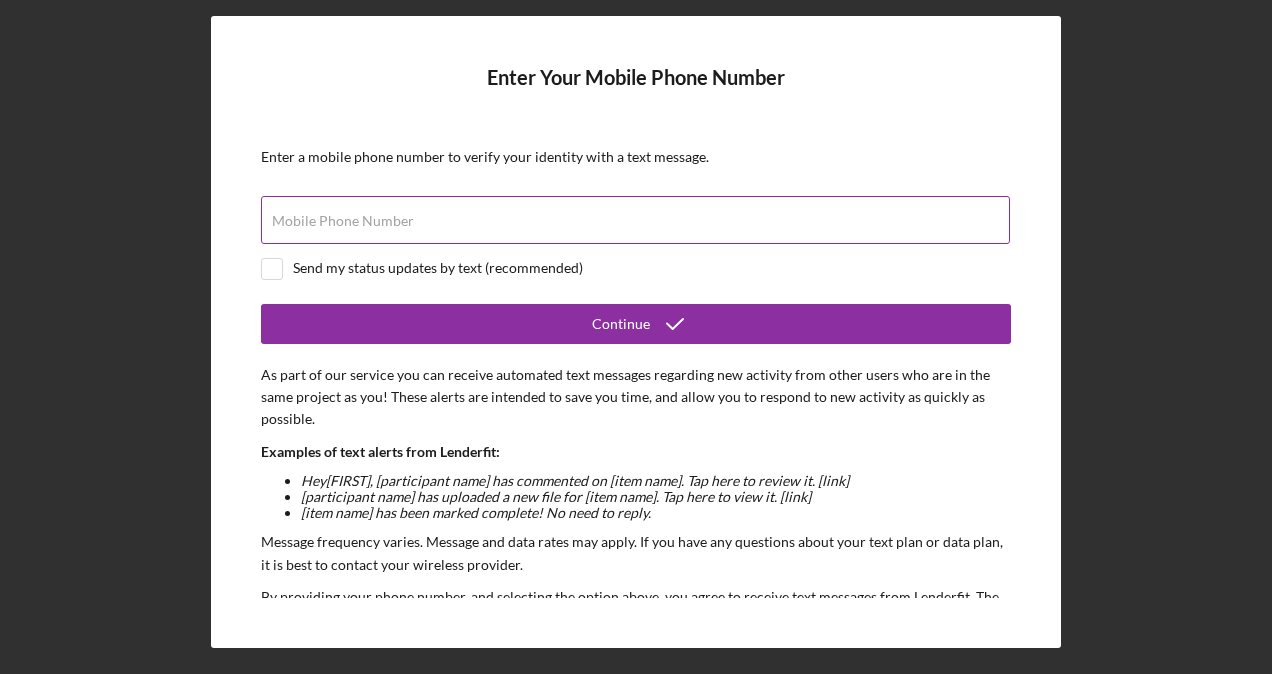 click on "Mobile Phone Number" at bounding box center (343, 221) 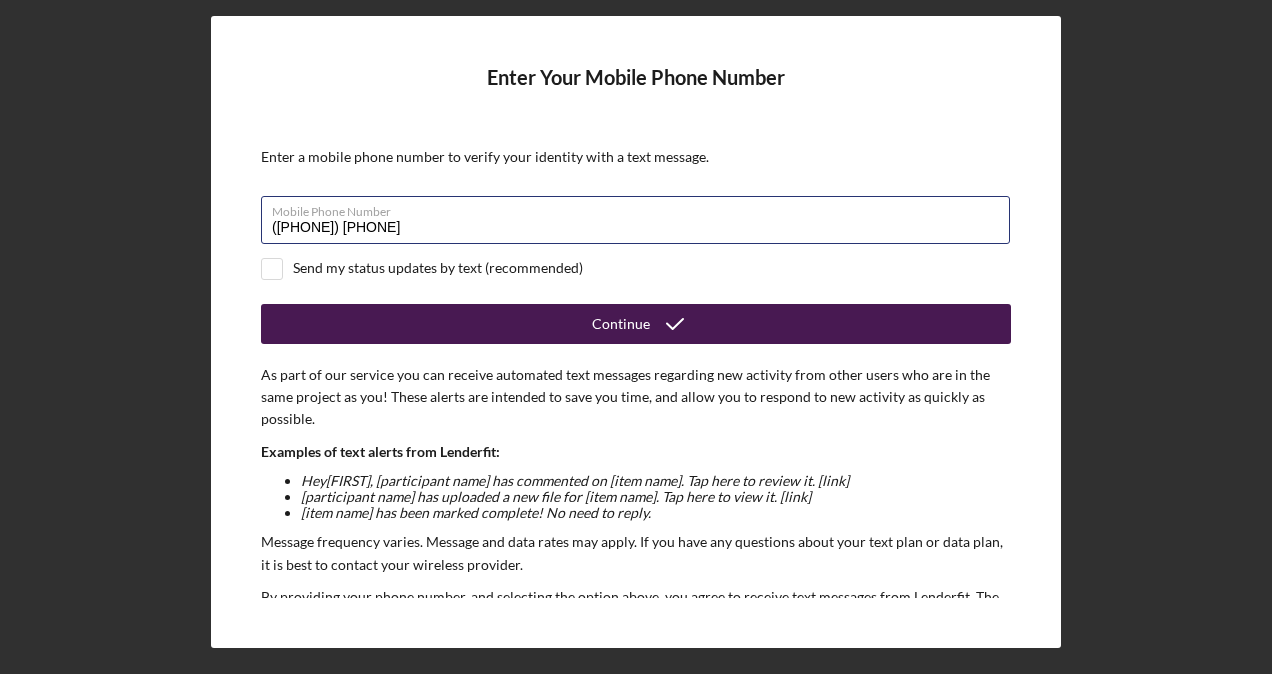 type on "([PHONE]) [PHONE]" 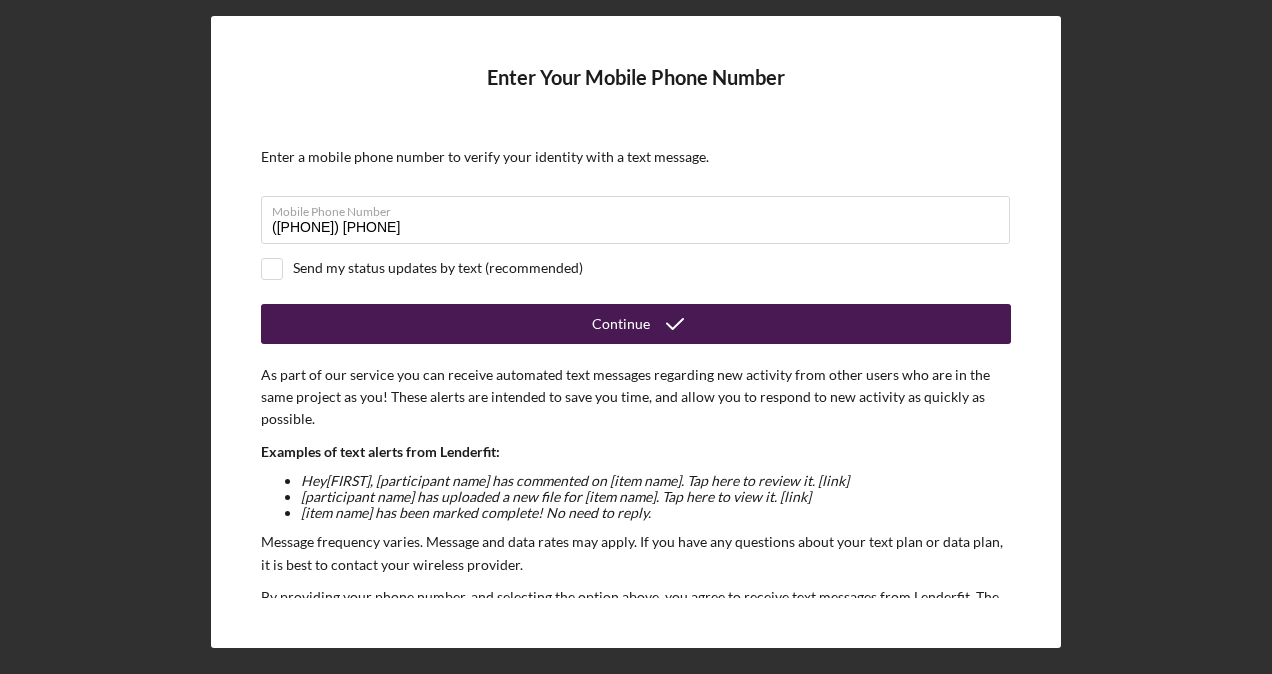 click on "Continue" at bounding box center [621, 324] 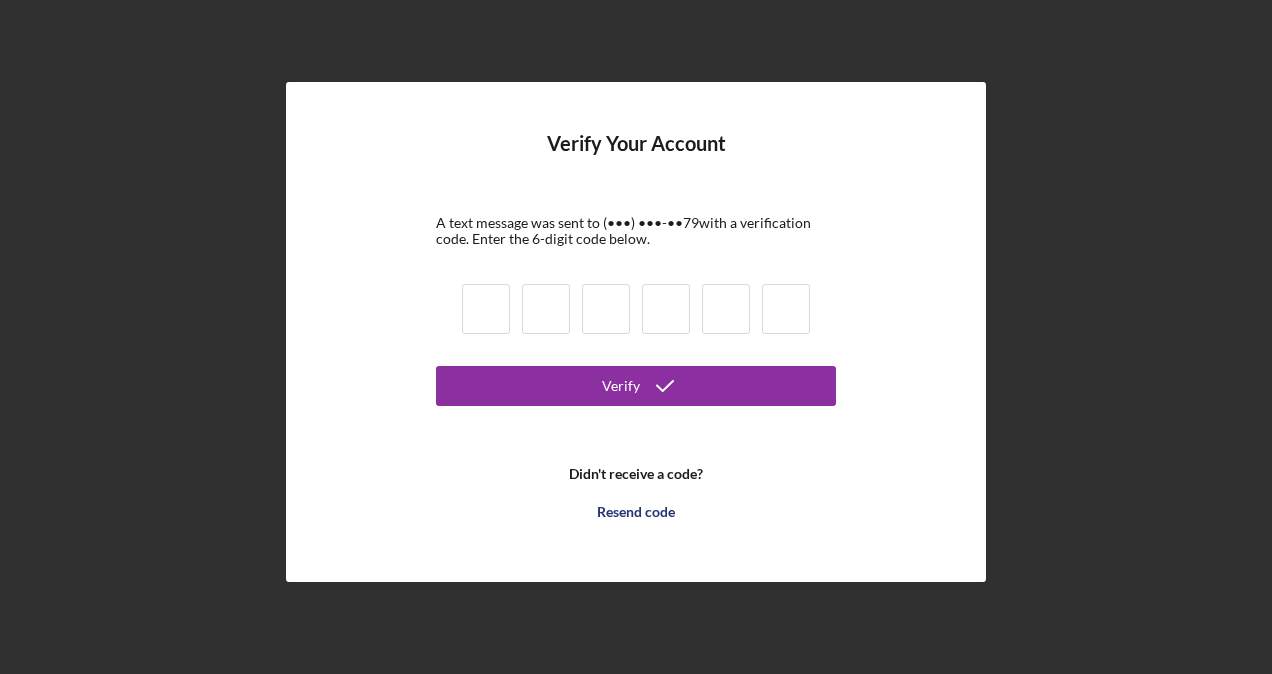 click at bounding box center (486, 309) 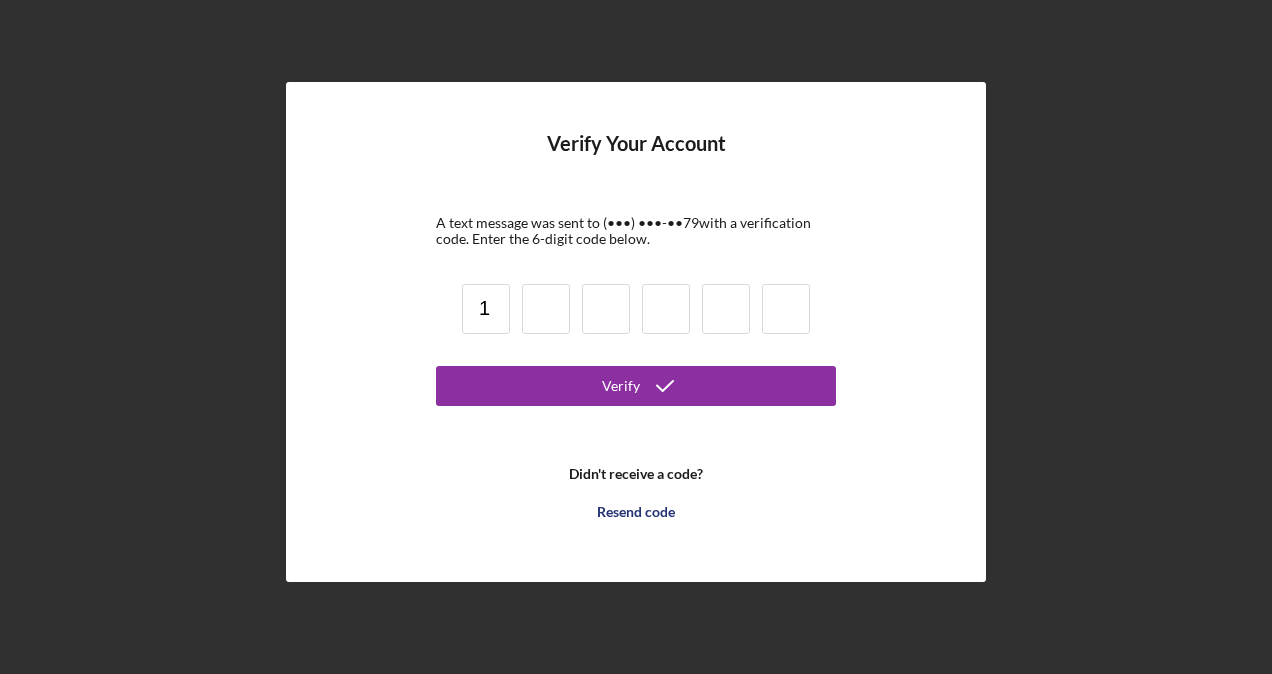 type on "1" 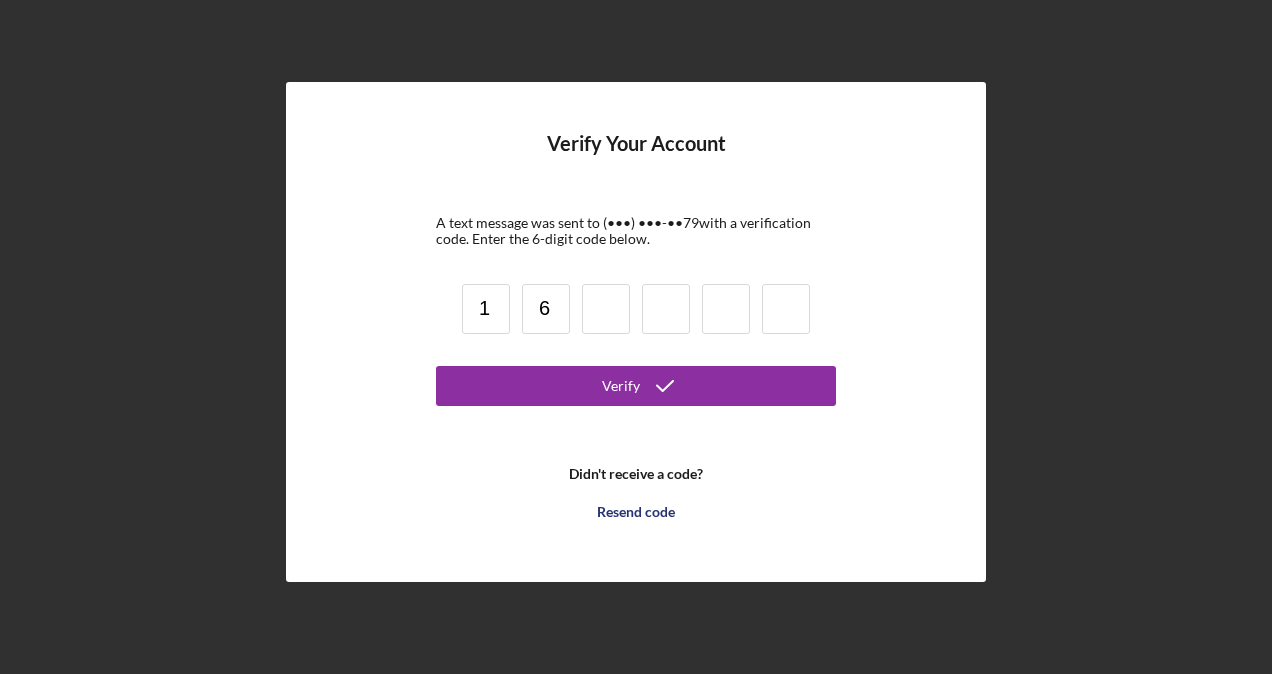 type on "6" 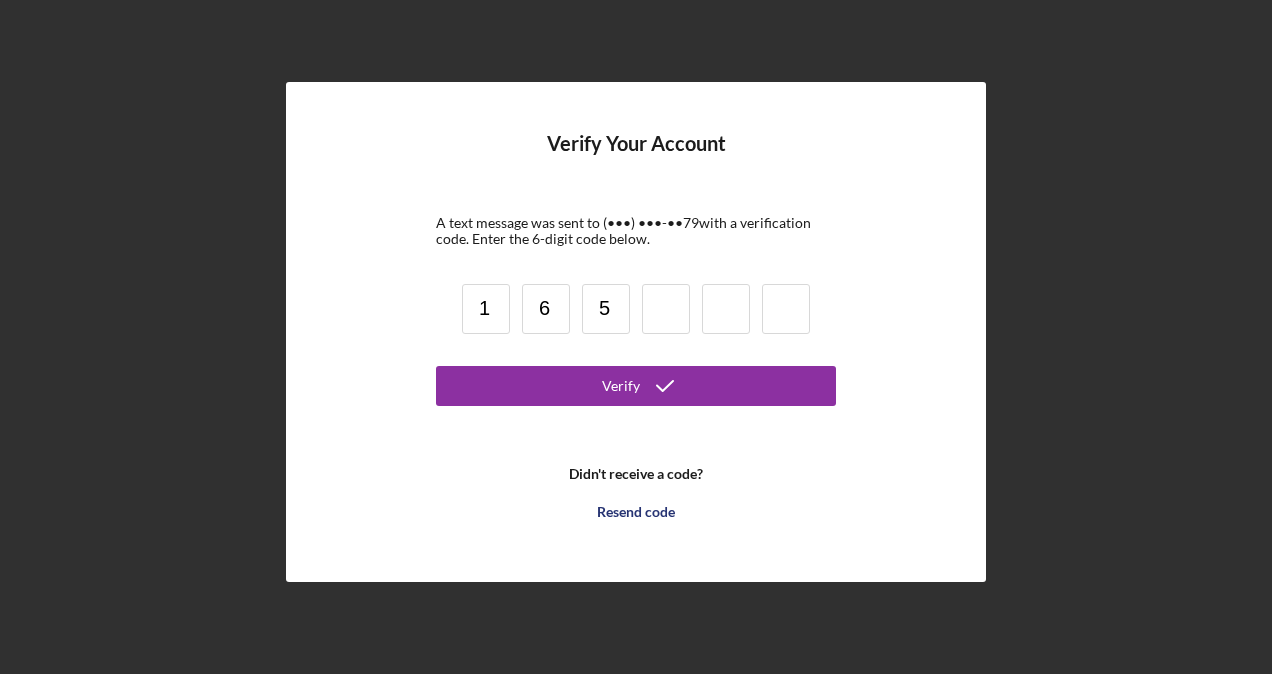 type on "5" 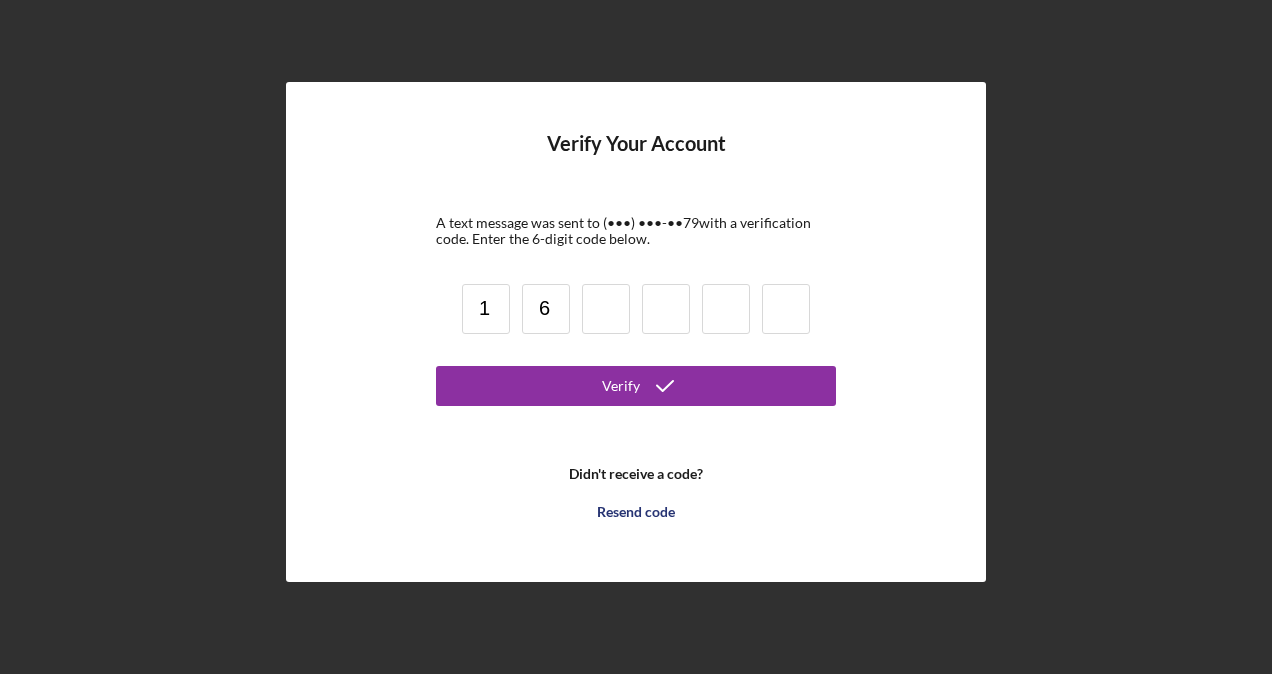 type 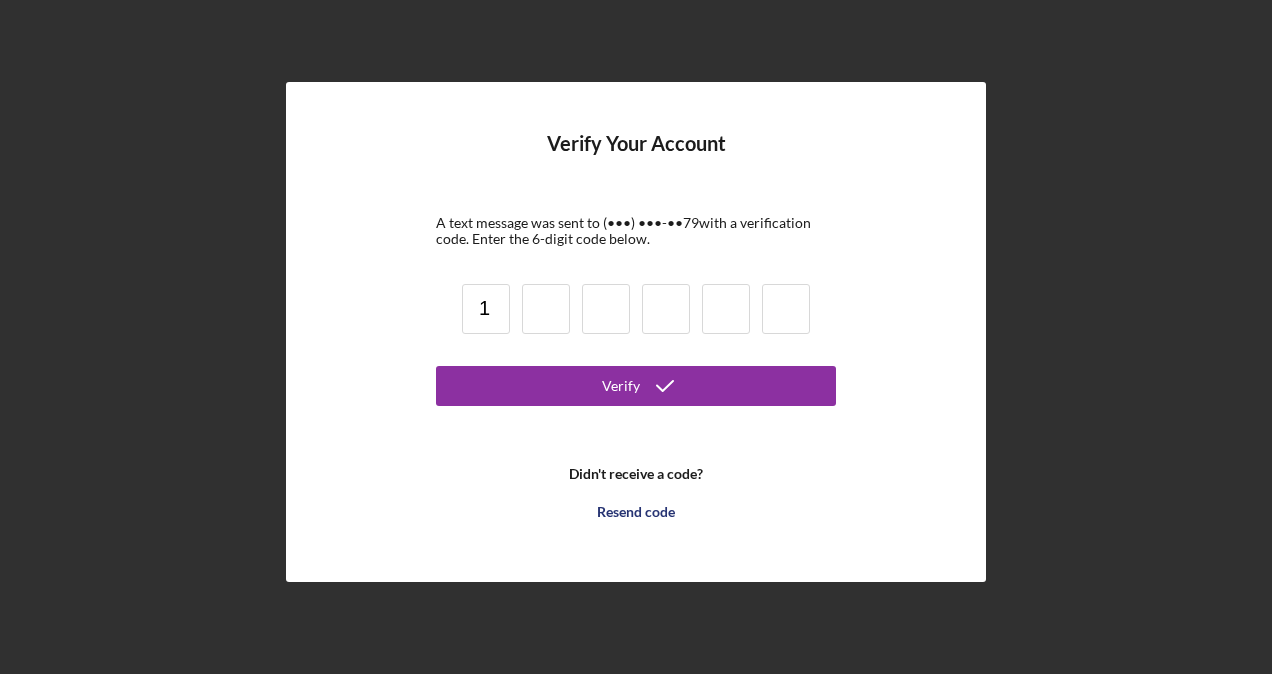 type 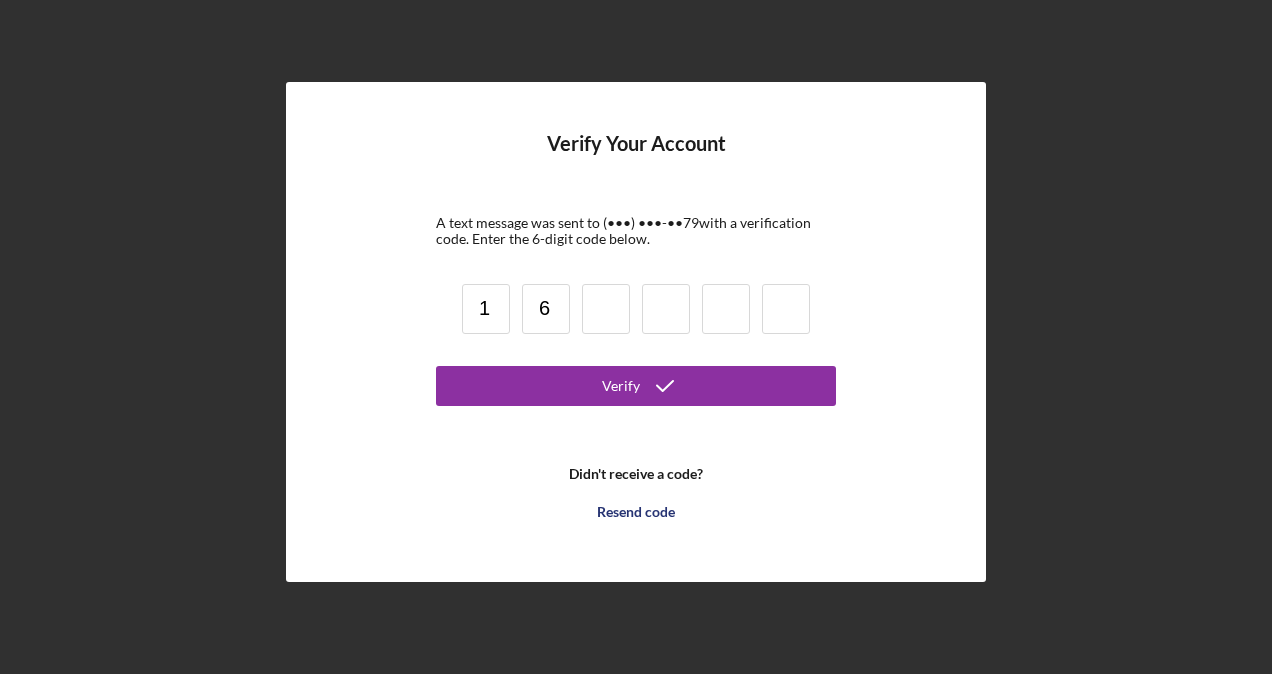 type on "6" 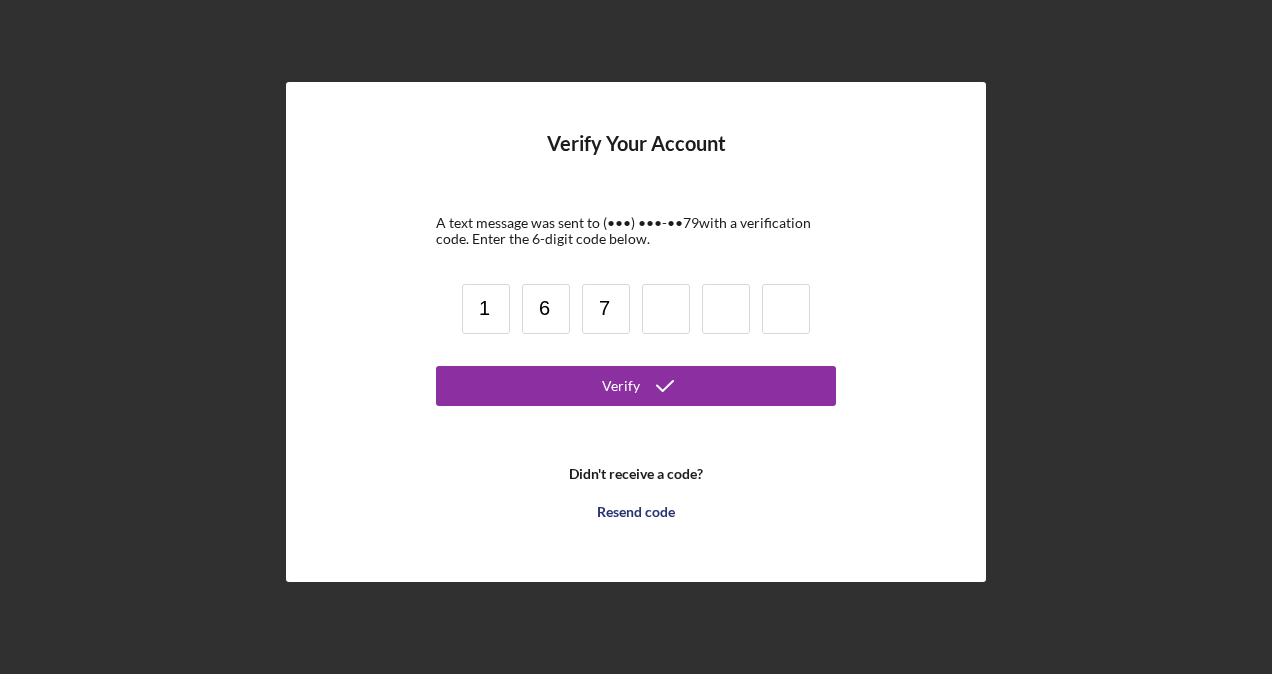 type on "7" 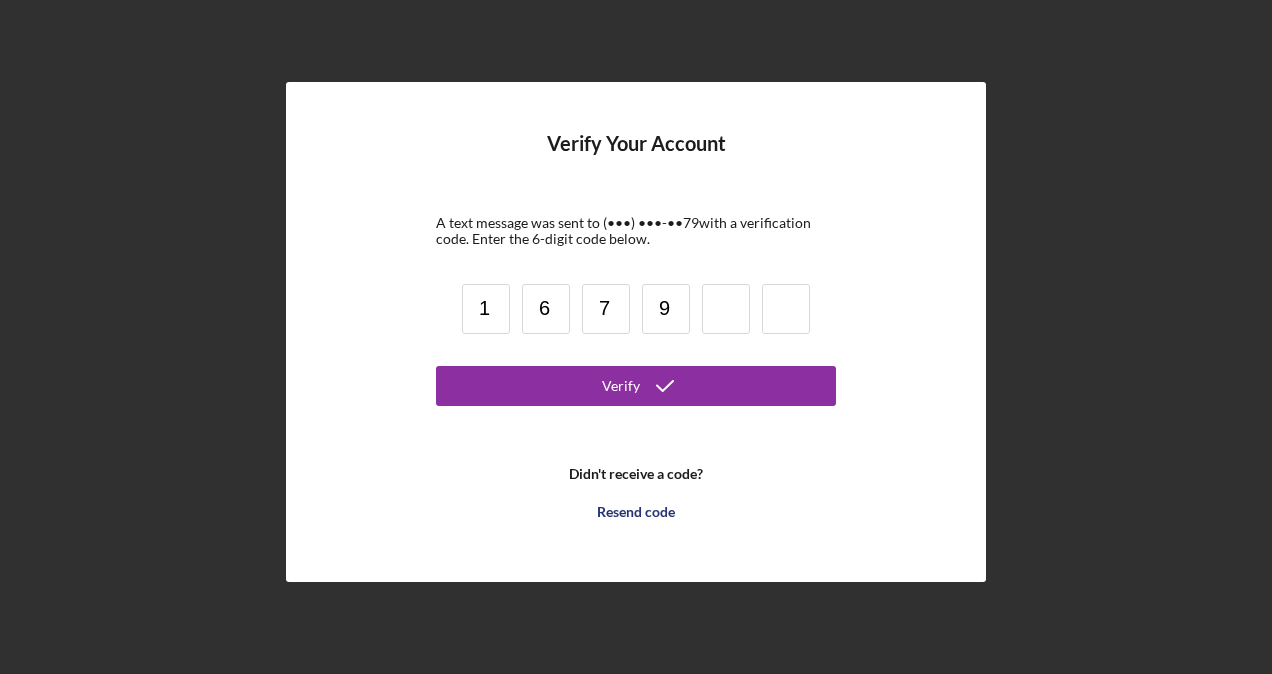 type on "9" 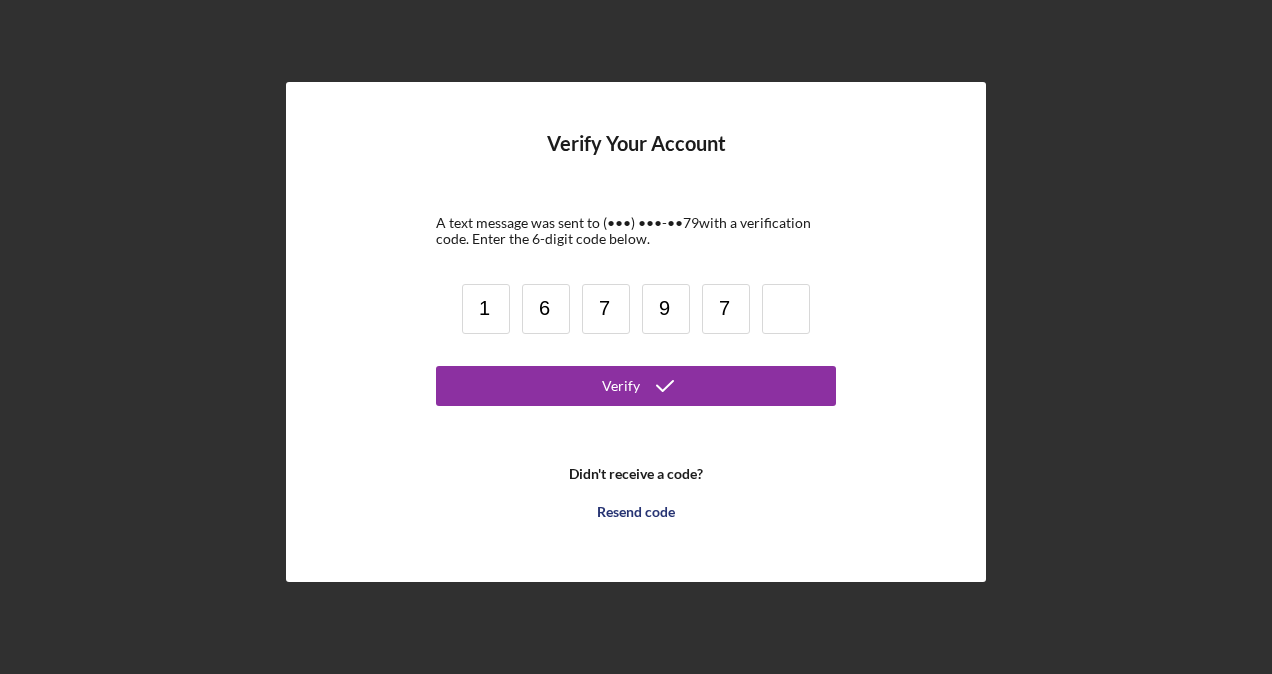 type on "7" 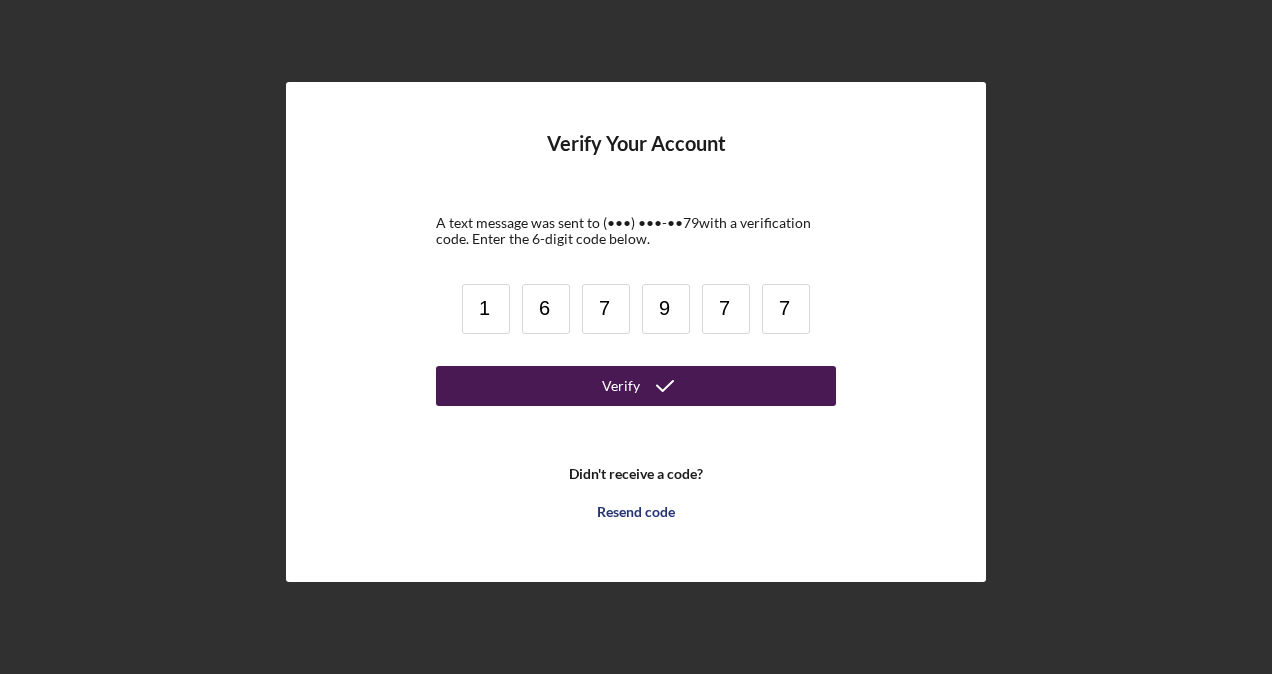 type on "7" 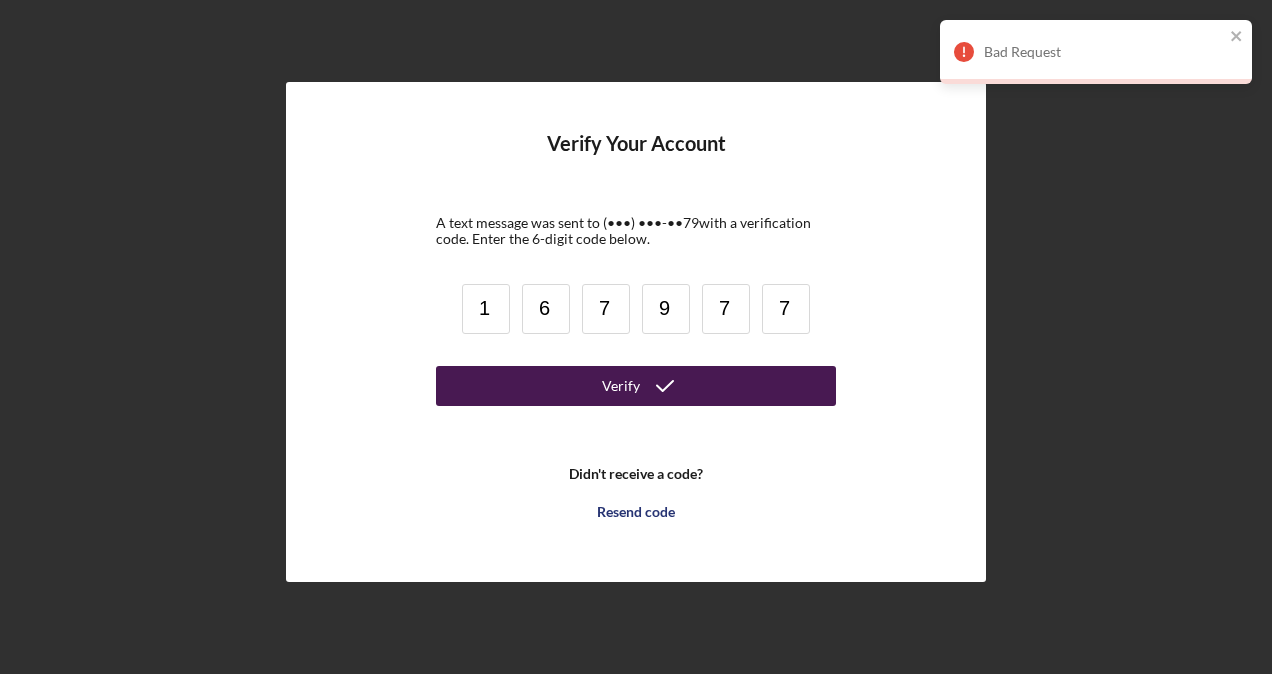click on "6" at bounding box center [546, 309] 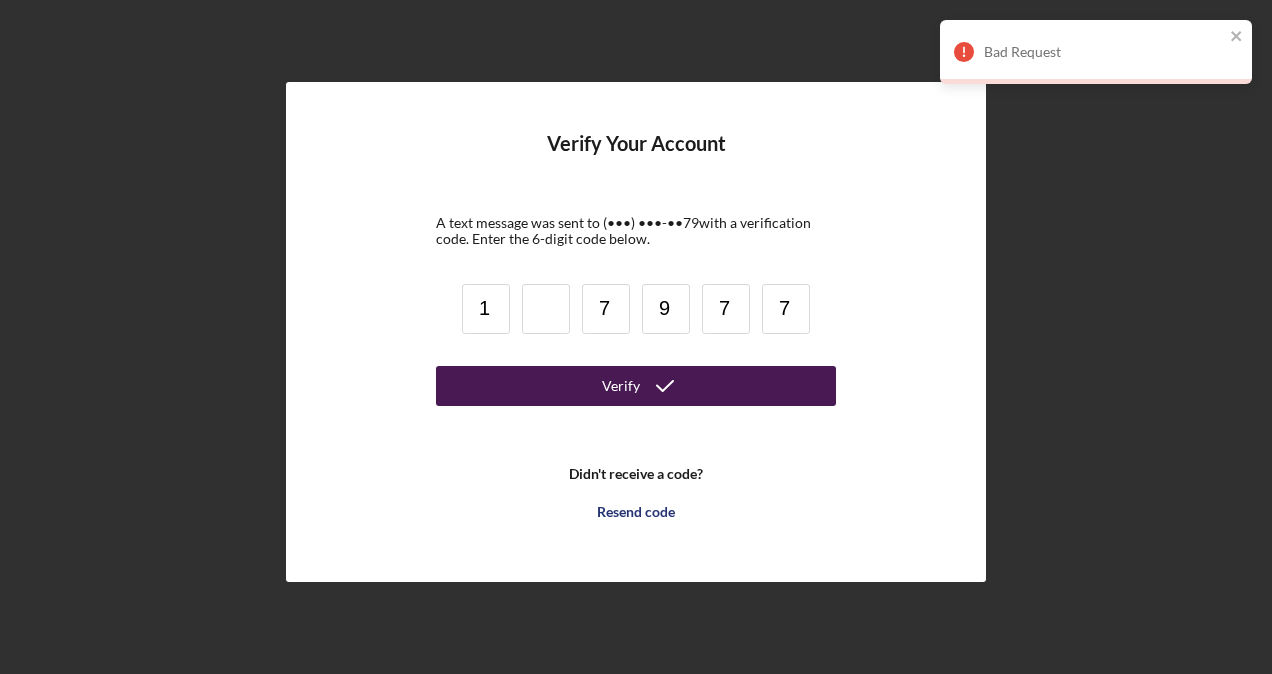 type 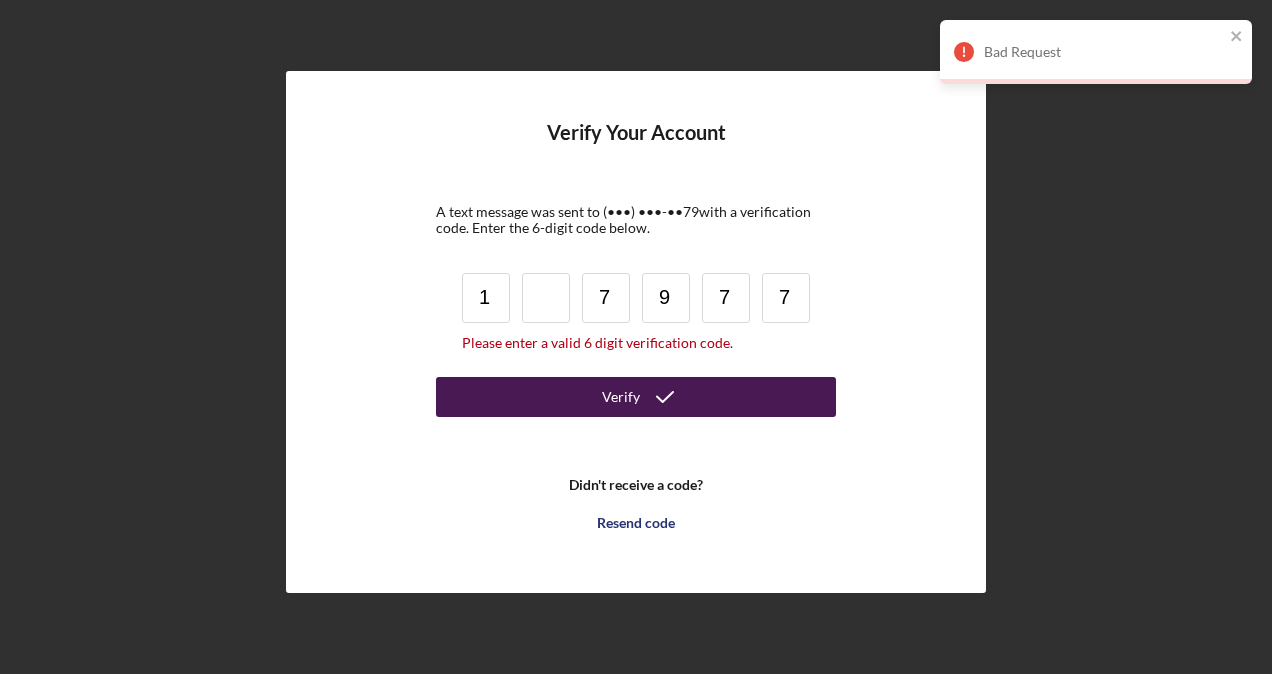 type on "1" 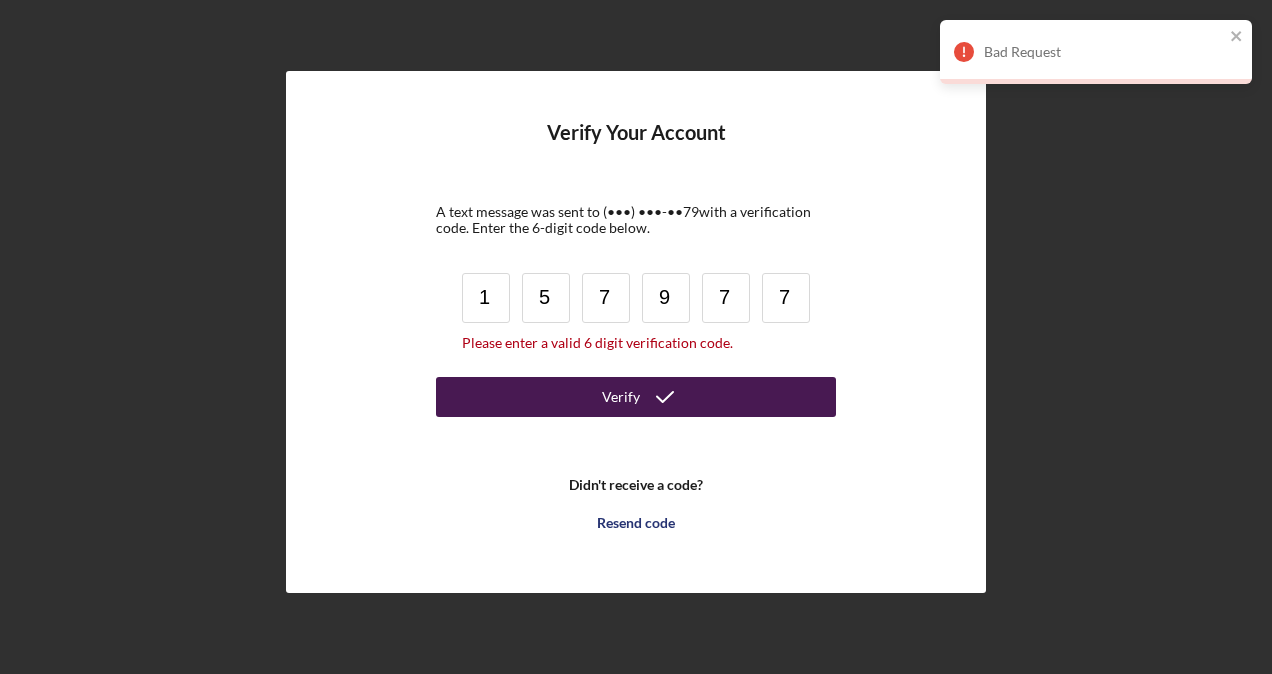 type on "5" 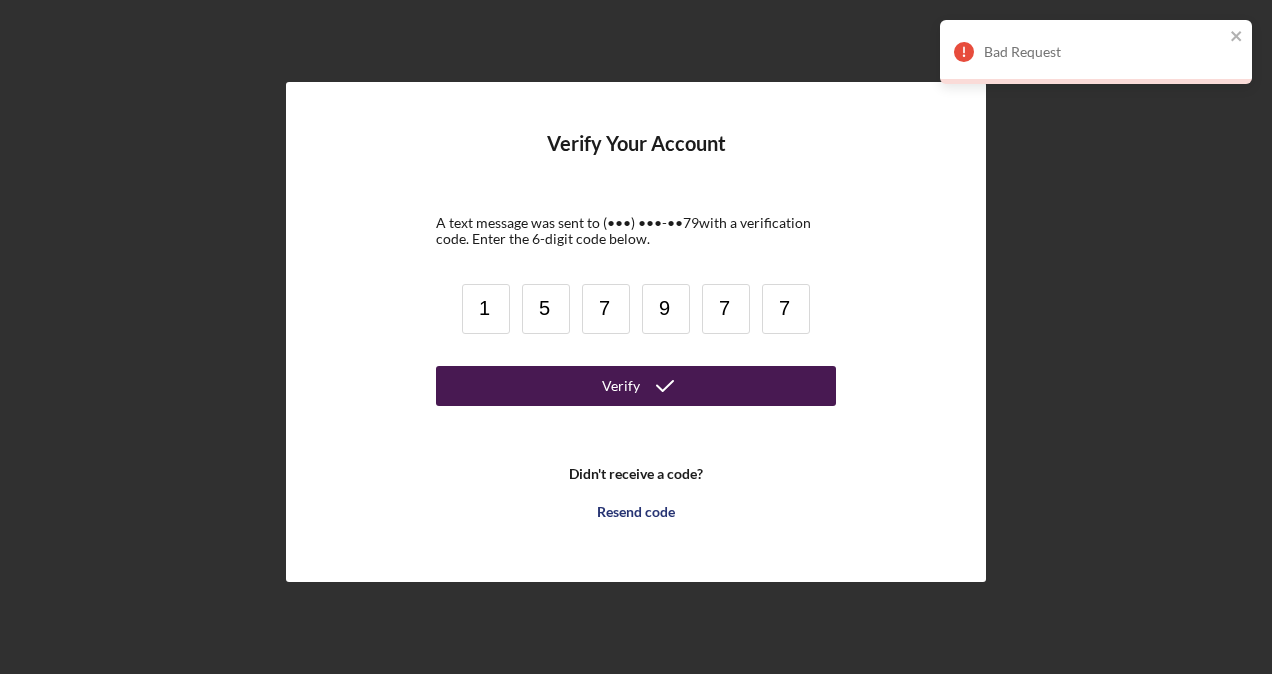 click on "Verify" at bounding box center (621, 386) 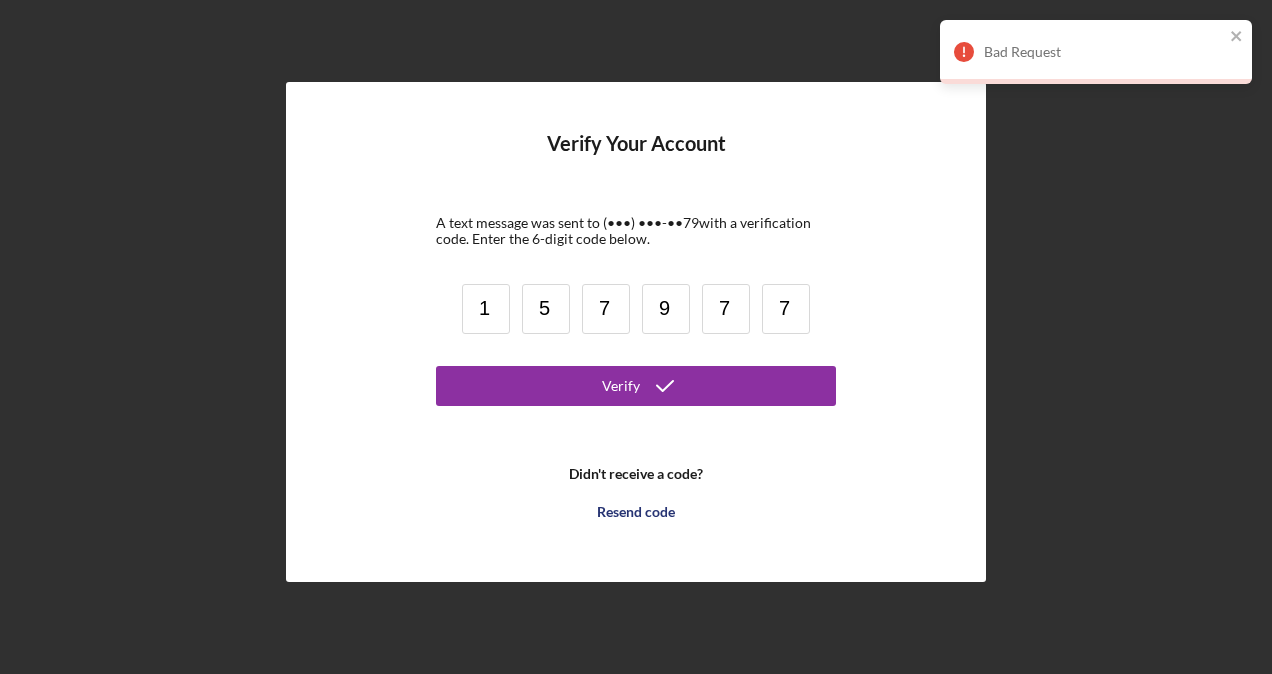 click on "7" at bounding box center [606, 309] 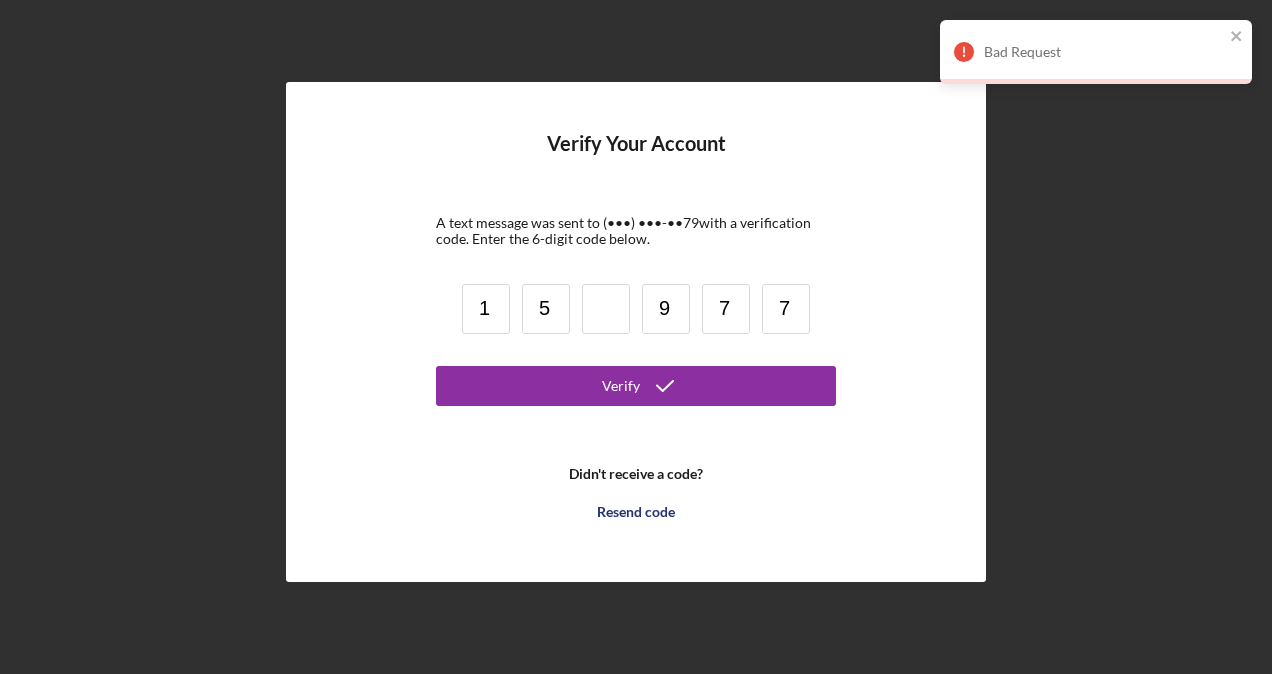 type 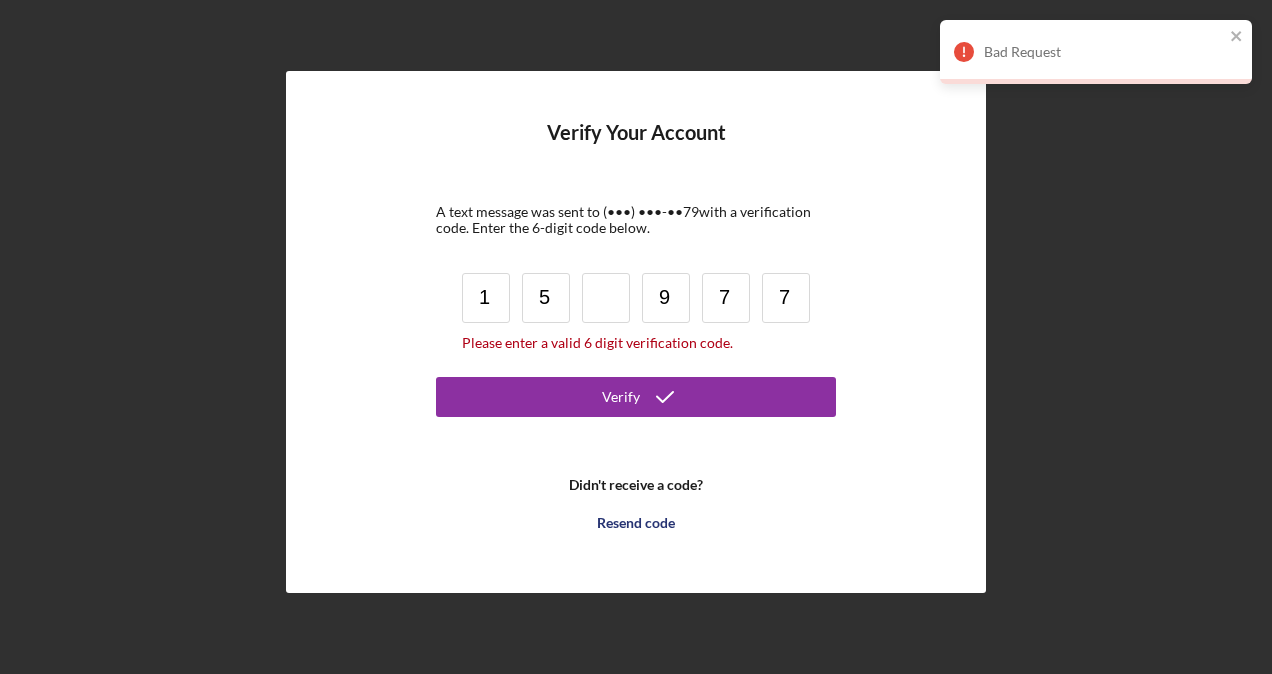 type on "5" 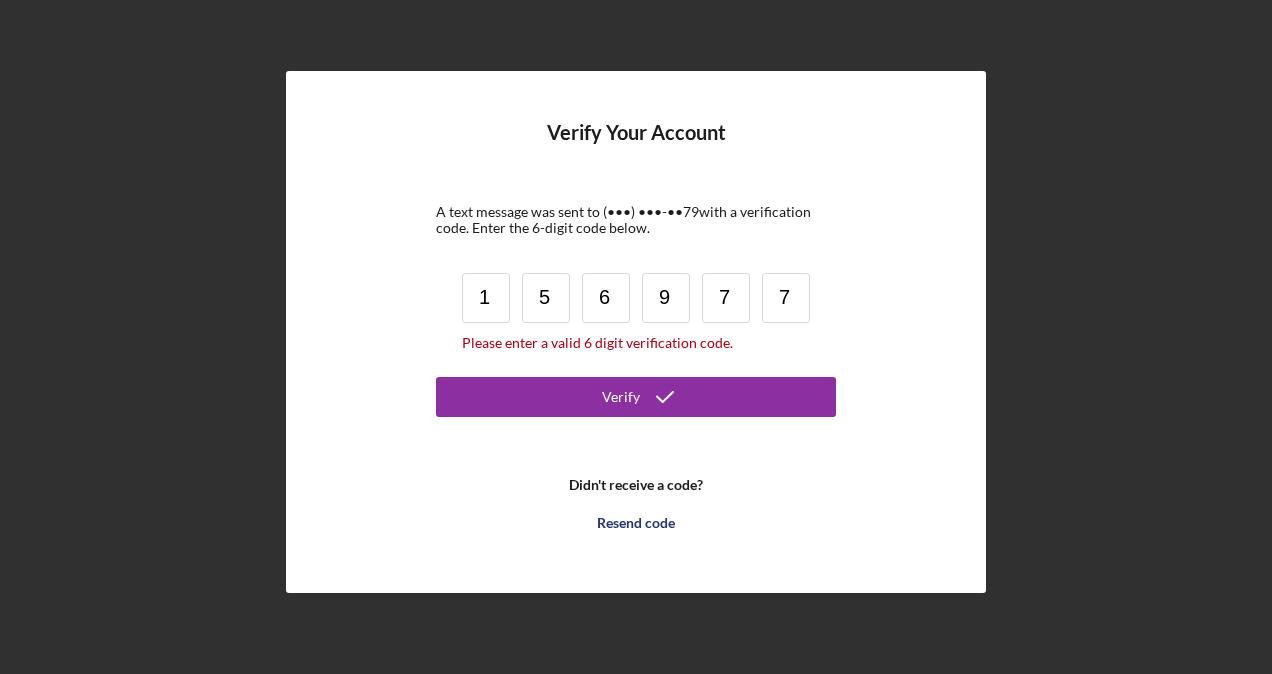 type on "6" 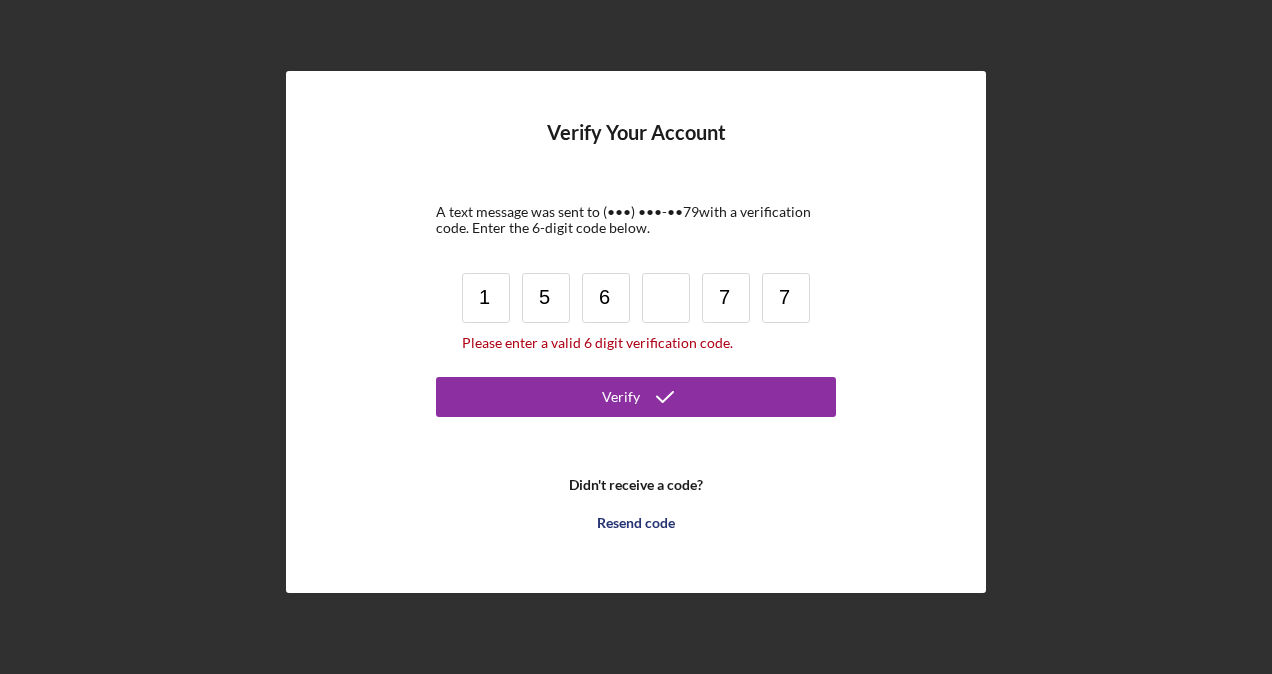 type 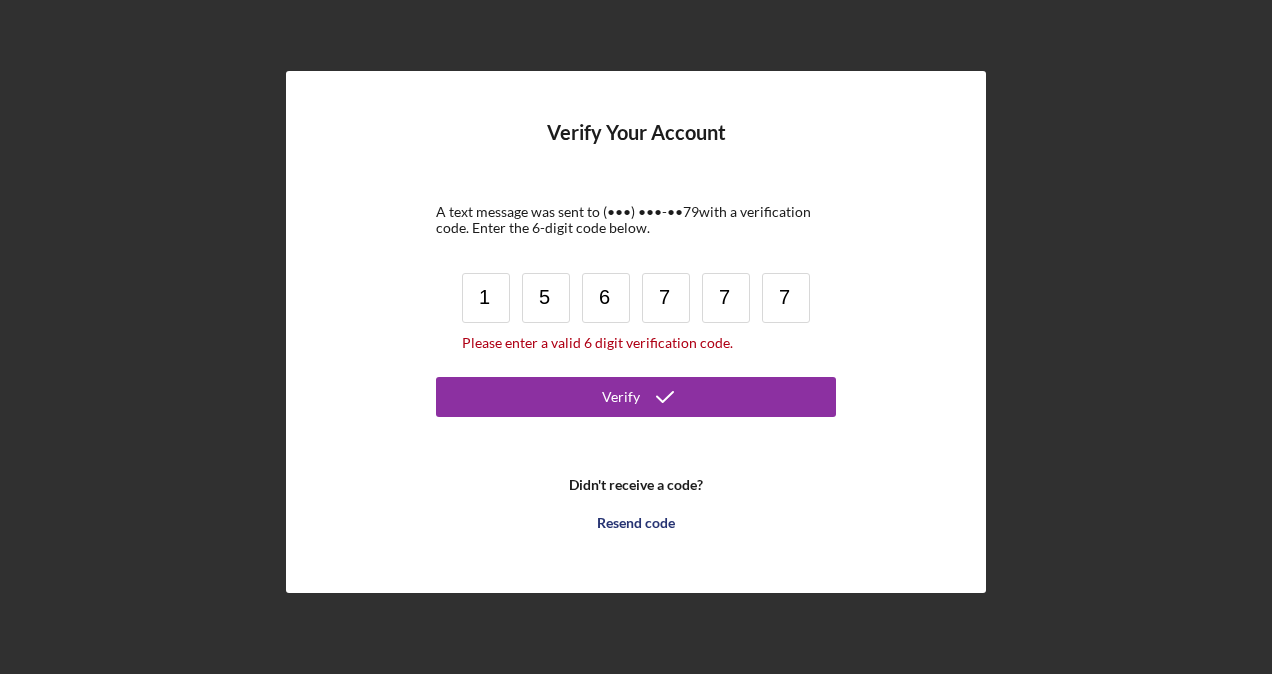 type on "7" 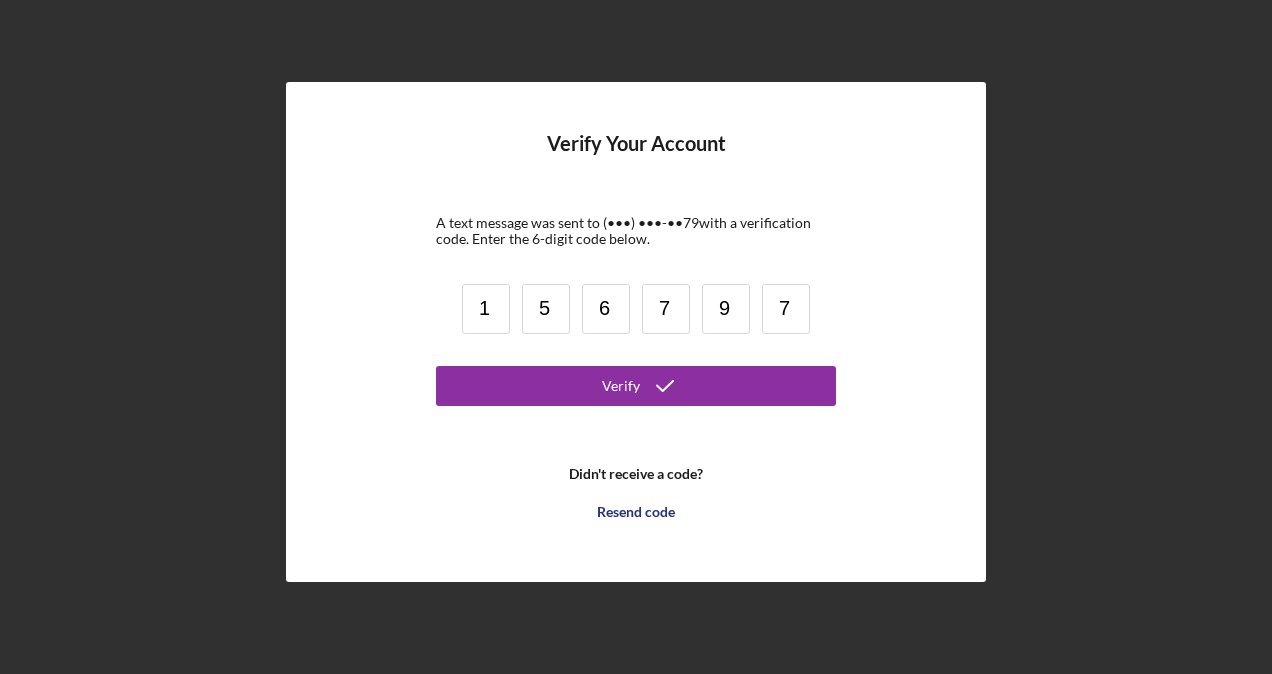 type on "9" 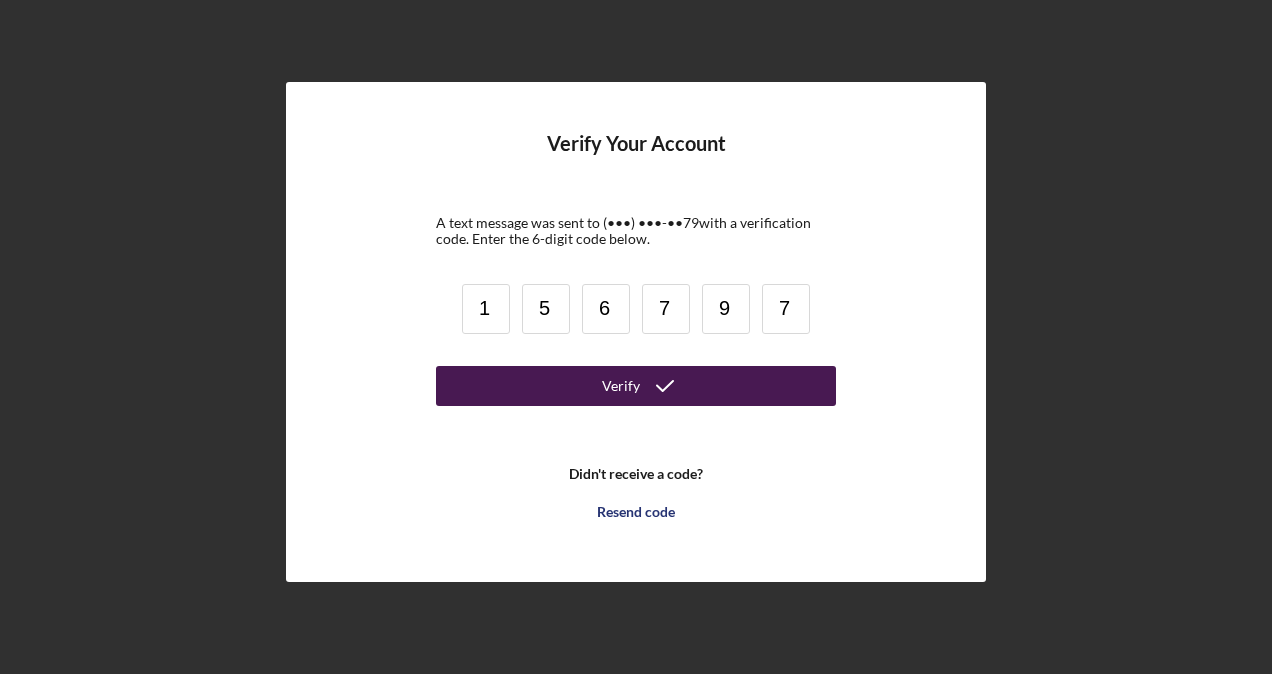 click on "Verify" at bounding box center (636, 386) 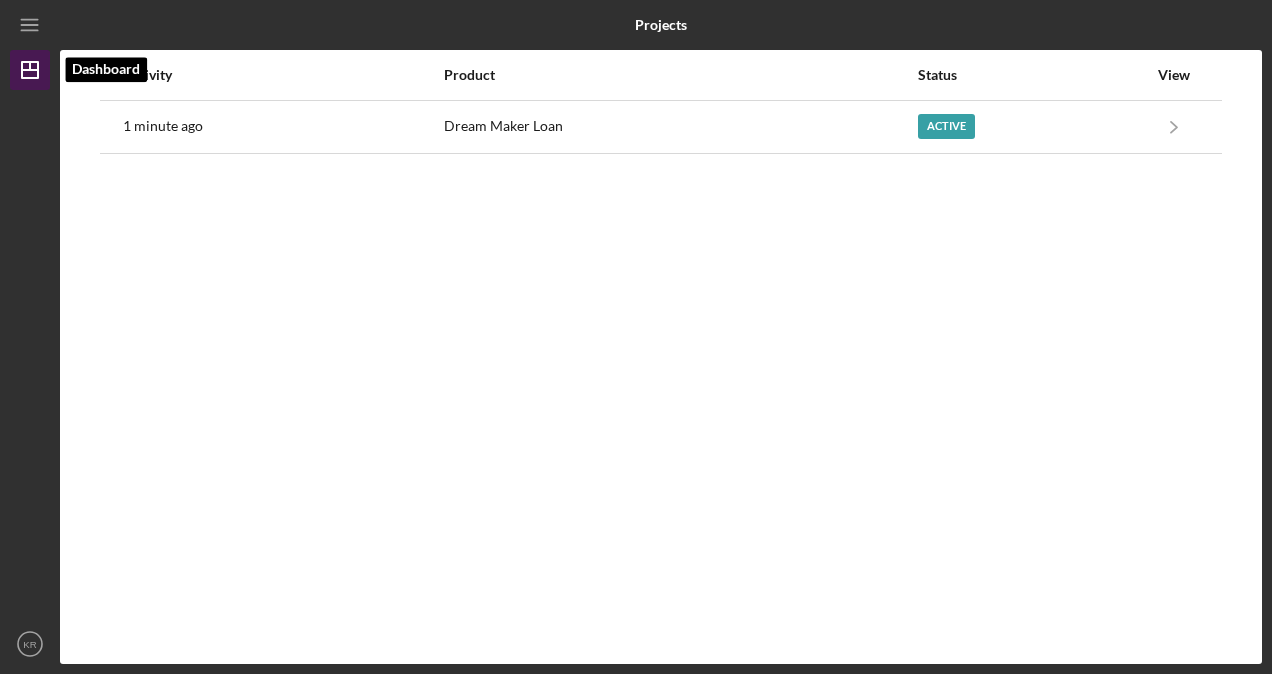 click 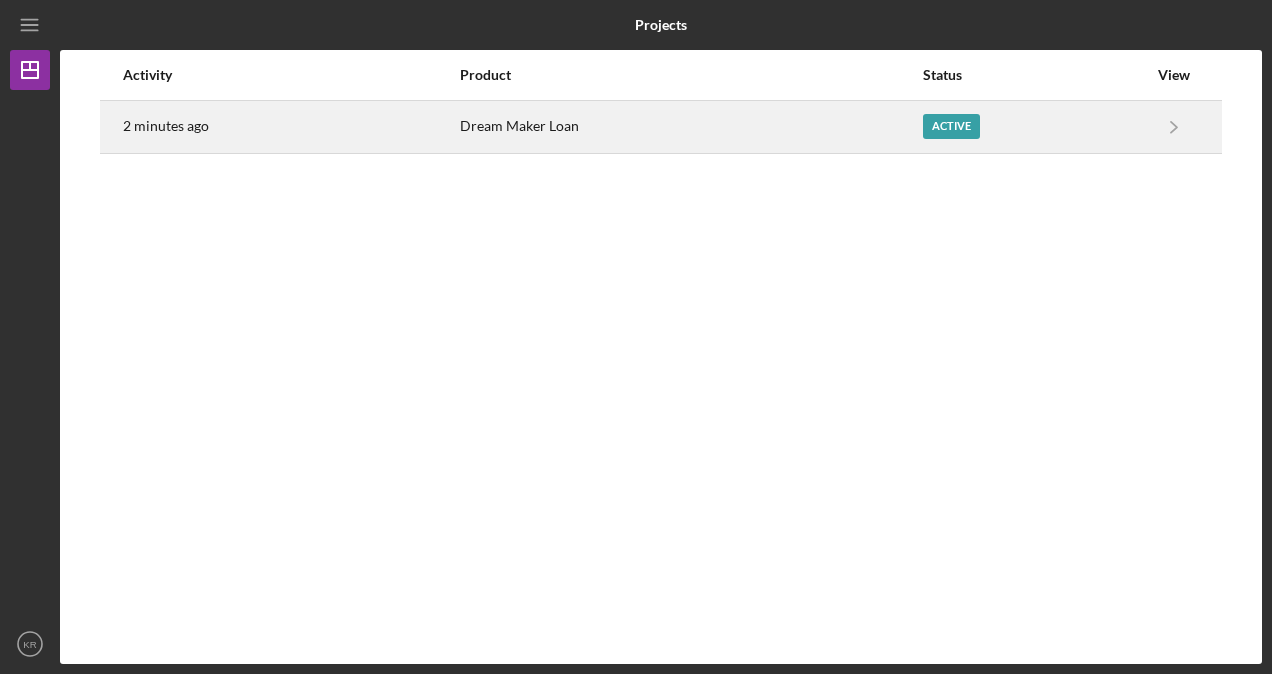 click on "Active" at bounding box center [951, 126] 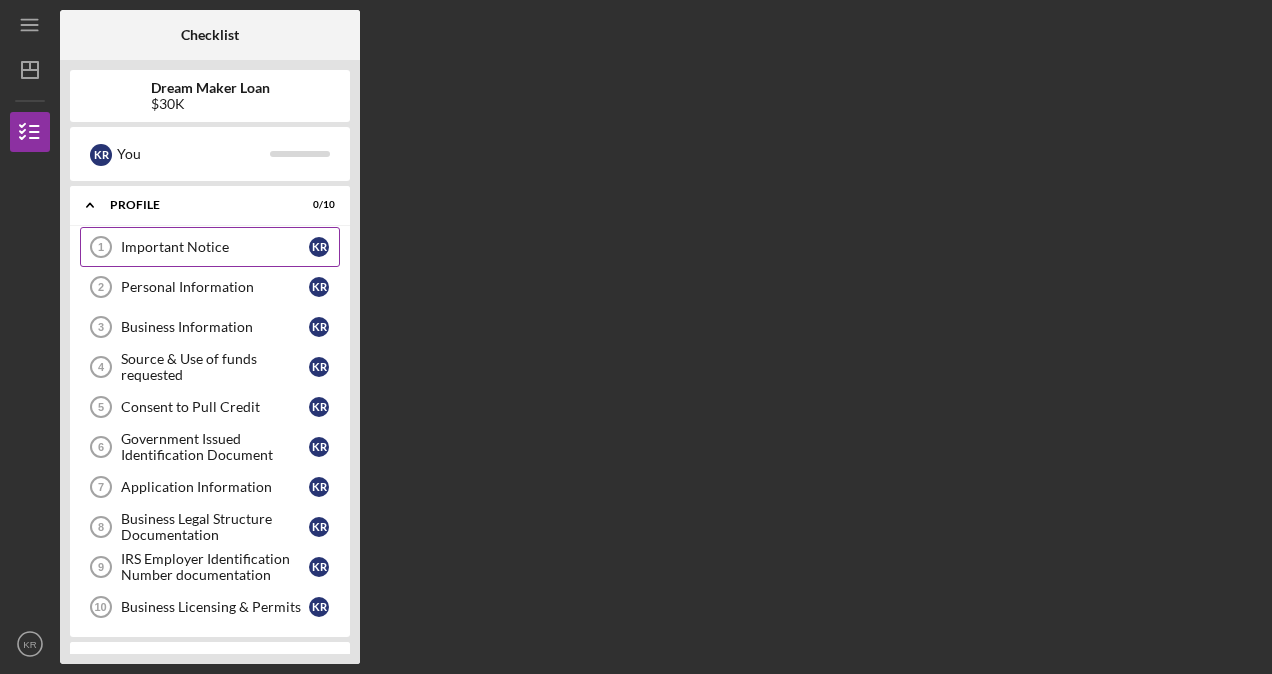 click on "Important Notice" at bounding box center [215, 247] 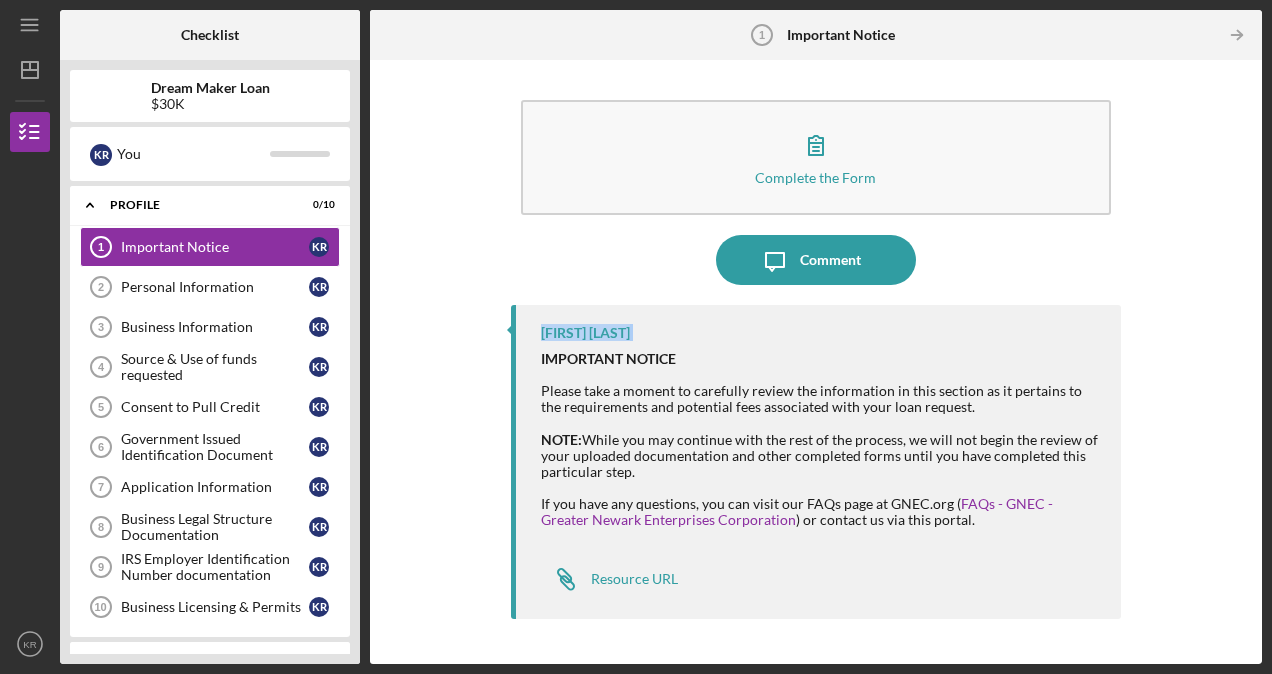 drag, startPoint x: 1262, startPoint y: 238, endPoint x: 1275, endPoint y: 345, distance: 107.78683 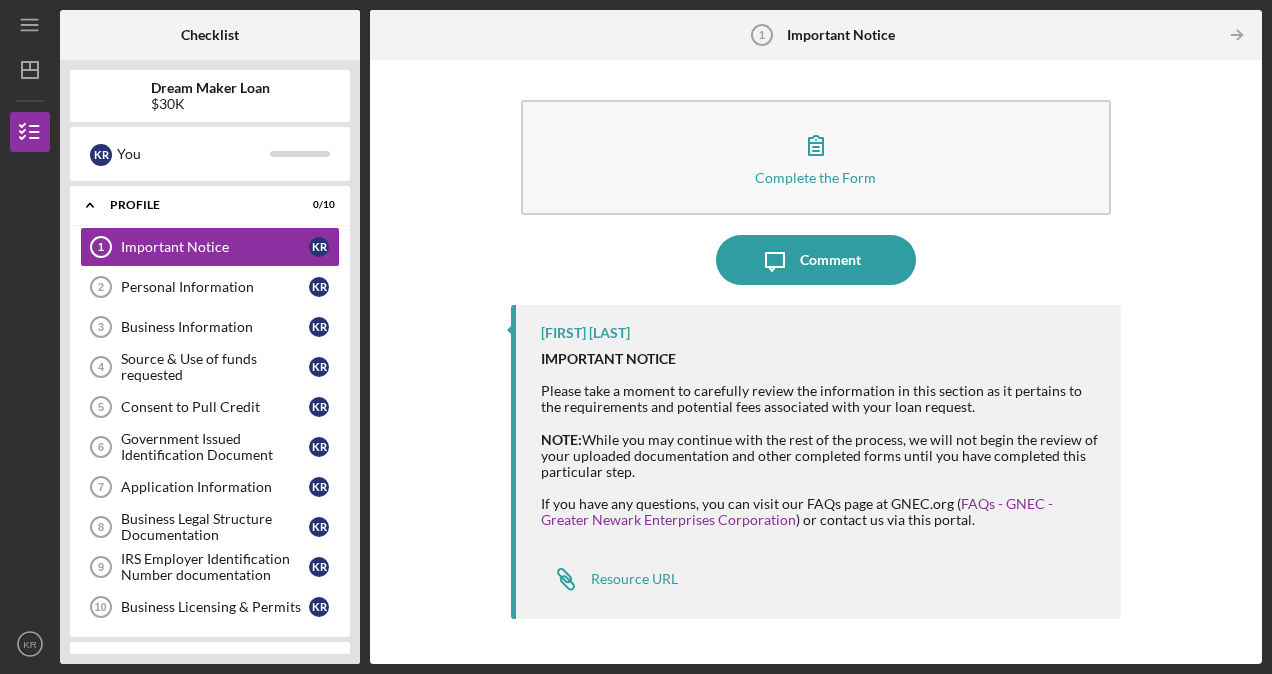 click on "Icon/Link Resource URL" at bounding box center [821, 574] 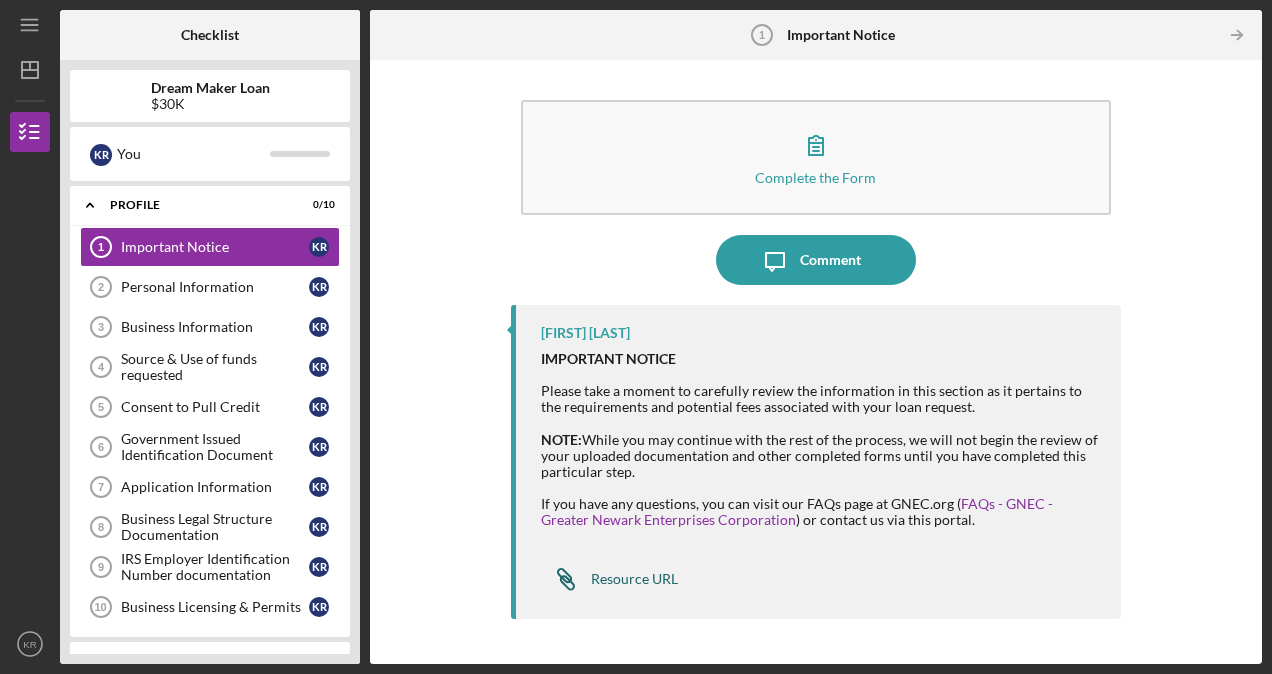 click on "Resource URL" at bounding box center (634, 579) 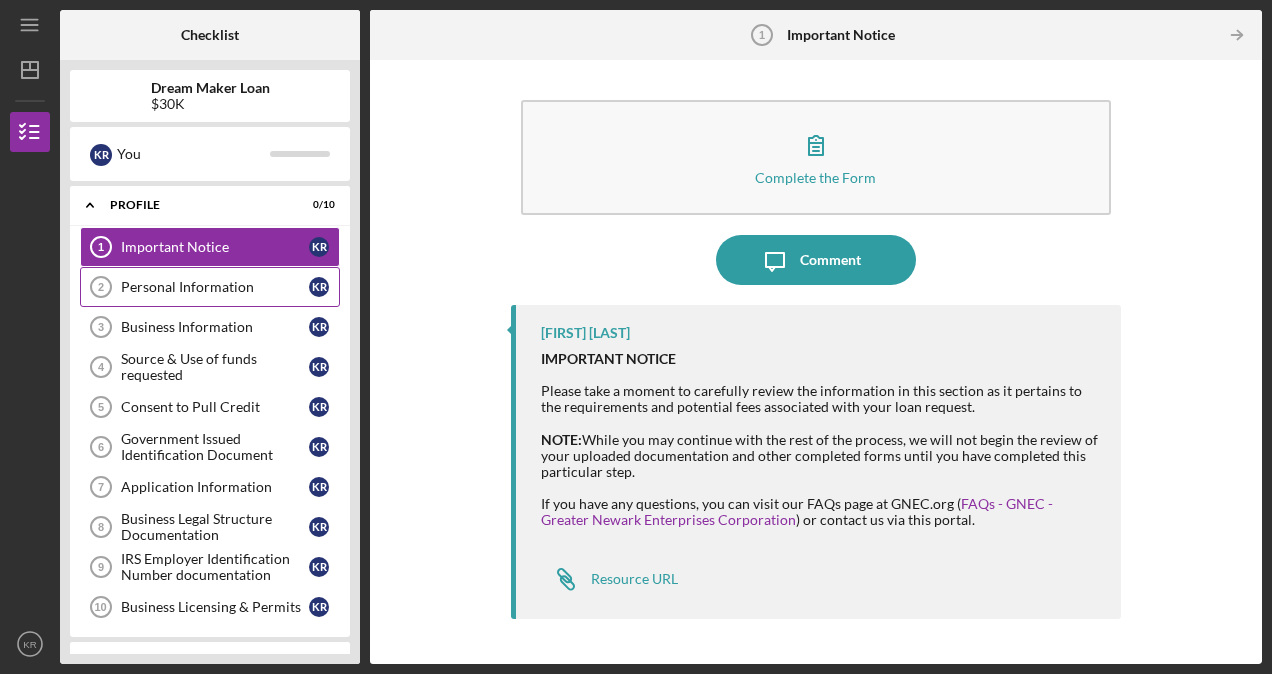 click on "Personal Information" at bounding box center [215, 287] 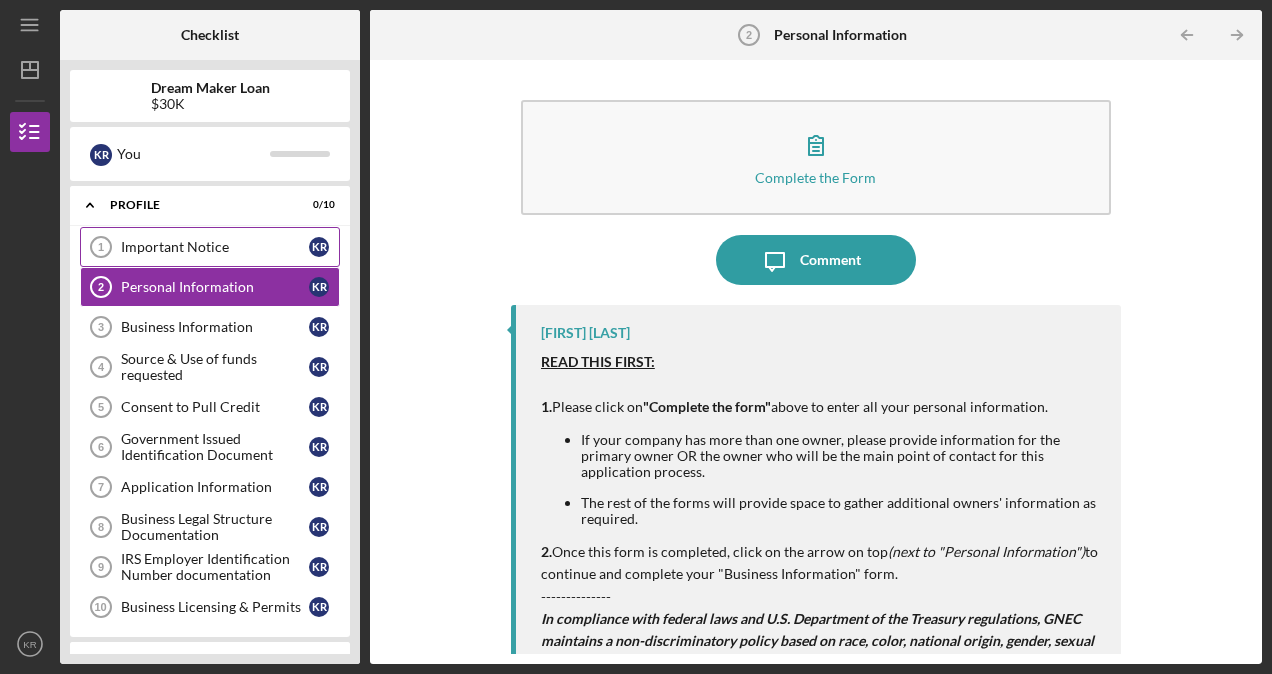 click on "Important Notice" at bounding box center (215, 247) 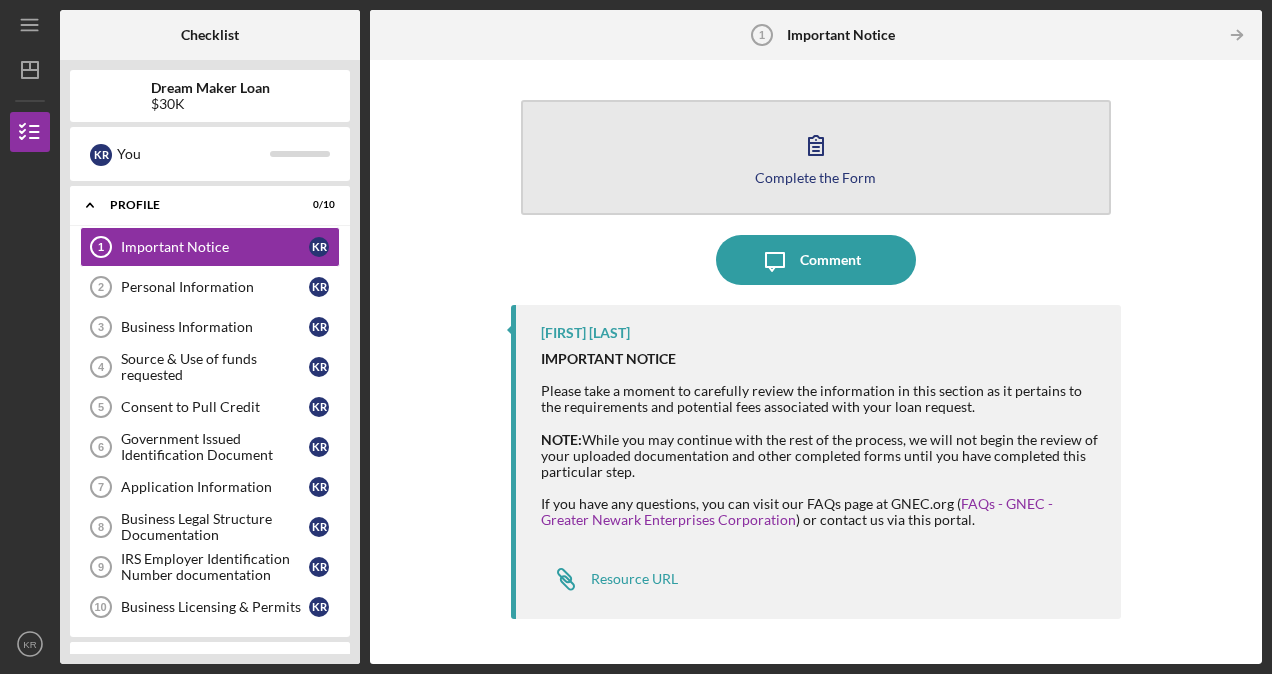 click 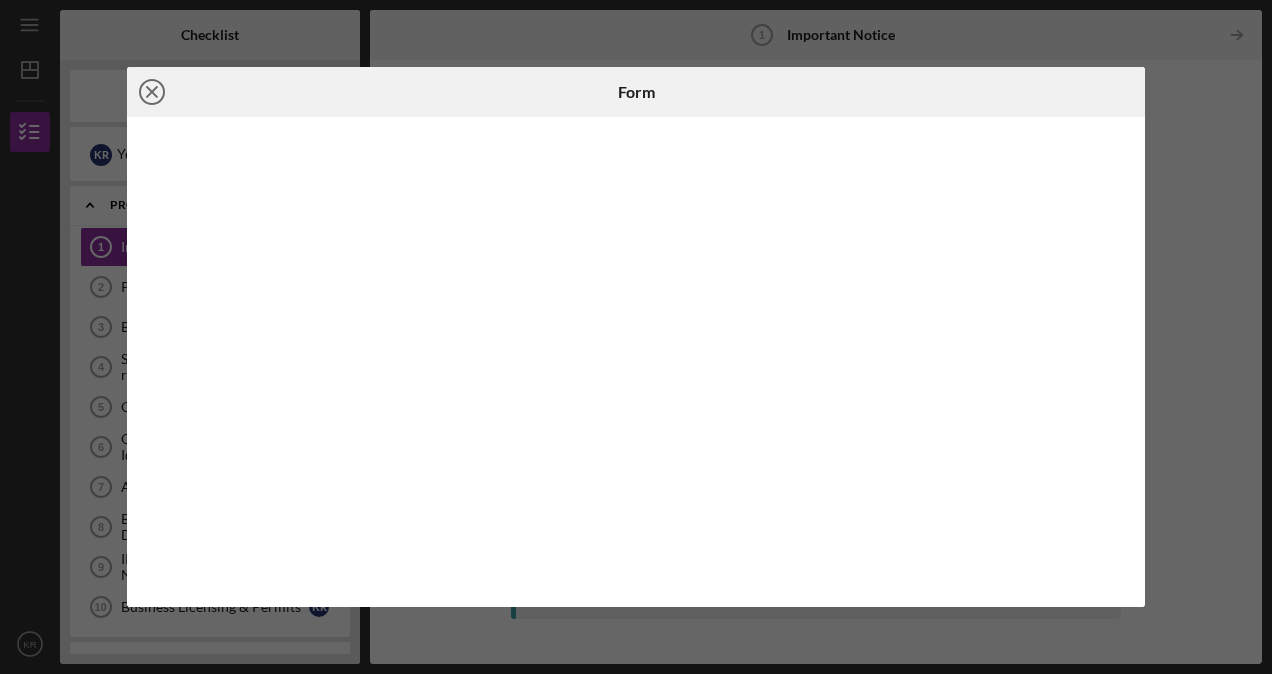click on "Icon/Close" 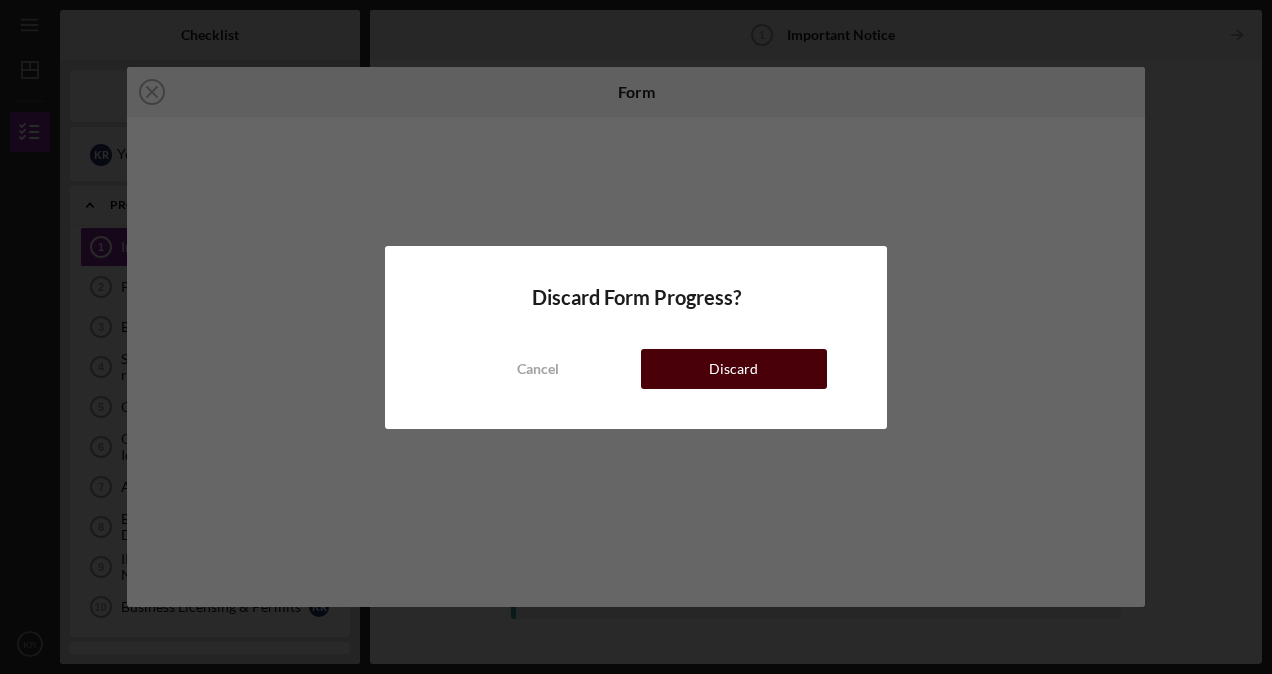 click on "Discard" at bounding box center (733, 369) 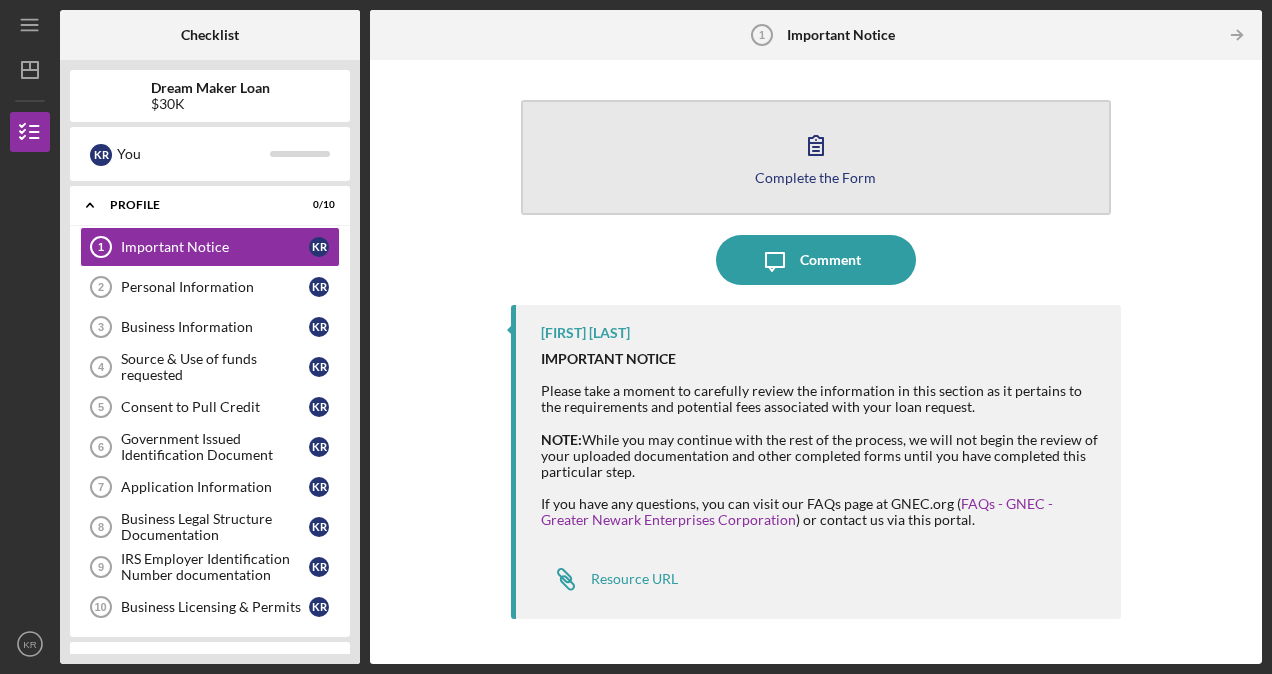 click on "Complete the Form" at bounding box center (815, 177) 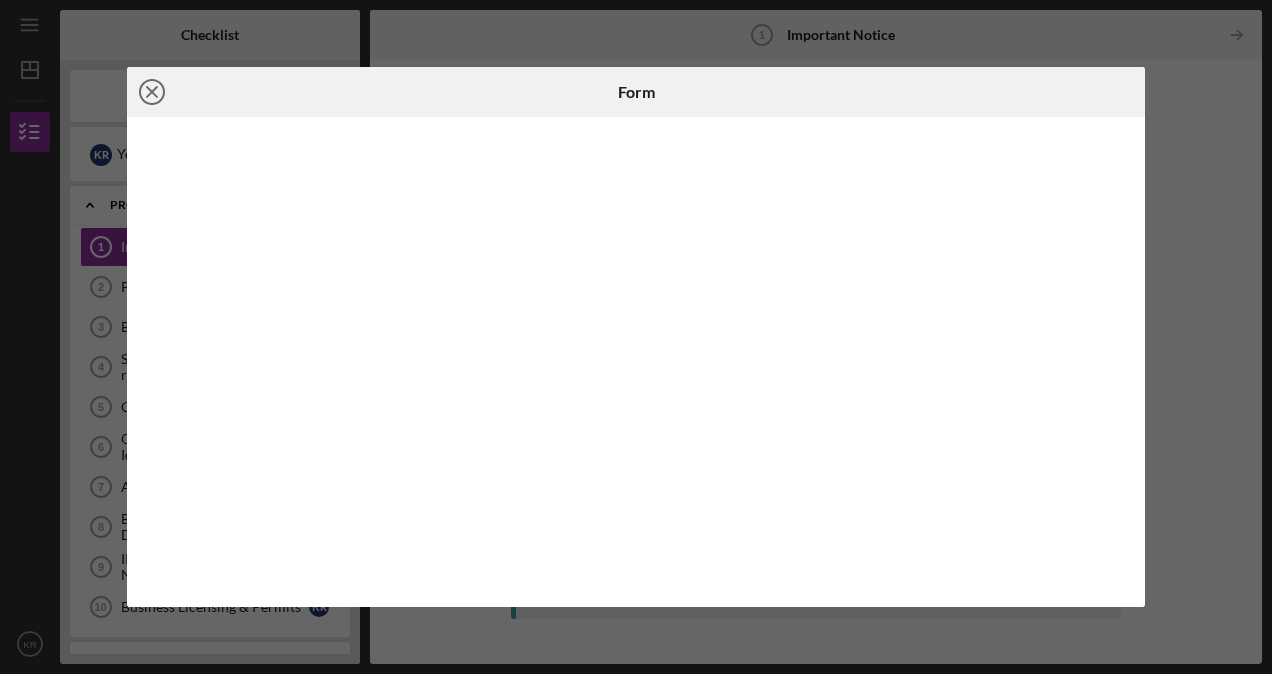 click on "Icon/Close" 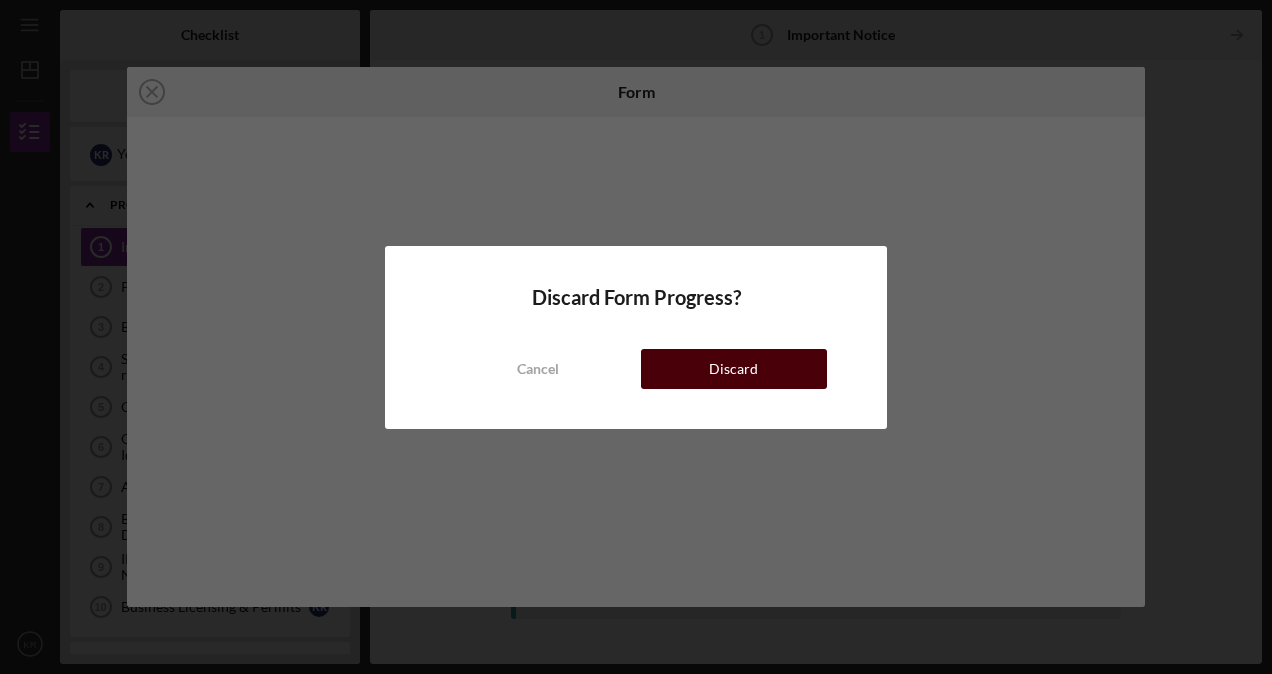 click on "Discard" at bounding box center [733, 369] 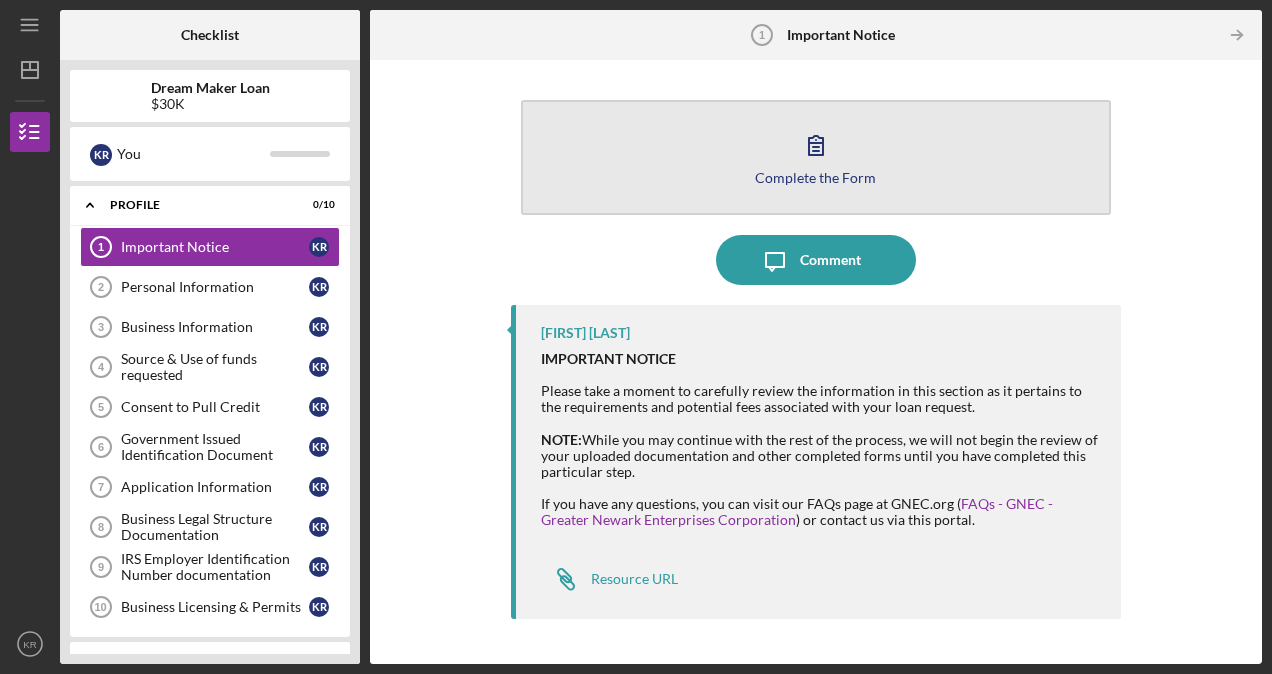 click 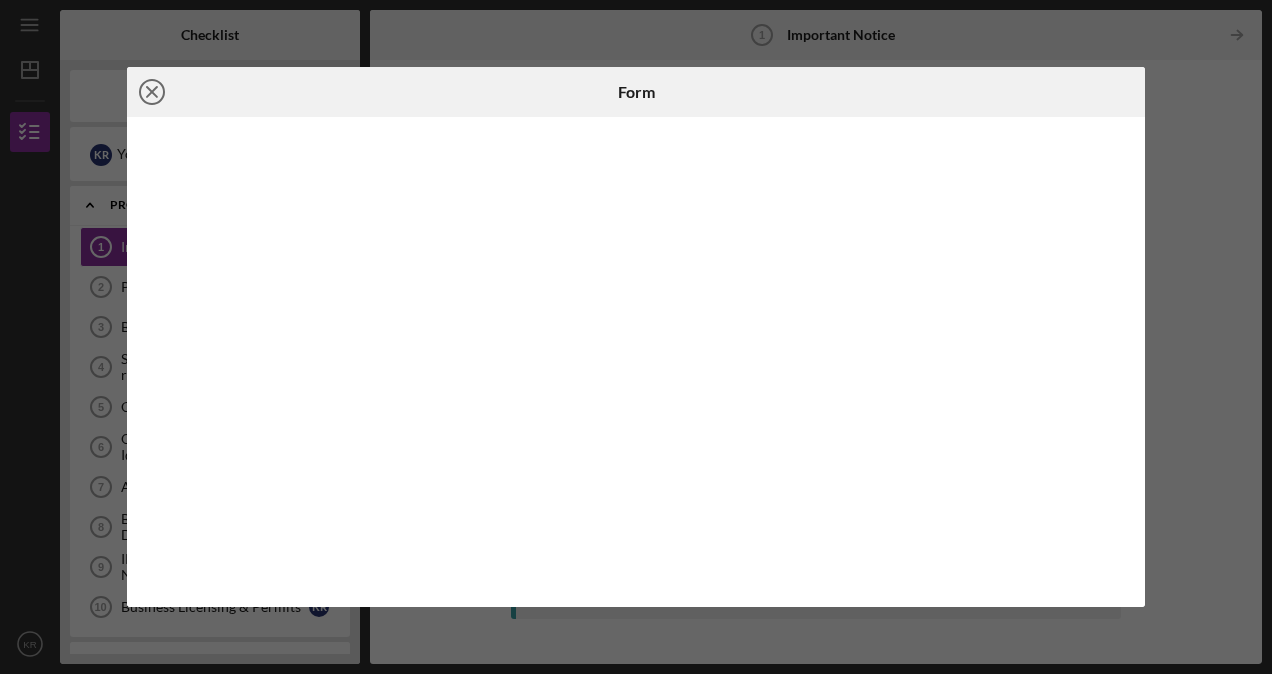click on "Icon/Close" 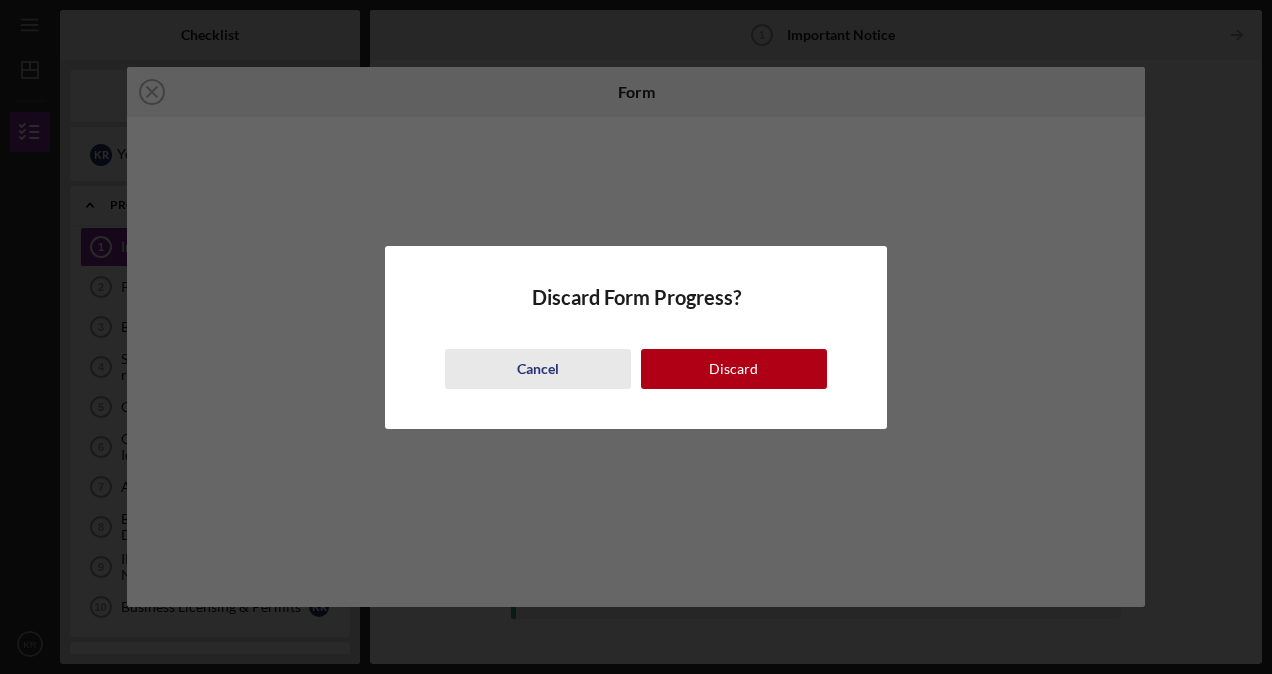 click on "Cancel" at bounding box center (538, 369) 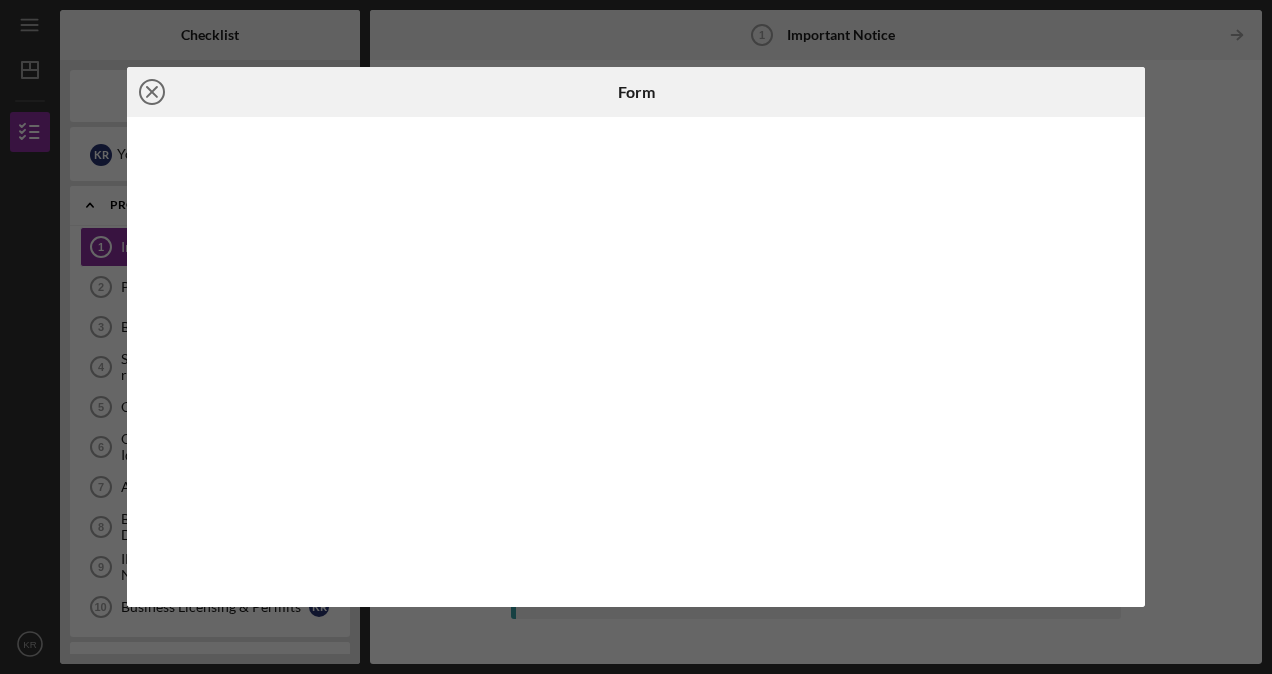 click on "Icon/Close" 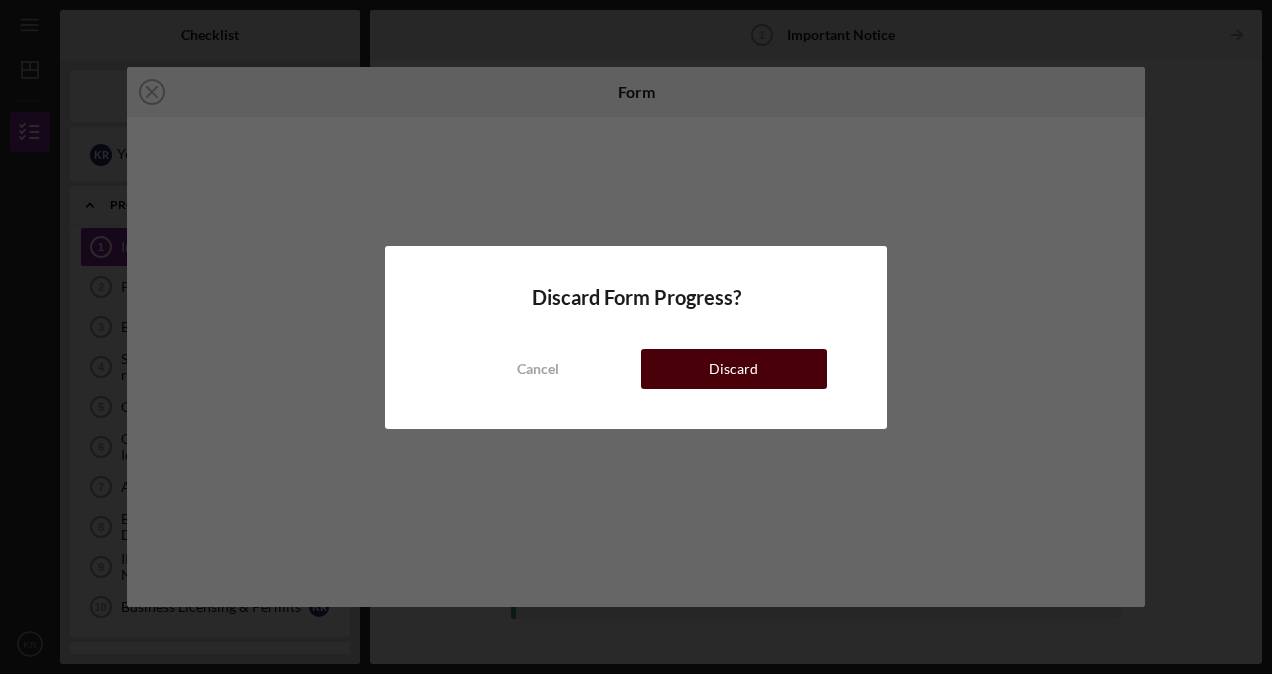 click on "Discard" at bounding box center [734, 369] 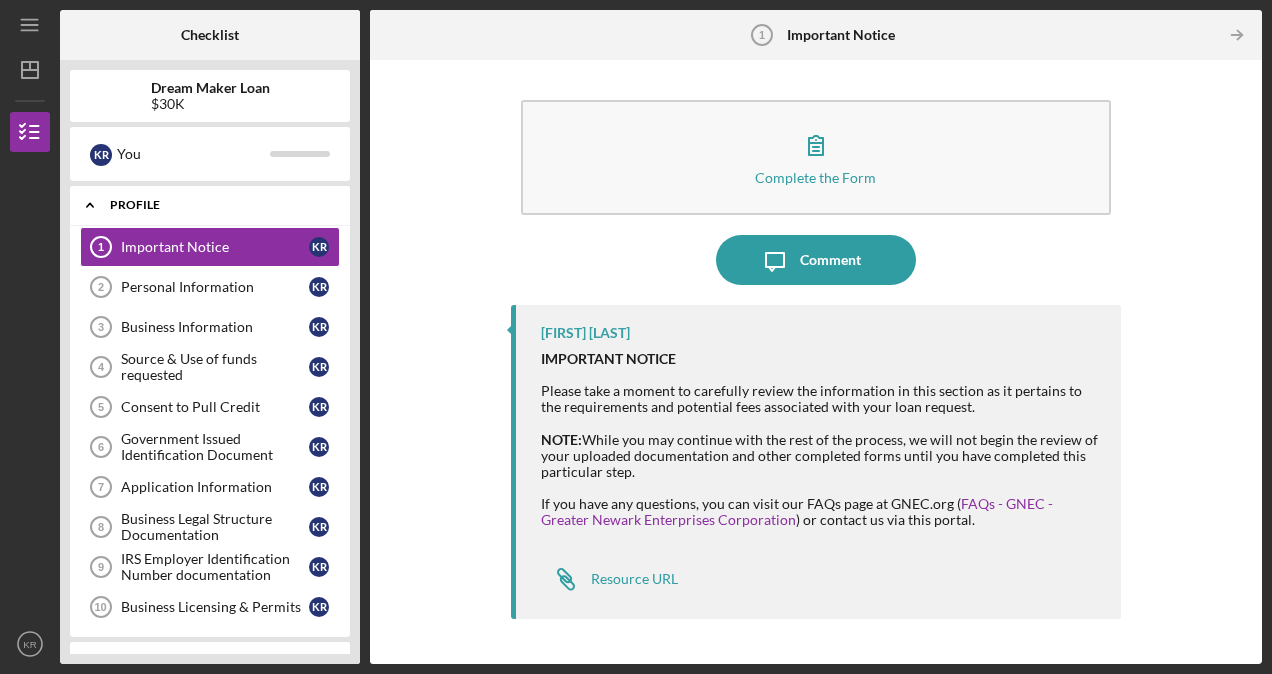 click on "Profile" at bounding box center [217, 205] 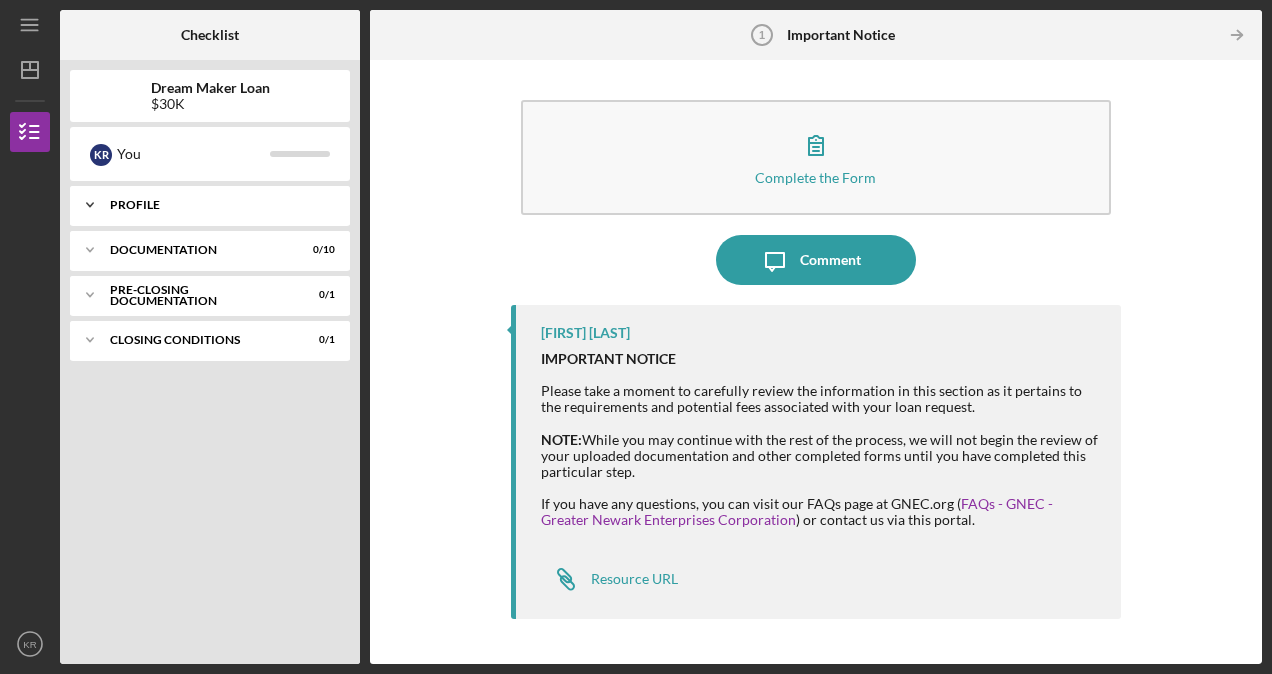 click on "Icon/Expander" 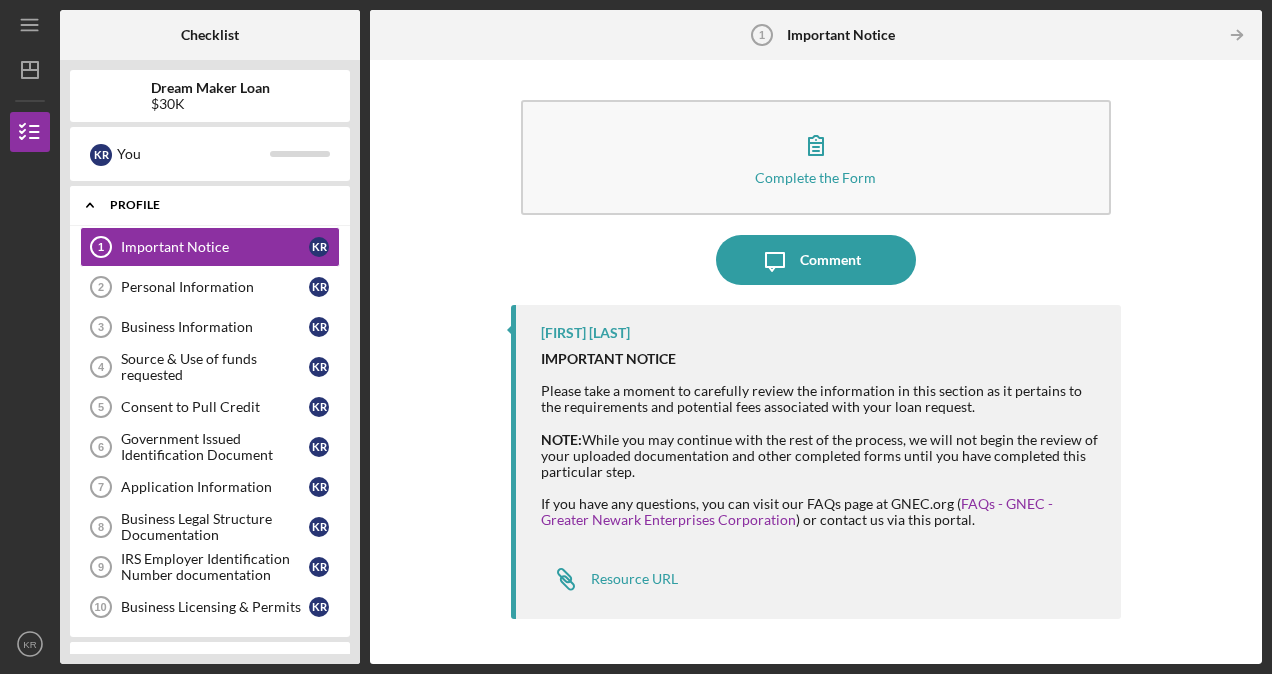 click on "Icon/Expander" 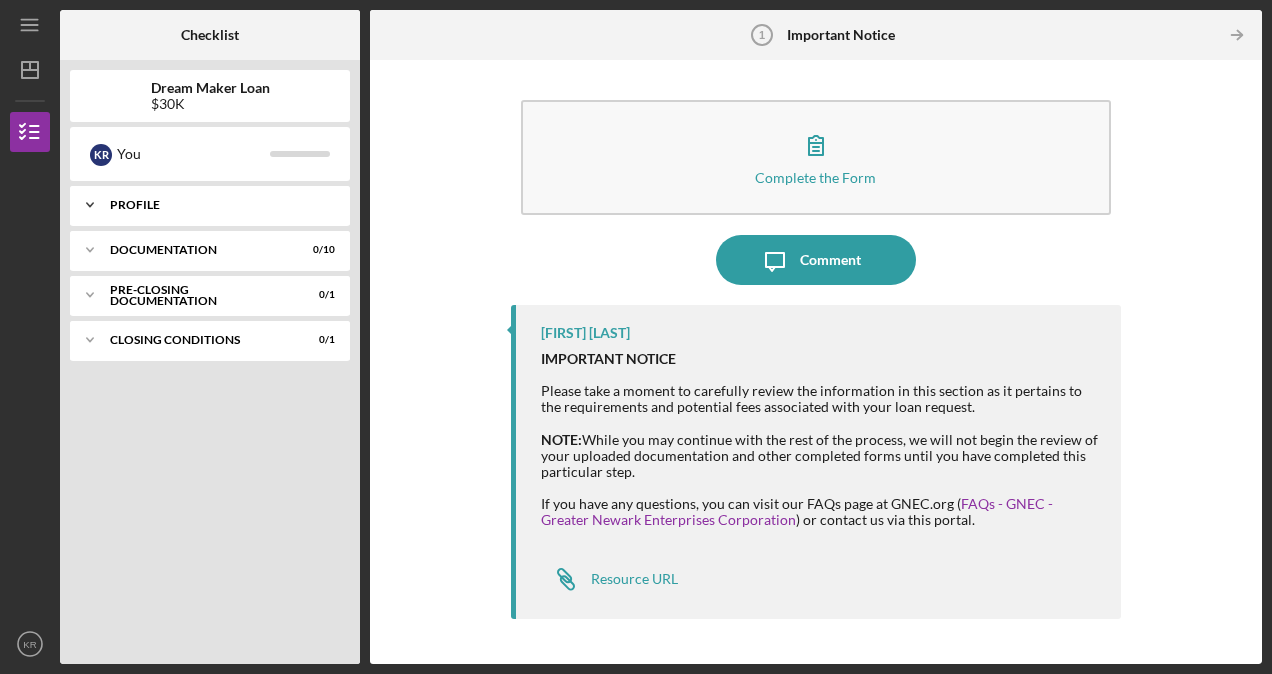 click on "Icon/Expander" 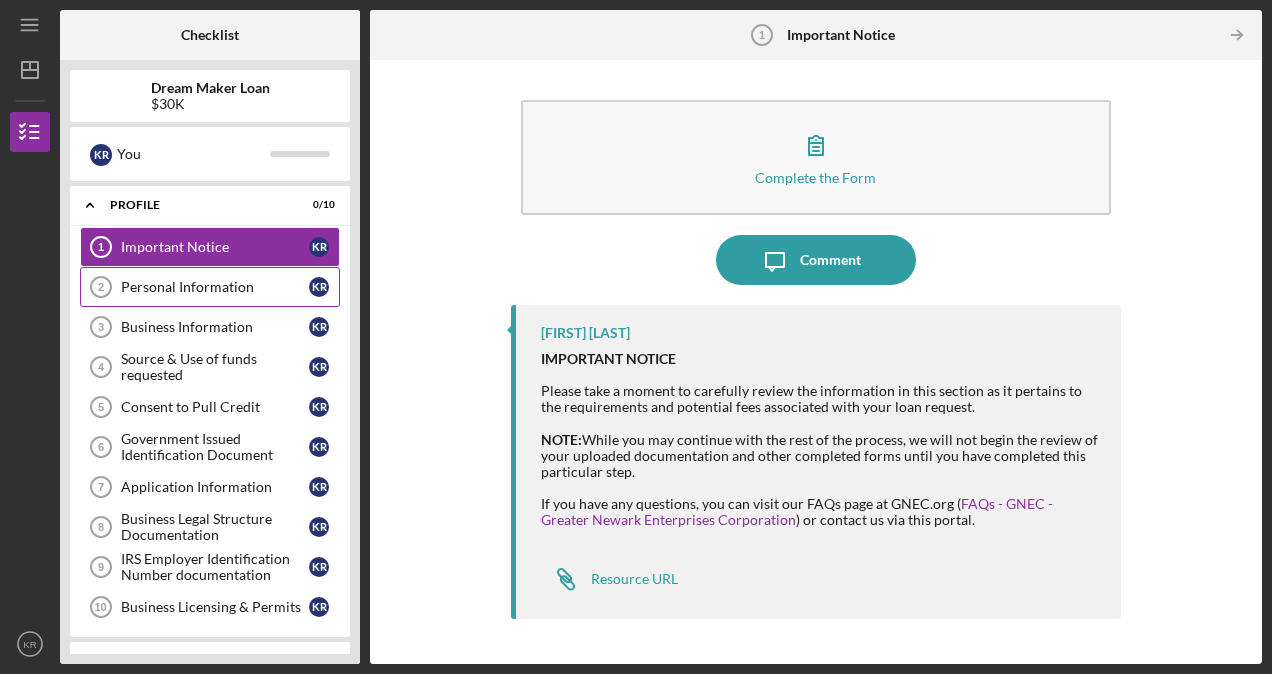 click on "Personal Information" at bounding box center (215, 287) 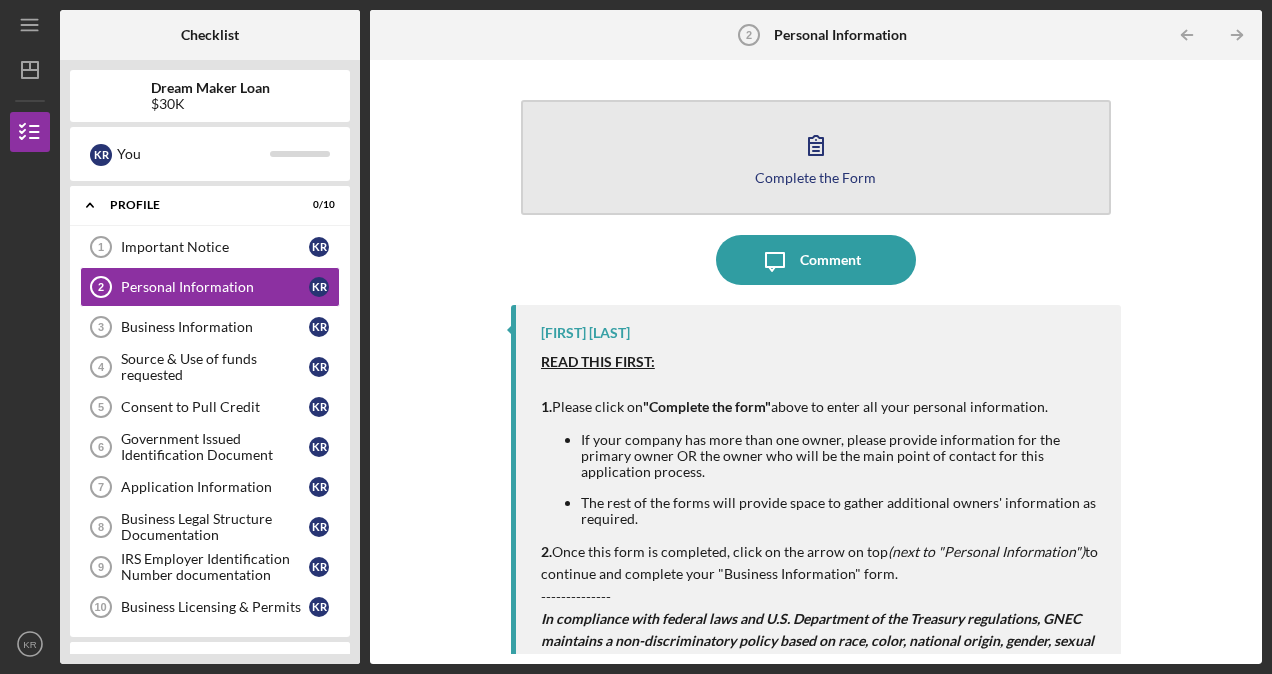 click 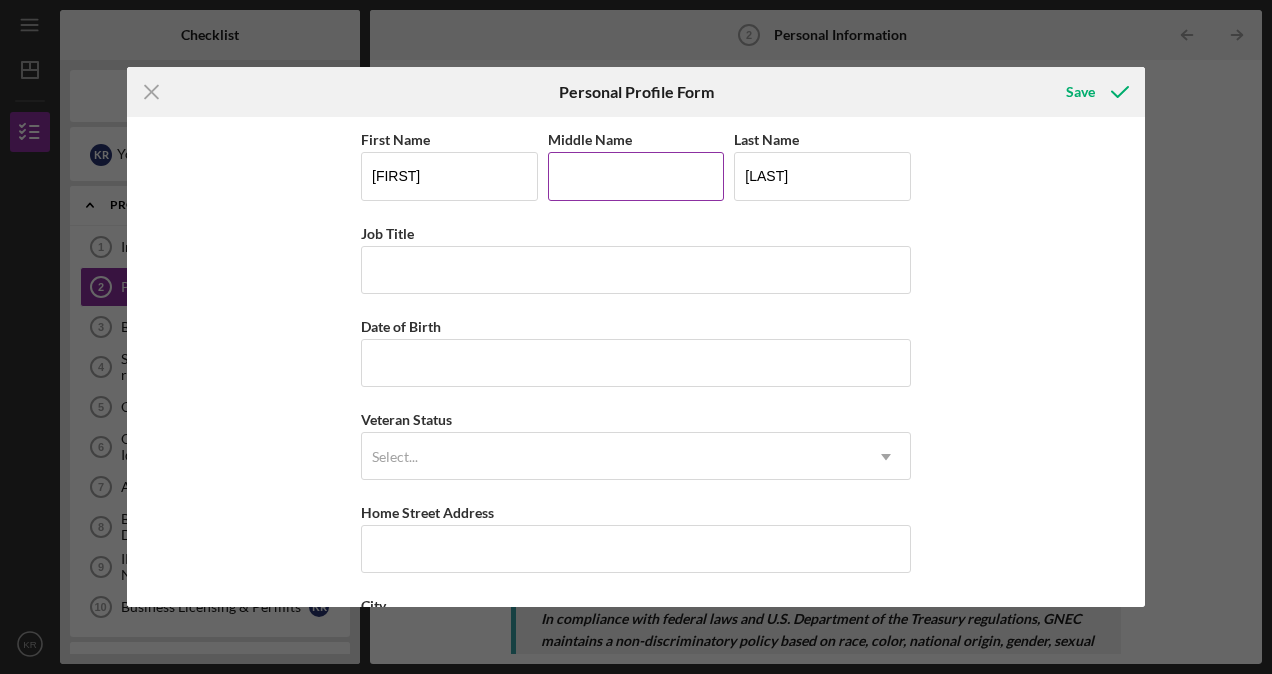 click on "Middle Name" at bounding box center [636, 176] 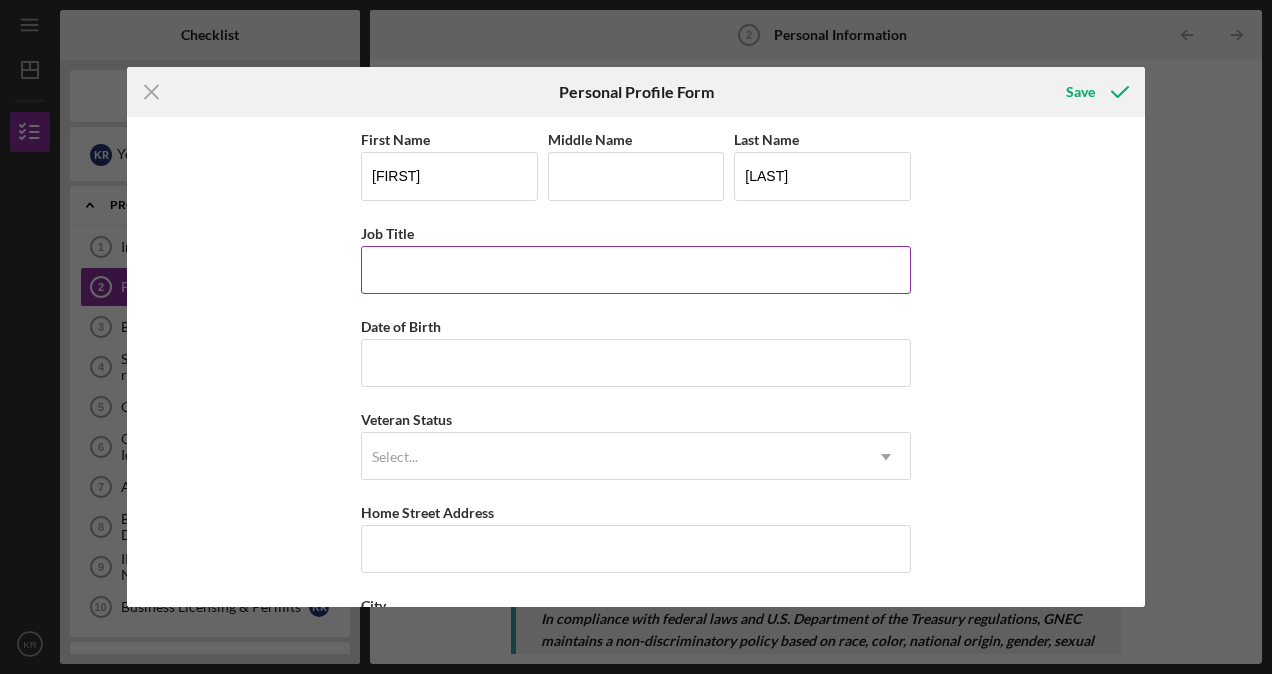 click on "Job Title" at bounding box center [636, 270] 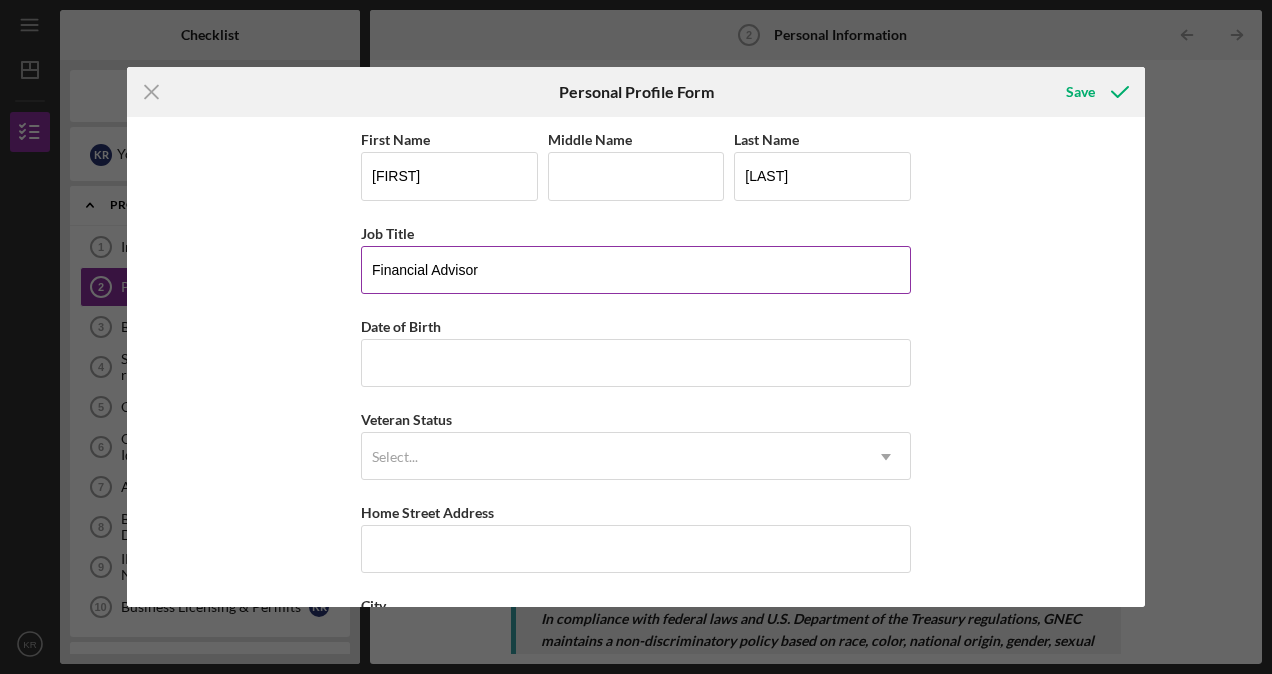 type on "Financial Advisor" 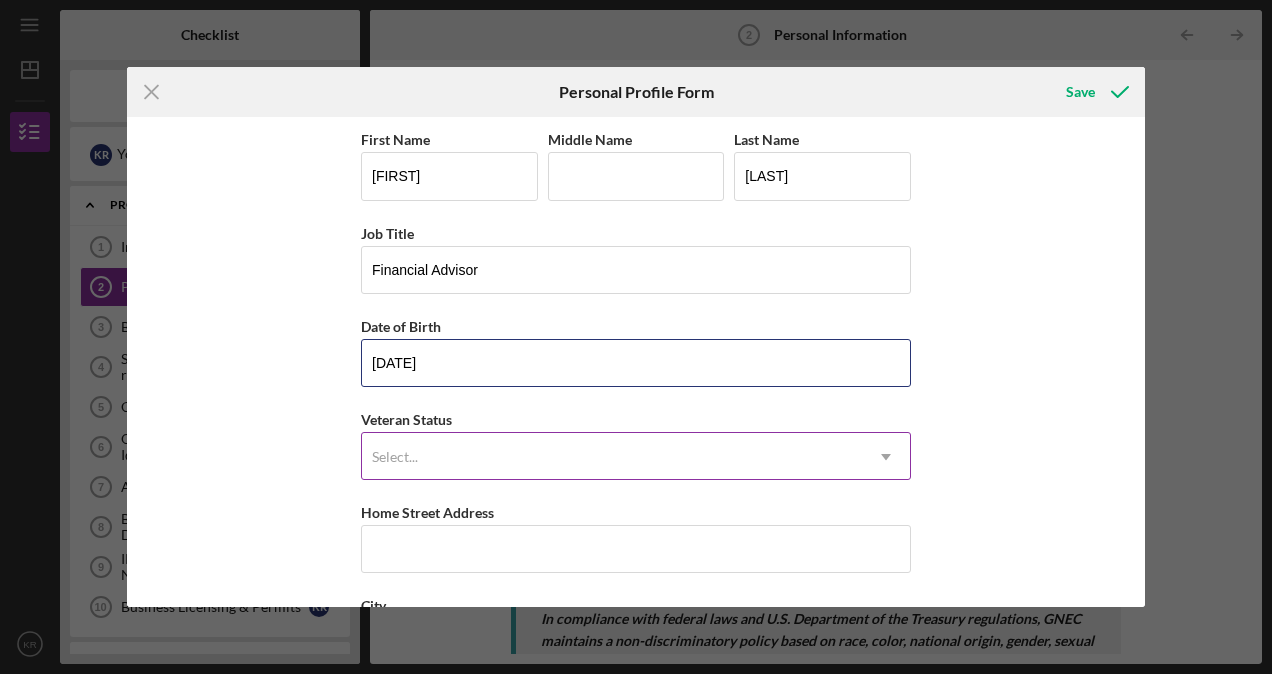 type on "[DATE]" 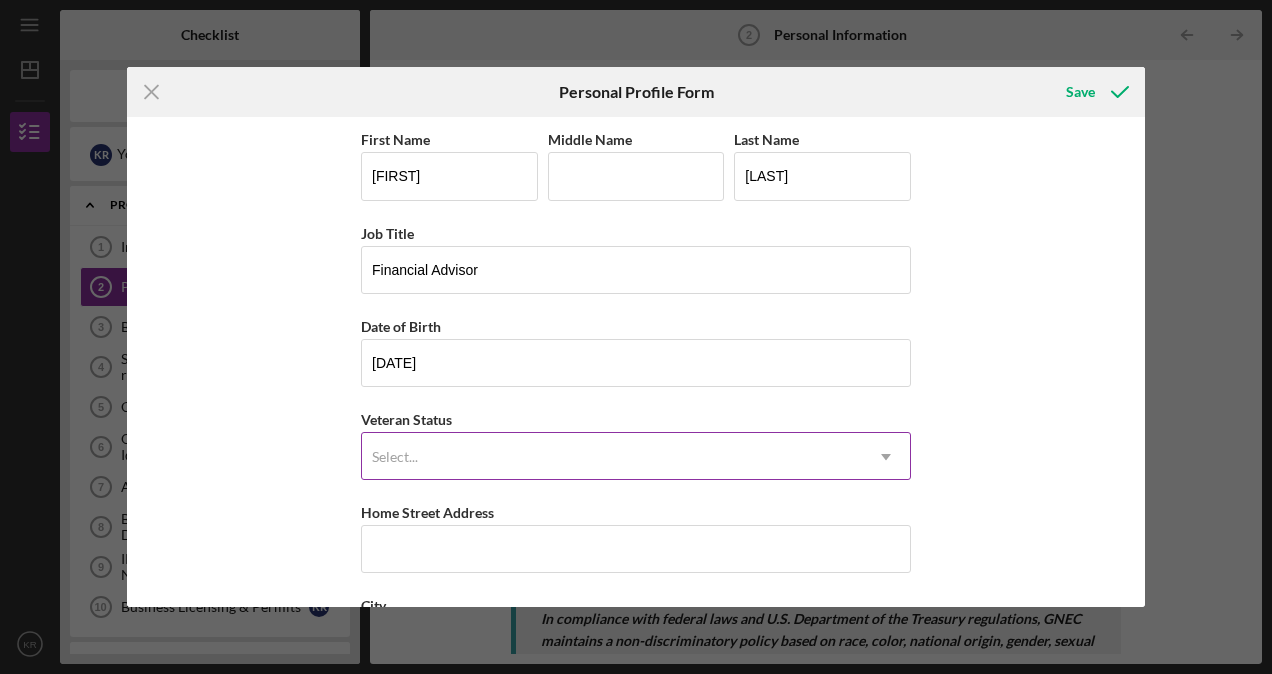 click on "Icon/Dropdown Arrow" 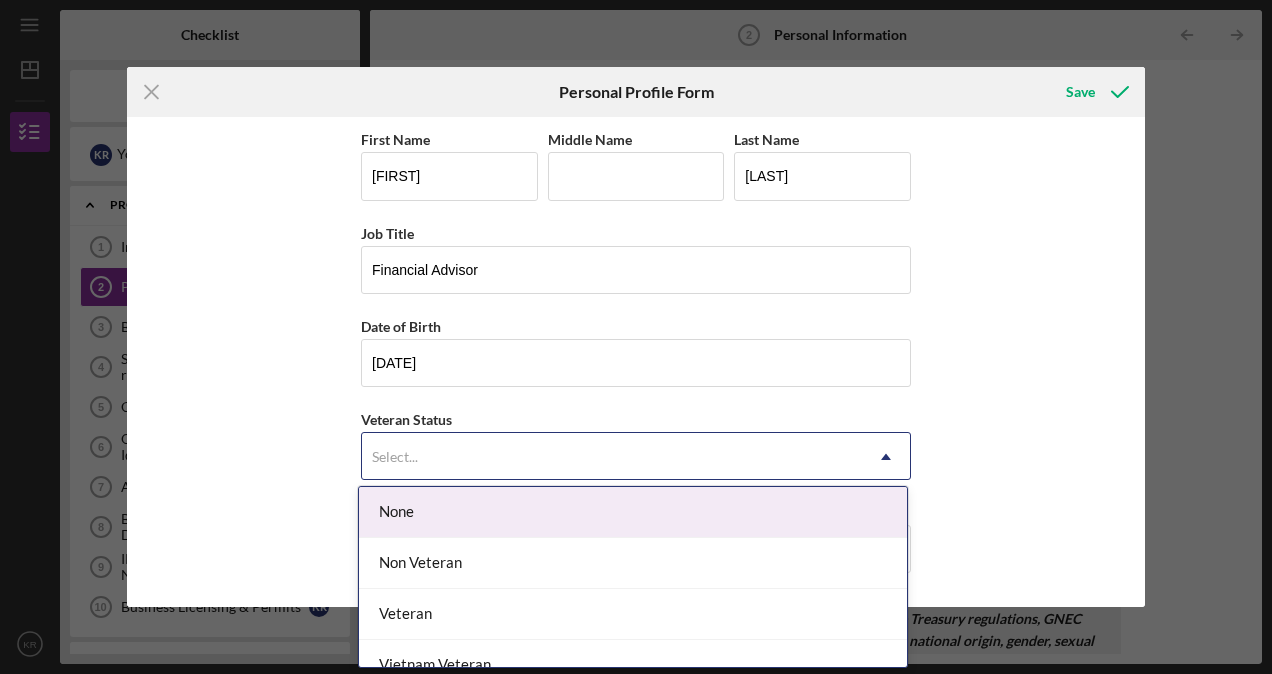 click on "None" at bounding box center [633, 512] 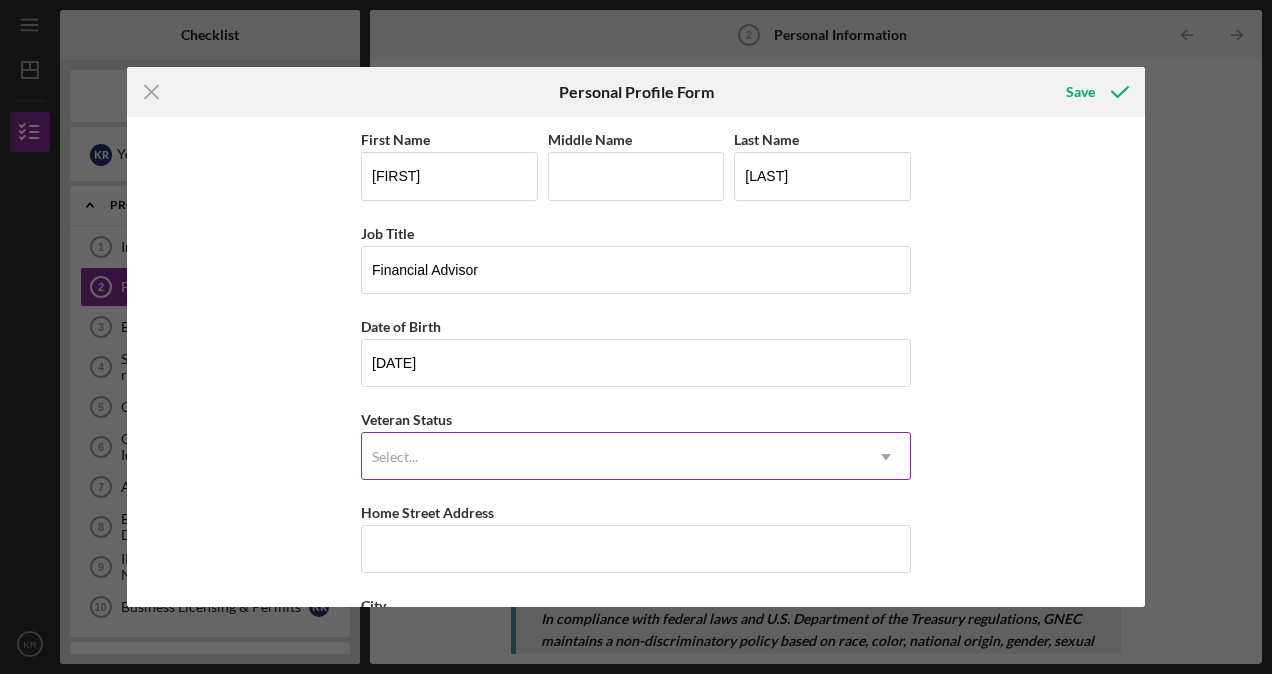 click on "Icon/Dropdown Arrow" 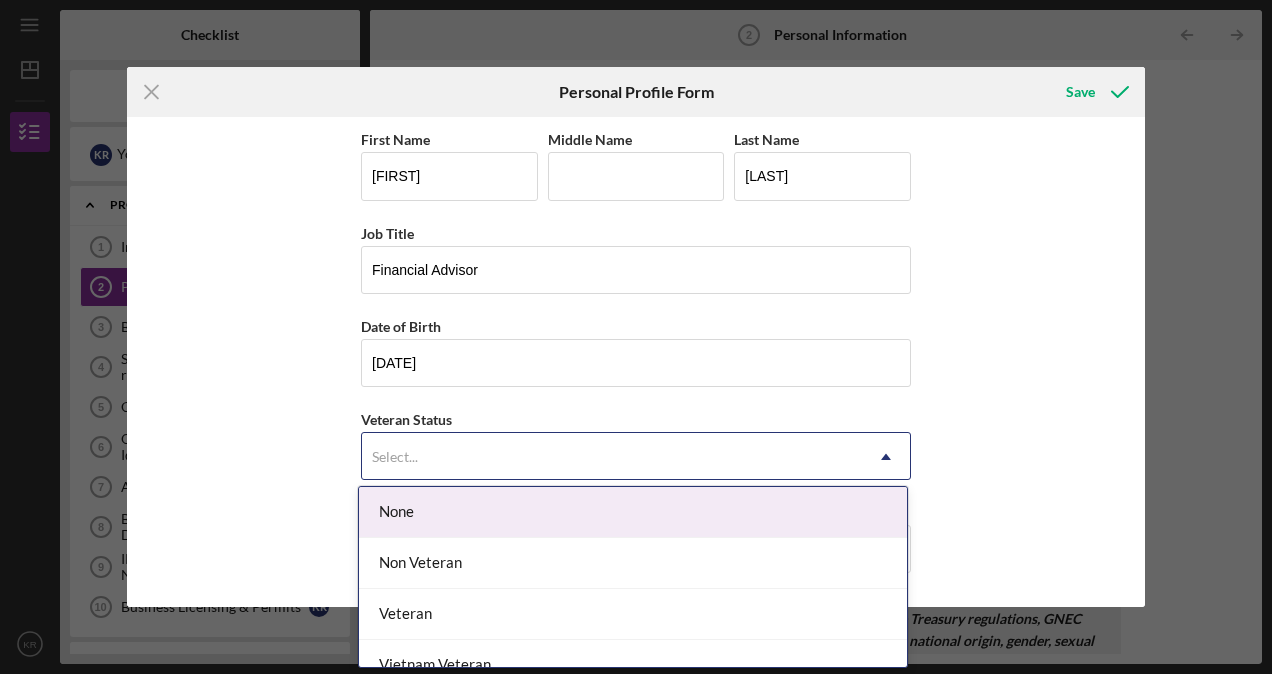 click on "None" at bounding box center [633, 512] 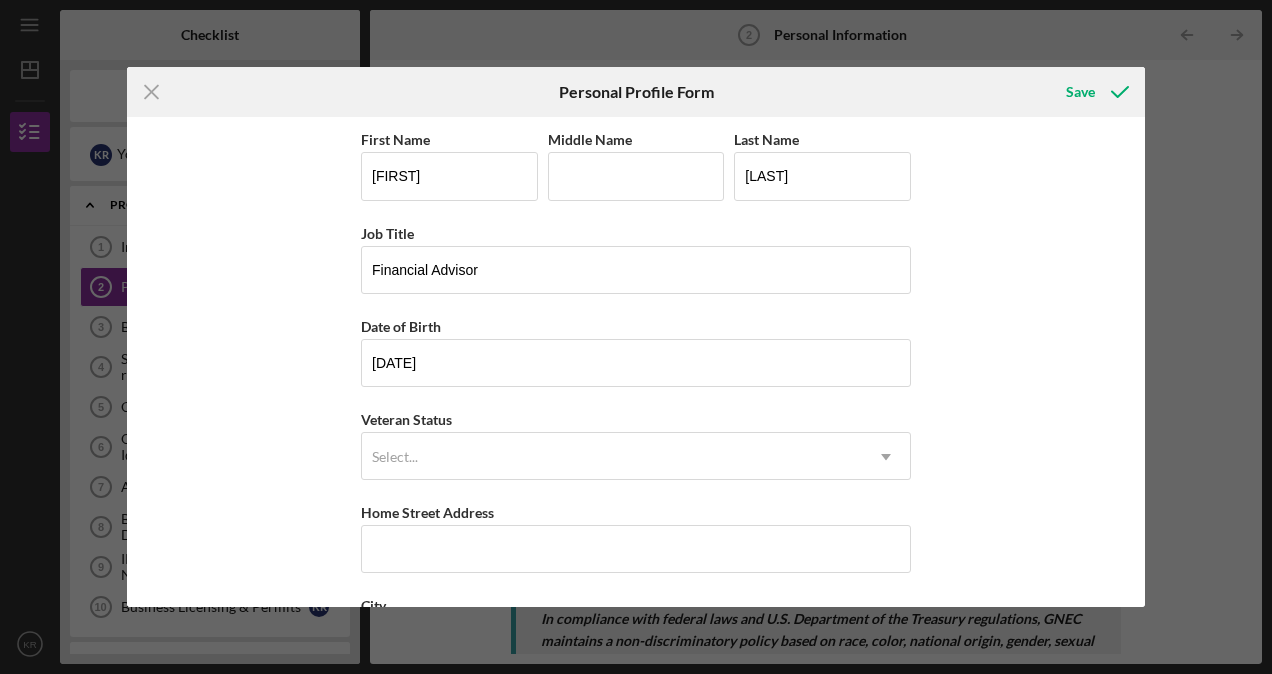 drag, startPoint x: 1253, startPoint y: 302, endPoint x: 1275, endPoint y: 397, distance: 97.5141 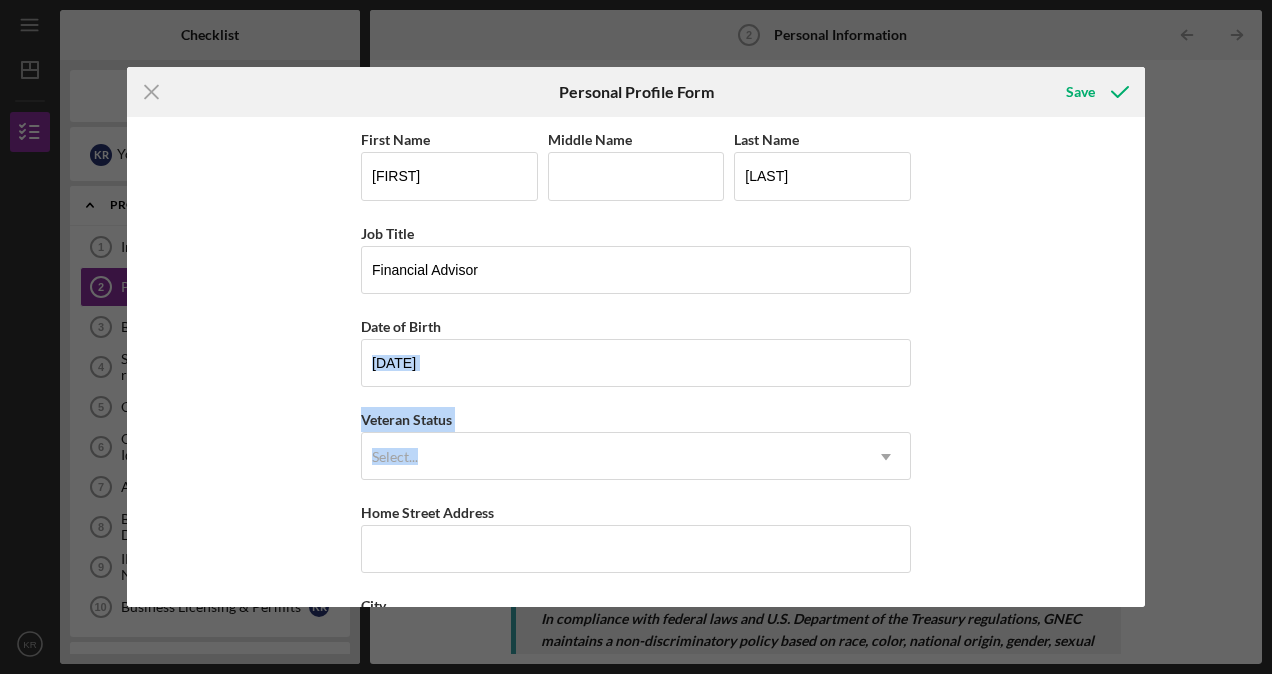 drag, startPoint x: 1247, startPoint y: 376, endPoint x: 1251, endPoint y: 449, distance: 73.109505 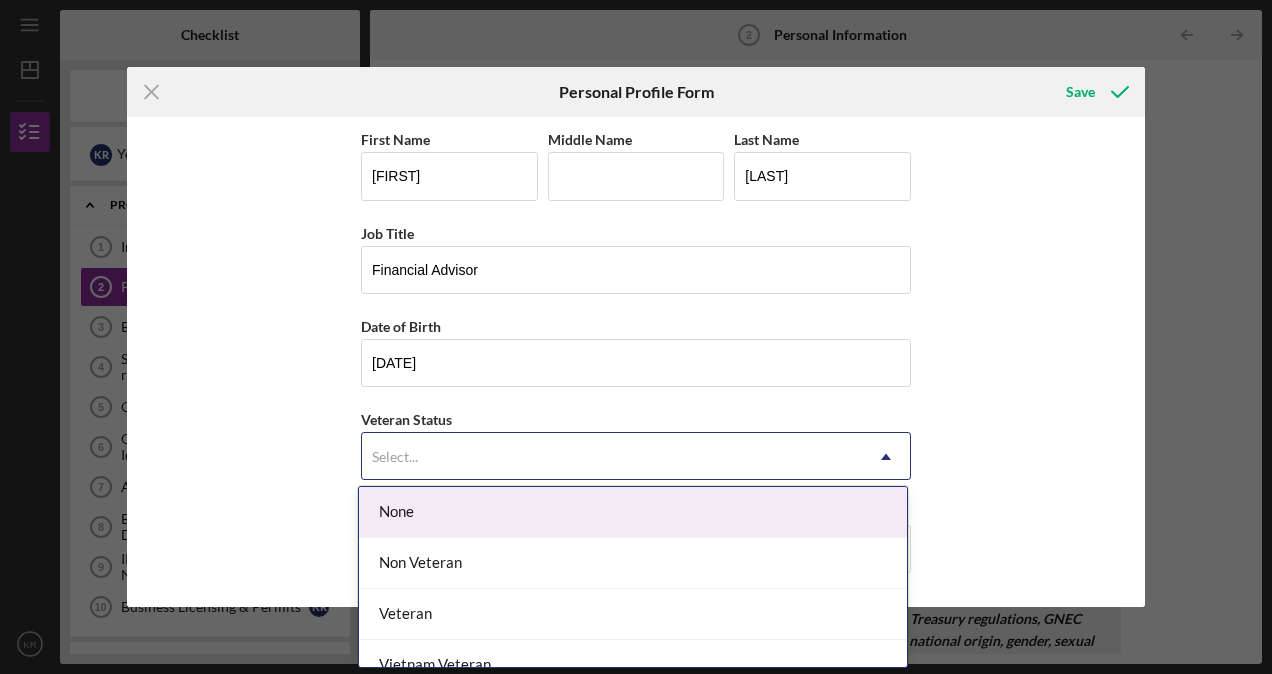click 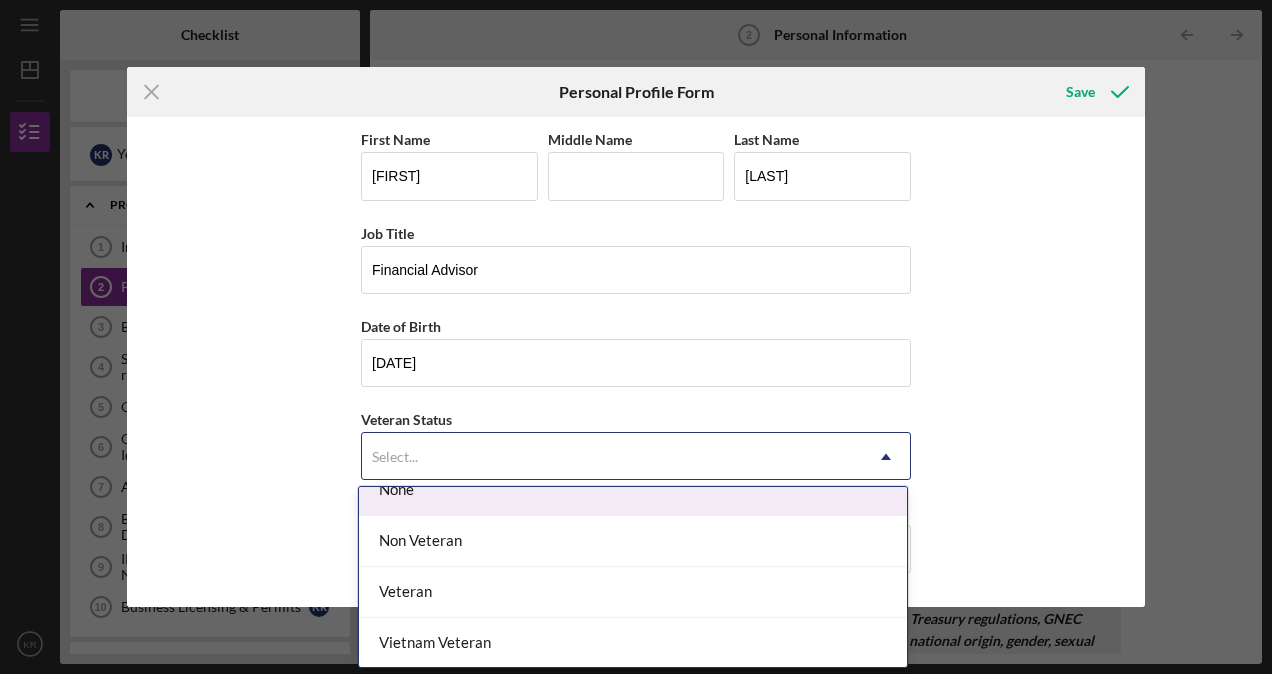 scroll, scrollTop: 0, scrollLeft: 0, axis: both 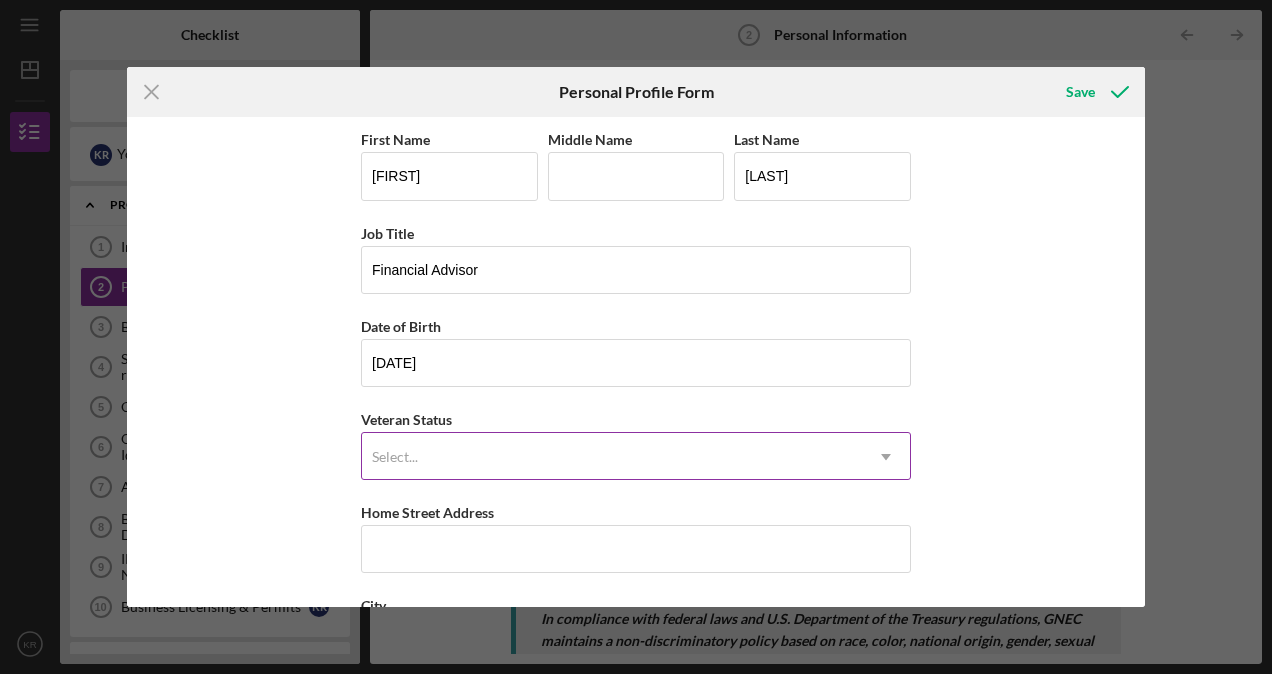 click on "Select..." at bounding box center (395, 457) 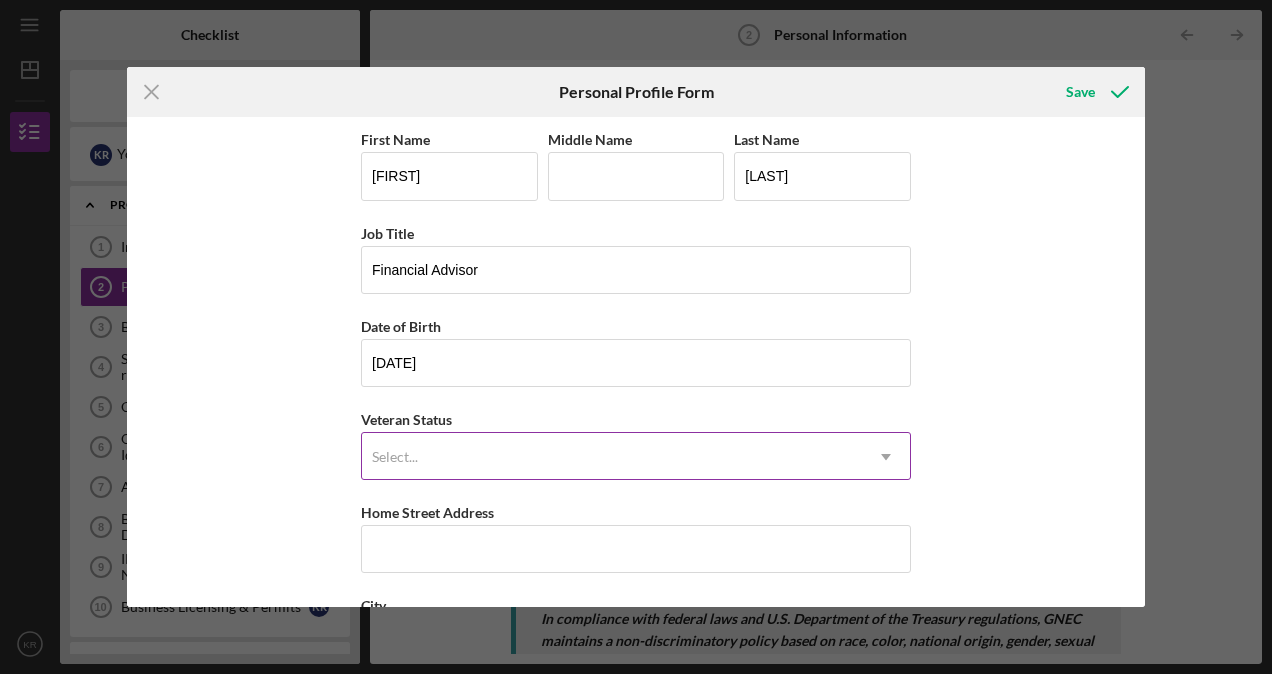 type 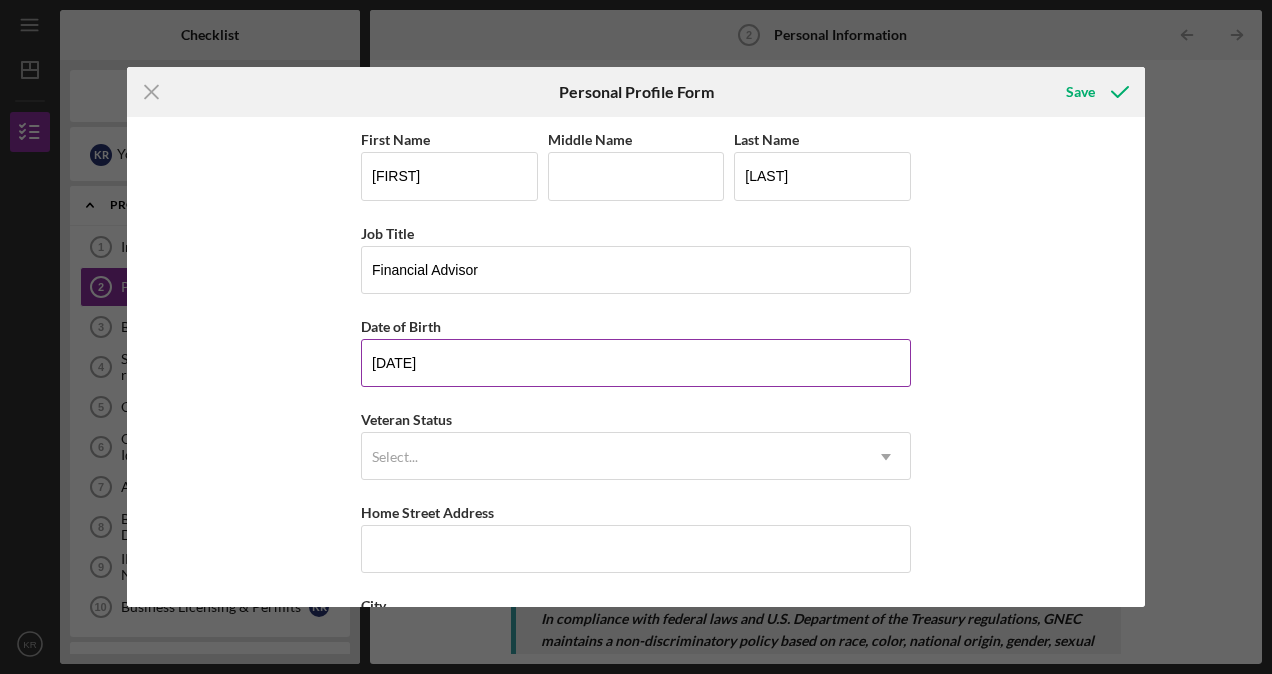 click on "[DATE]" at bounding box center [636, 363] 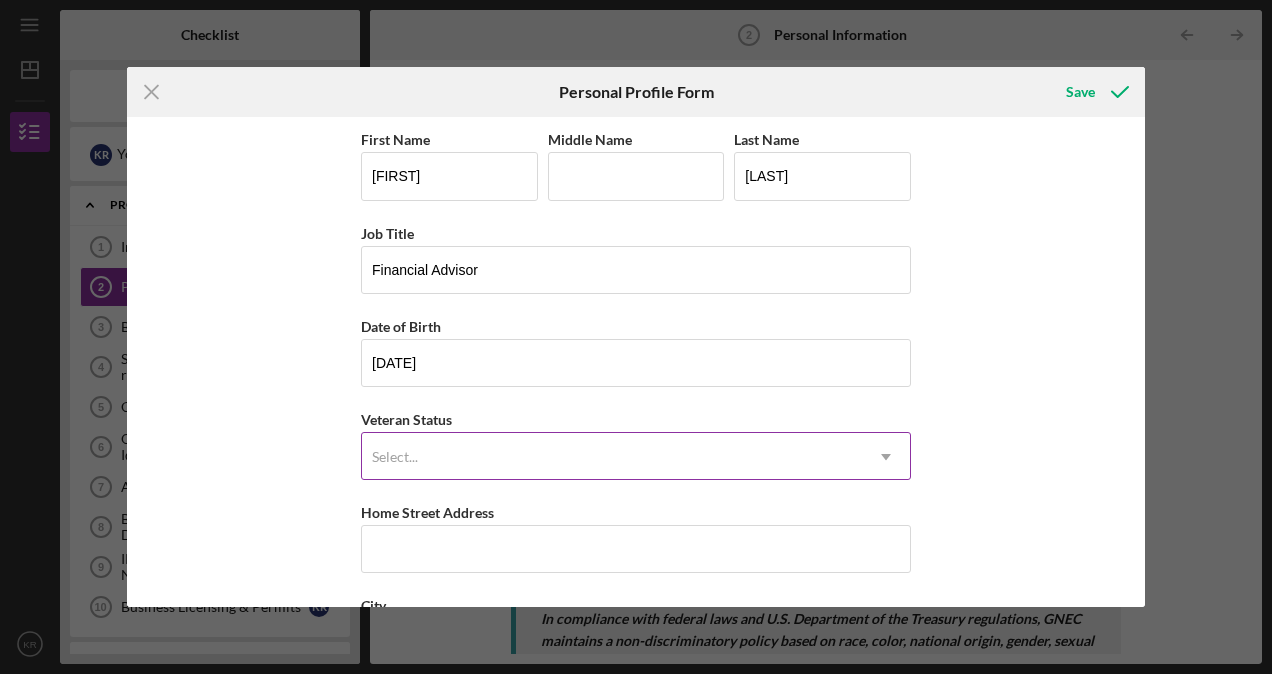 click on "Icon/Dropdown Arrow" 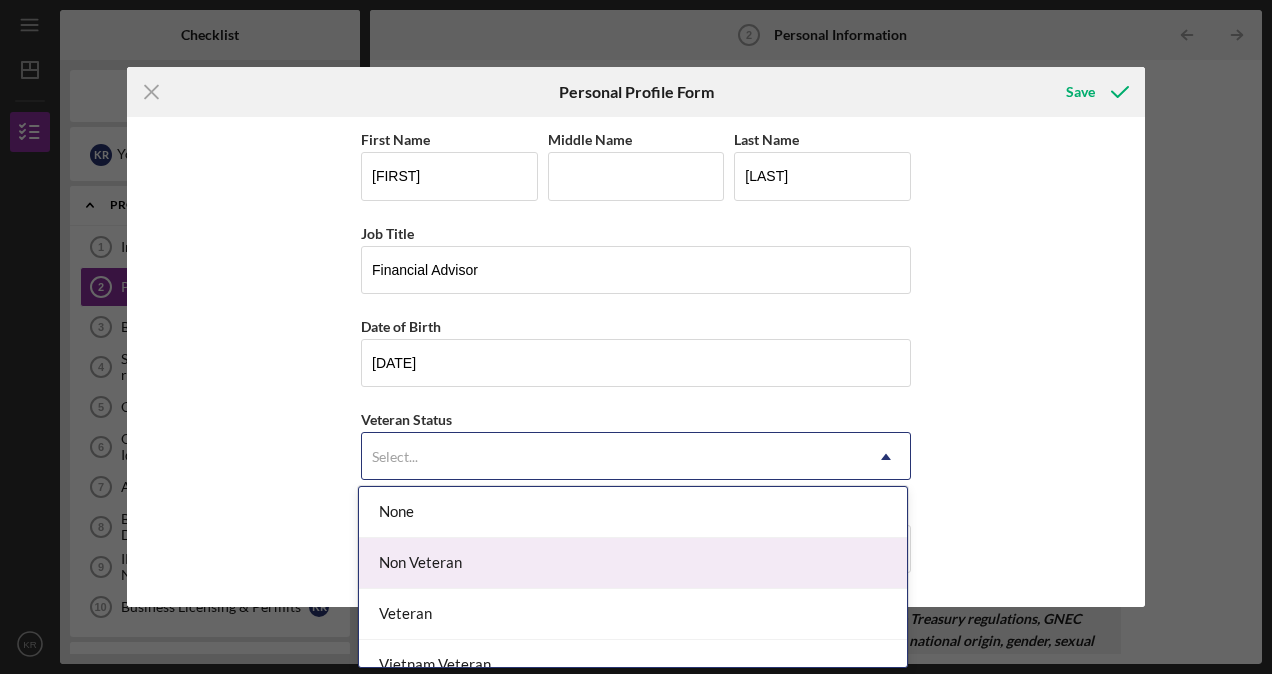 click on "Non Veteran" at bounding box center [633, 563] 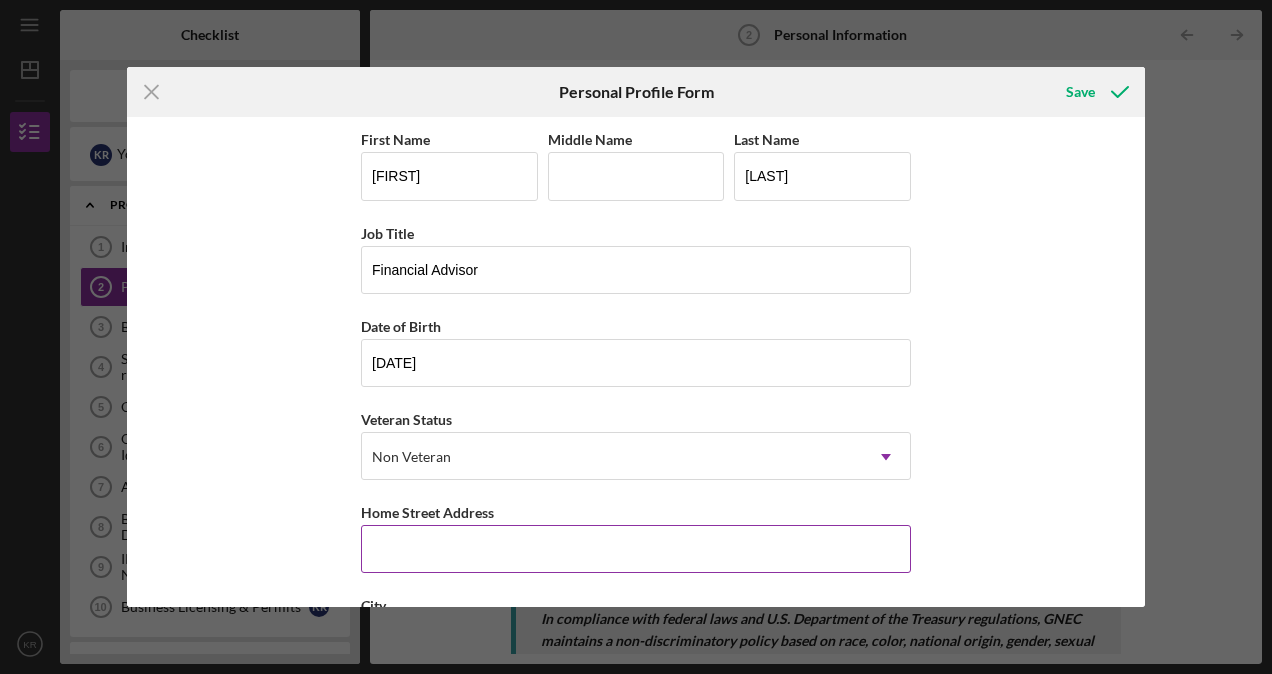 click on "Home Street Address" at bounding box center [636, 549] 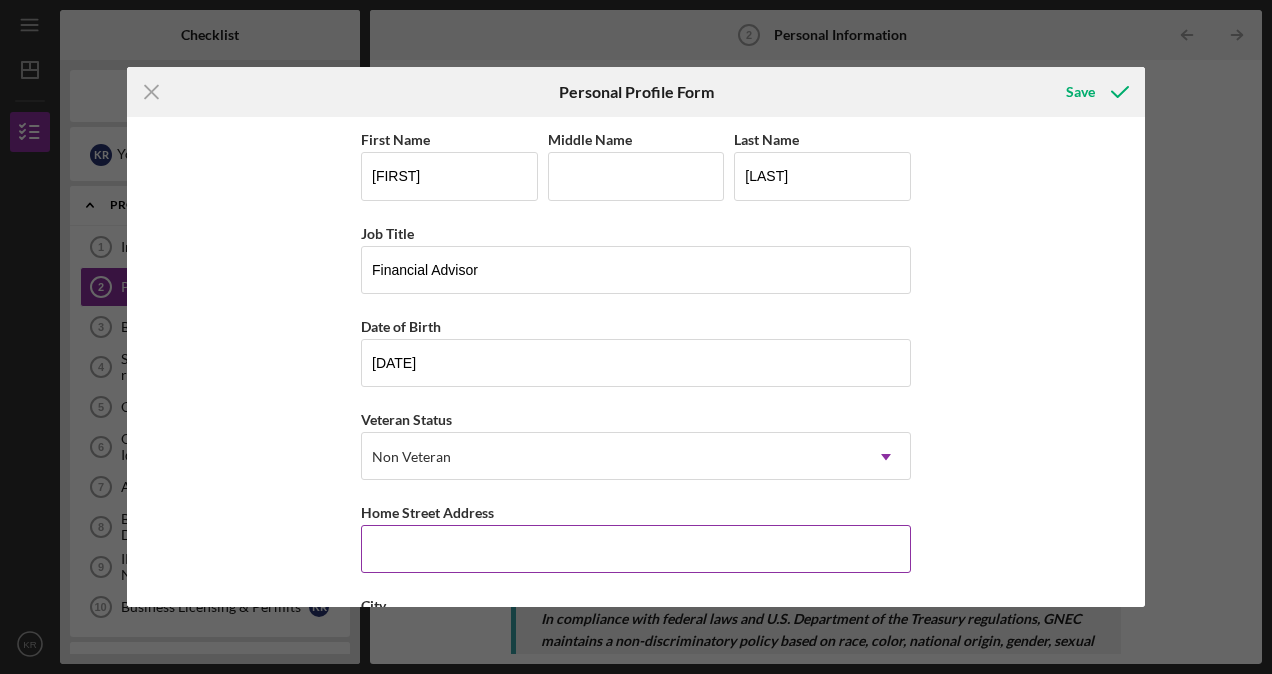 type on "[NUMBER] [STREET], [CITY], [STATE], [COUNTRY]" 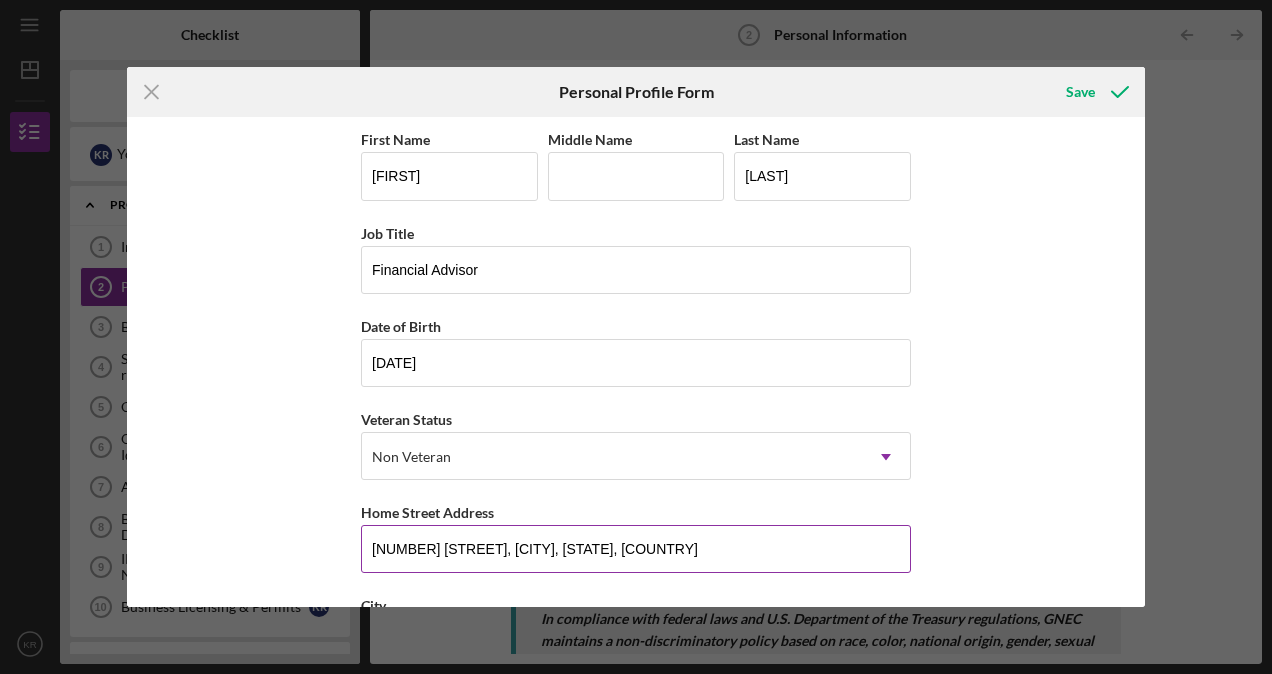 type on "[CITY]" 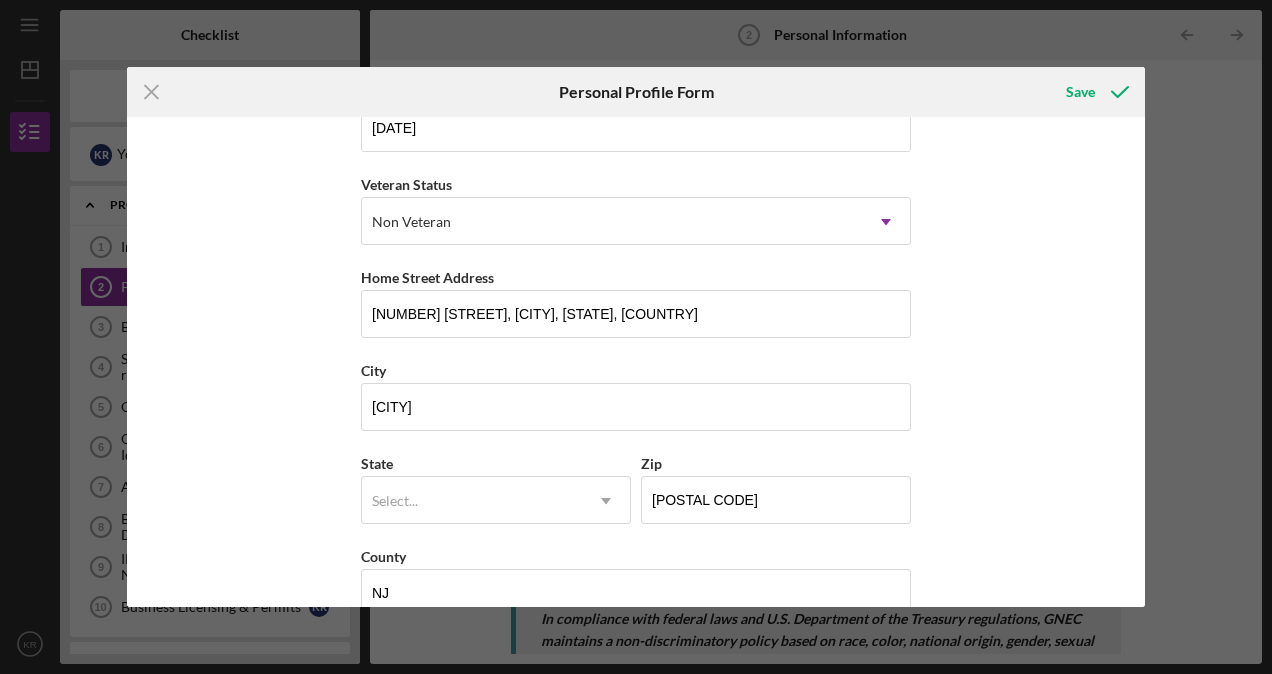 scroll, scrollTop: 270, scrollLeft: 0, axis: vertical 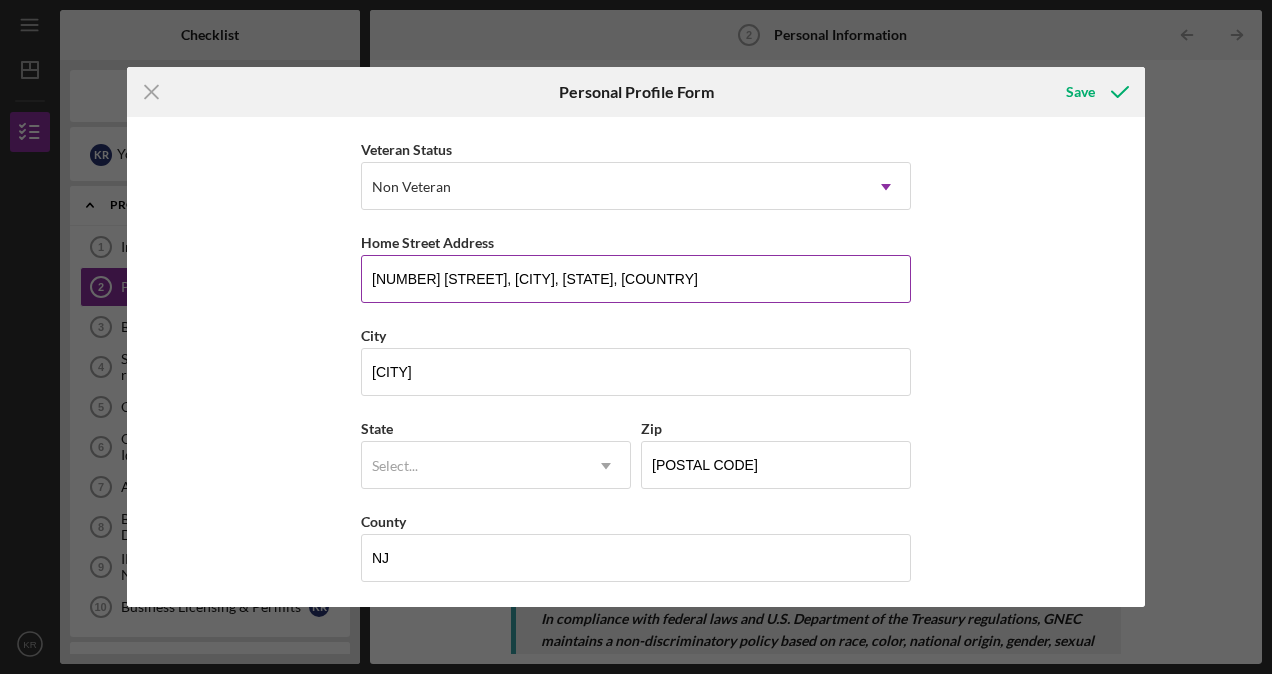 click on "[NUMBER] [STREET], [CITY], [STATE], [COUNTRY]" at bounding box center [636, 279] 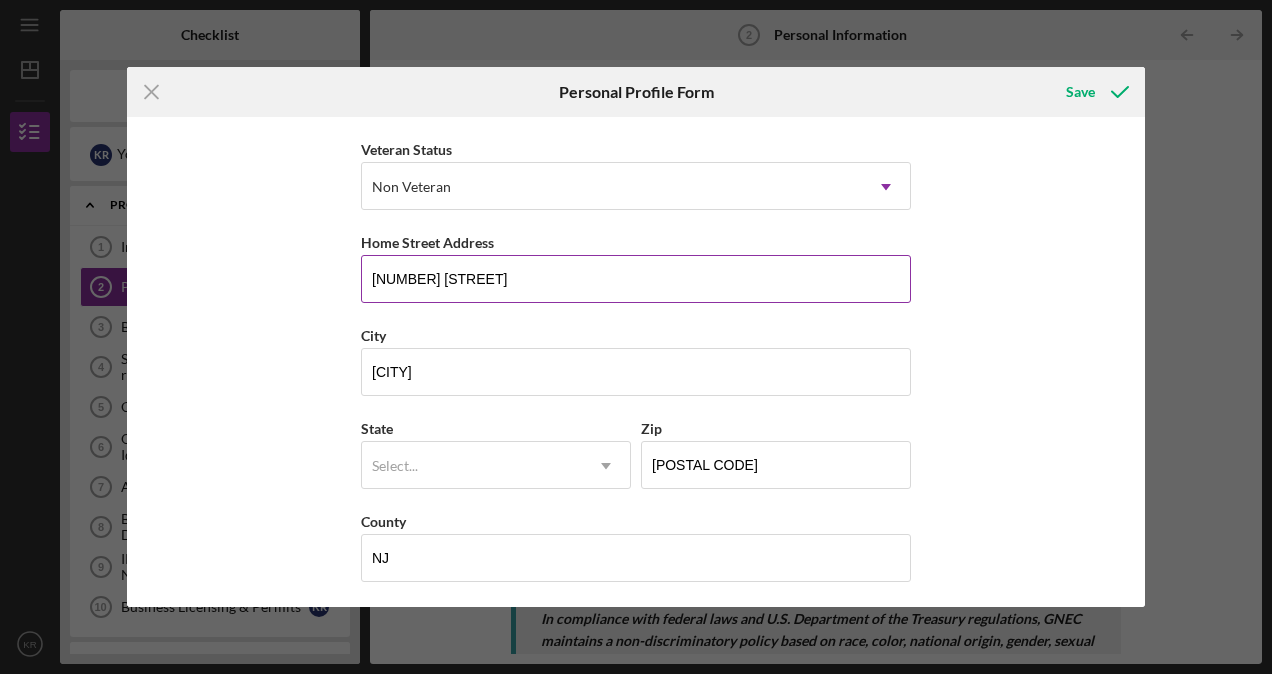type on "[NUMBER] [STREET]" 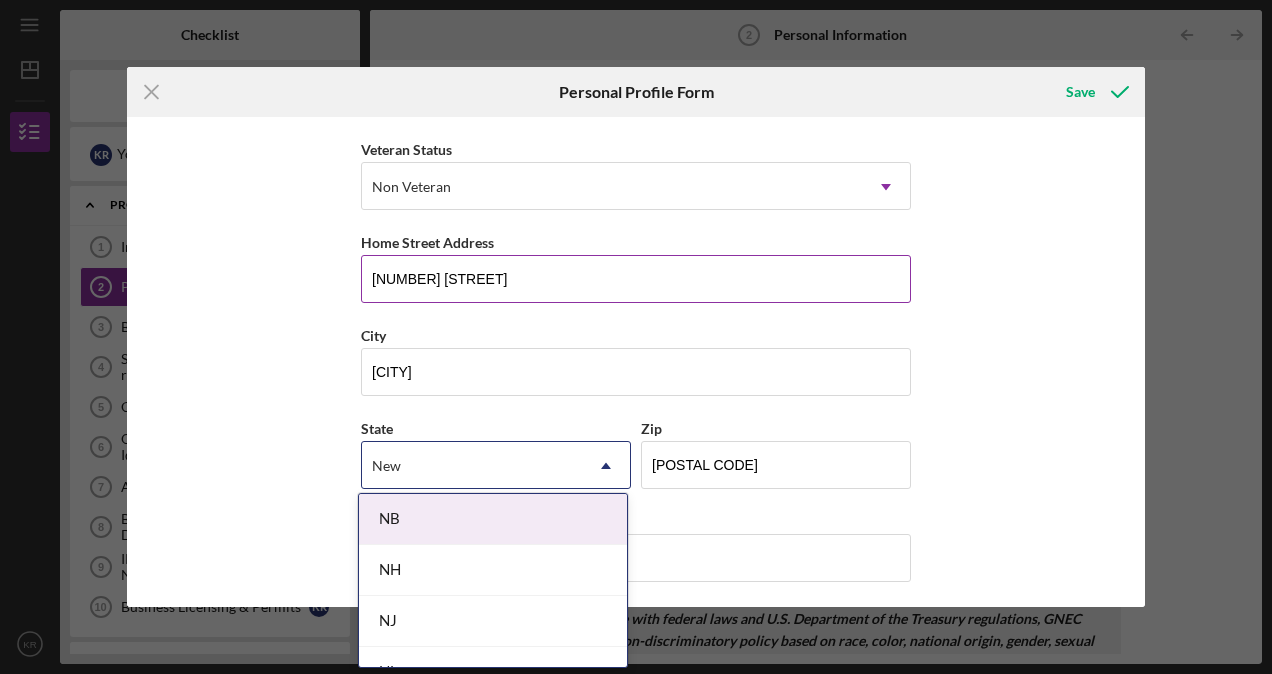 type on "New J" 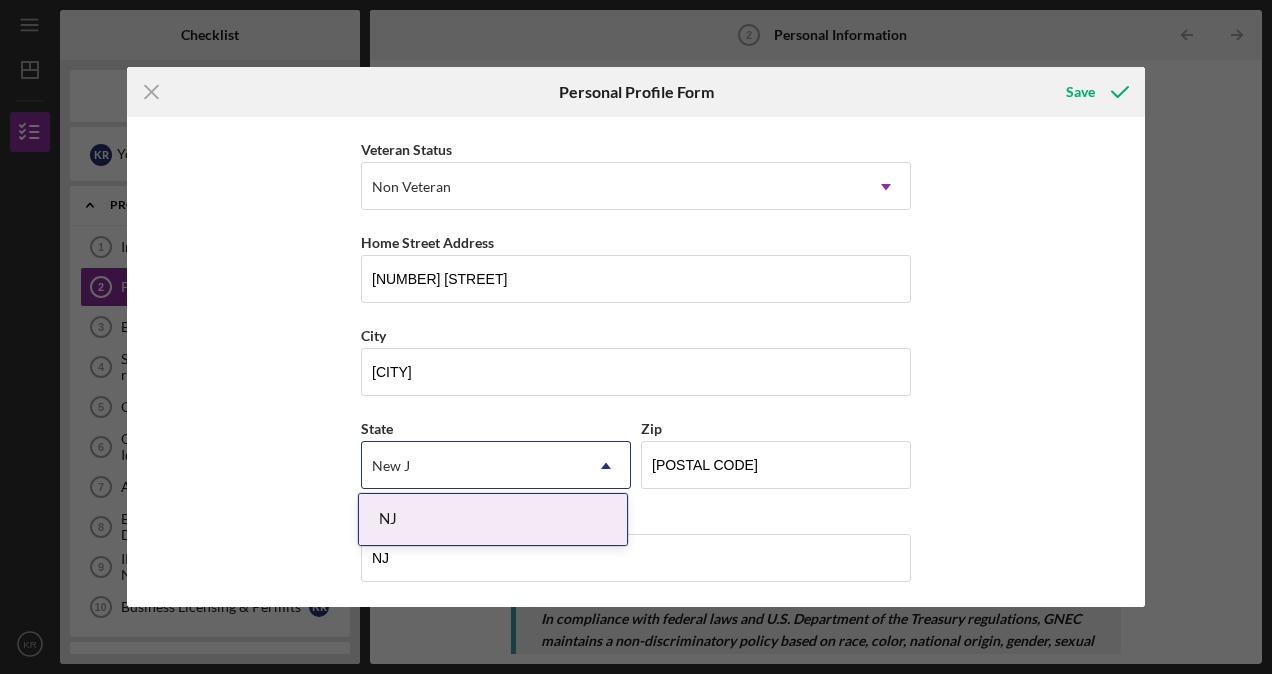 click on "NJ" at bounding box center [493, 519] 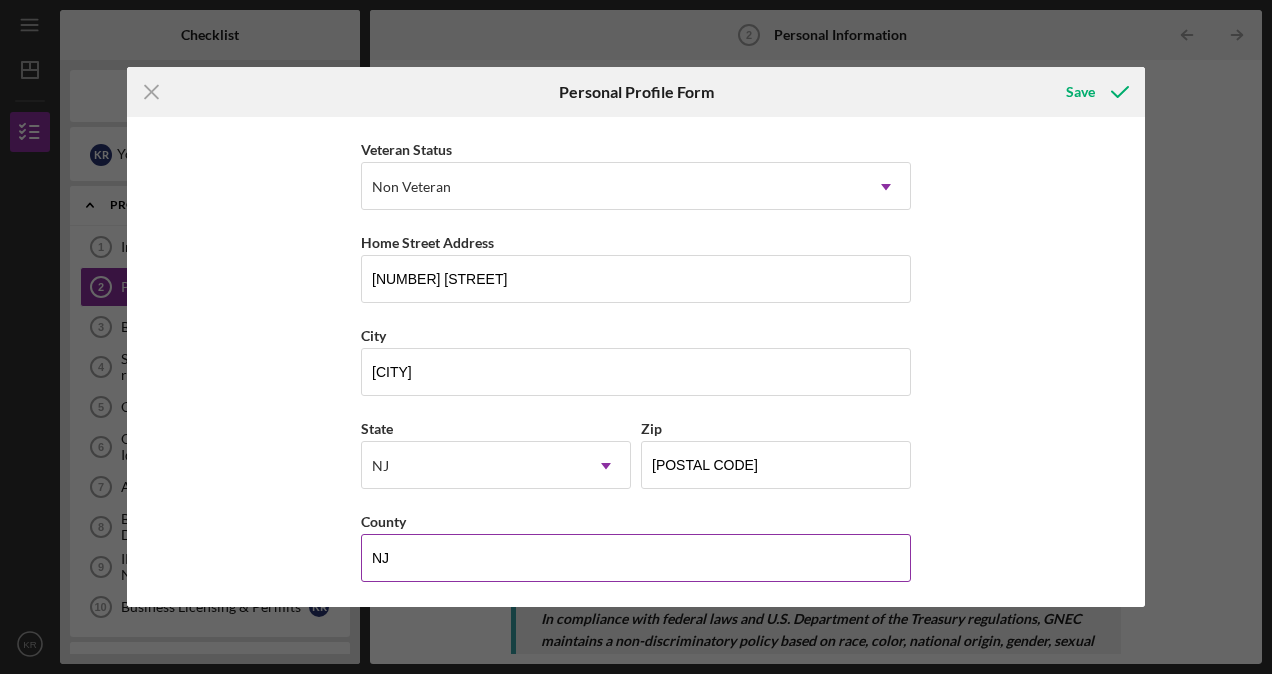 click on "NJ" at bounding box center (636, 558) 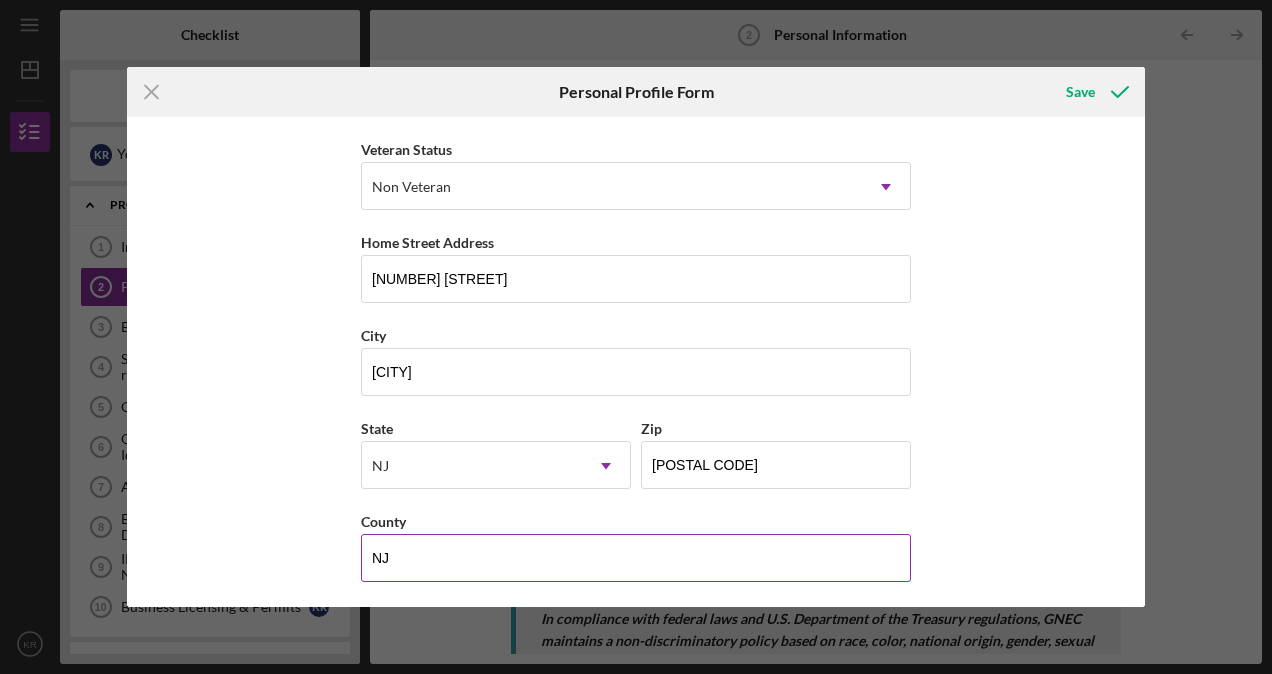 type on "N" 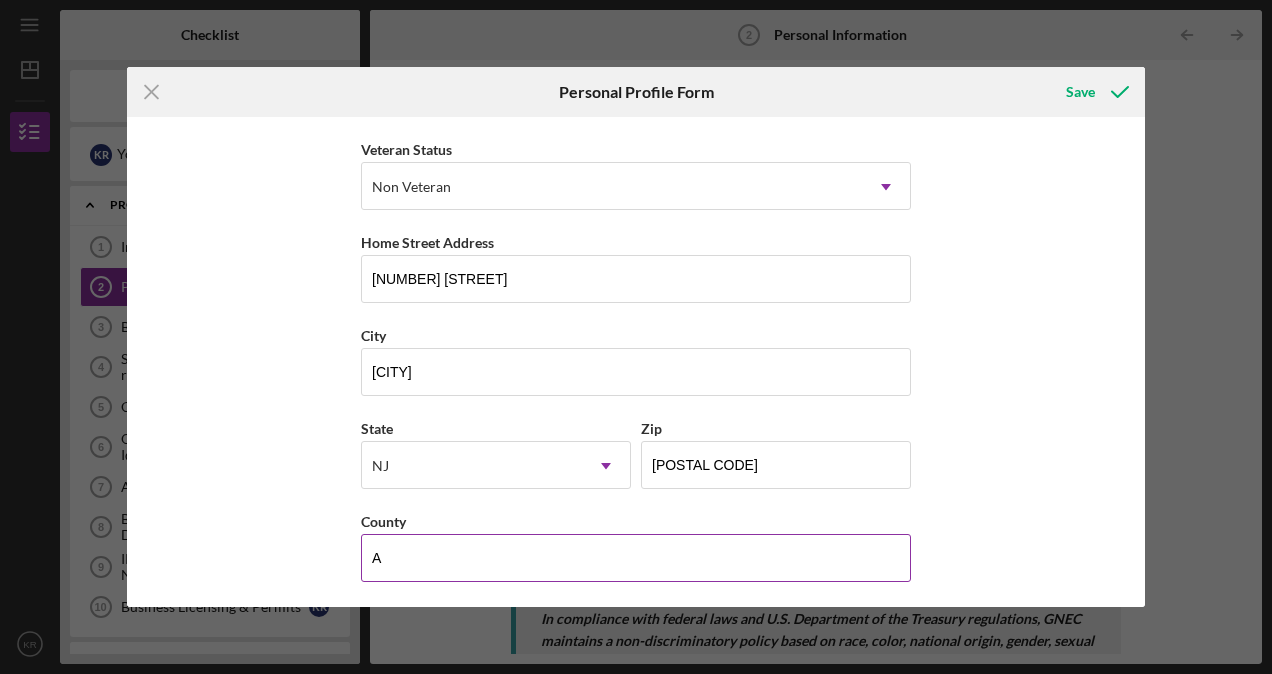 click on "A" at bounding box center [636, 558] 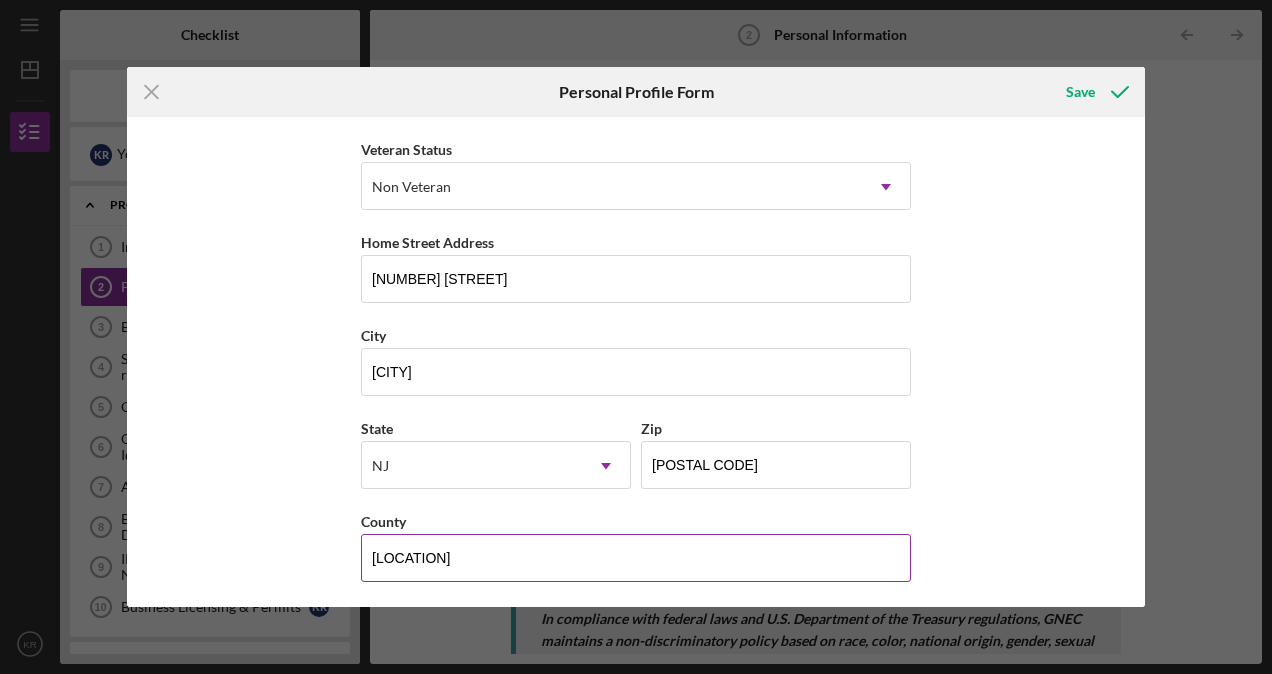 type on "[LOCATION]" 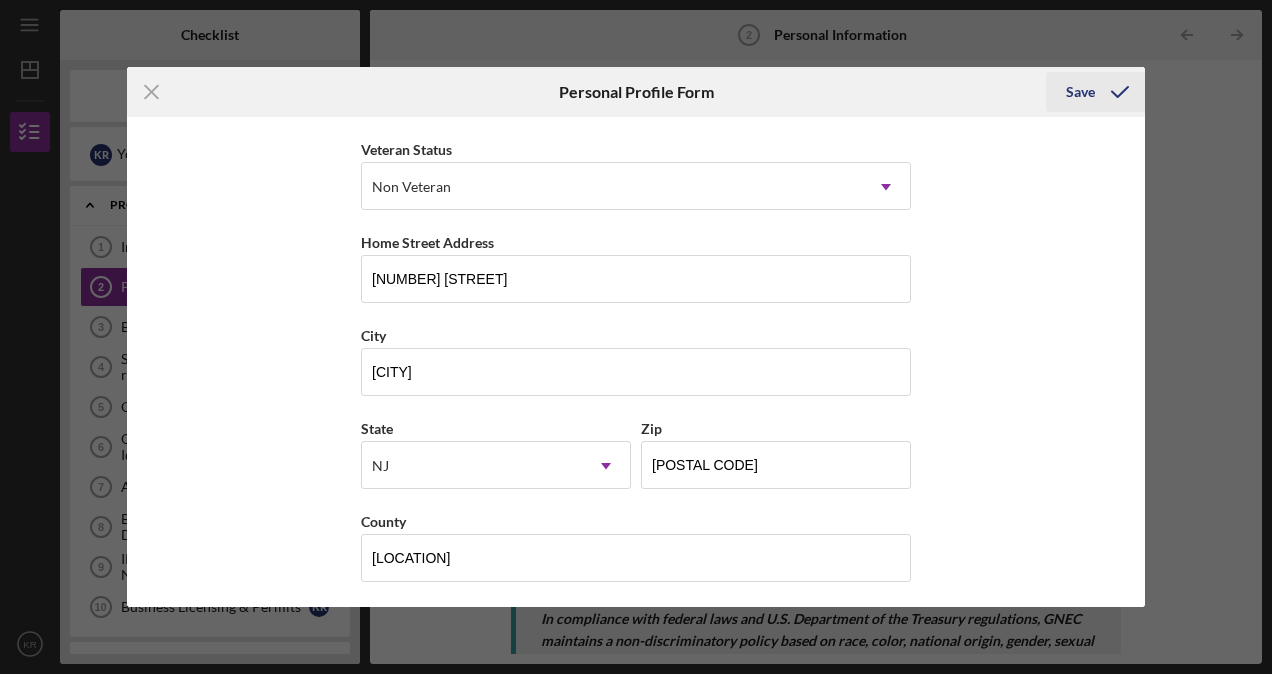 click on "Save" at bounding box center (1080, 92) 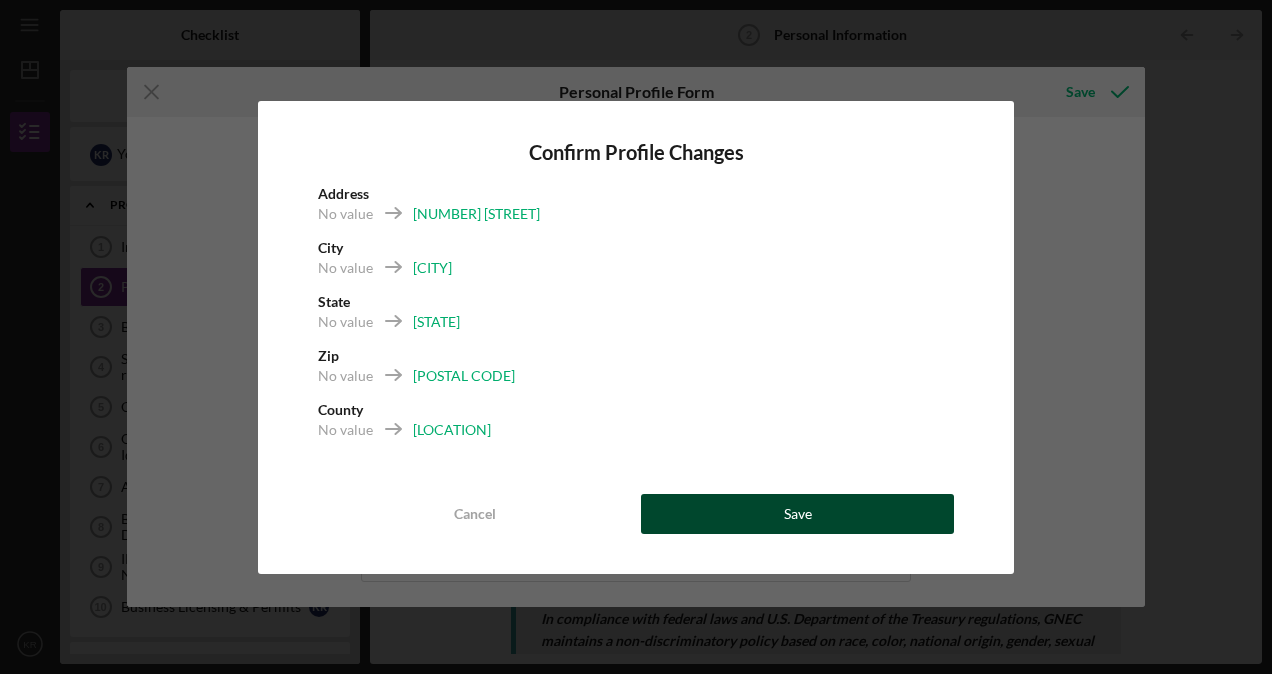 click on "Save" at bounding box center [797, 514] 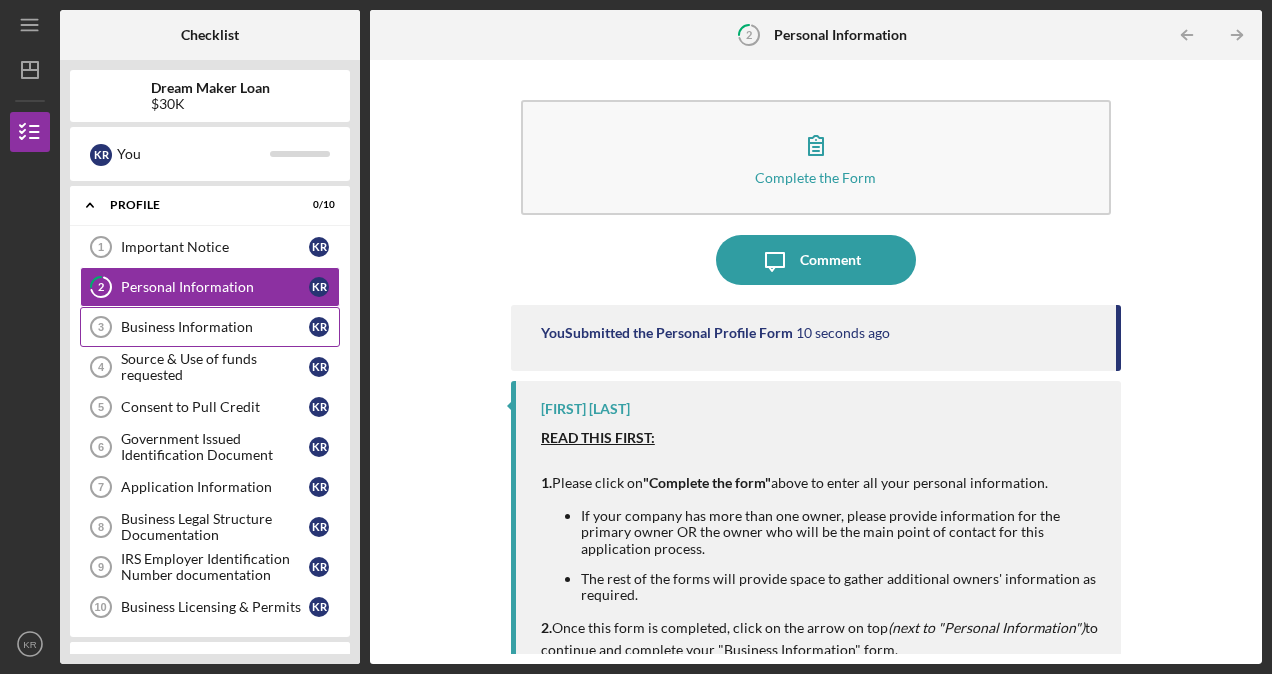 click on "Business Information" at bounding box center [215, 327] 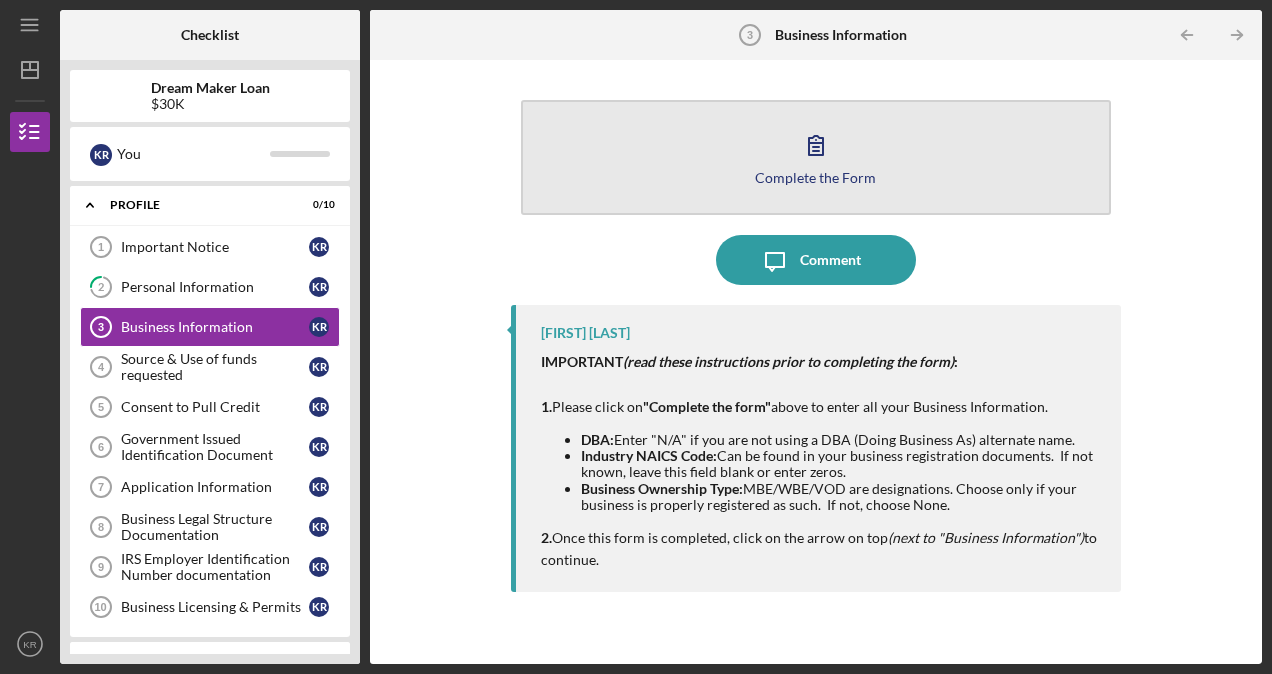 click on "Complete the Form Form" at bounding box center (816, 157) 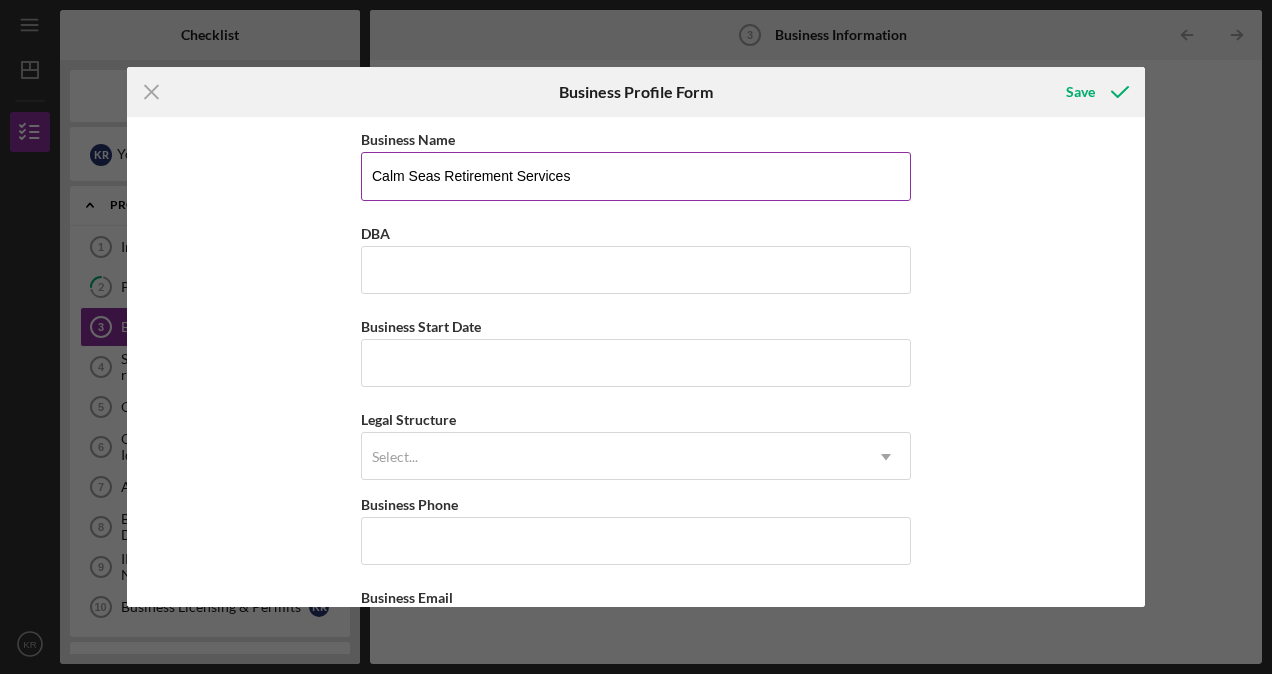 click on "Calm Seas Retirement Services" at bounding box center (636, 176) 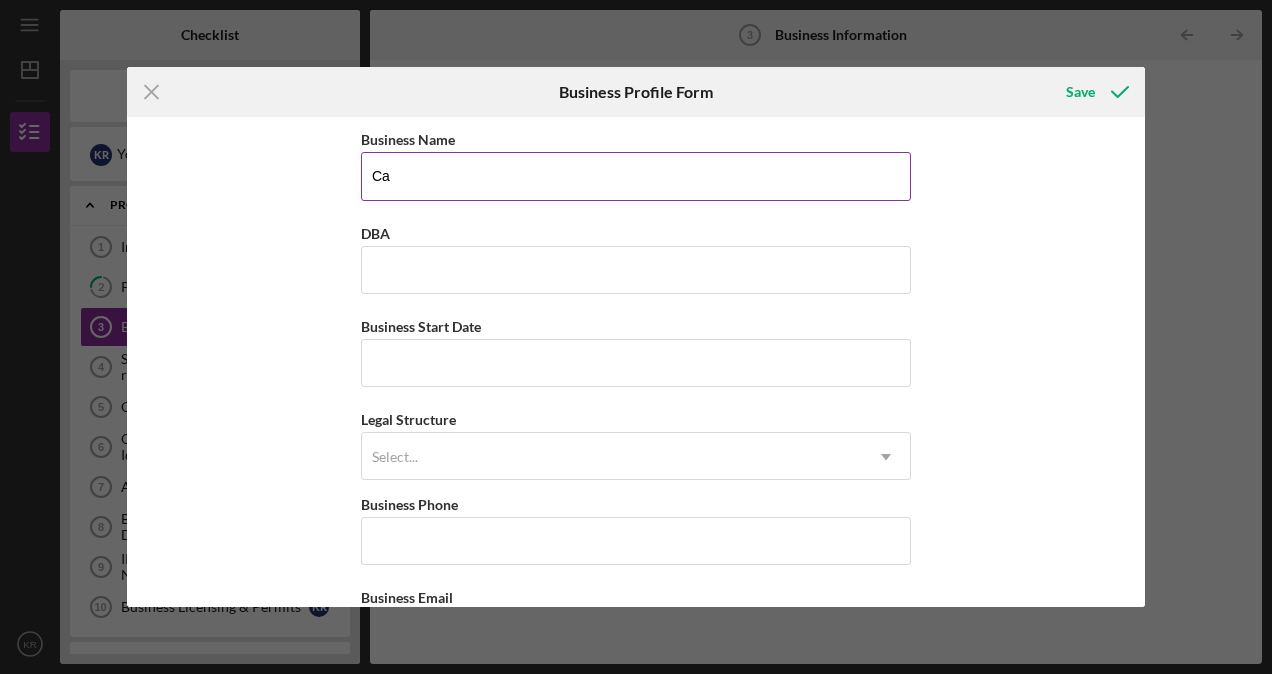 type on "C" 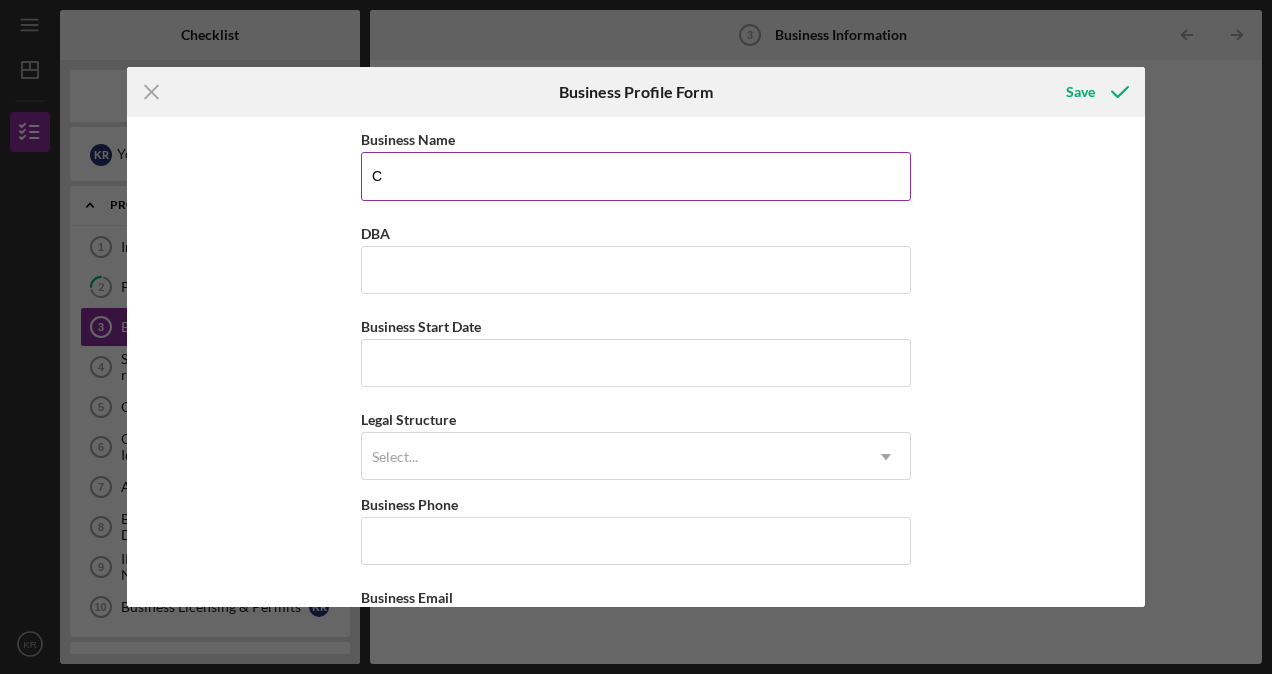 type on "Calm Seas Retirement Services" 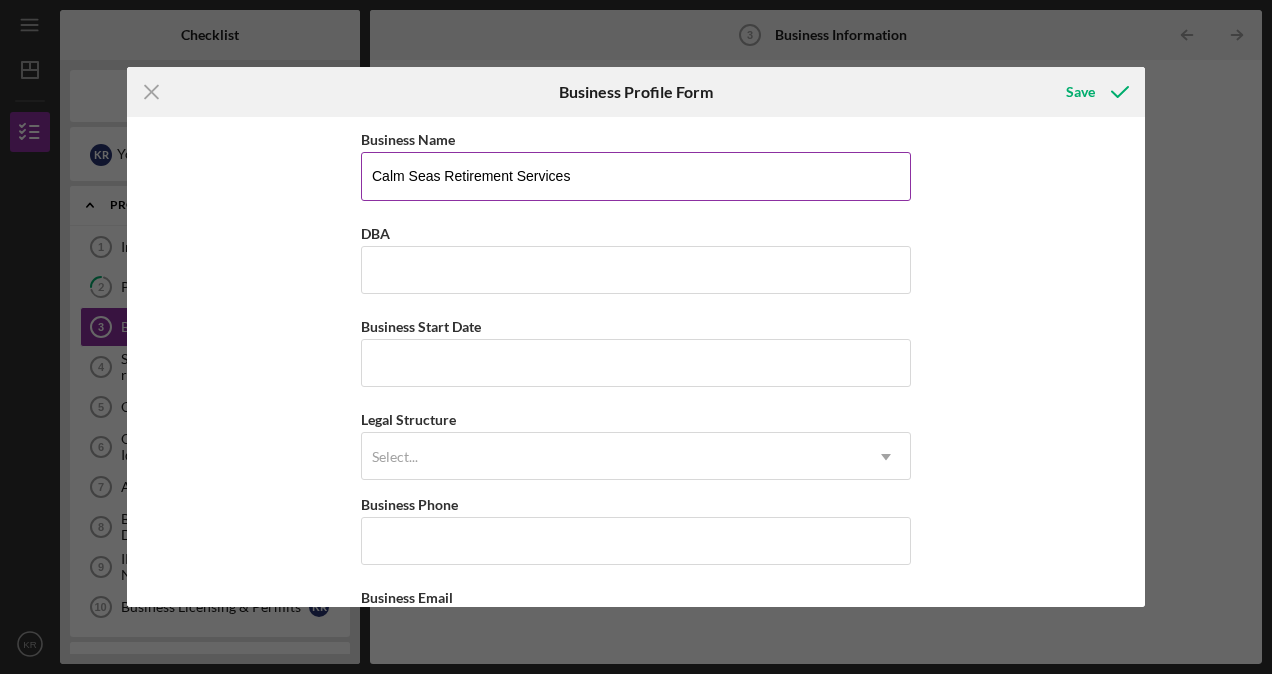 type on "Calm Seas Retirement Services" 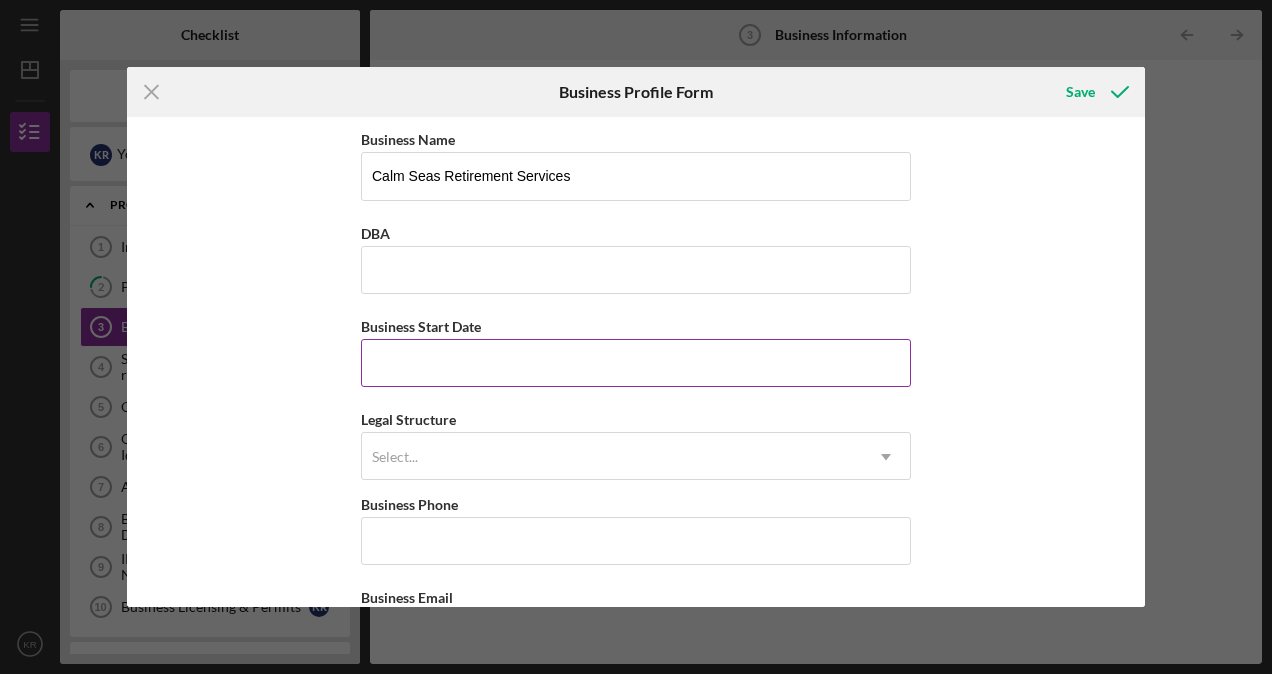 click on "Business Start Date" at bounding box center (636, 363) 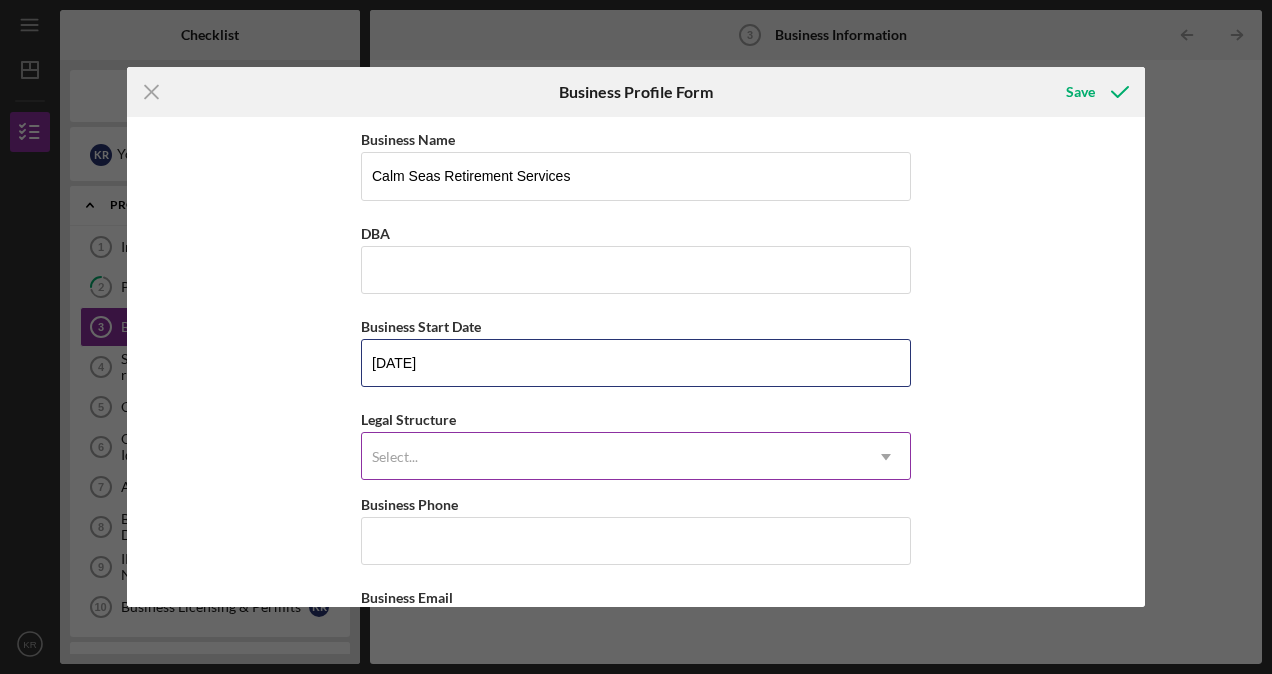 type on "[DATE]" 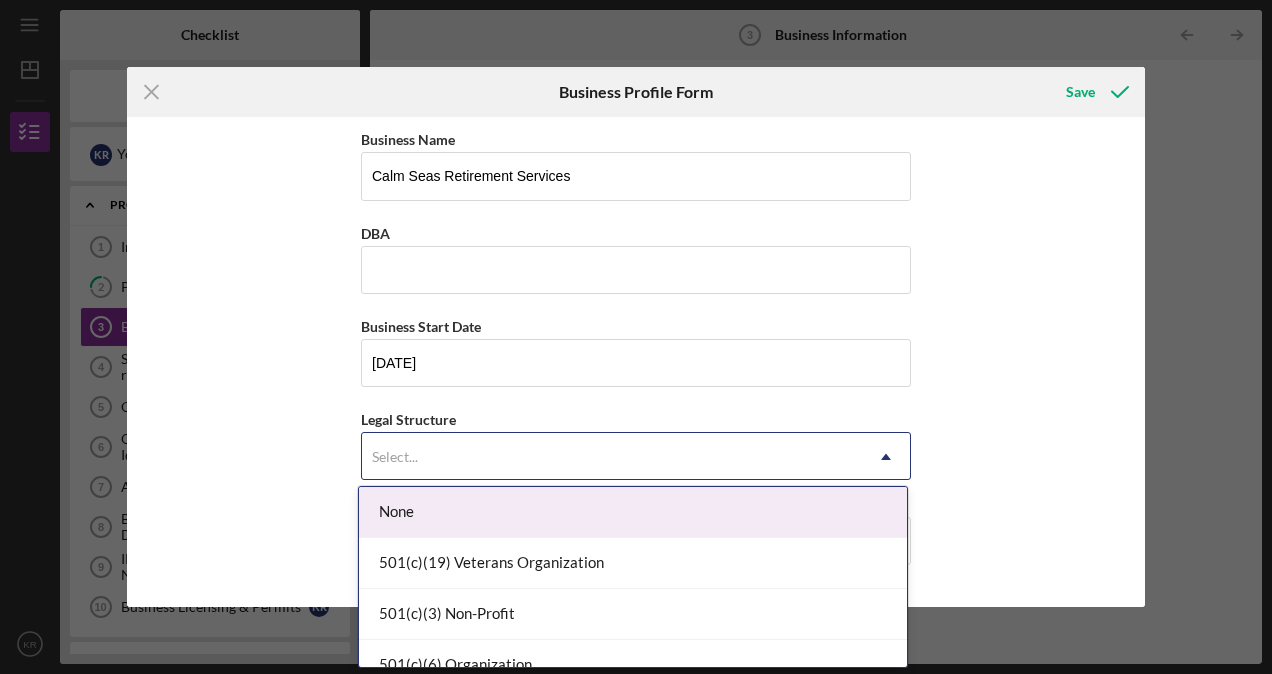 click on "Icon/Dropdown Arrow" 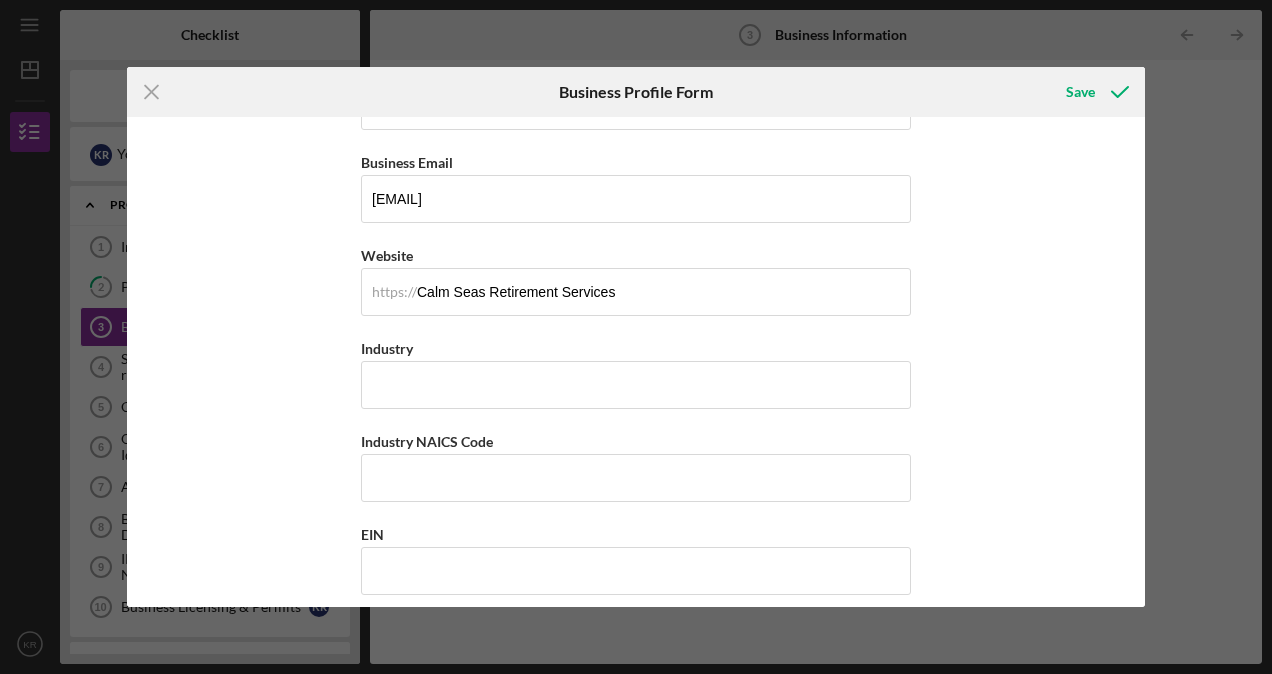 scroll, scrollTop: 449, scrollLeft: 0, axis: vertical 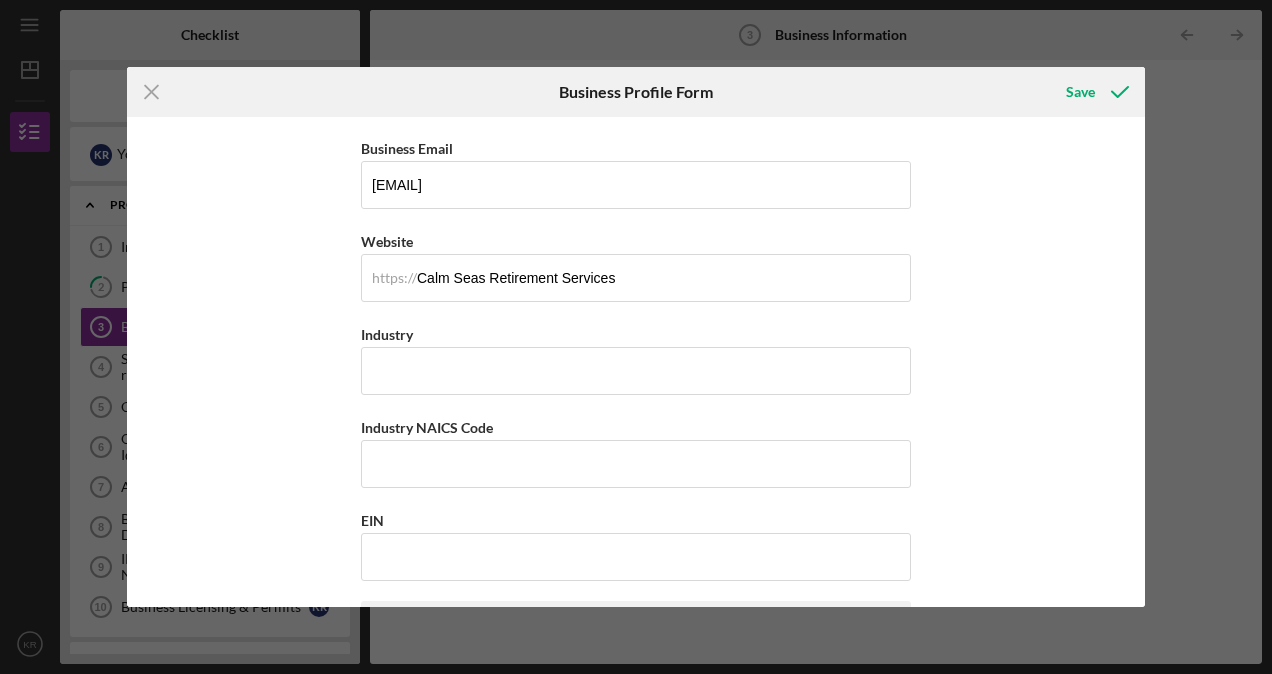 click on "Icon/Menu Close Business Profile Form Save Business Name Calm Seas Retirement Services DBA Business Start Date 04/23/2021 Legal Structure Select... Icon/Dropdown Arrow Business Phone Business Email [EMAIL] https:// Website Calm Seas Retirement Services Industry Industry NAICS Code EIN Ownership Business Ownership Type Select... Icon/Dropdown Arrow Do you own 100% of the business? Yes No Business Street Address City State Select... Icon/Dropdown Arrow Zip County Is your Mailing Address the same as your Business Address? Yes No Do you own or lease your business premisses? Select... Icon/Dropdown Arrow Annual Gross Revenue Number of Full-Time Employees Number of Part-Time Employees Cancel Save" at bounding box center [636, 337] 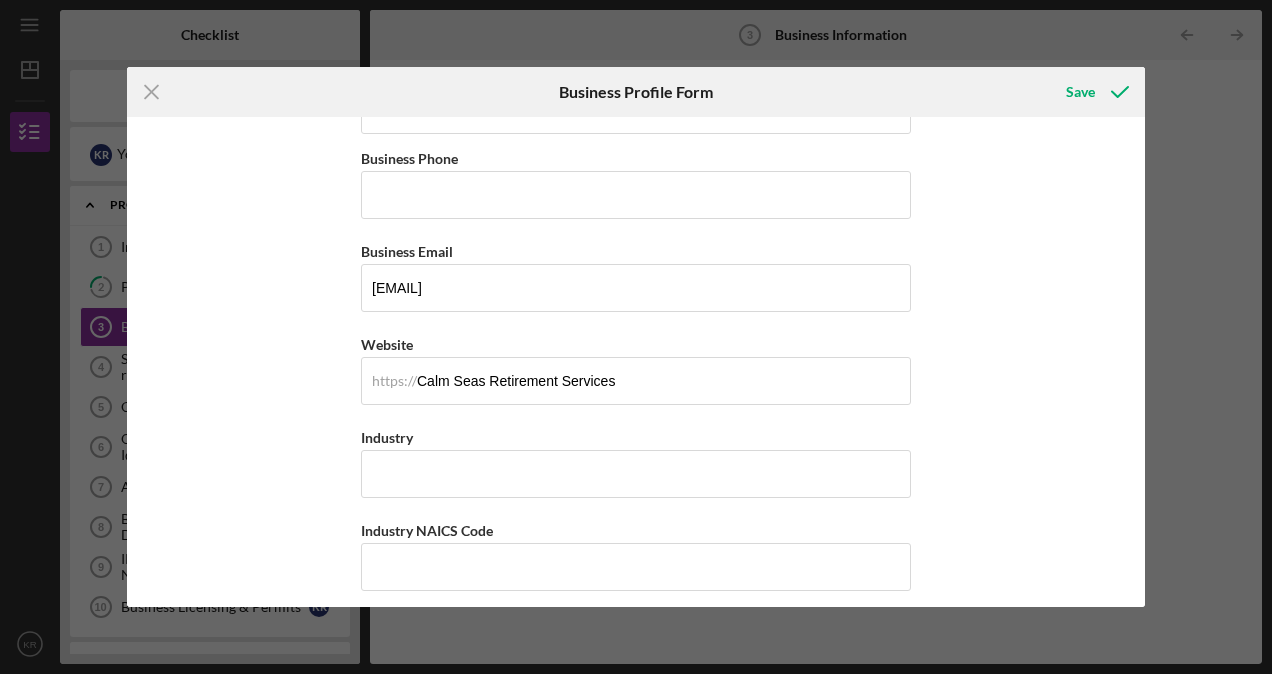 scroll, scrollTop: 352, scrollLeft: 0, axis: vertical 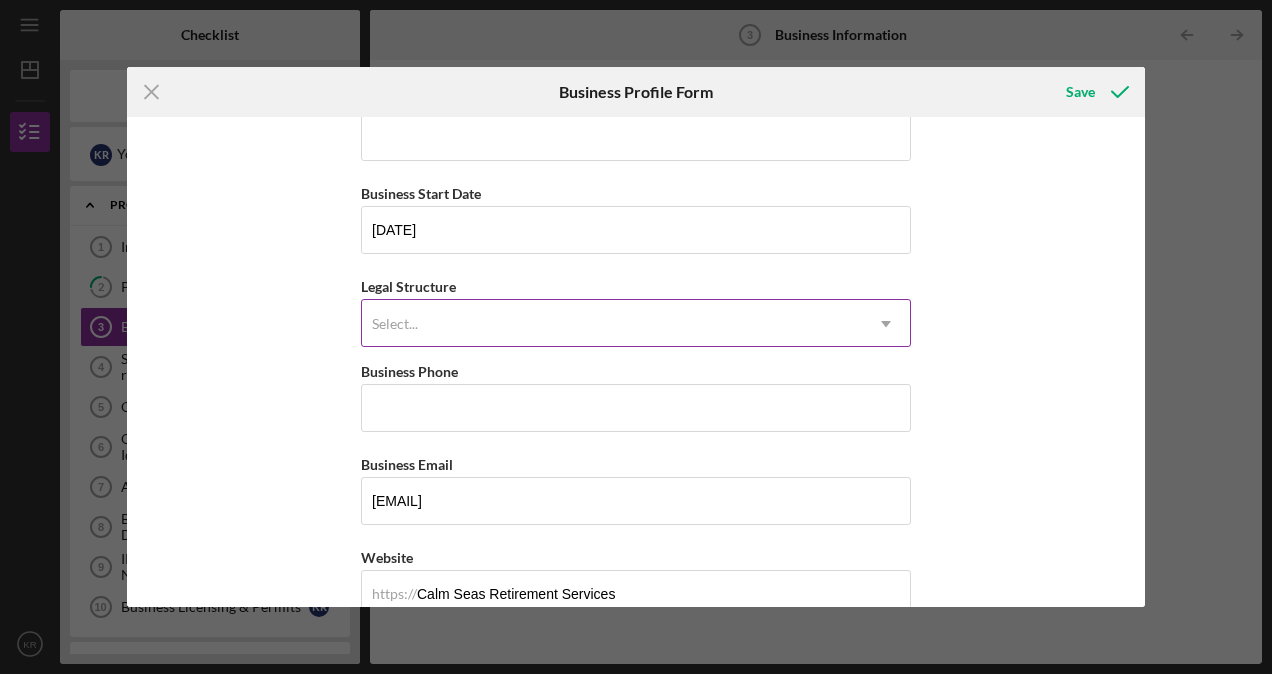 click on "Icon/Dropdown Arrow" 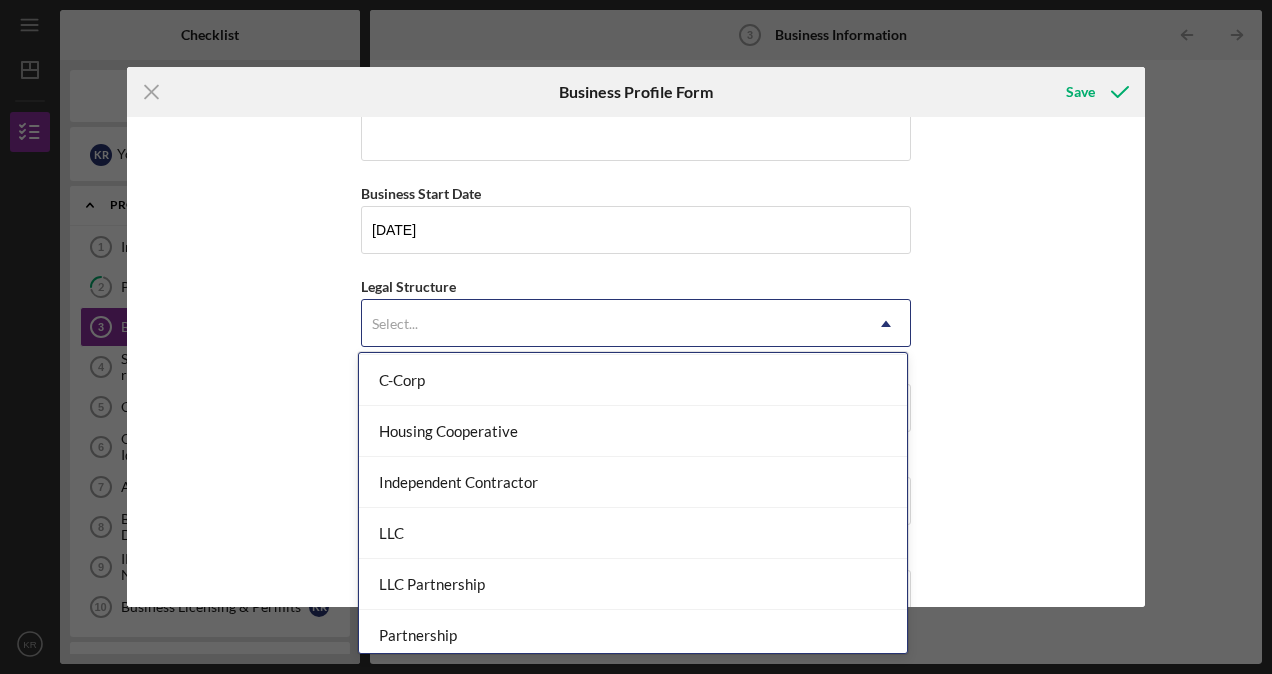 scroll, scrollTop: 204, scrollLeft: 0, axis: vertical 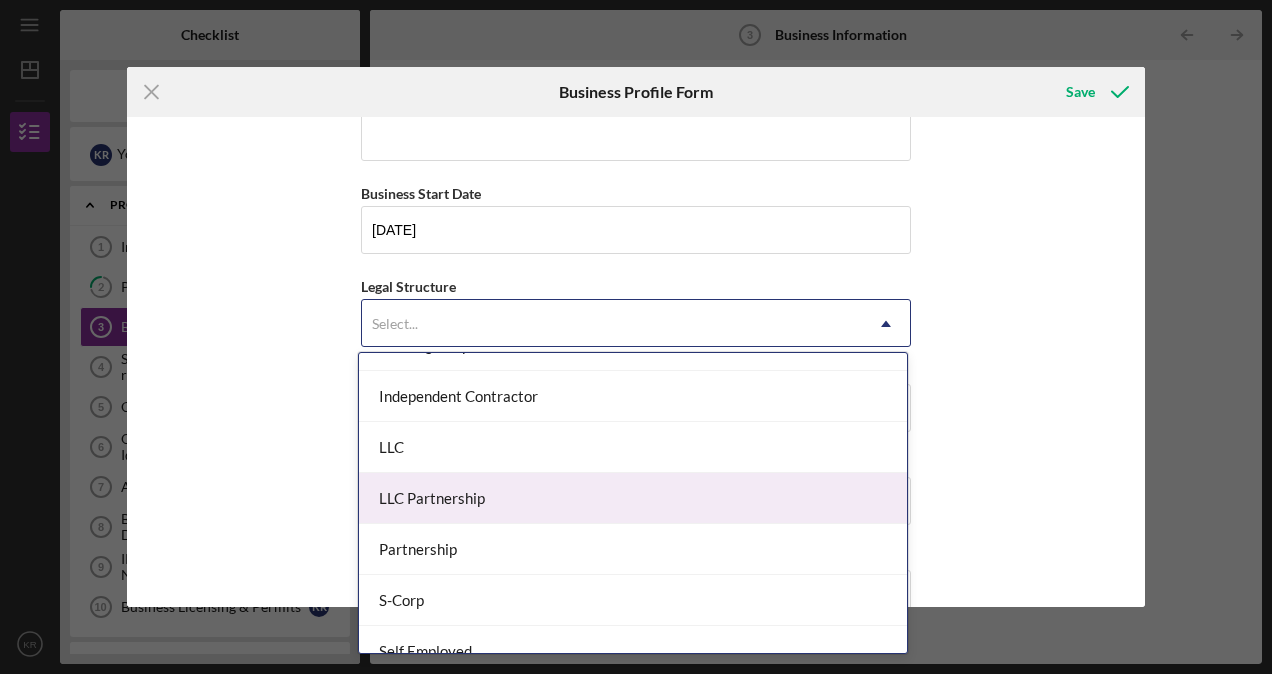 click on "LLC Partnership" at bounding box center (633, 498) 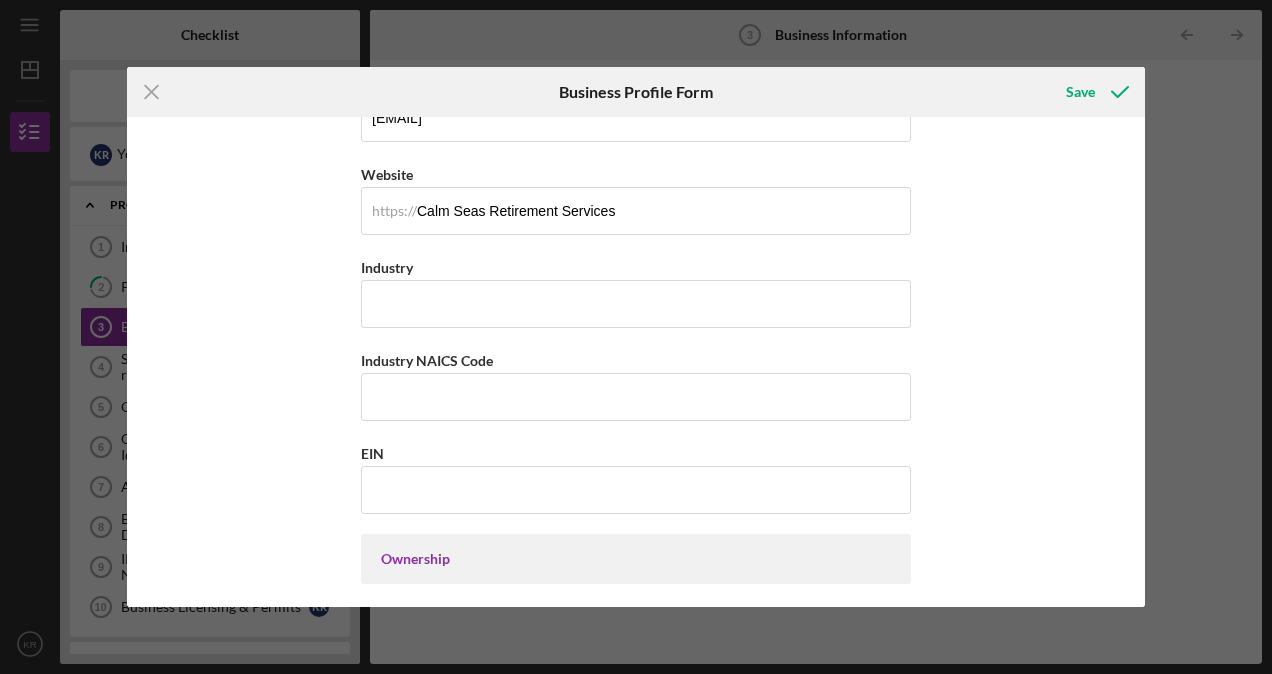 scroll, scrollTop: 518, scrollLeft: 0, axis: vertical 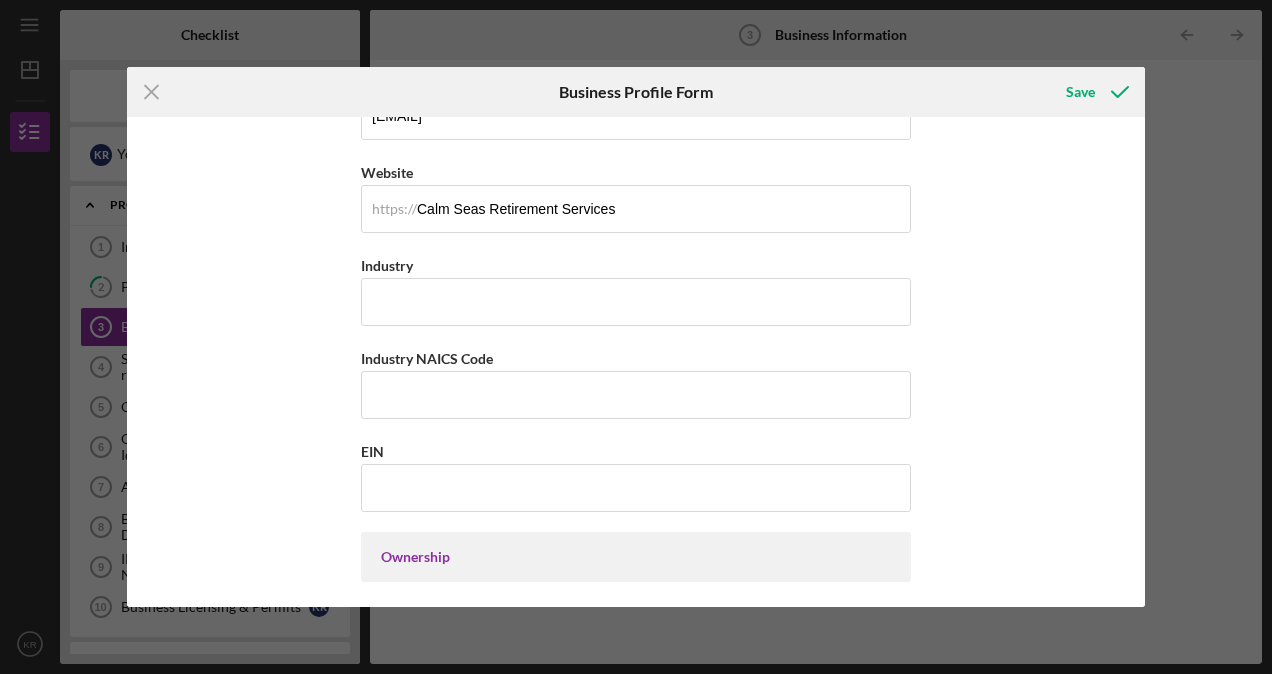 click on "Icon/Menu Close Business Profile Form Save Business Name Calm Seas Retirement Services DBA Business Start Date 04/23/2021 Legal Structure LLC Partnership Icon/Dropdown Arrow Business Phone Business Email [EMAIL] https:// Website Calm Seas Retirement Services Industry Industry NAICS Code EIN Ownership Business Ownership Type Select... Icon/Dropdown Arrow Do you own 100% of the business? Yes No Business Street Address City State Select... Icon/Dropdown Arrow Zip County Is your Mailing Address the same as your Business Address? Yes No Do you own or lease your business premisses? Select... Icon/Dropdown Arrow Annual Gross Revenue Number of Full-Time Employees Number of Part-Time Employees Cancel Save" at bounding box center (636, 337) 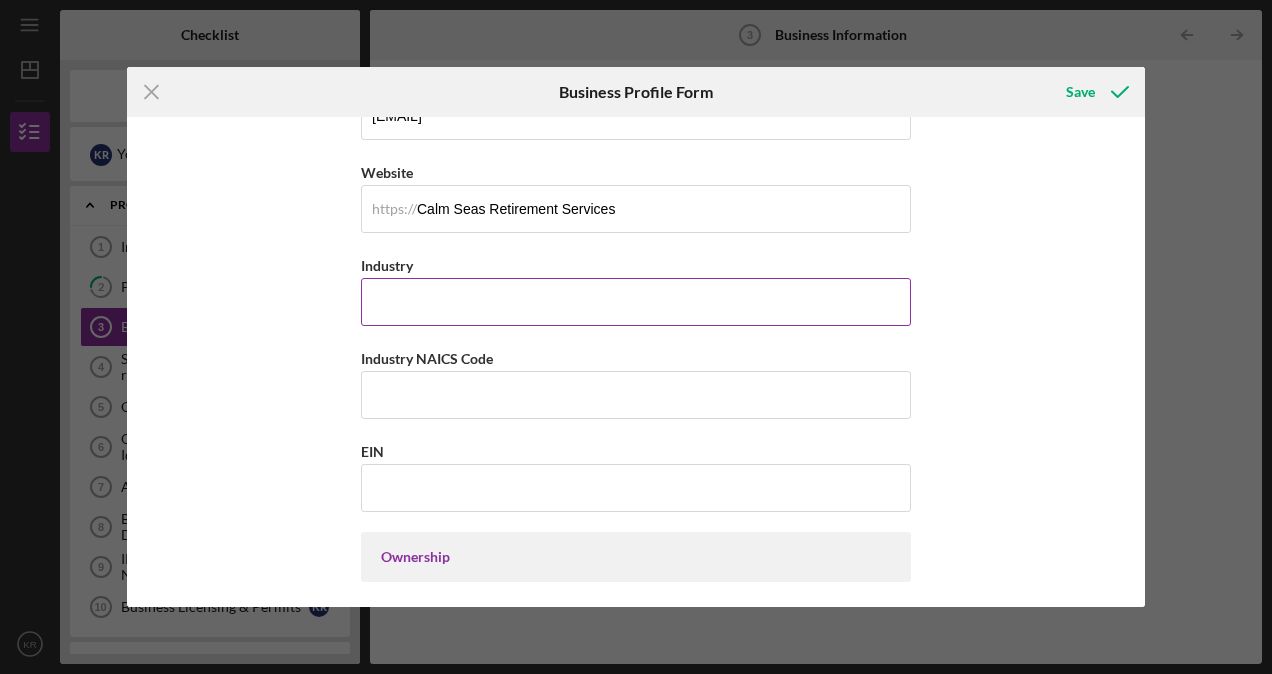 click on "Industry" at bounding box center [636, 302] 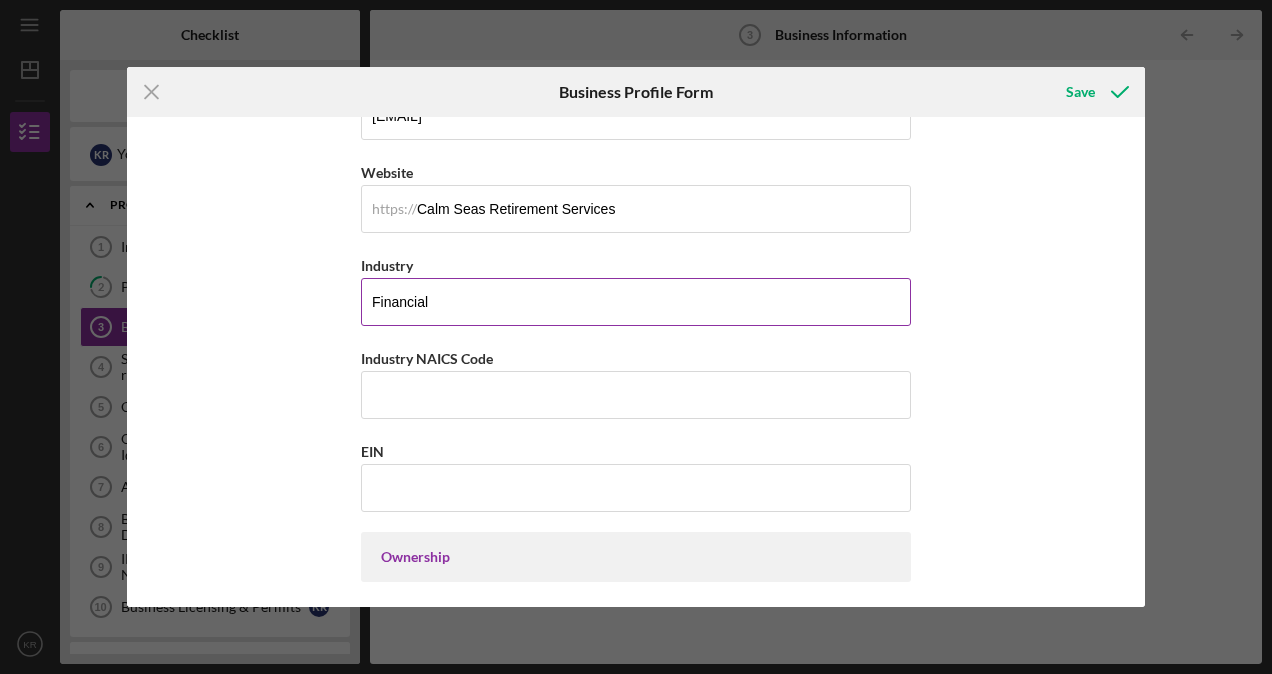 type on "Financial" 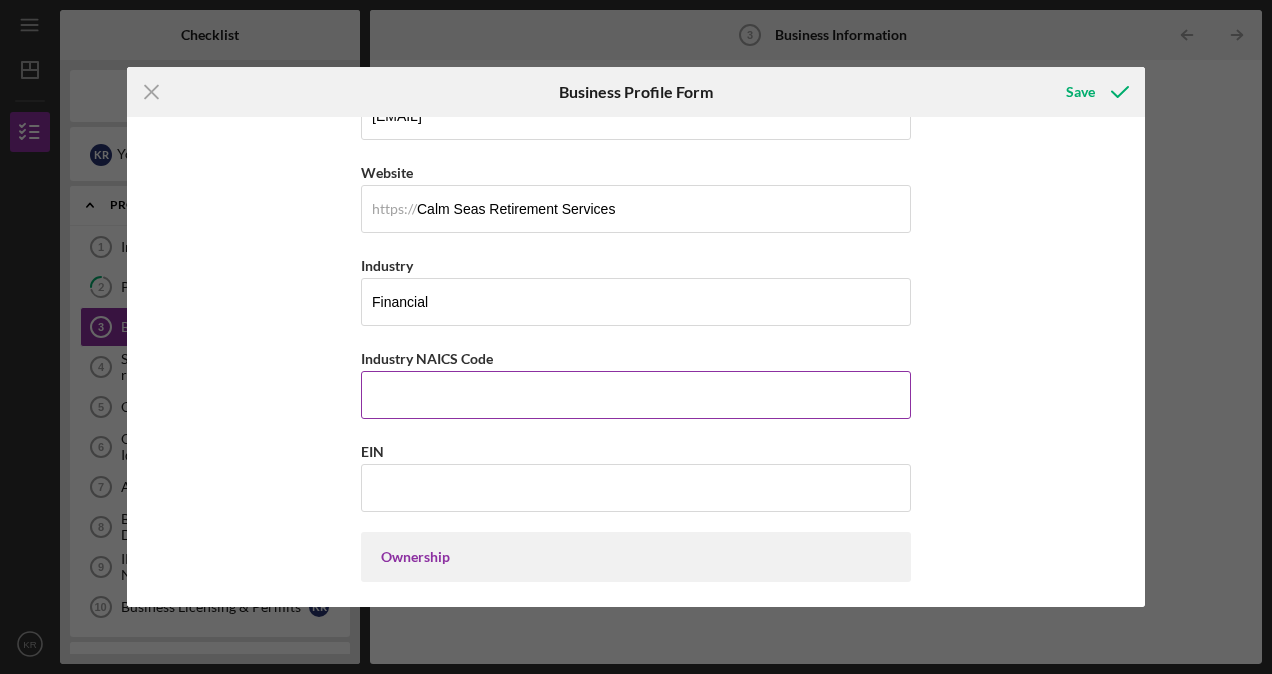 click on "Industry NAICS Code" at bounding box center (636, 395) 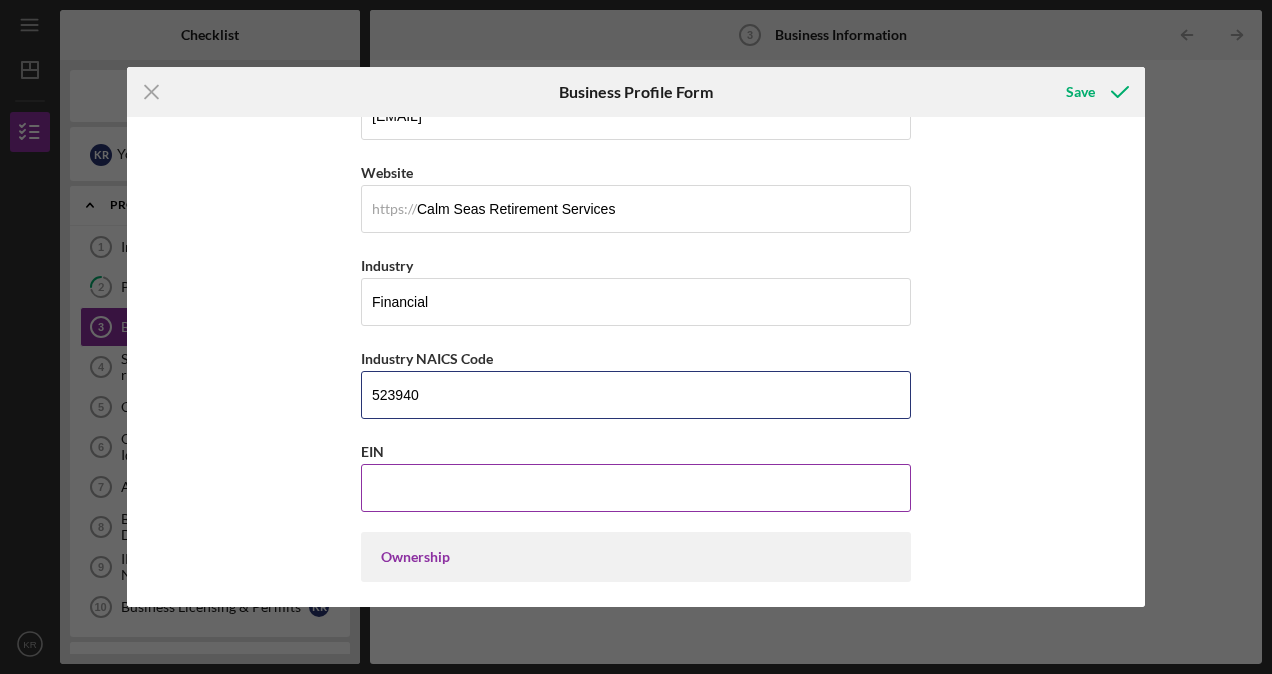type on "523940" 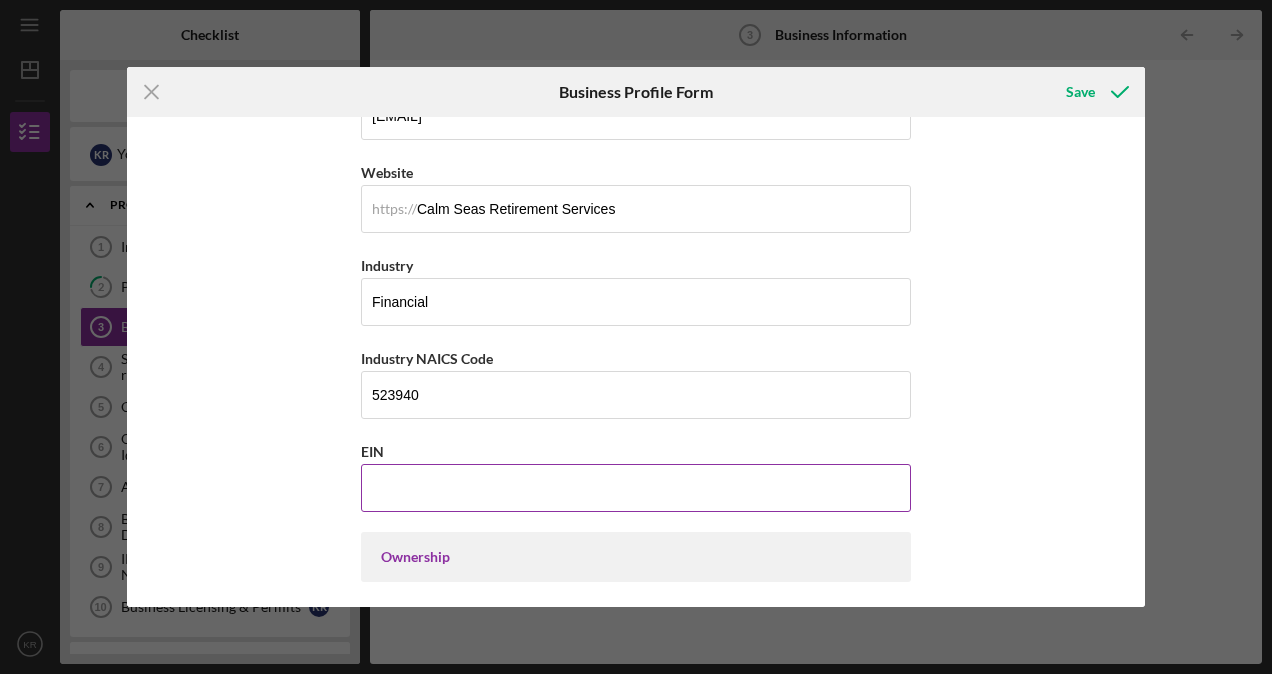 click on "EIN" at bounding box center [636, 488] 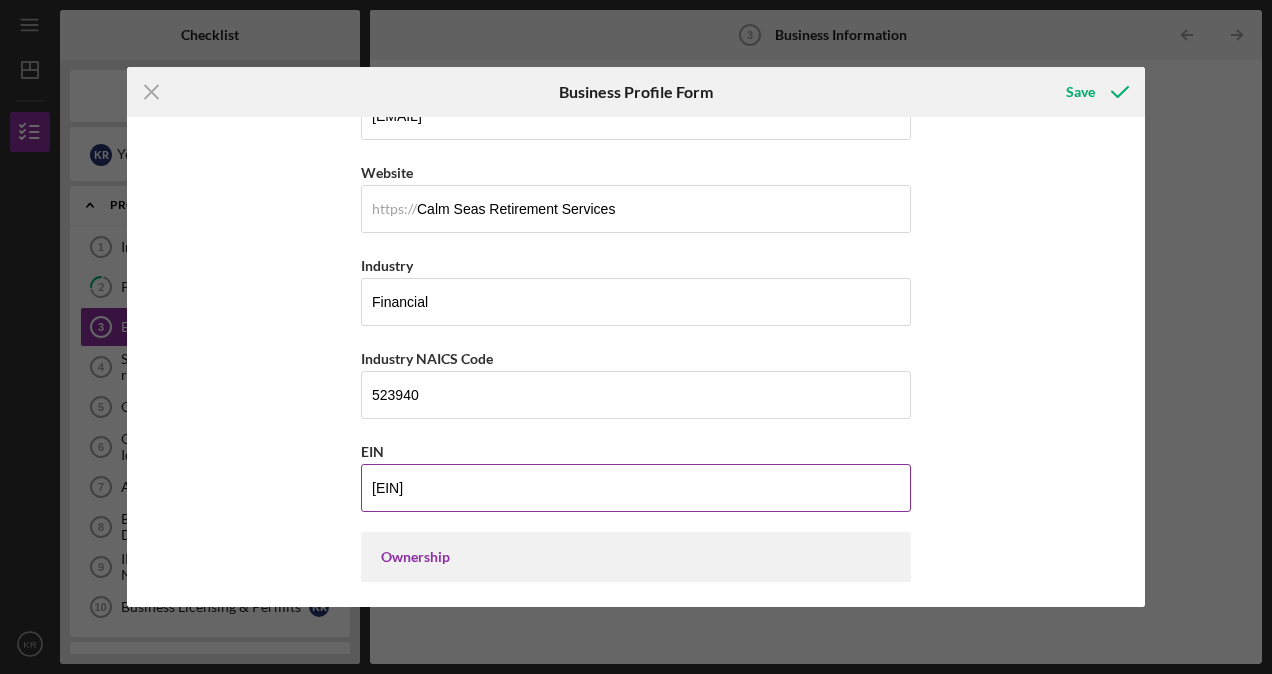 type on "[EIN]" 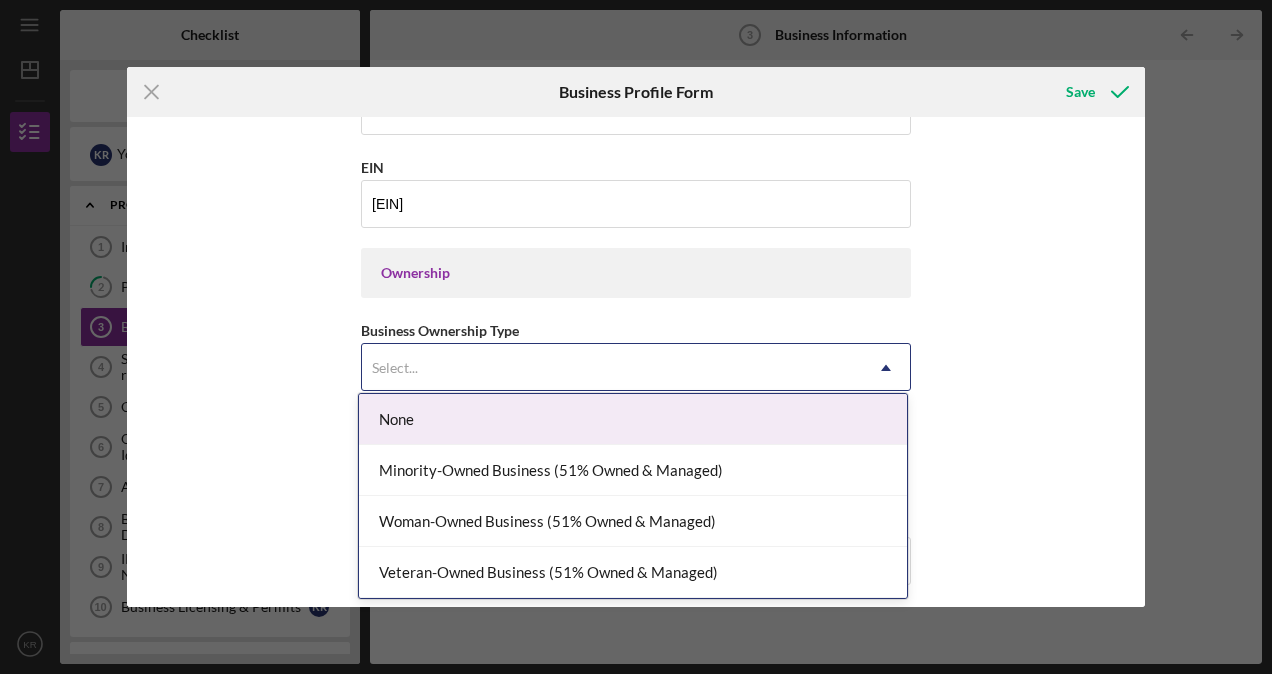 click on "Icon/Dropdown Arrow" 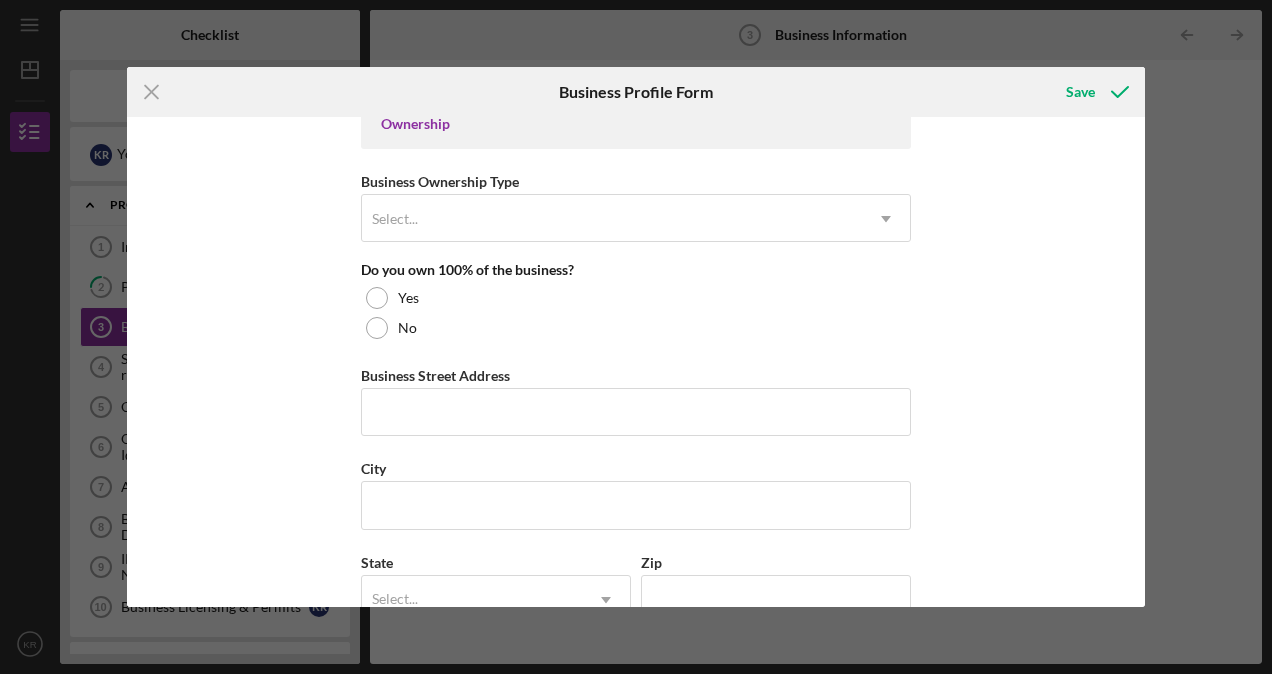 scroll, scrollTop: 940, scrollLeft: 0, axis: vertical 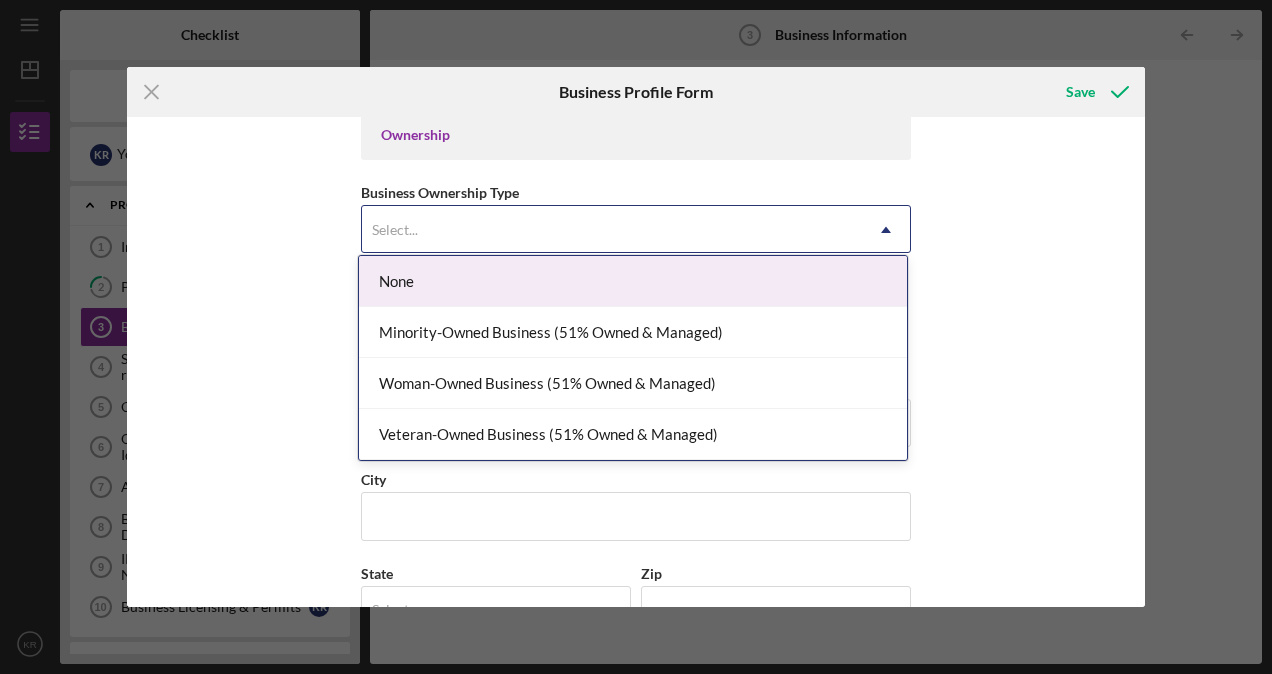 click on "Icon/Dropdown Arrow" 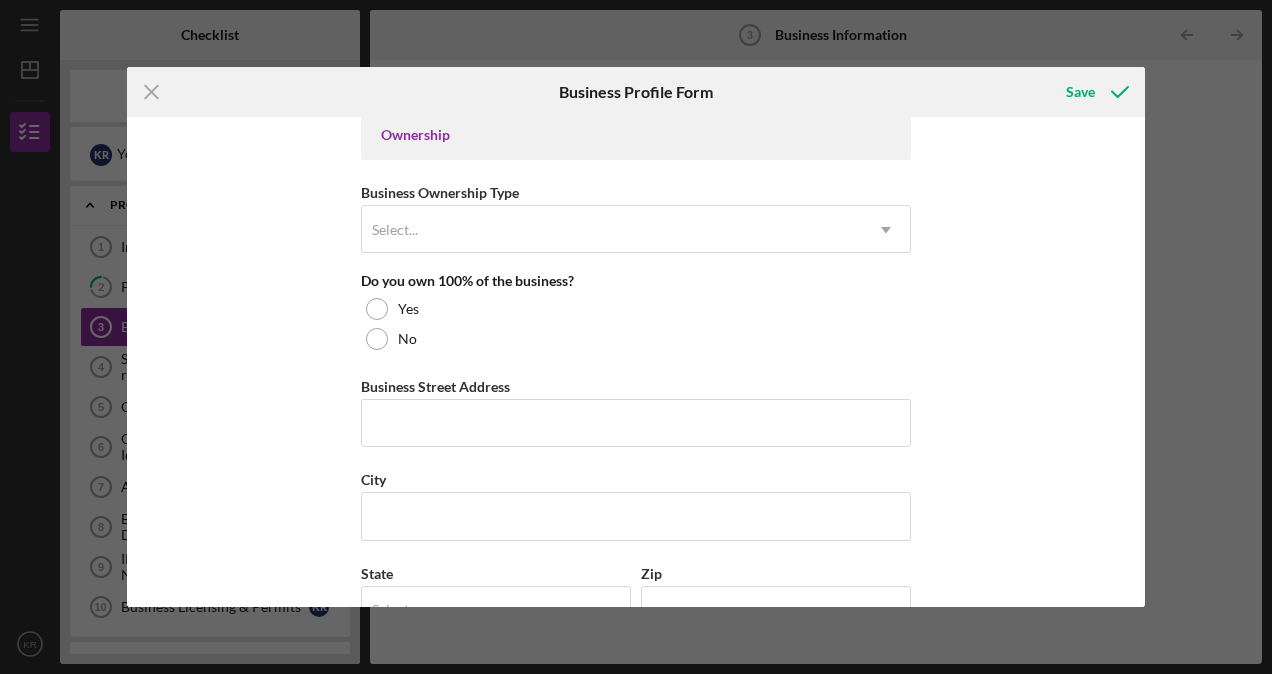 click on "Do you own 100% of the business? Yes No" at bounding box center (636, 313) 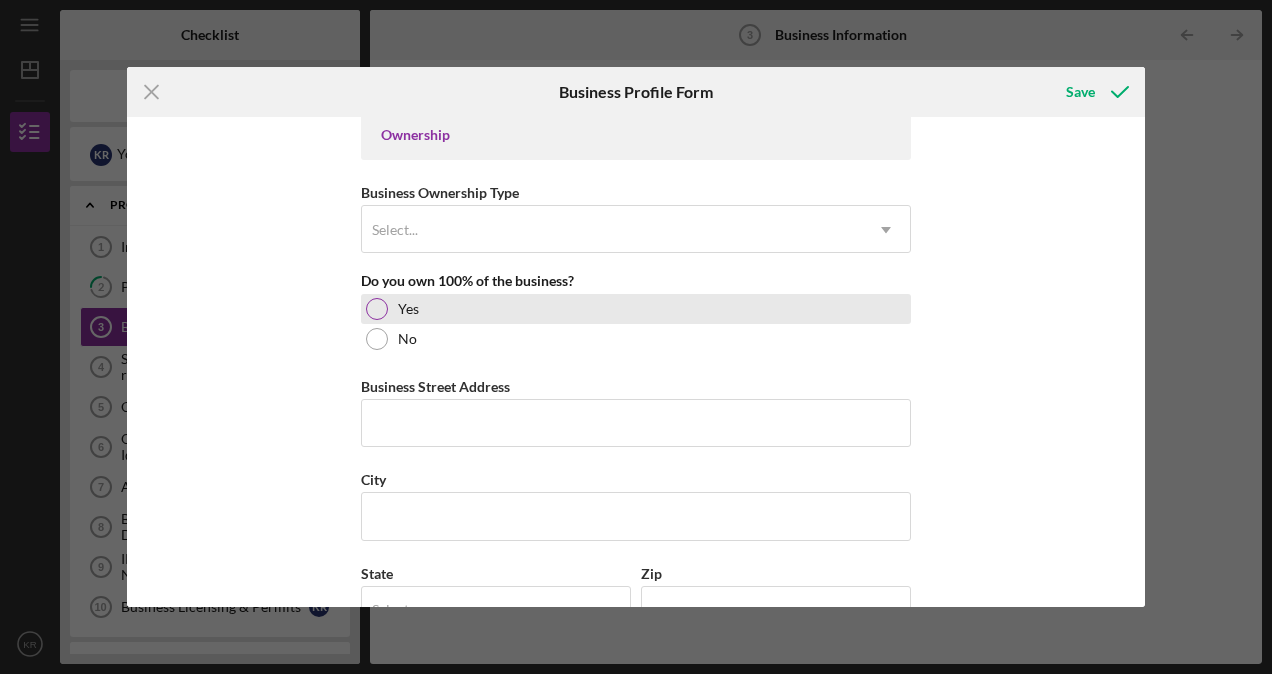 click at bounding box center (377, 309) 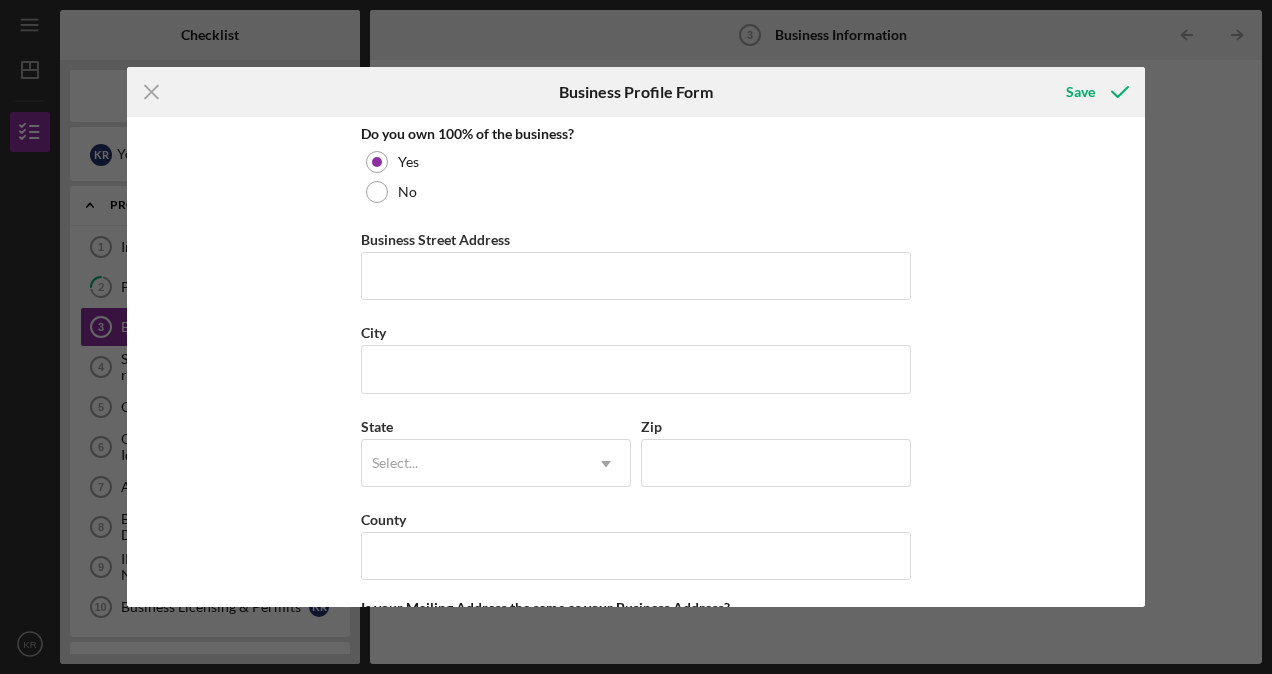 scroll, scrollTop: 1084, scrollLeft: 0, axis: vertical 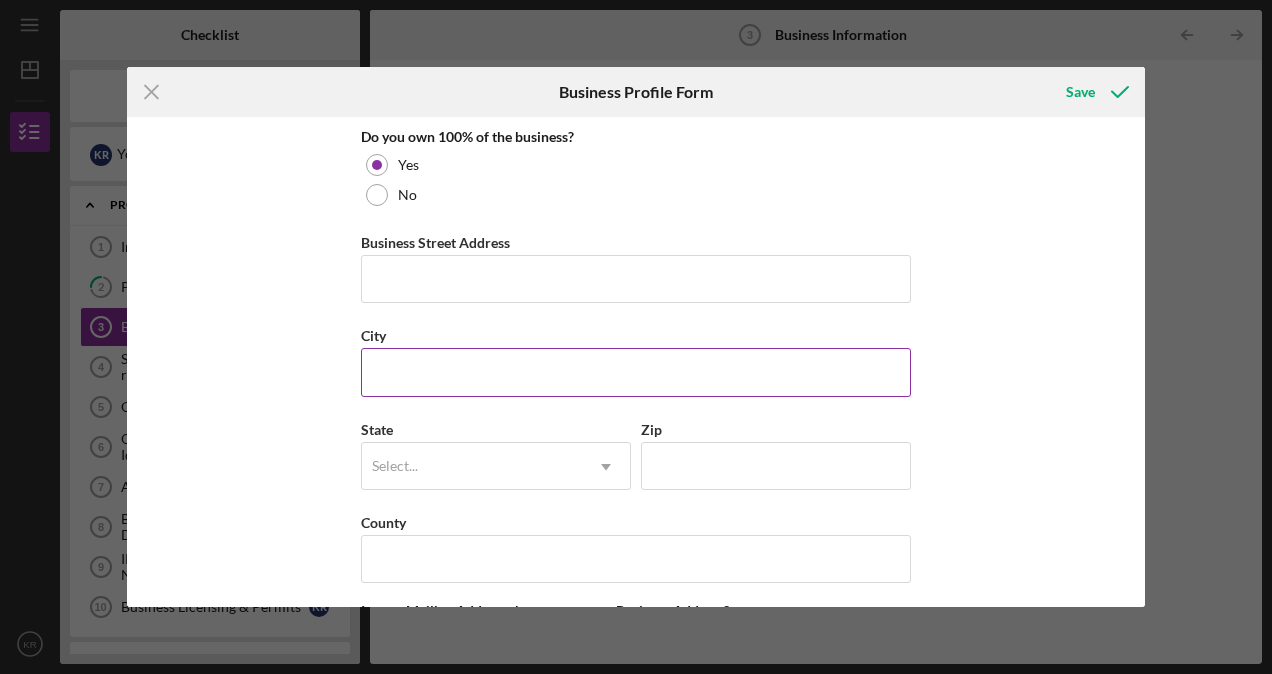 click on "City" at bounding box center (636, 372) 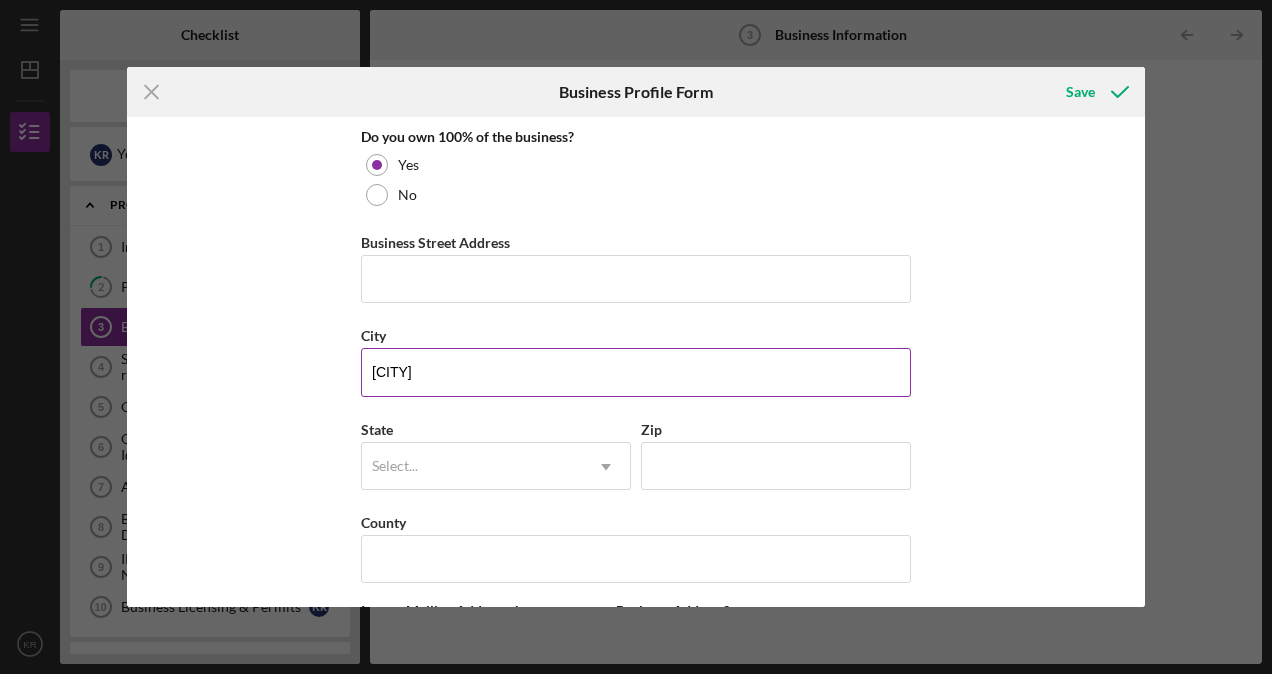 type on "([PHONE]) [PHONE]" 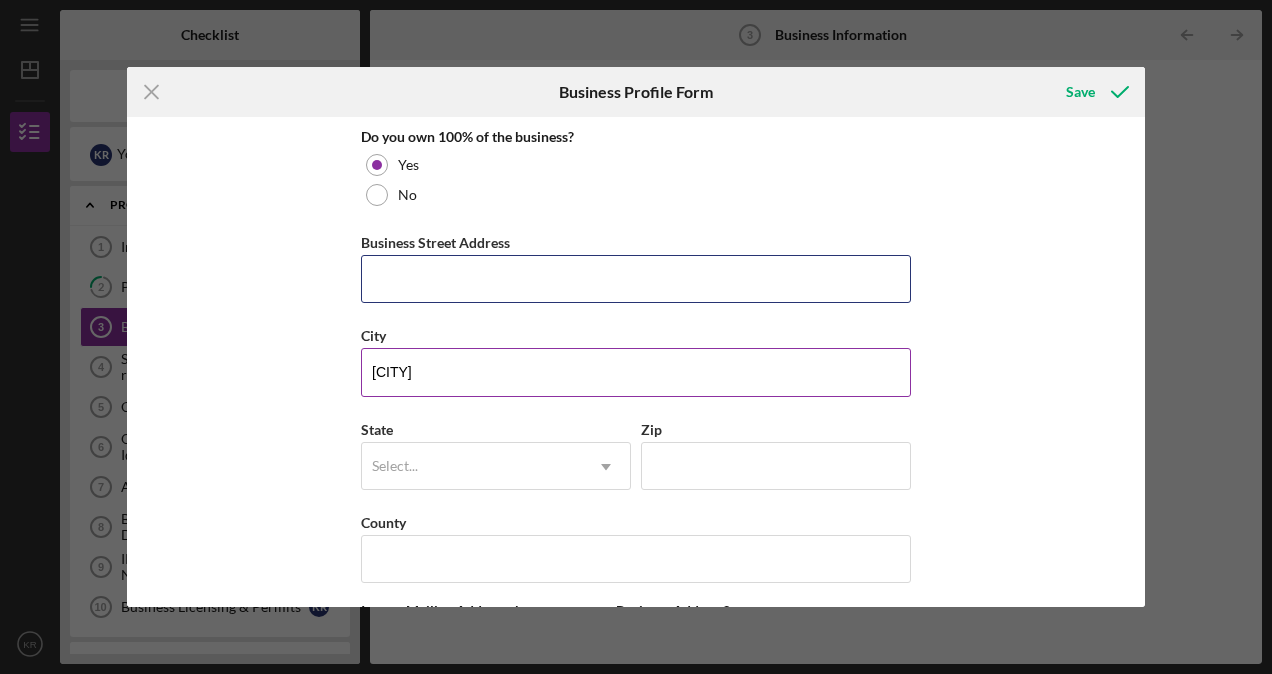 type on "[NUMBER] [STREET], [CITY], [STATE], [COUNTRY]" 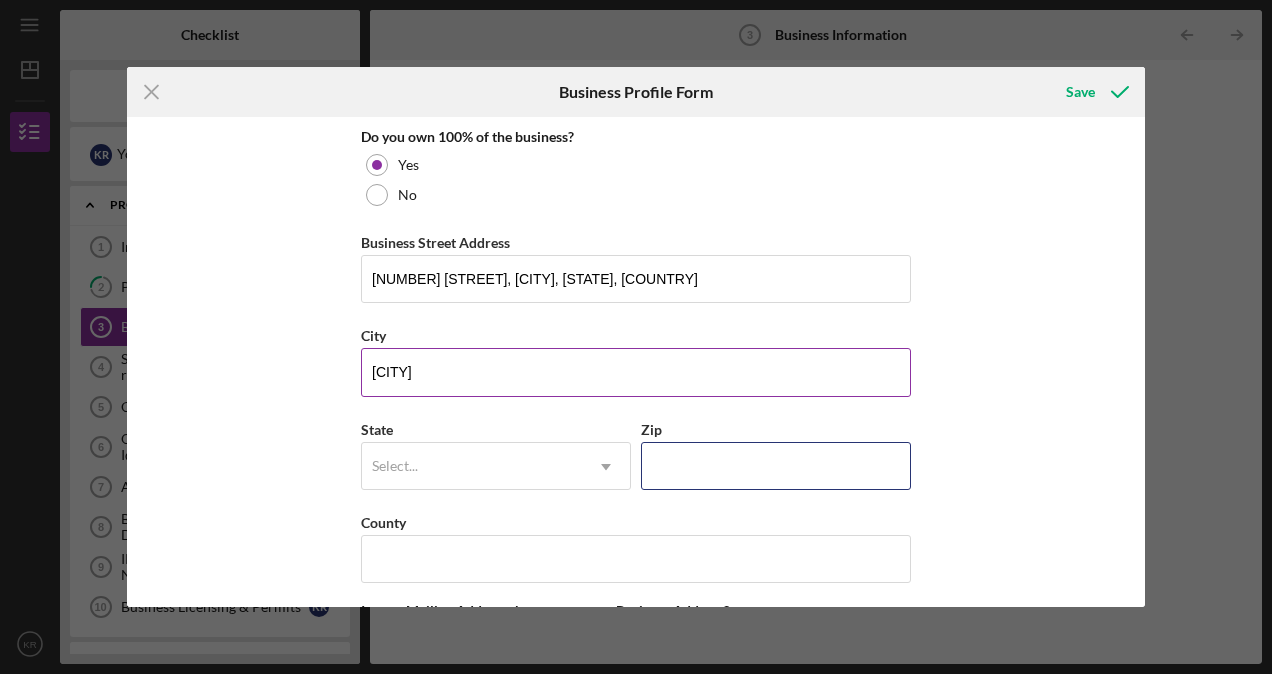 type on "[POSTAL CODE]" 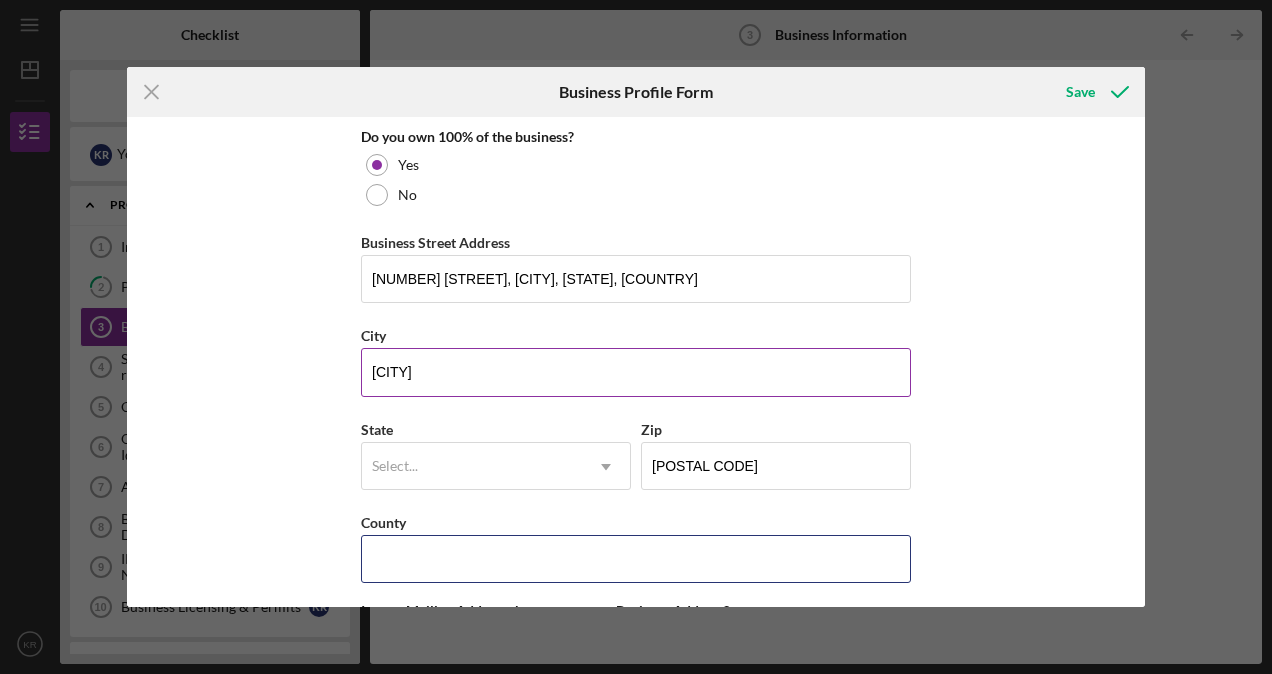 type on "NJ" 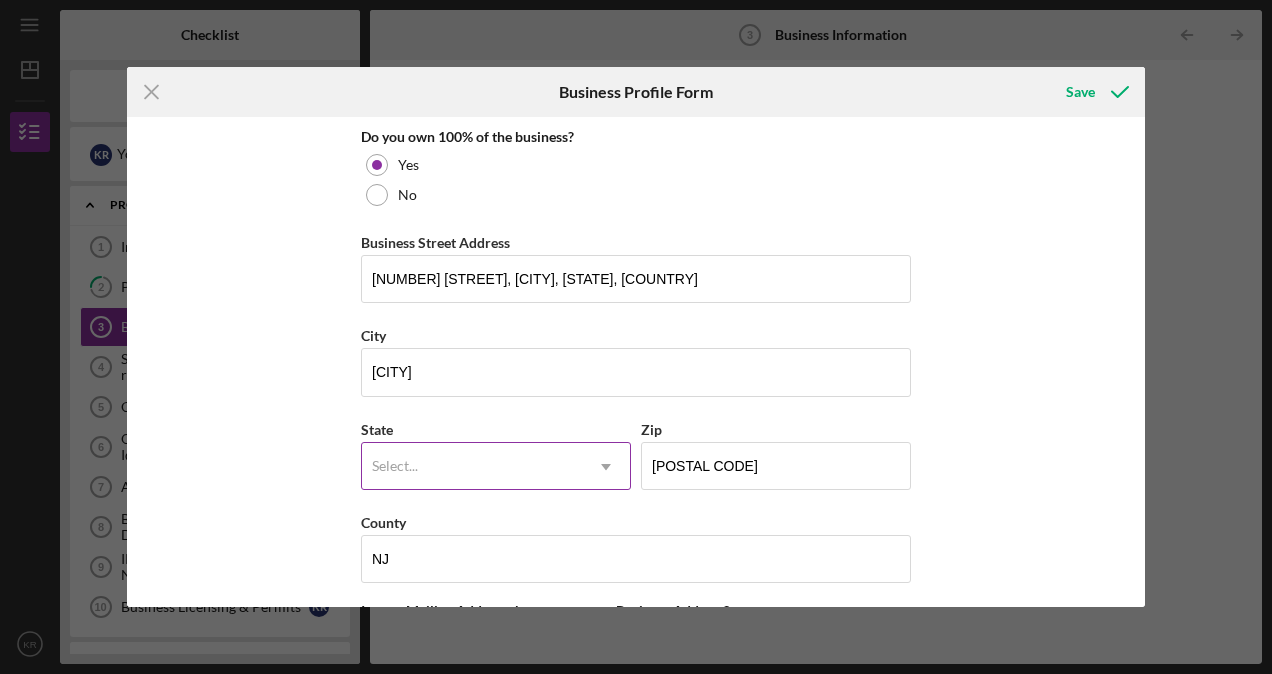 click on "Select..." at bounding box center [395, 466] 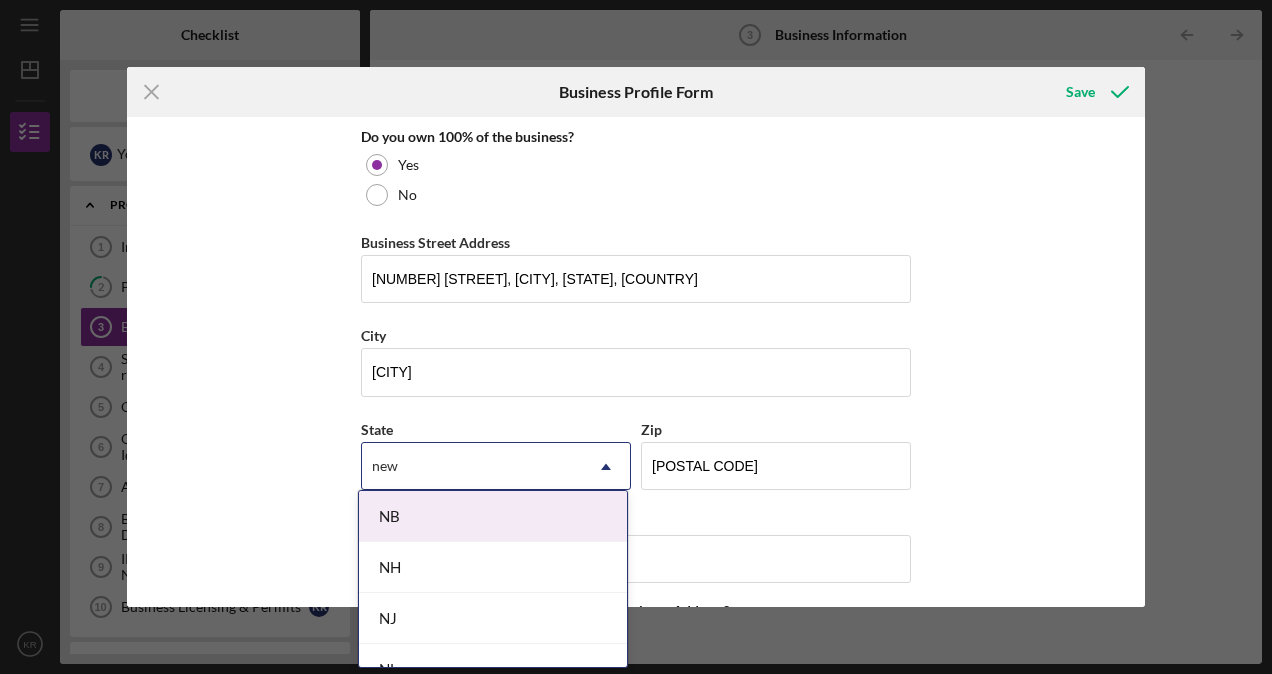 type on "new [STATE]" 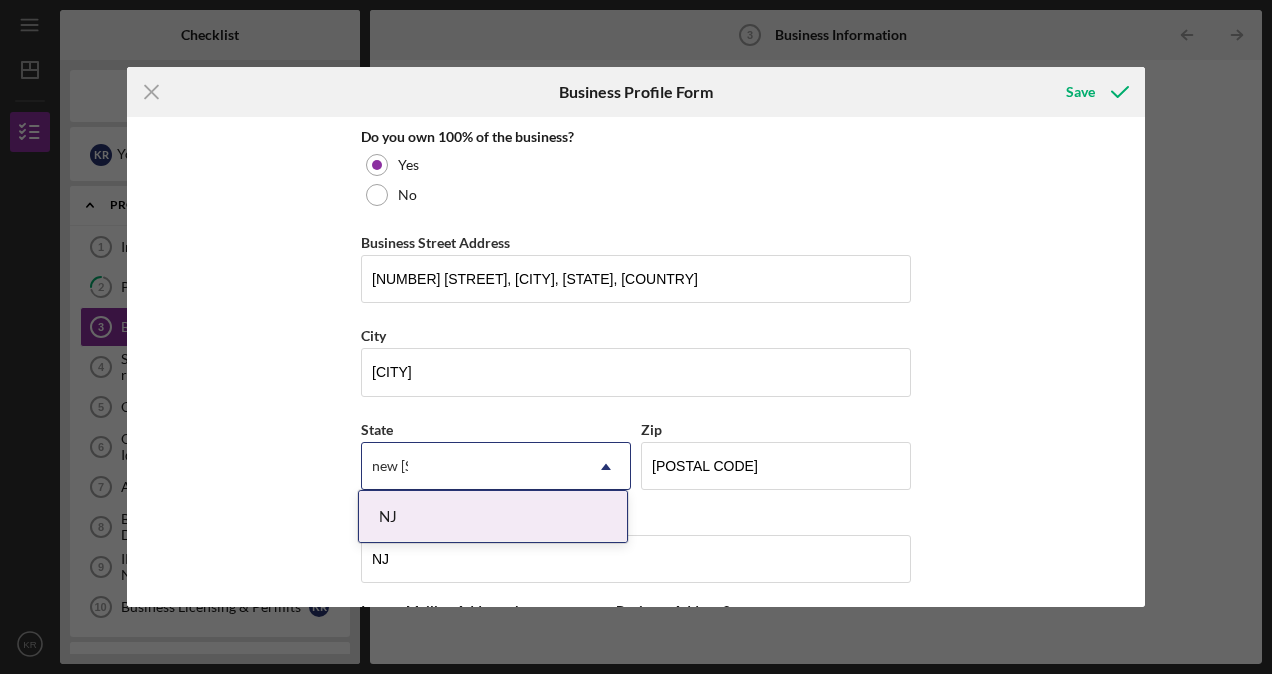 click on "NJ" at bounding box center [493, 516] 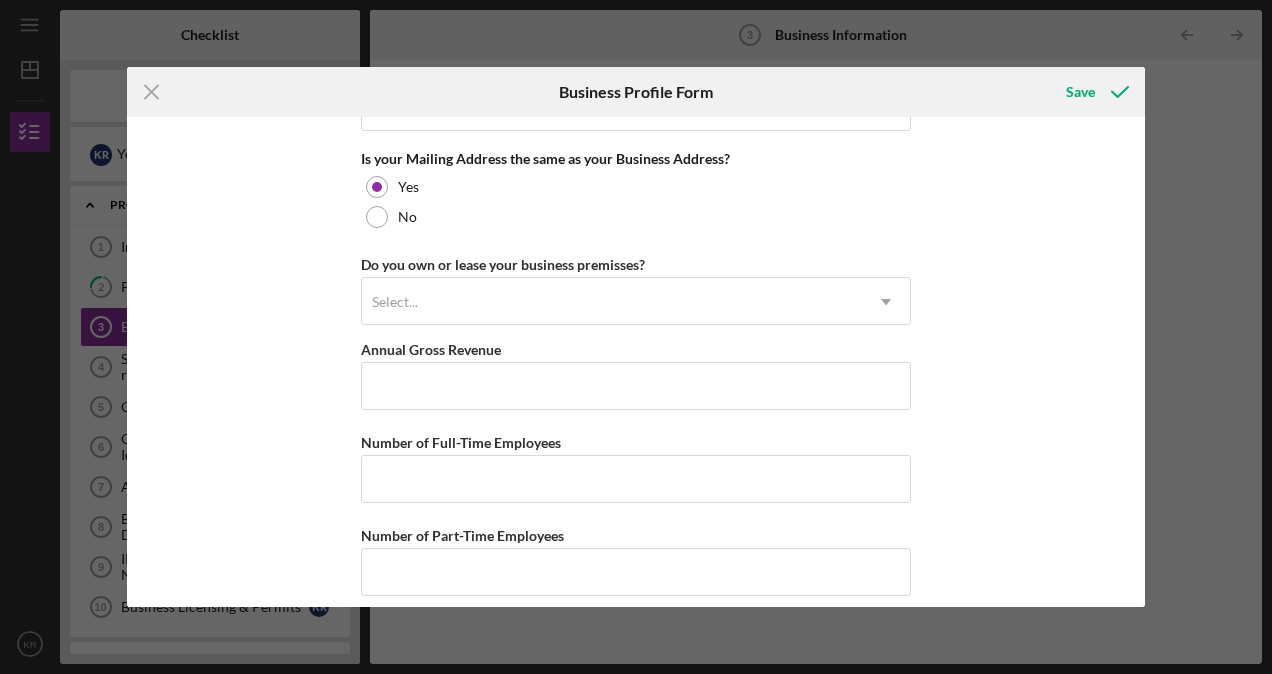 scroll, scrollTop: 1544, scrollLeft: 0, axis: vertical 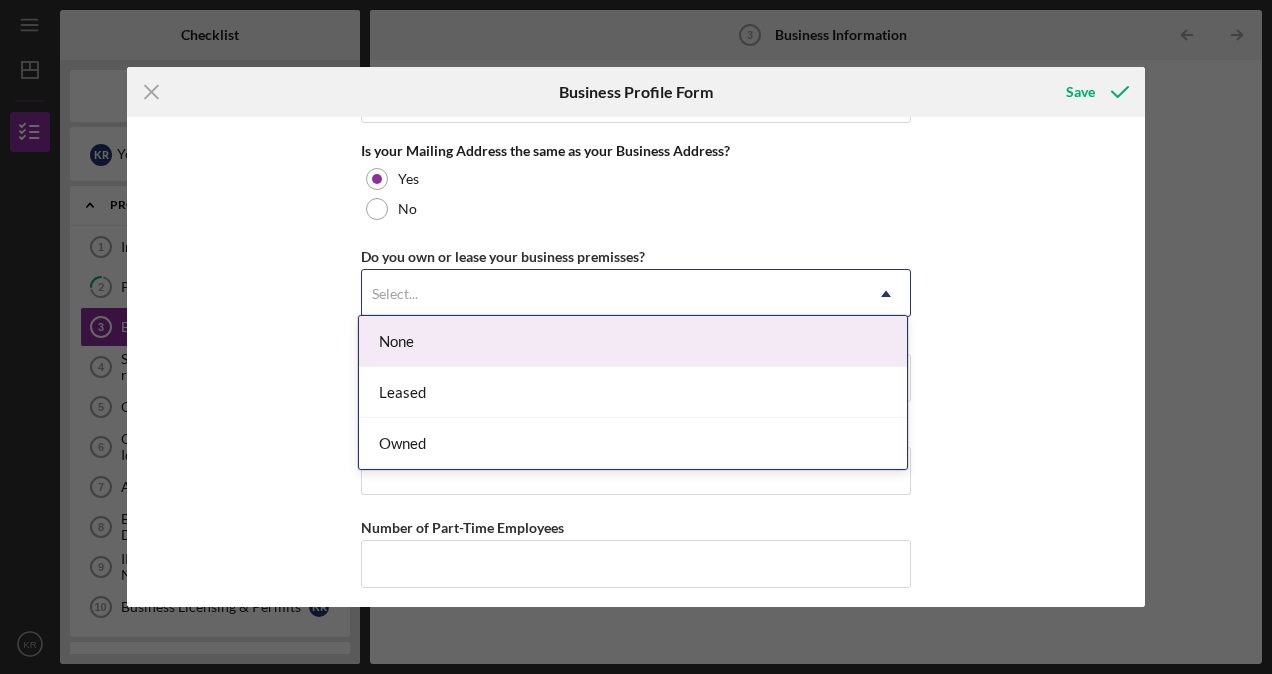 click on "Icon/Dropdown Arrow" 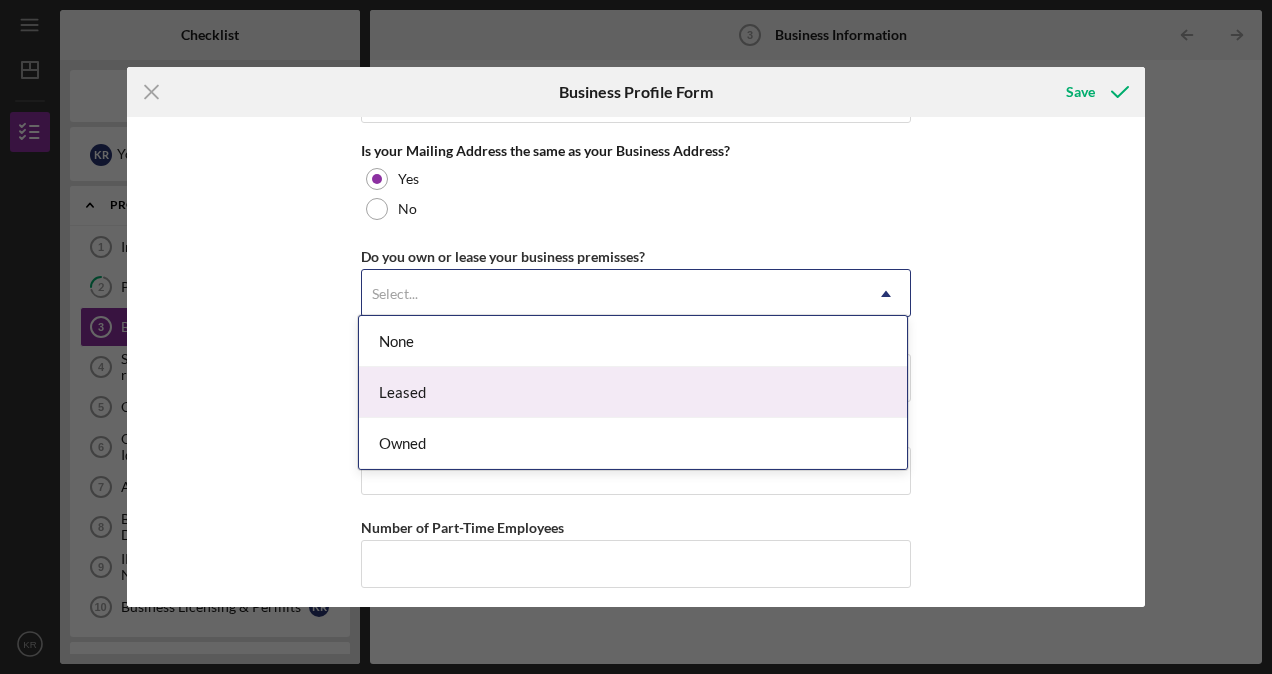 click on "Leased" at bounding box center (633, 392) 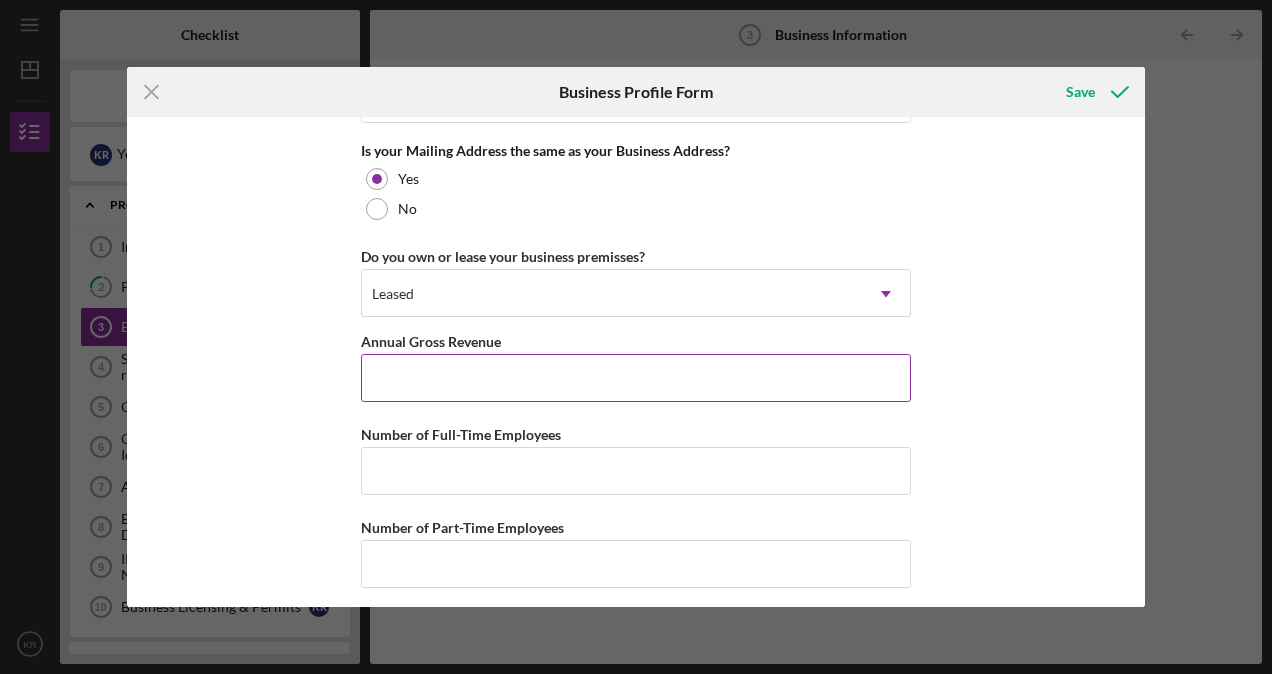 click on "Annual Gross Revenue" at bounding box center (636, 378) 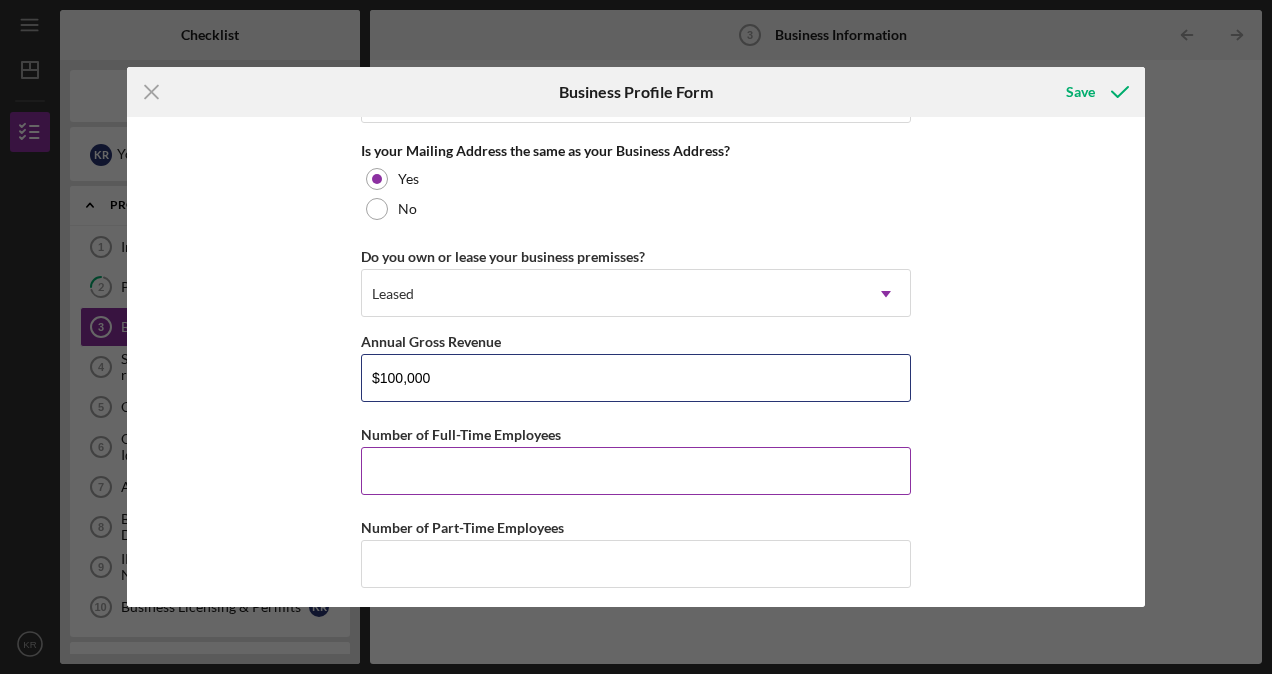 type on "$100,000" 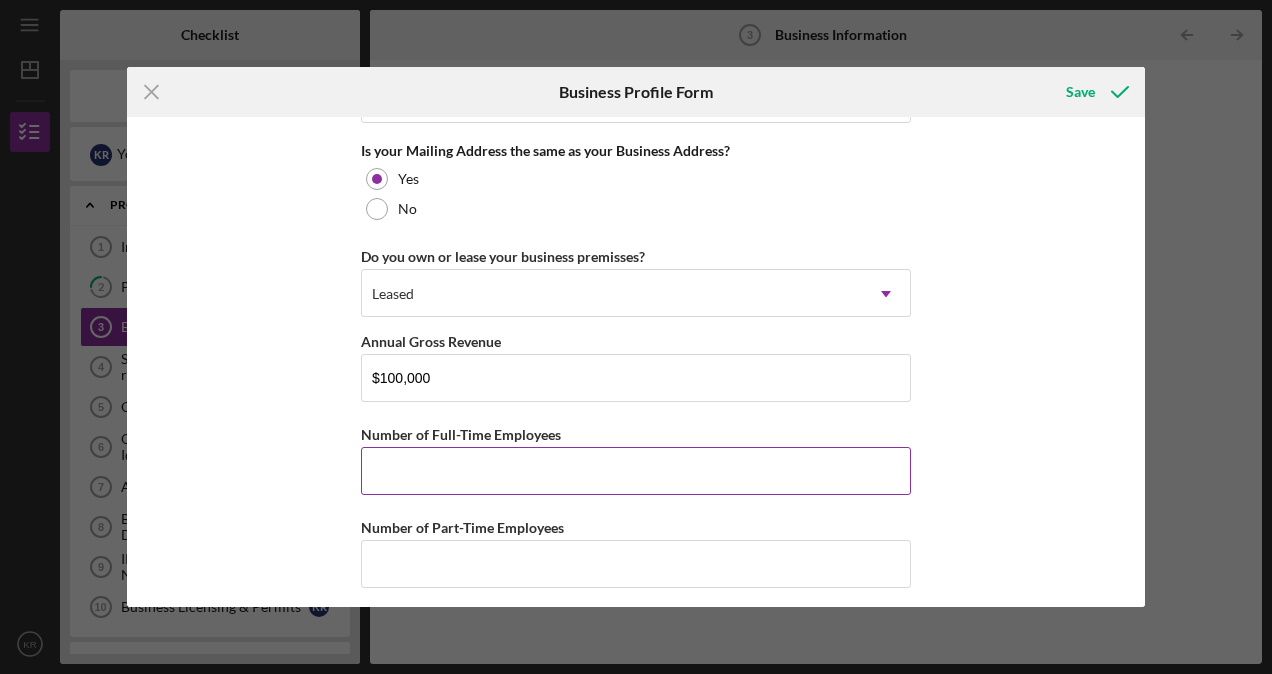 click on "Number of Full-Time Employees" at bounding box center (636, 471) 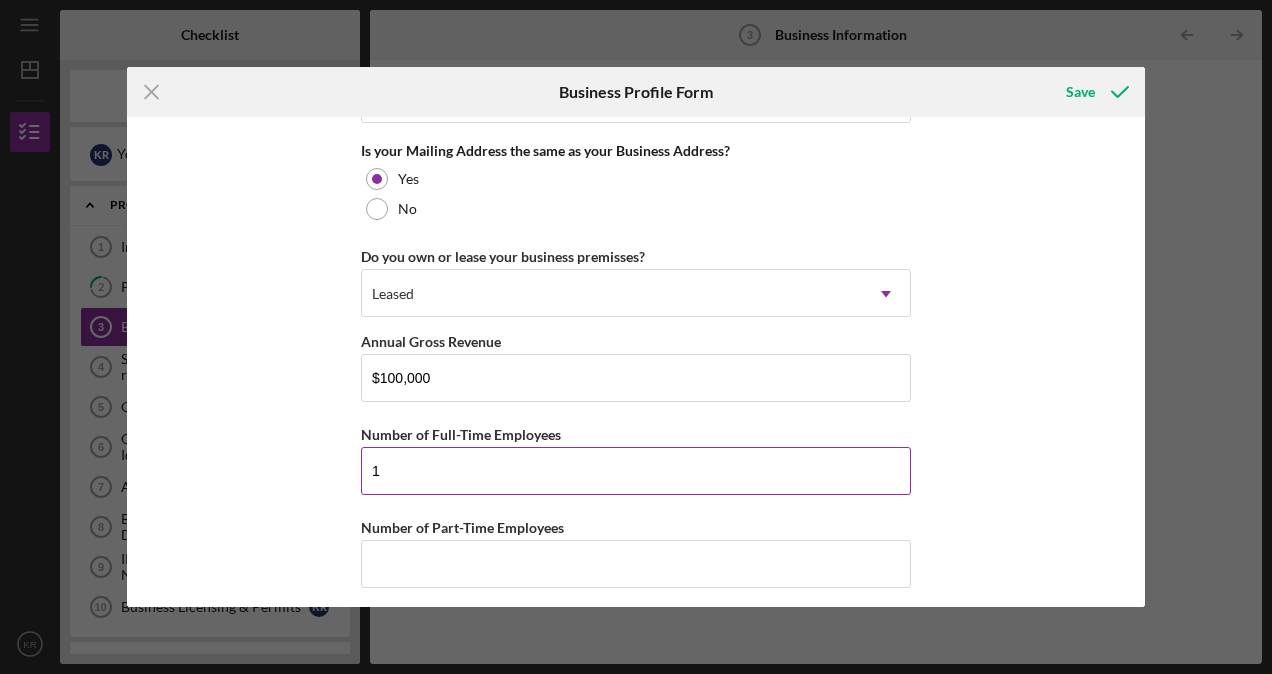 type on "1" 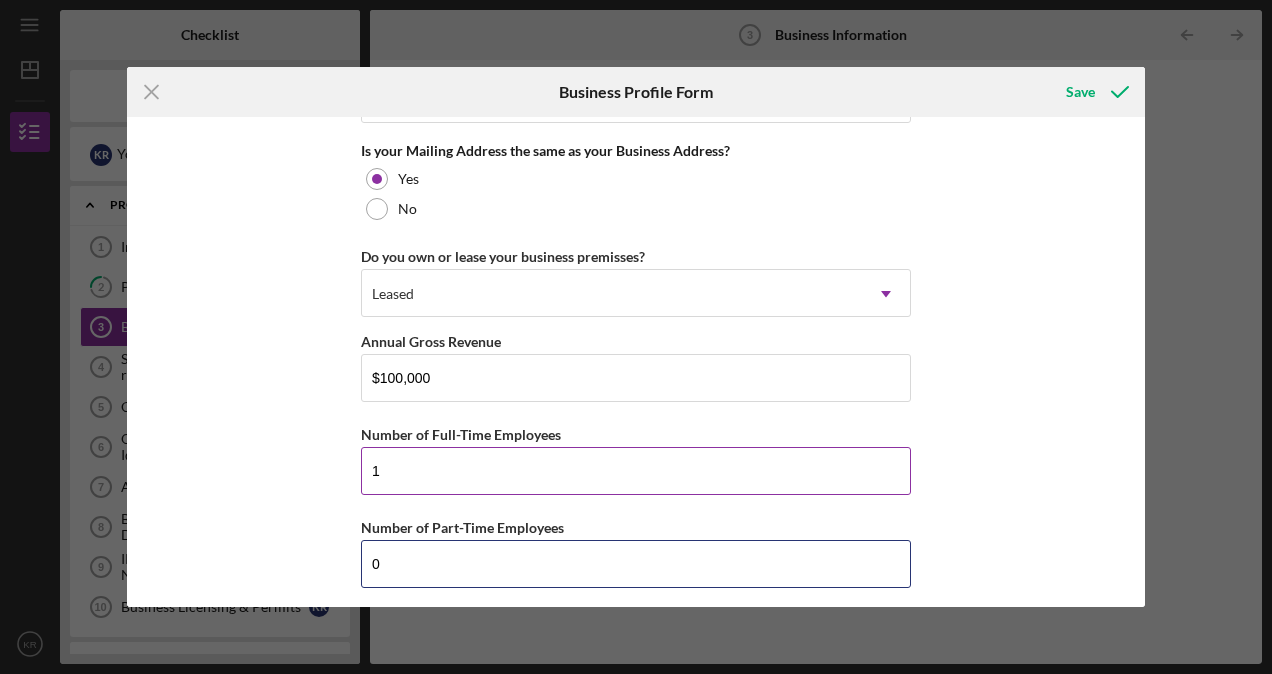 type on "0" 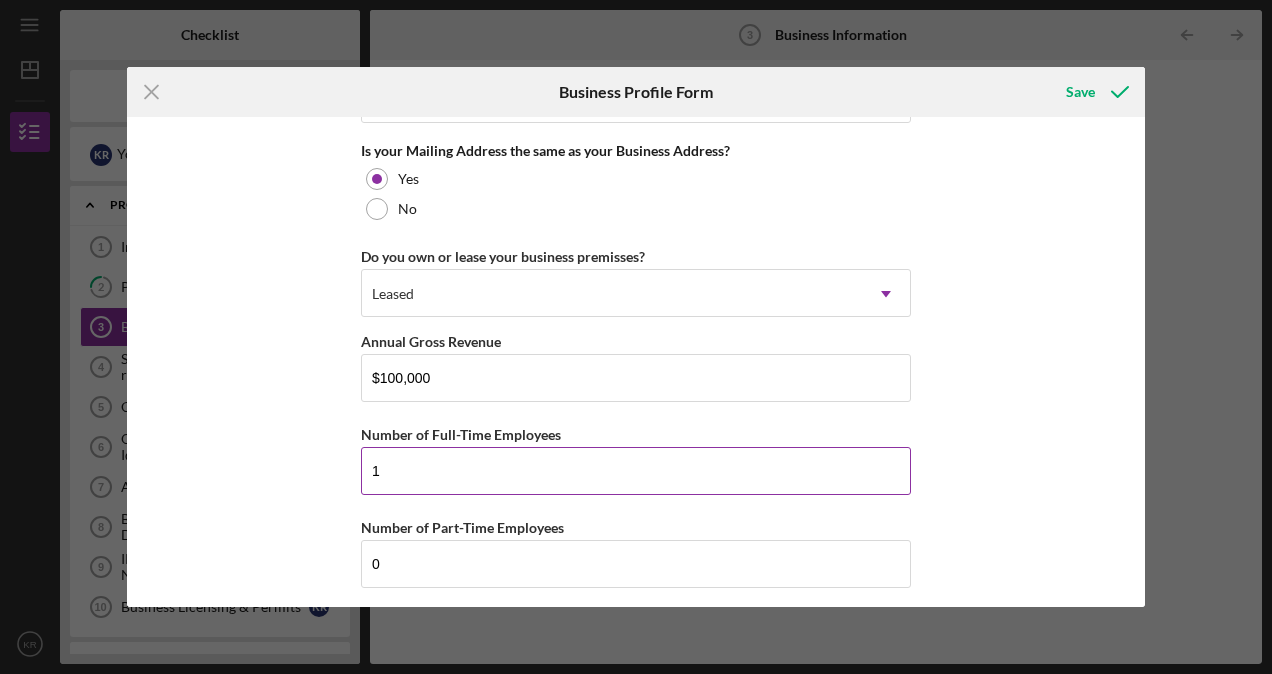 type 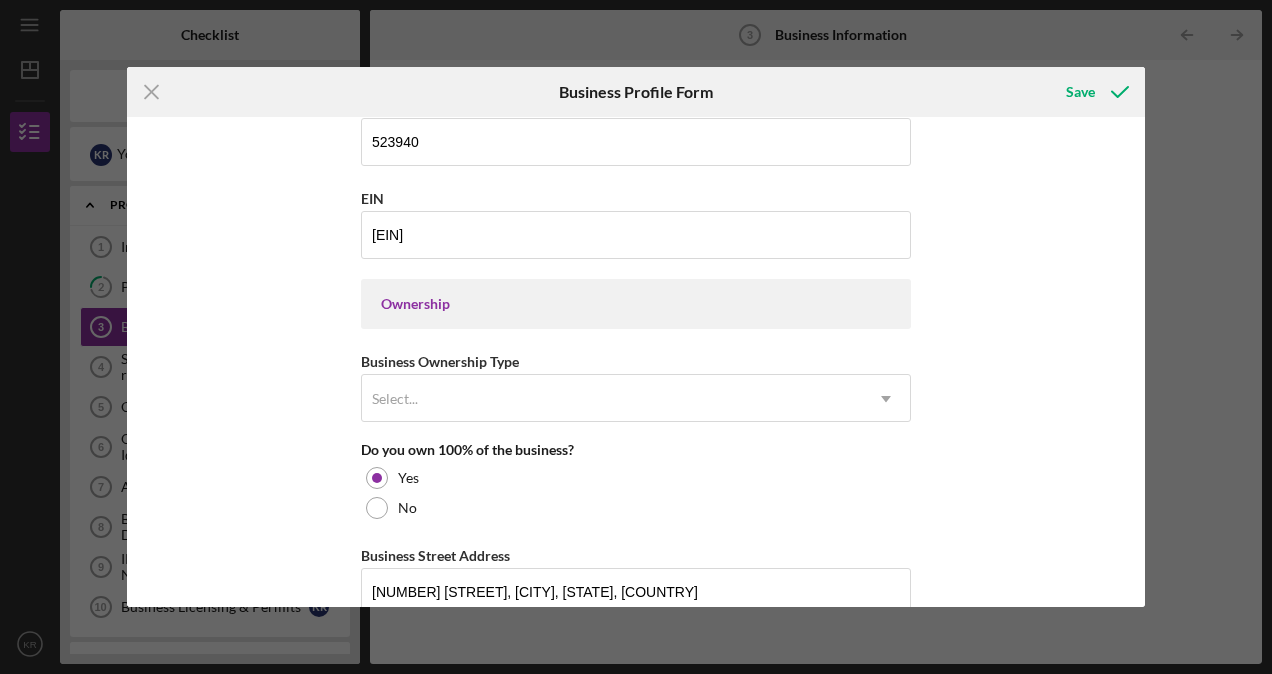 scroll, scrollTop: 785, scrollLeft: 0, axis: vertical 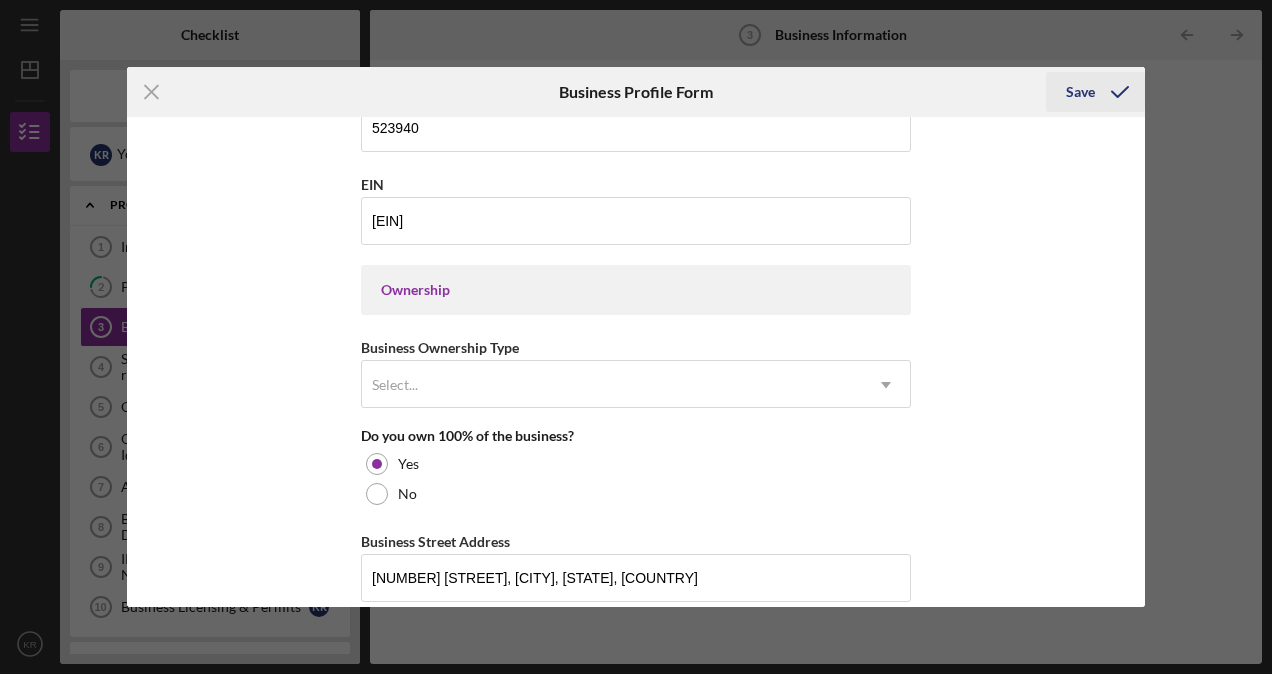 click on "Save" at bounding box center [1080, 92] 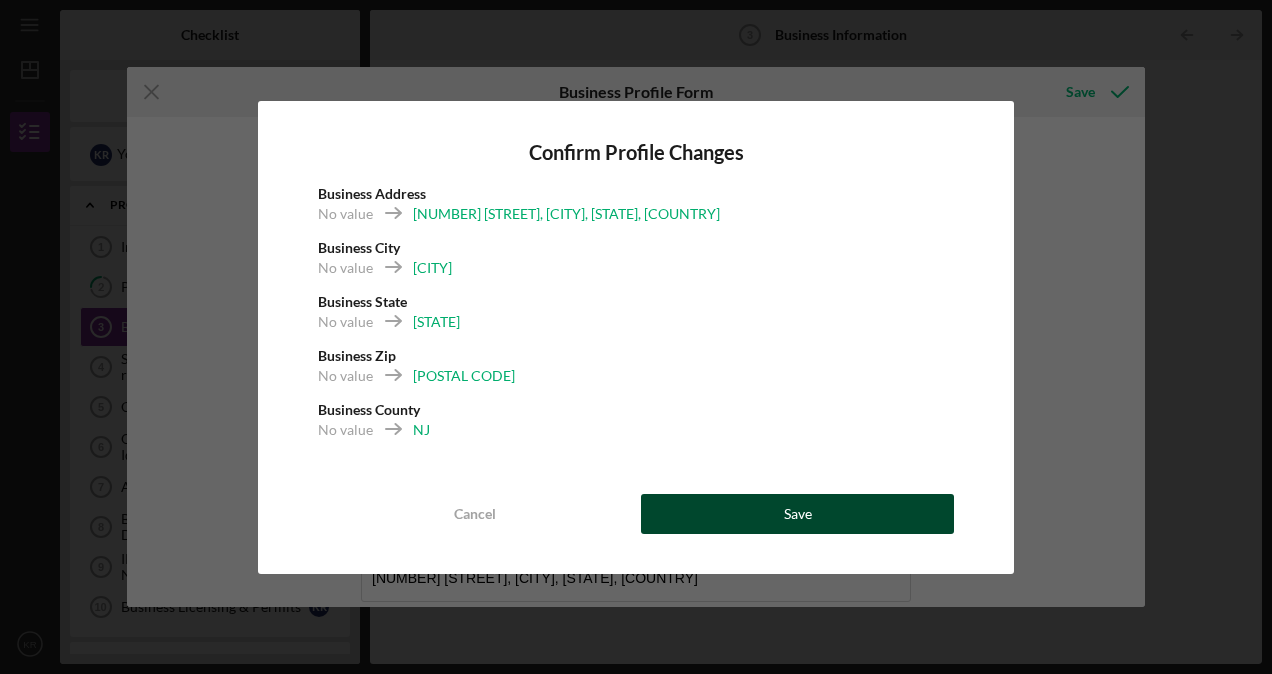 click on "Save" at bounding box center [798, 514] 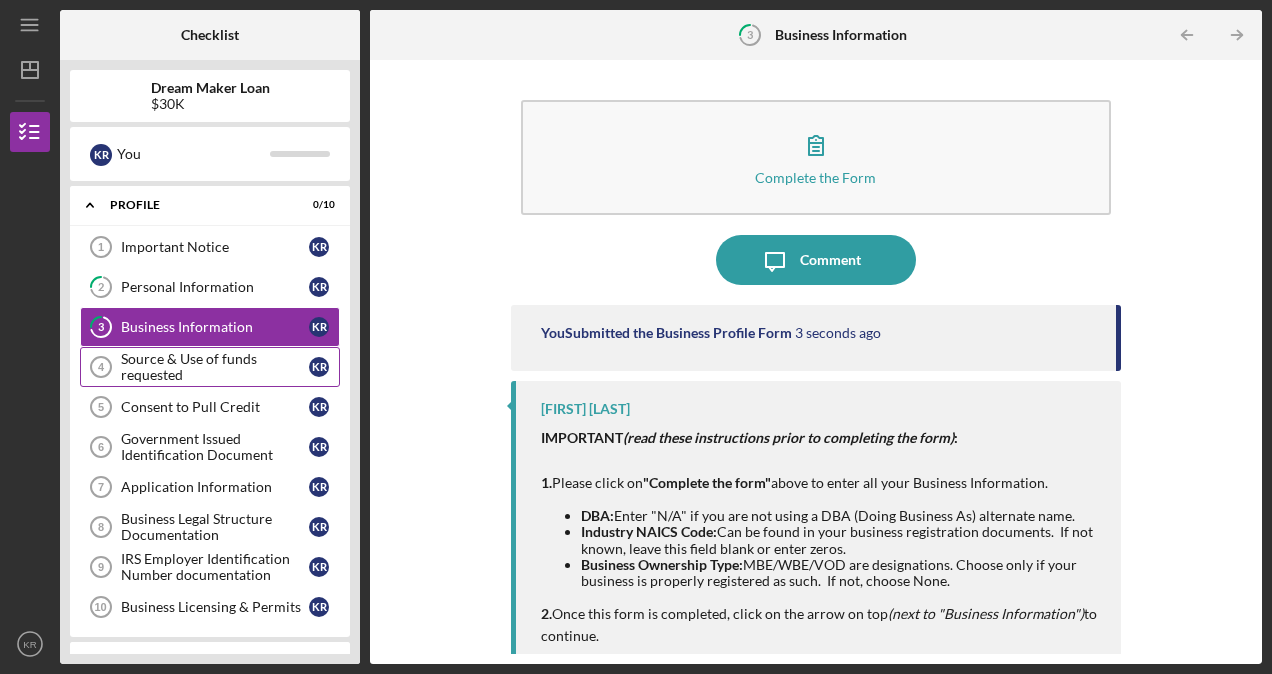click on "Source & Use of funds requested" at bounding box center [215, 367] 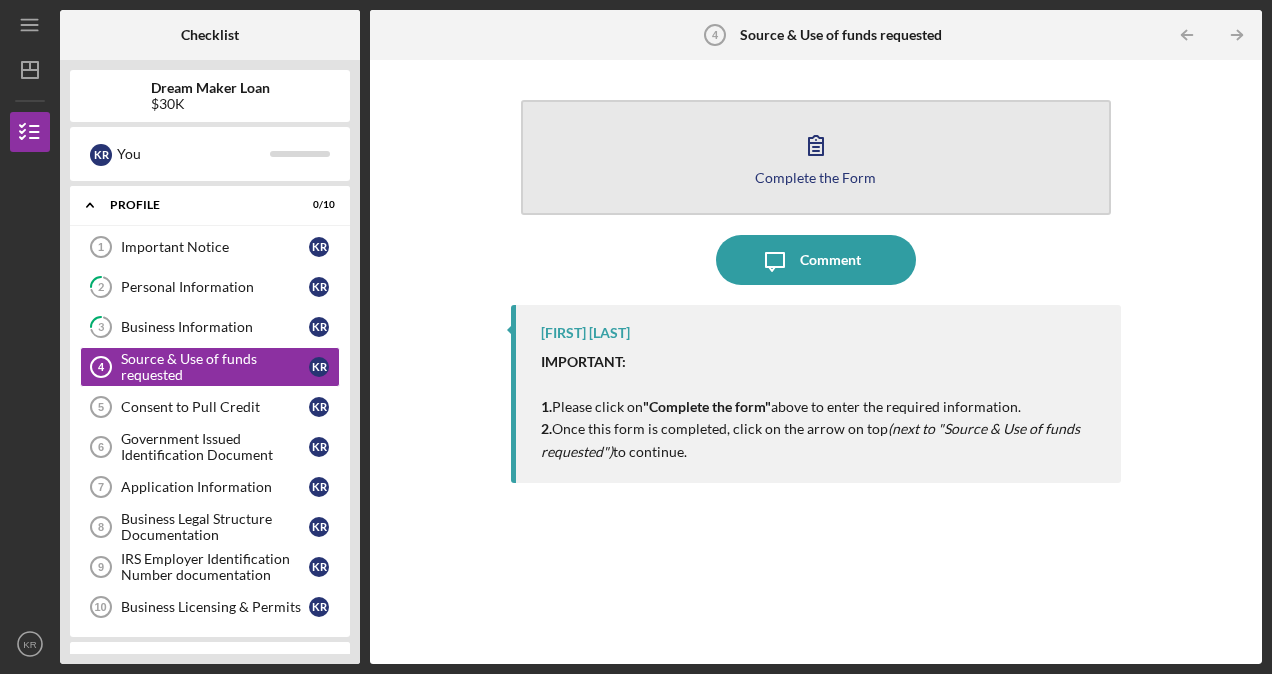 click on "Complete the Form" at bounding box center (815, 177) 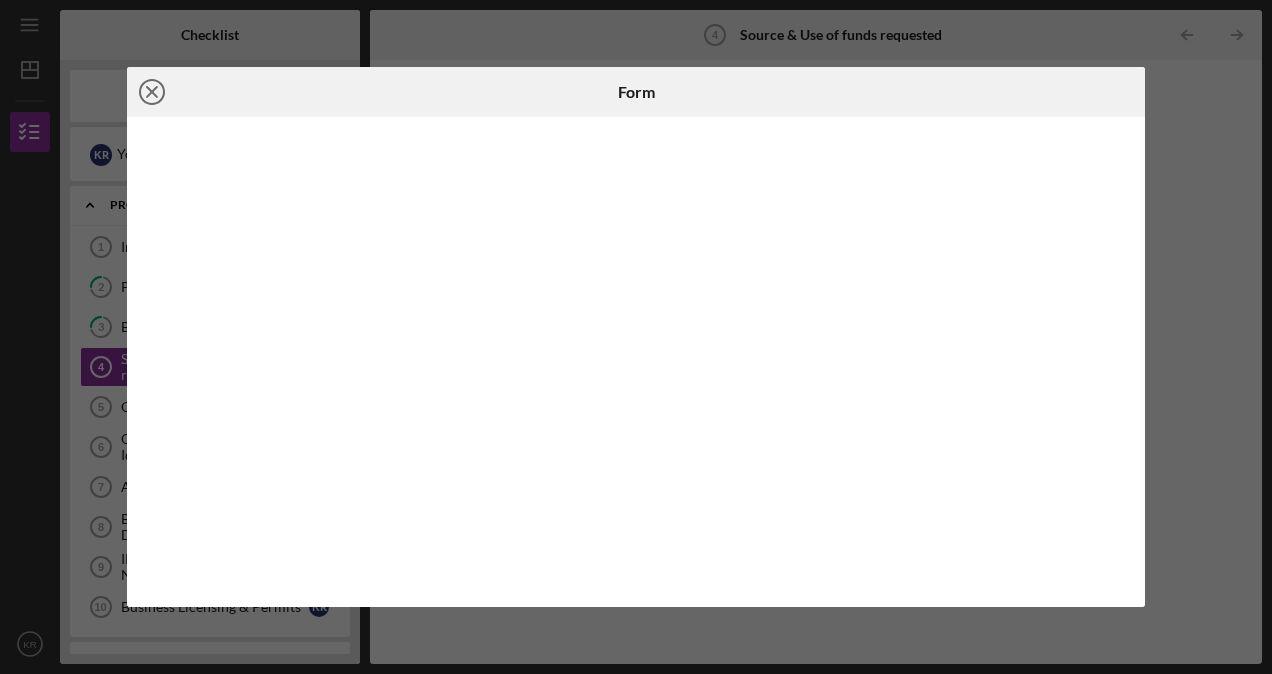 click on "Icon/Close" 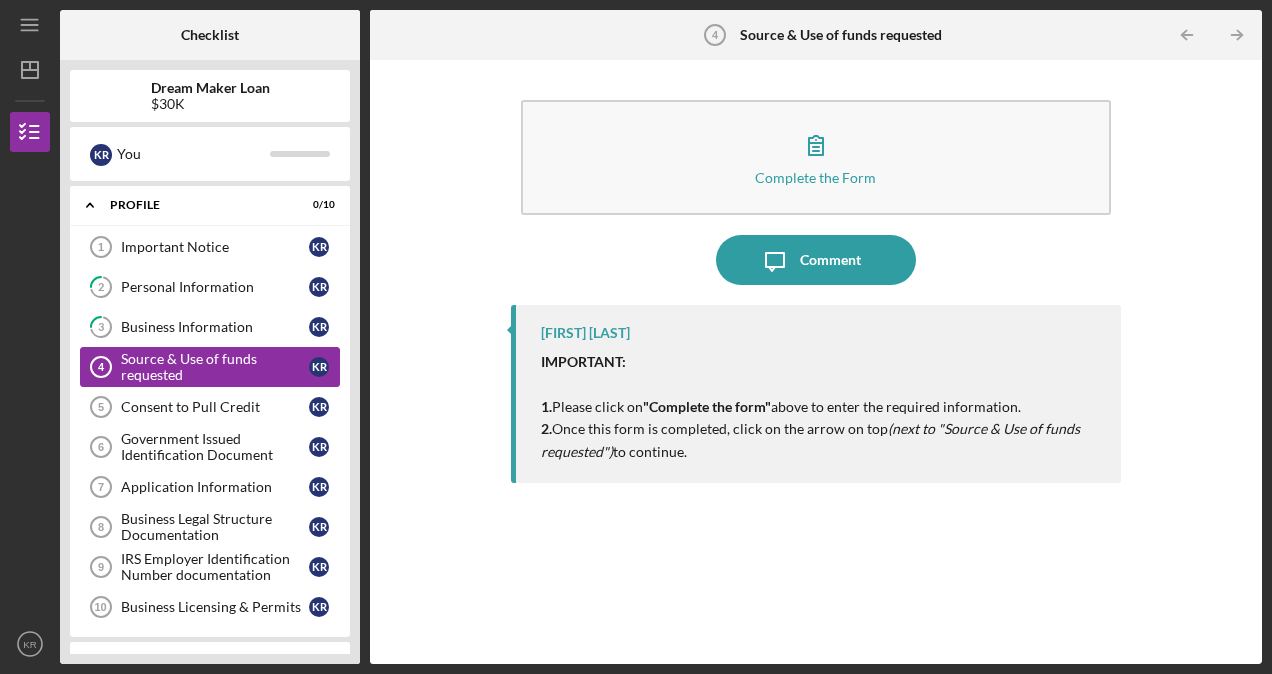 click on "Source & Use of funds requested" at bounding box center (215, 367) 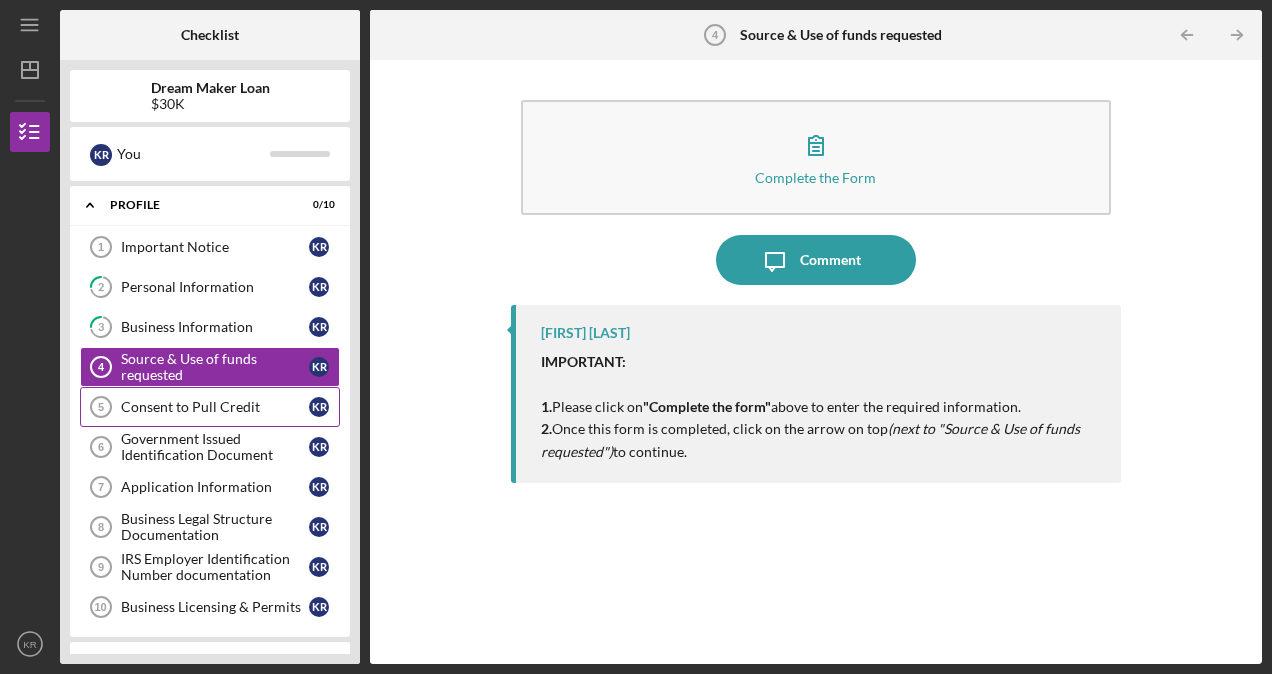 click on "Consent to Pull Credit" at bounding box center [215, 407] 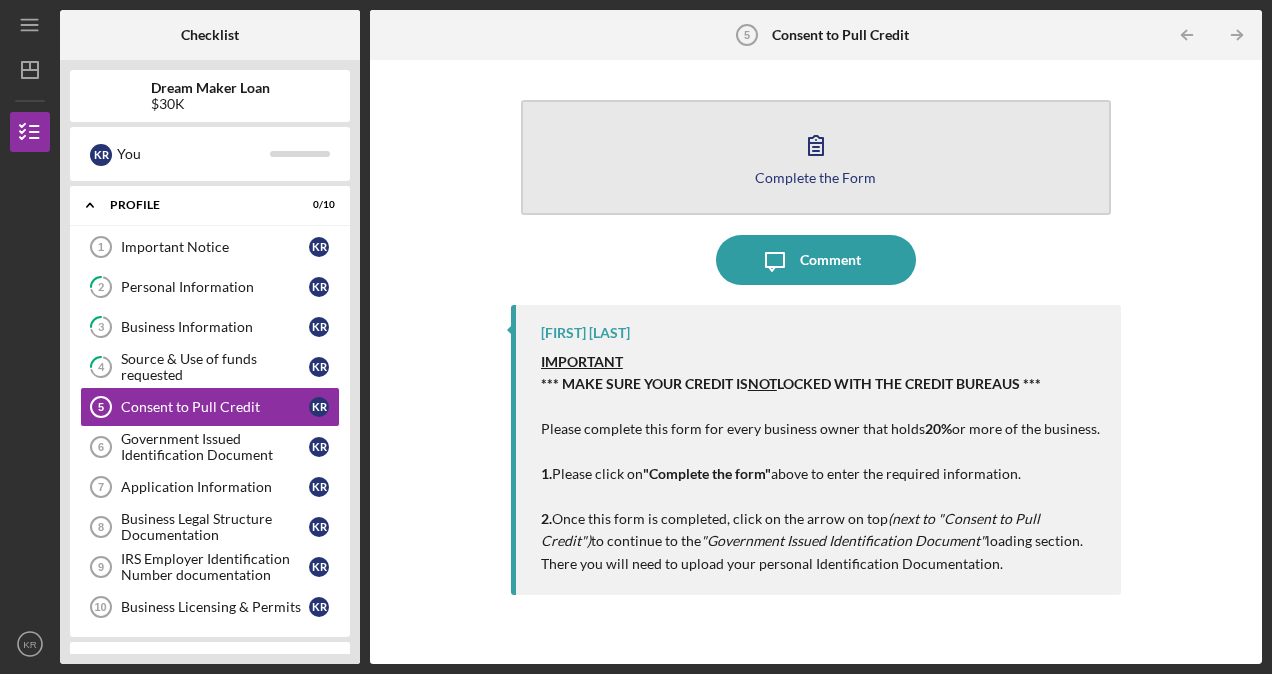 click on "Complete the Form" at bounding box center [815, 177] 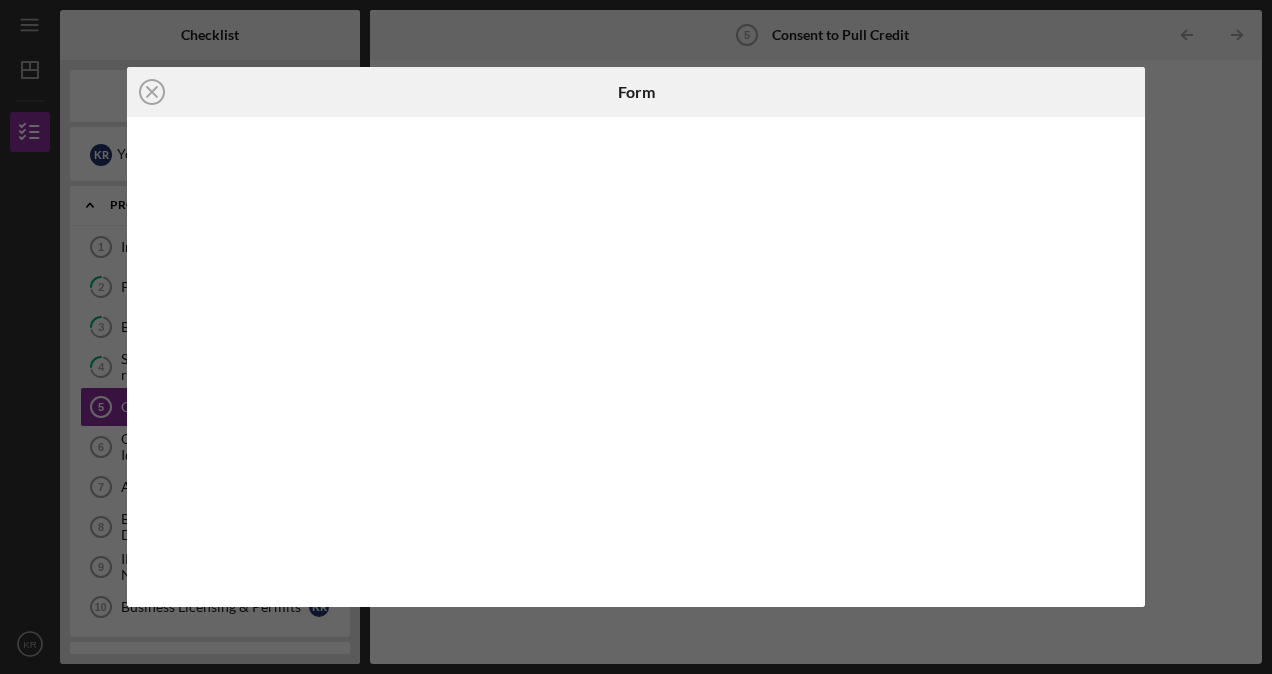 click on "Icon/Close" 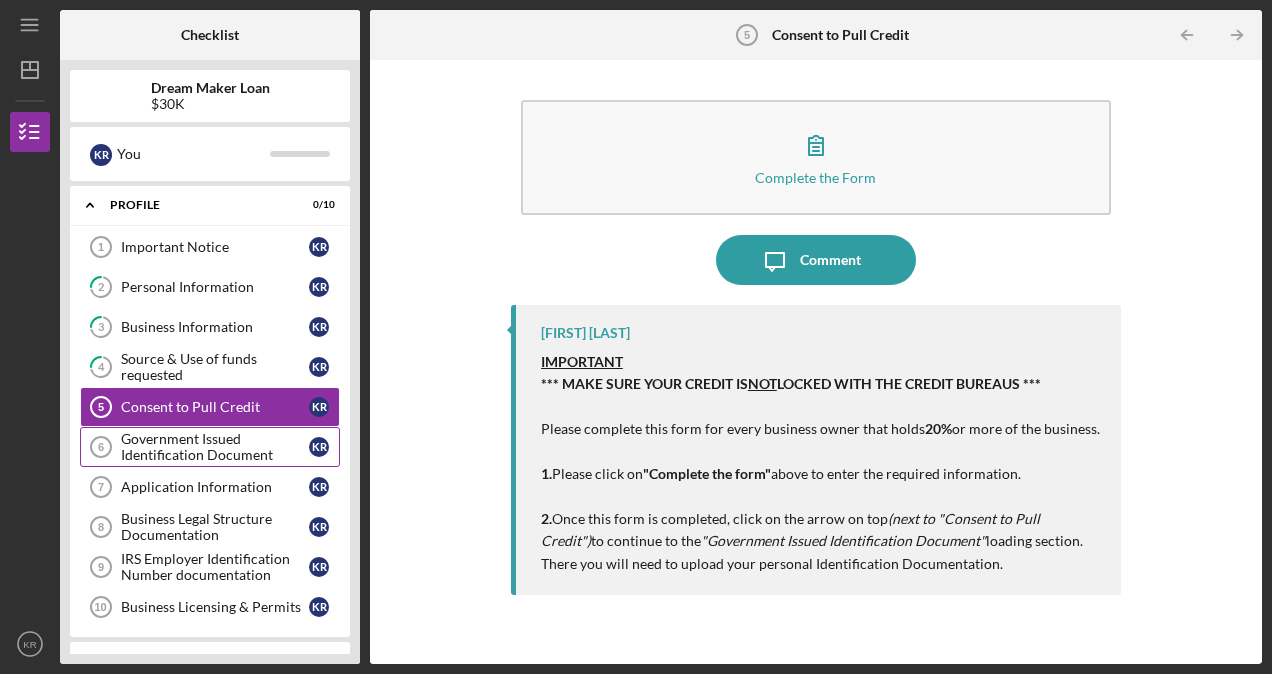 click on "Government Issued Identification Document" at bounding box center (215, 447) 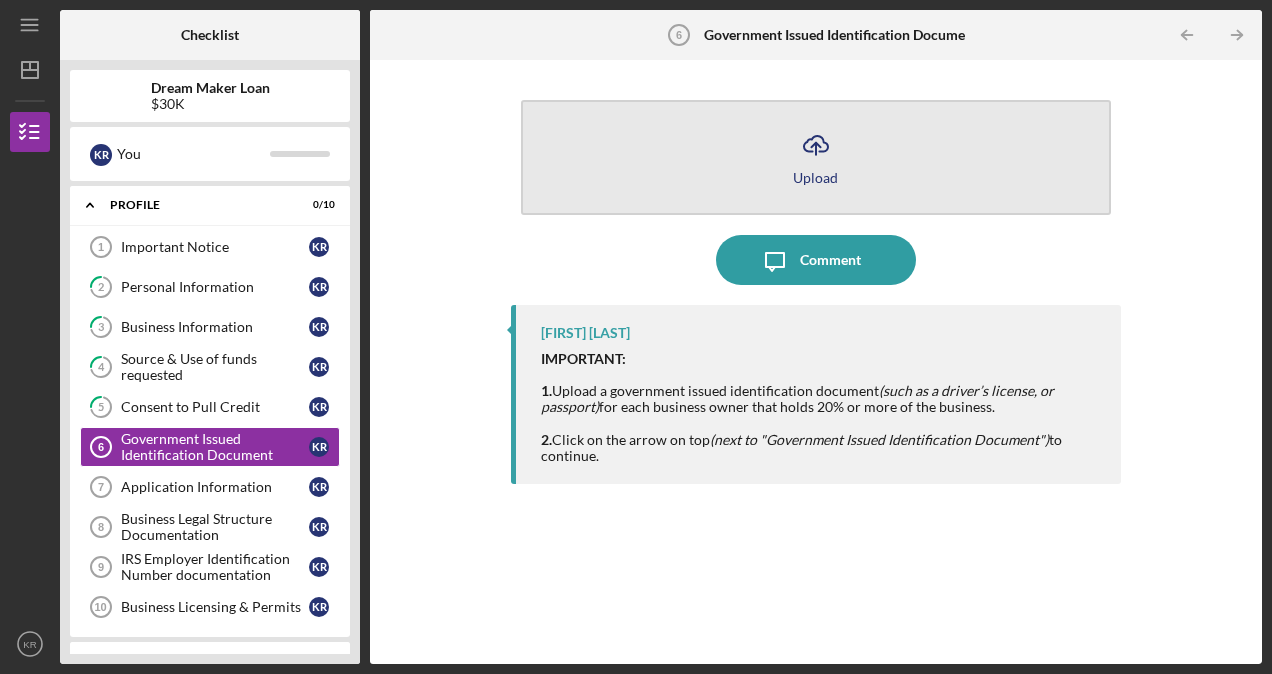 click on "Upload" at bounding box center (815, 177) 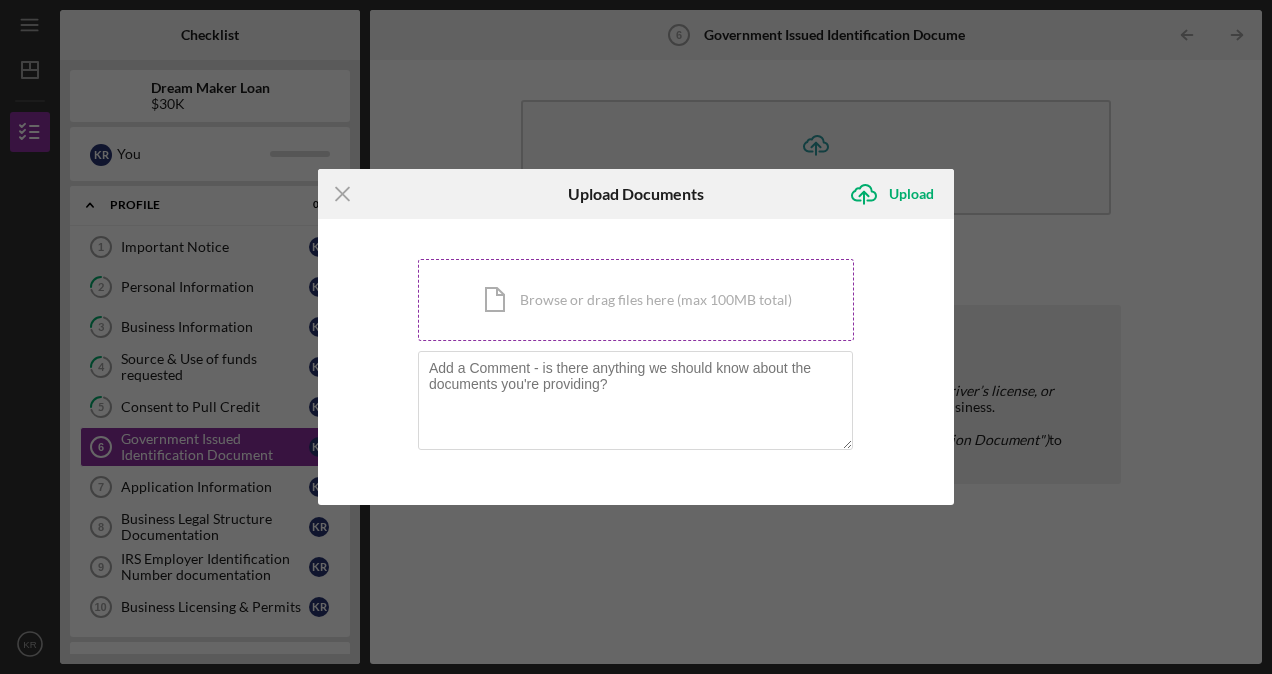 click on "Icon/Document Browse or drag files here (max 100MB total) Tap to choose files or take a photo" at bounding box center (636, 300) 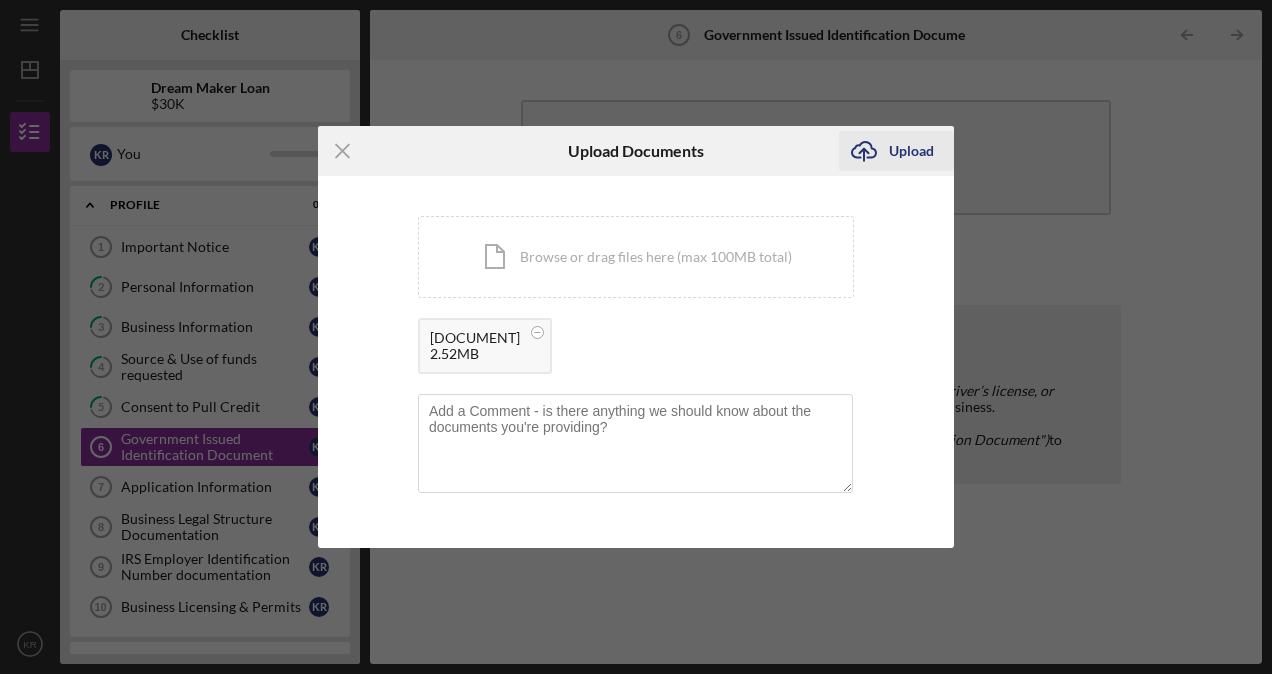click on "Upload" at bounding box center [911, 151] 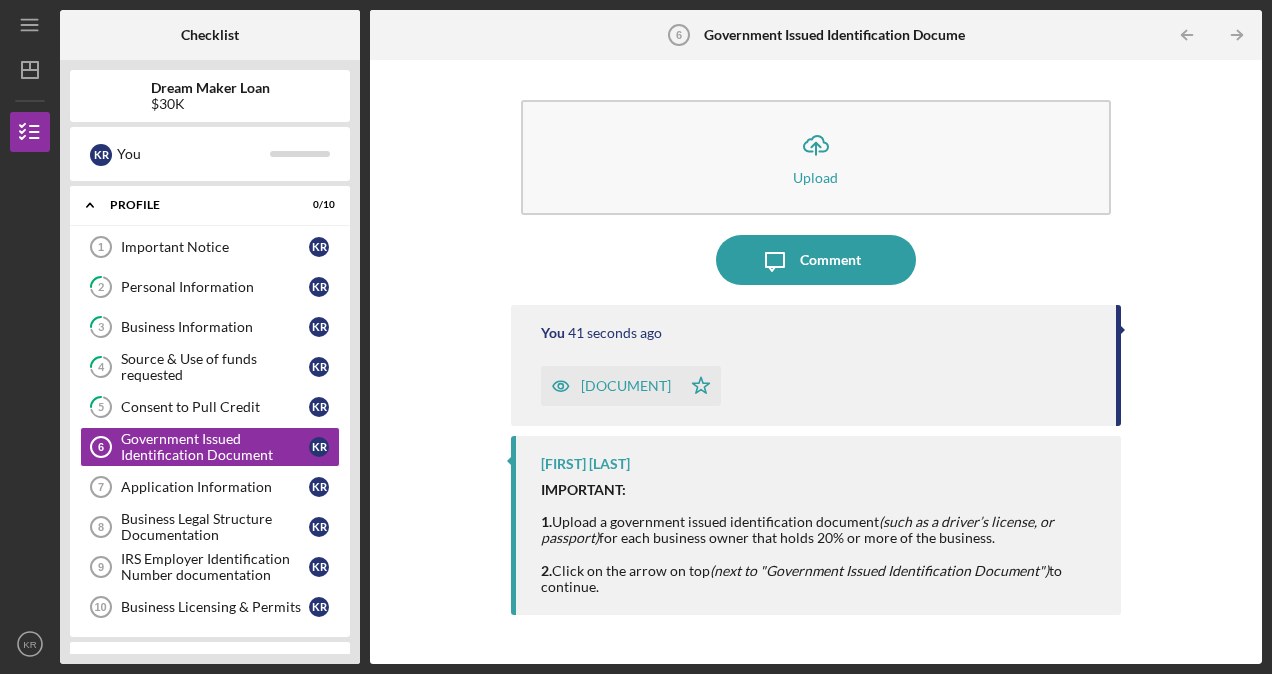click on "[DOCUMENT]" at bounding box center [626, 386] 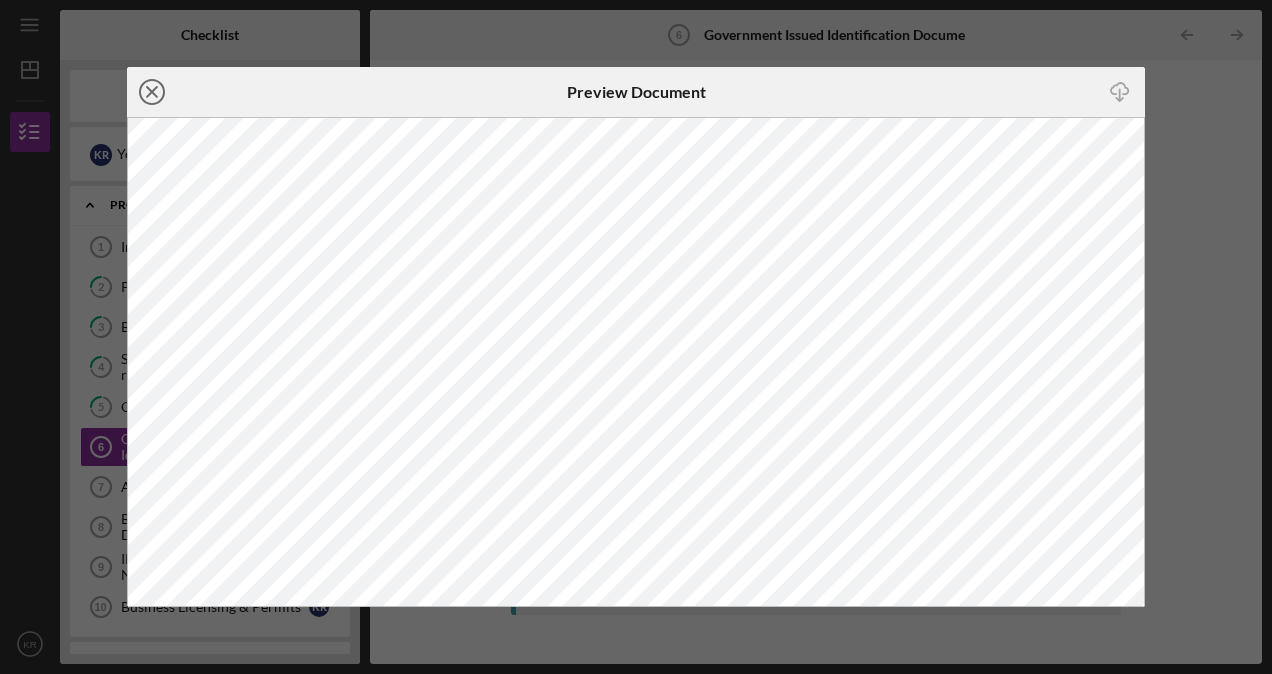 click on "Icon/Close" 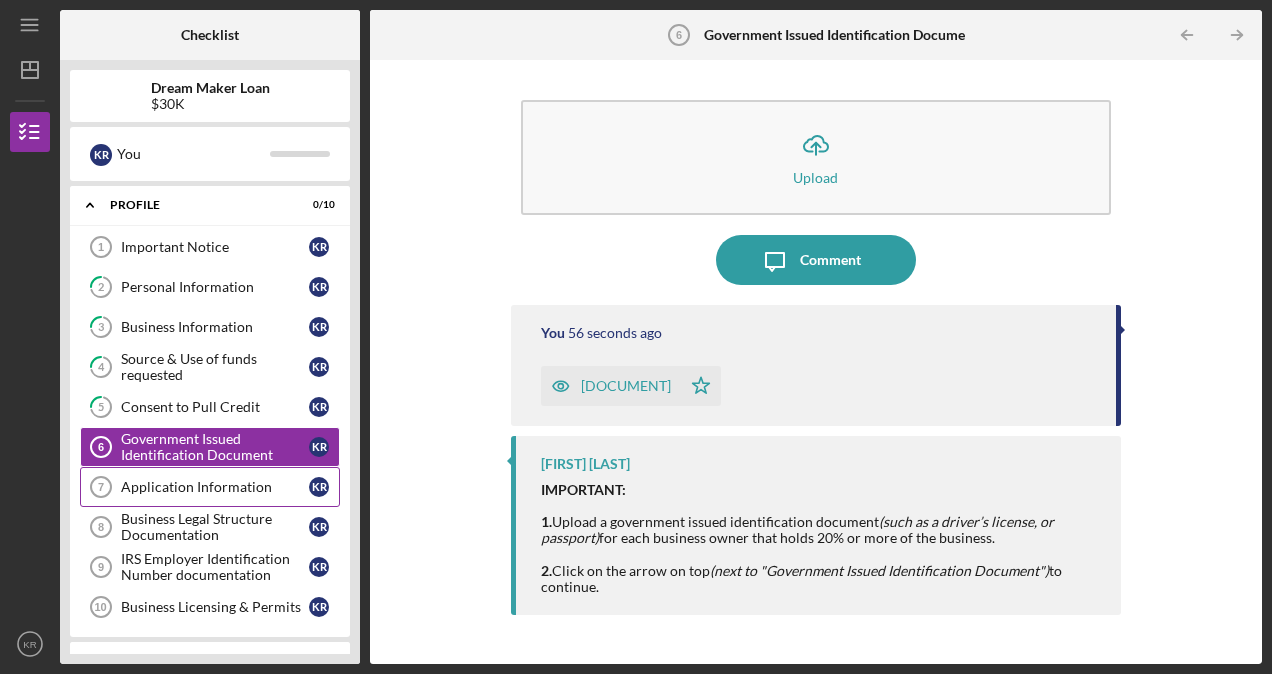 click on "Application Information" at bounding box center (215, 487) 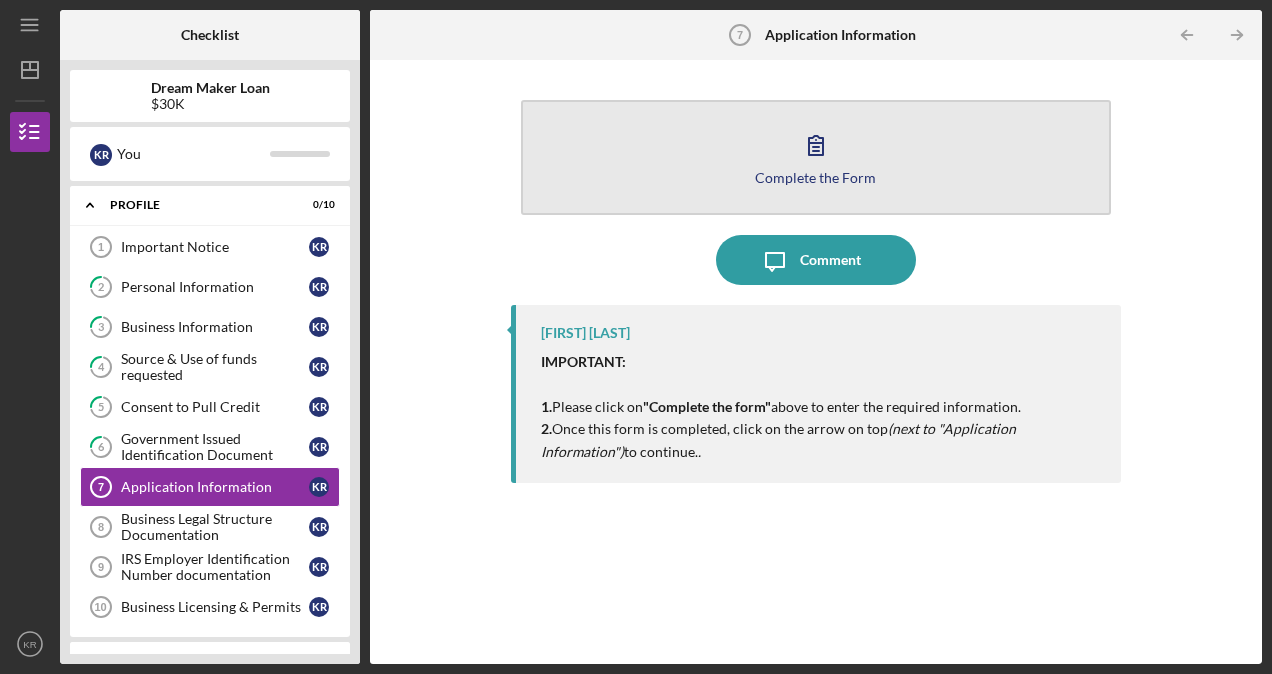 click 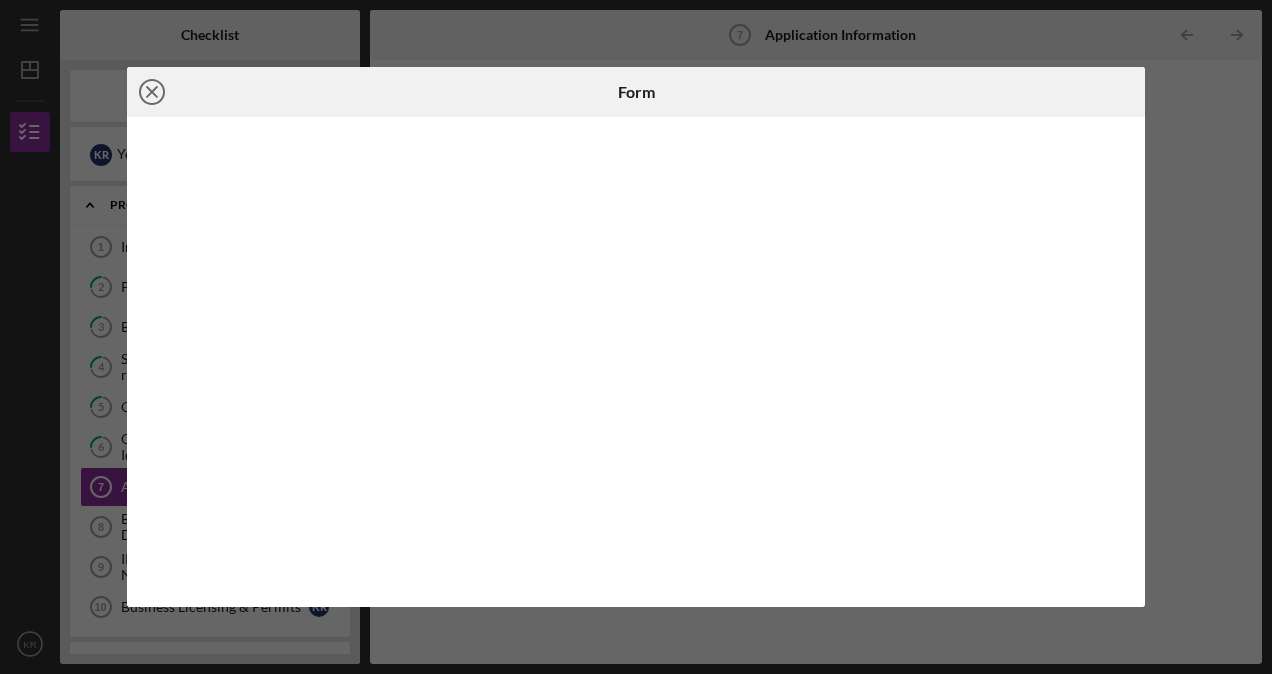 click 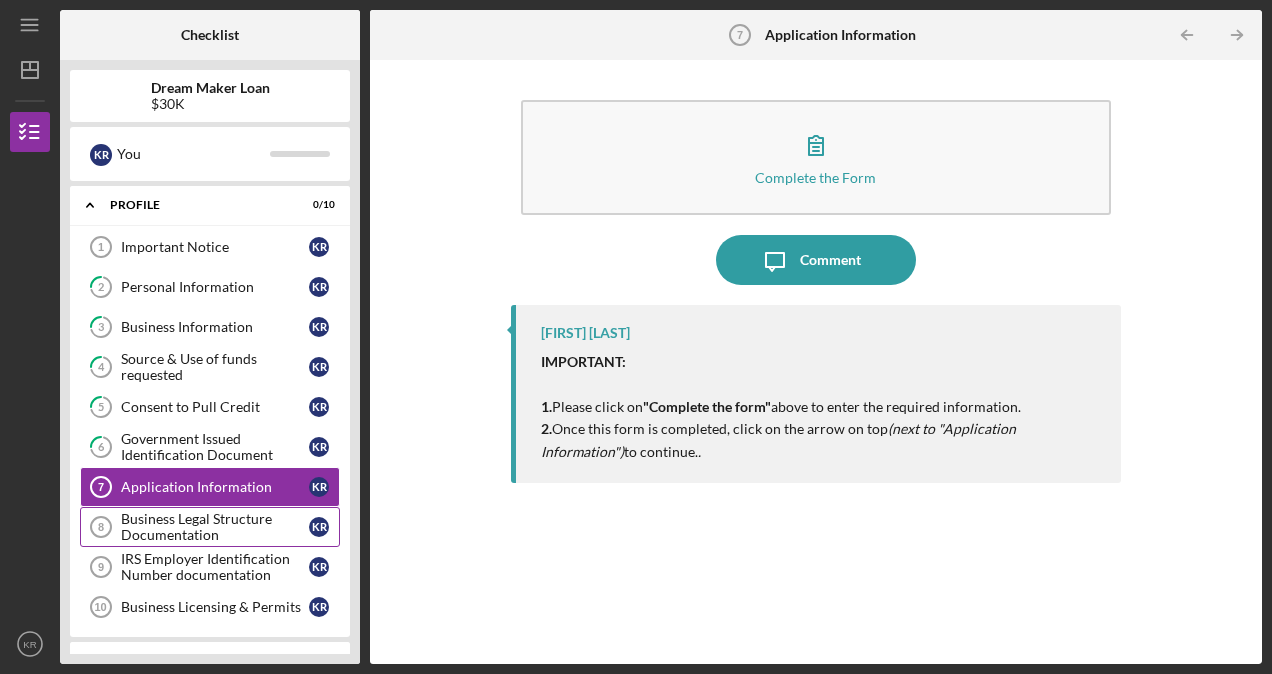 click on "Business Legal Structure Documentation" at bounding box center (215, 527) 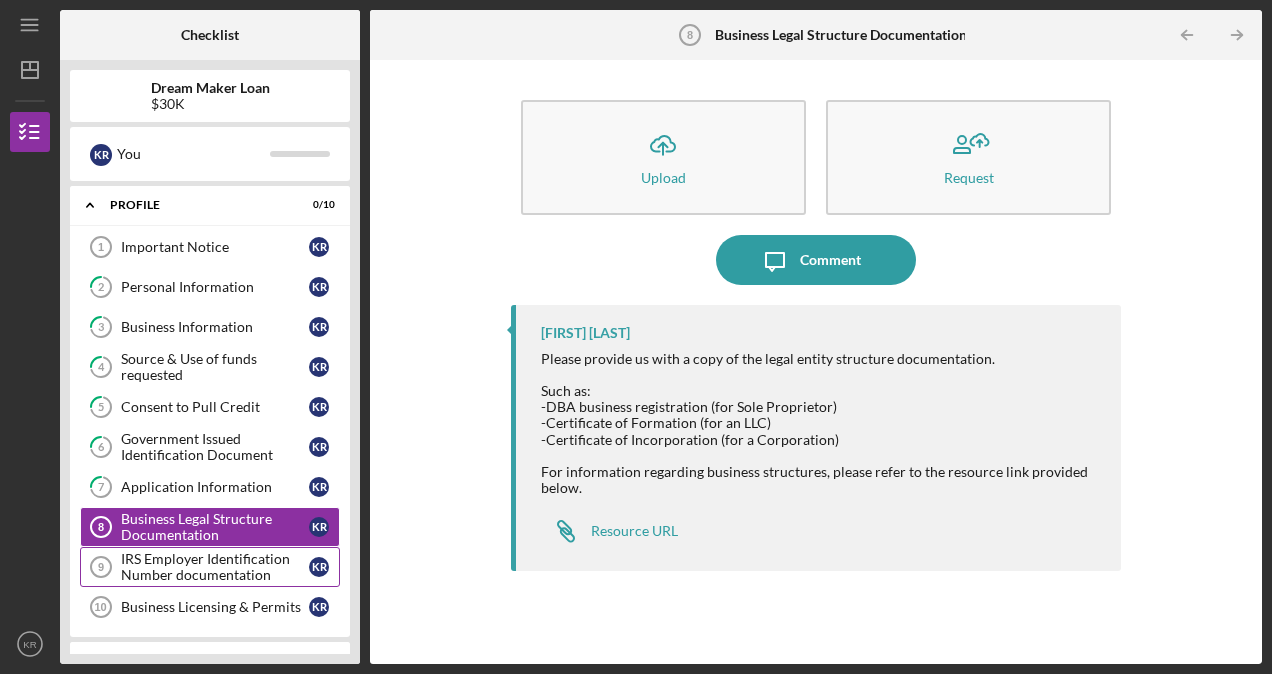 click on "IRS Employer Identification Number documentation" at bounding box center (215, 567) 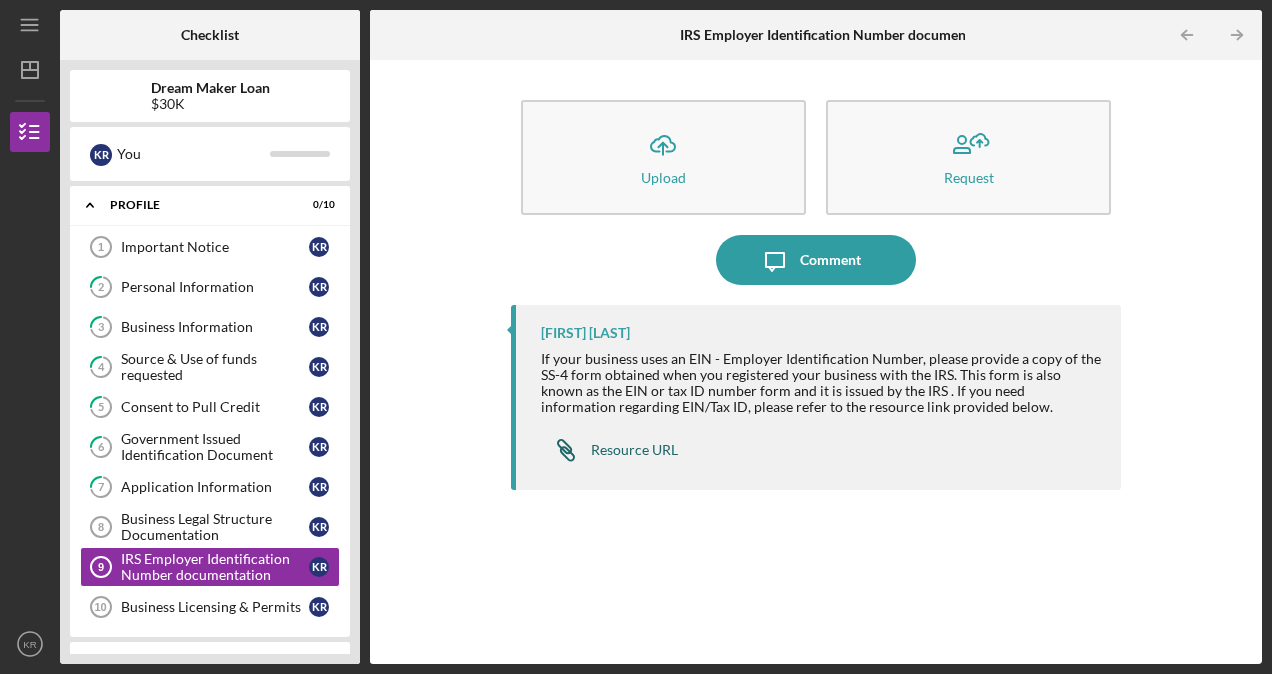 click on "Resource URL" at bounding box center [634, 450] 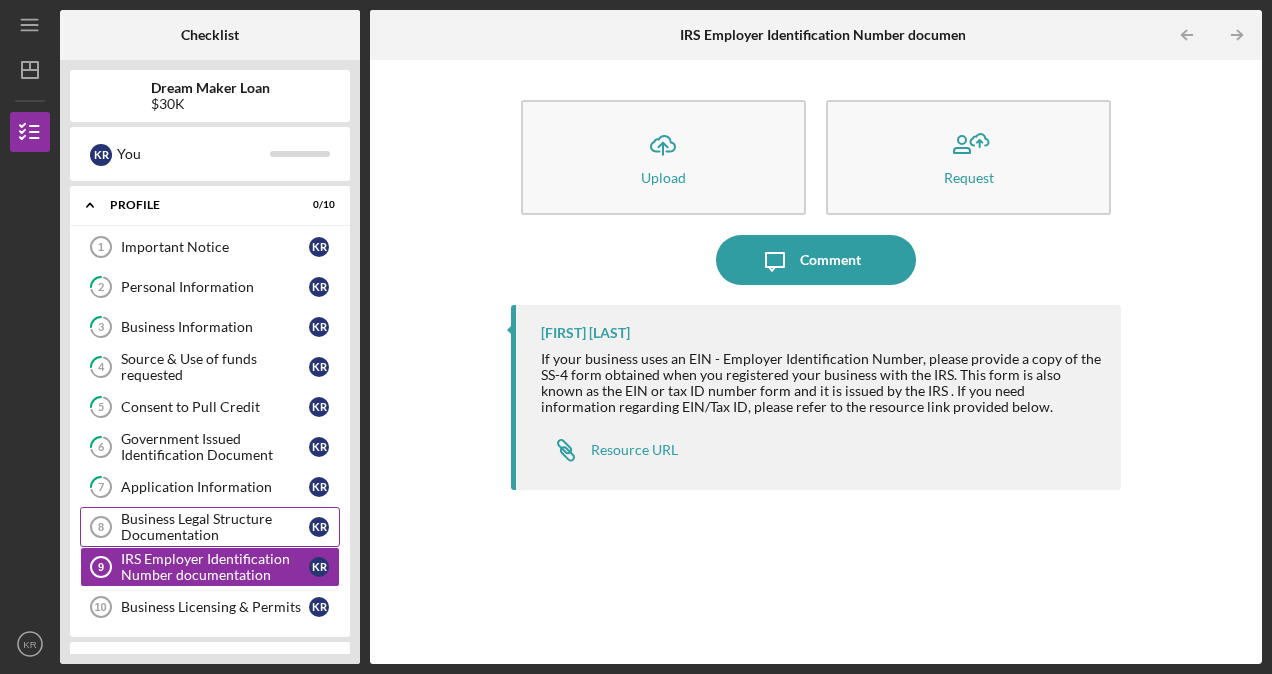 click on "Business Legal Structure Documentation" at bounding box center (215, 527) 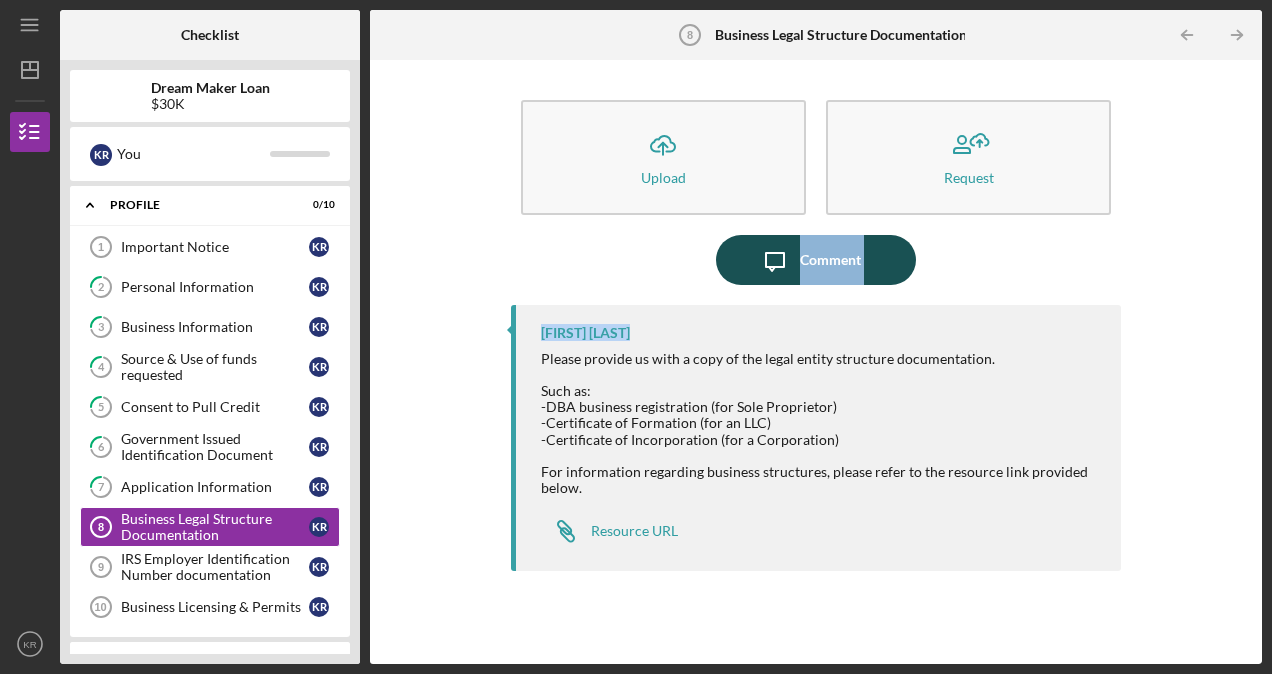 drag, startPoint x: 793, startPoint y: 319, endPoint x: 786, endPoint y: 264, distance: 55.443665 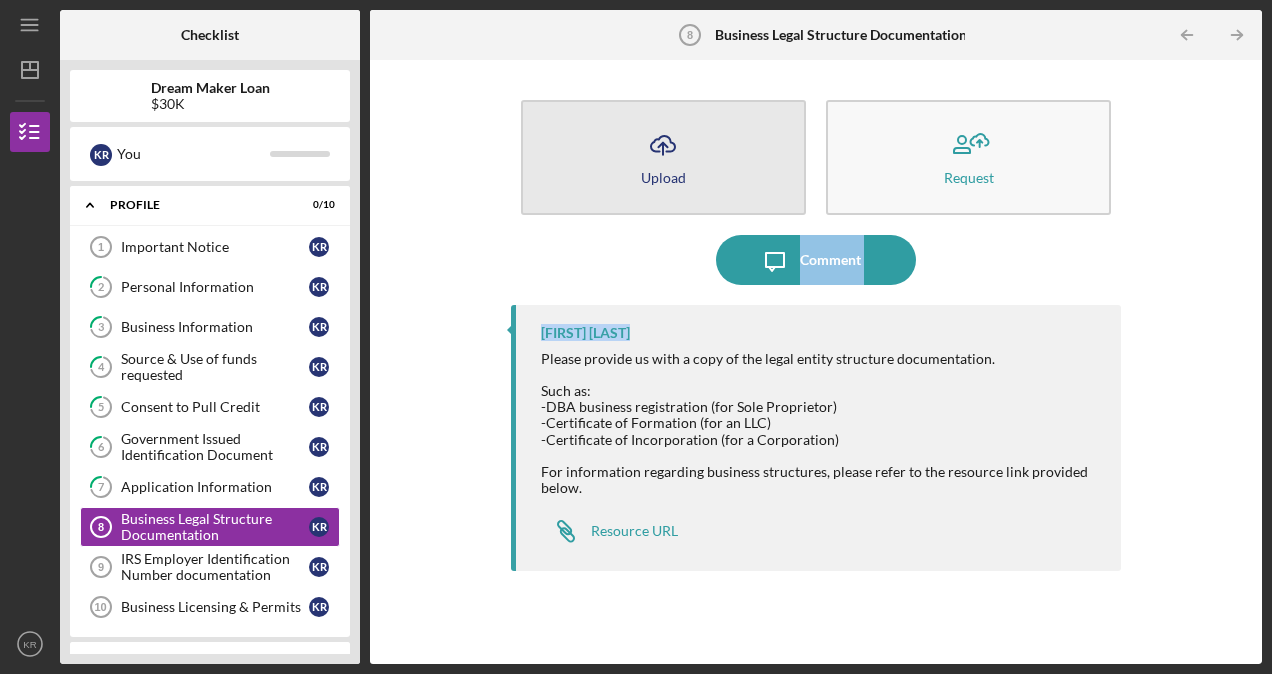 drag, startPoint x: 786, startPoint y: 264, endPoint x: 668, endPoint y: 150, distance: 164.07315 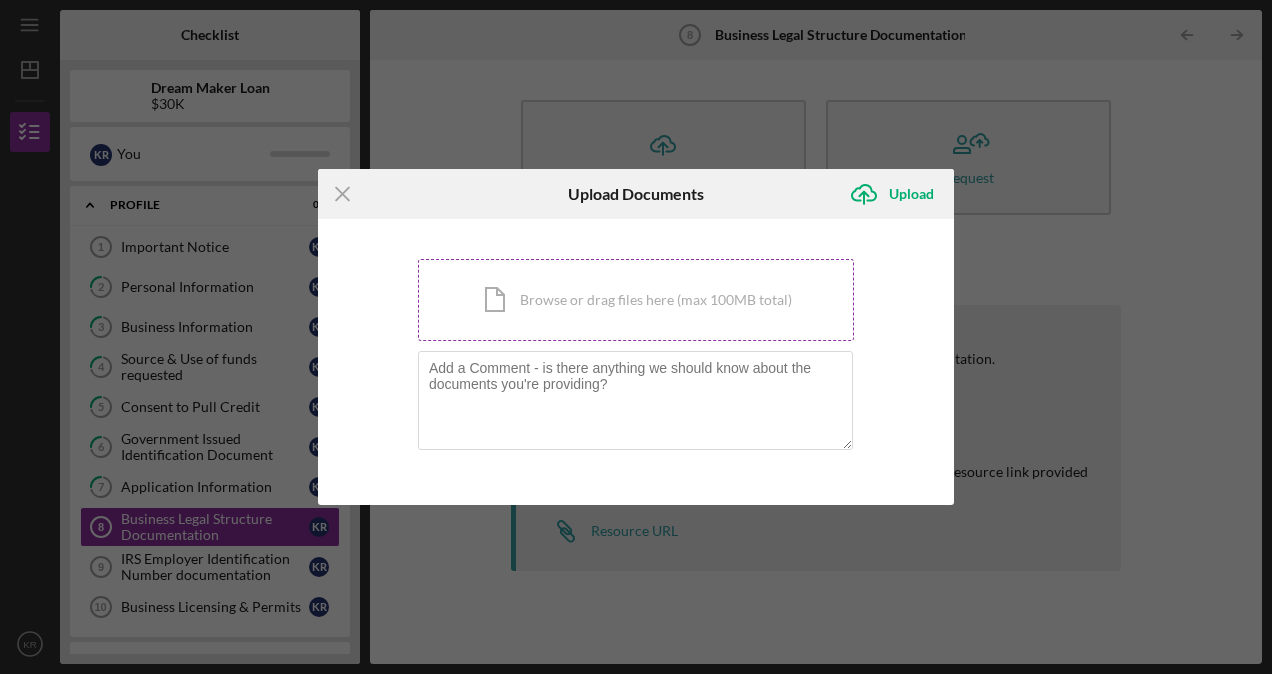 click on "Icon/Document Browse or drag files here (max 100MB total) Tap to choose files or take a photo" at bounding box center [636, 300] 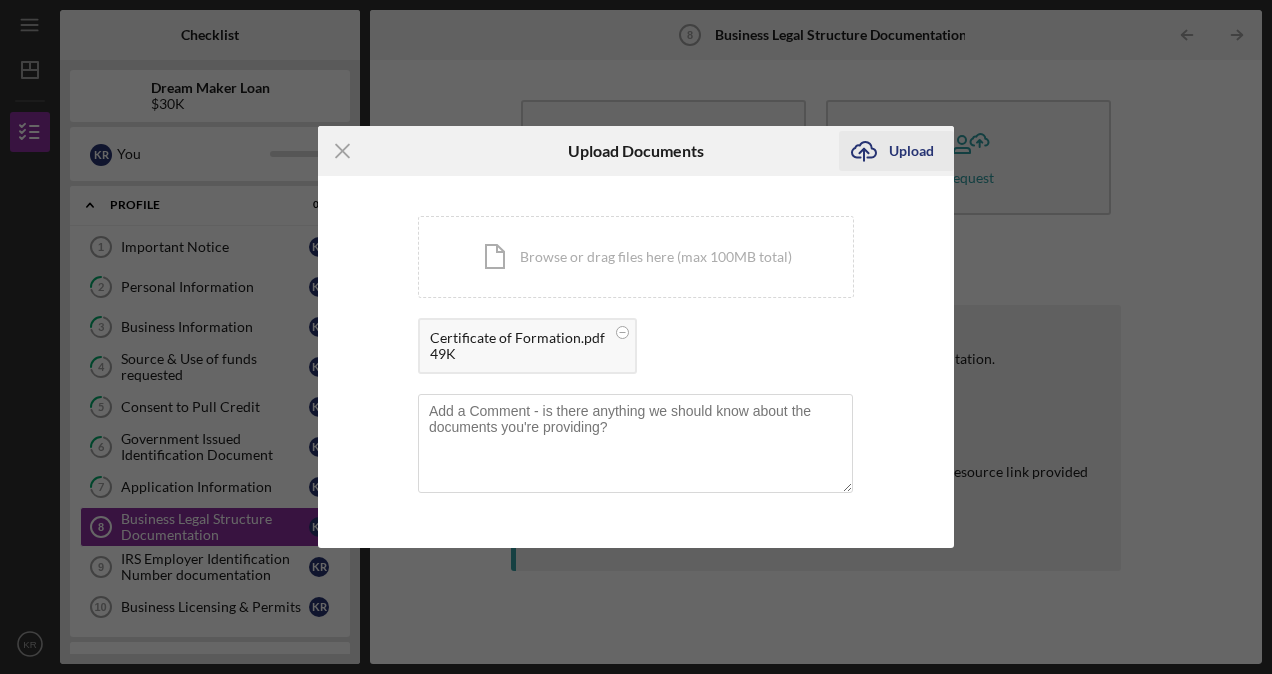 click on "Upload" at bounding box center [911, 151] 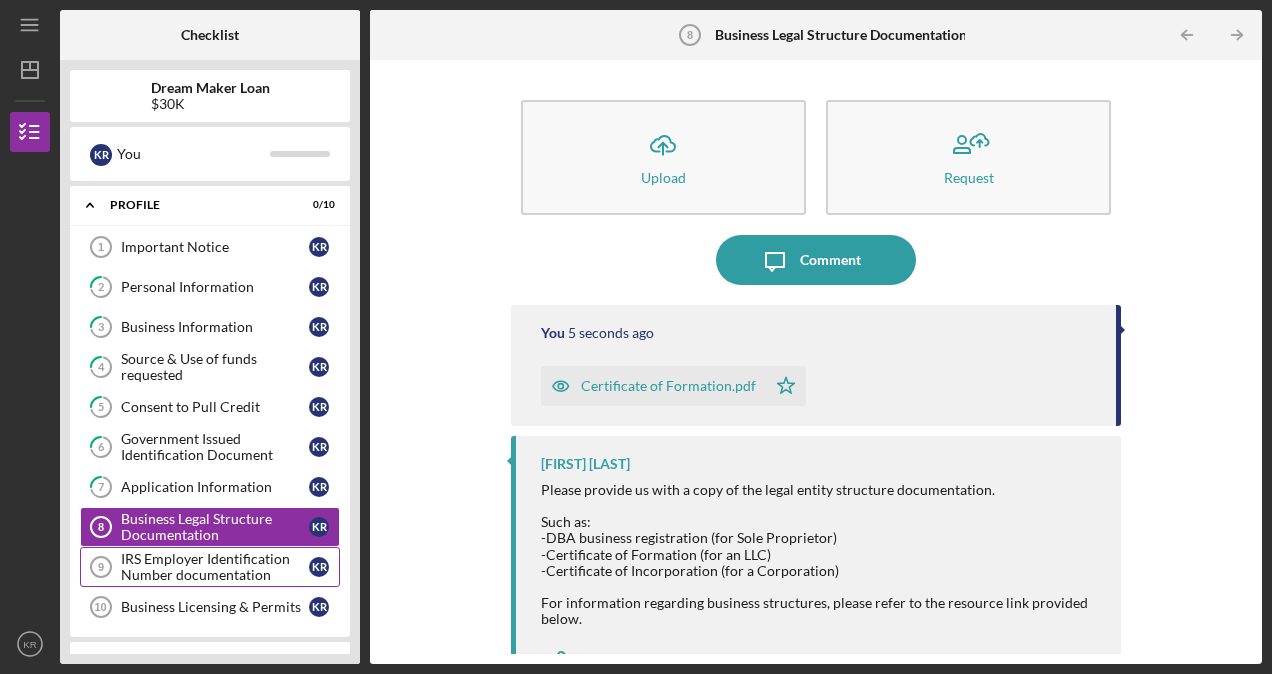 click on "IRS Employer Identification Number documentation" at bounding box center (215, 567) 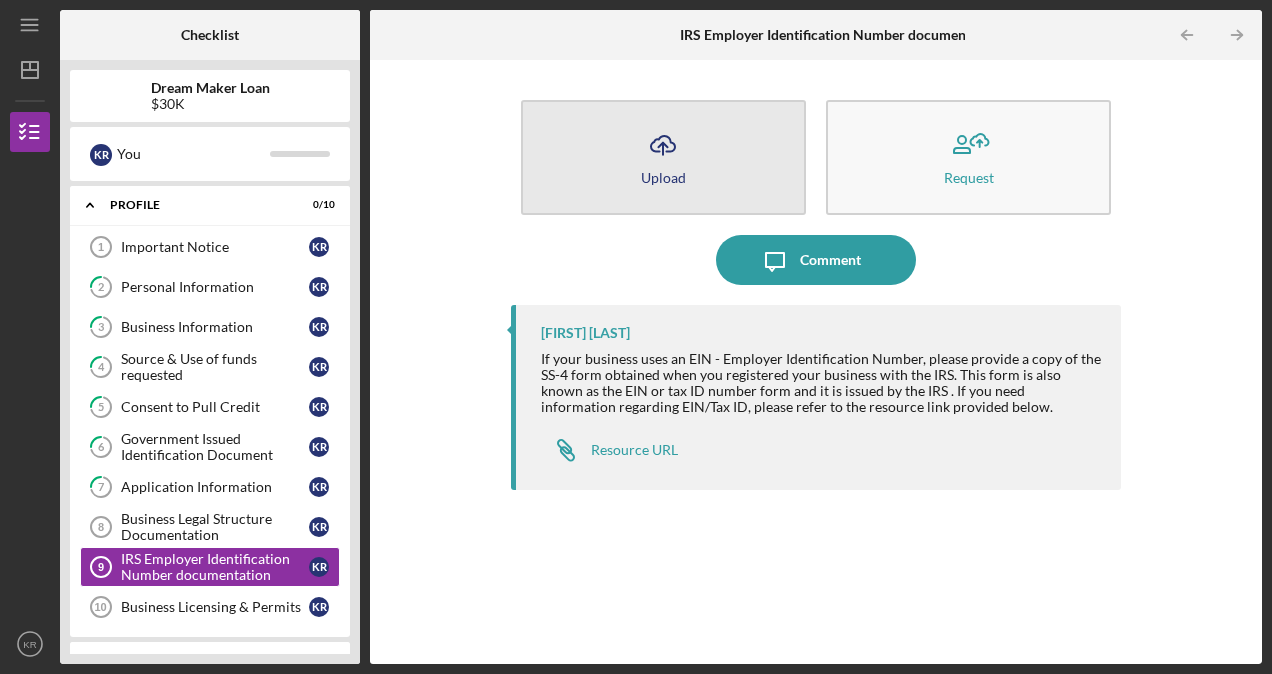 click on "Icon/Upload Upload" at bounding box center [663, 157] 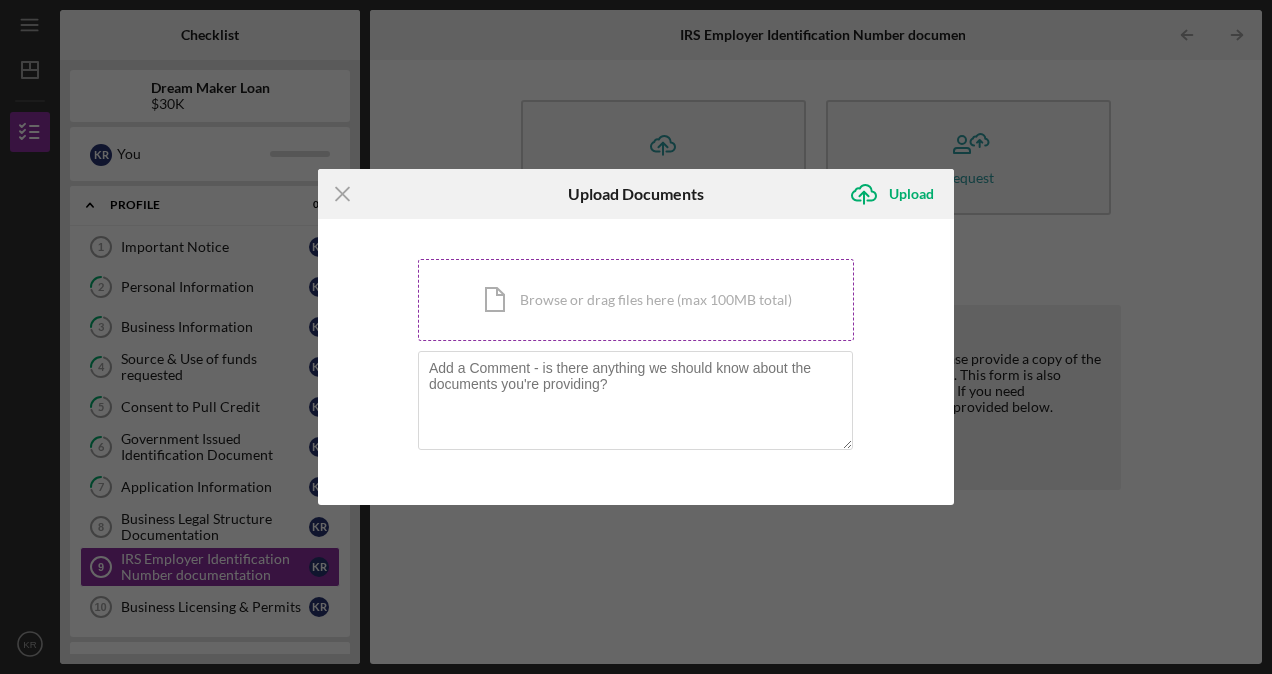 click on "Icon/Document Browse or drag files here (max 100MB total) Tap to choose files or take a photo" at bounding box center [636, 300] 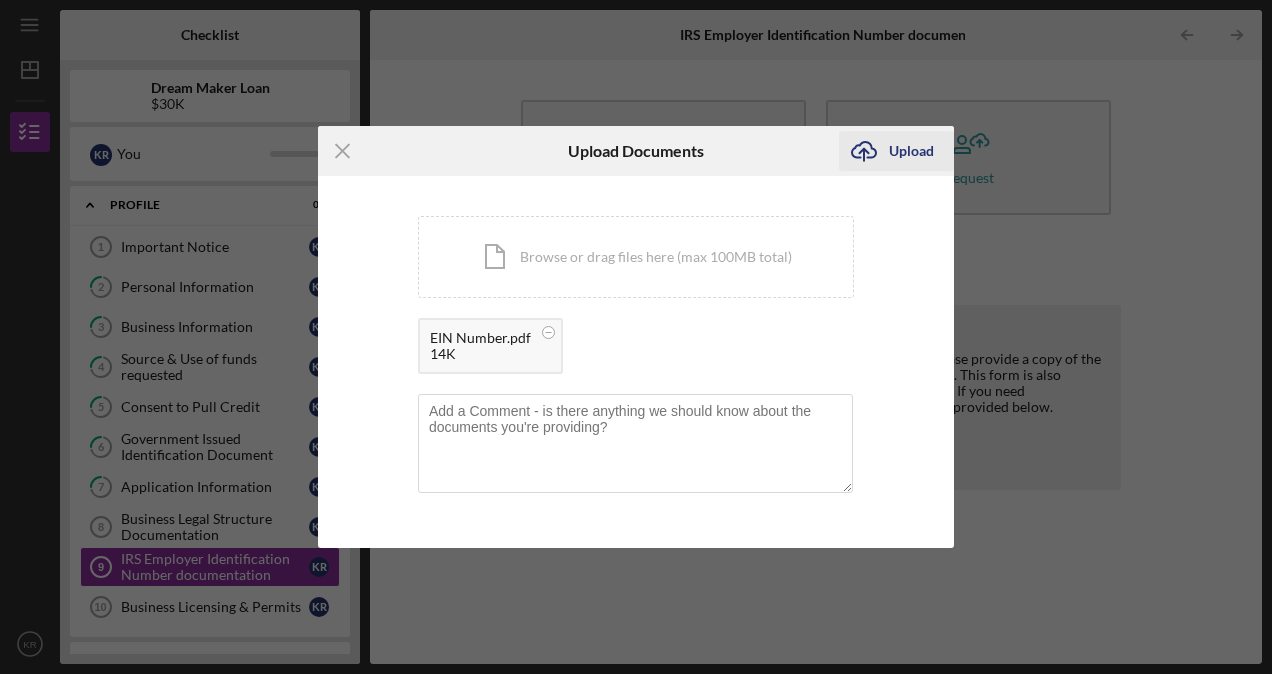 click on "Upload" at bounding box center [911, 151] 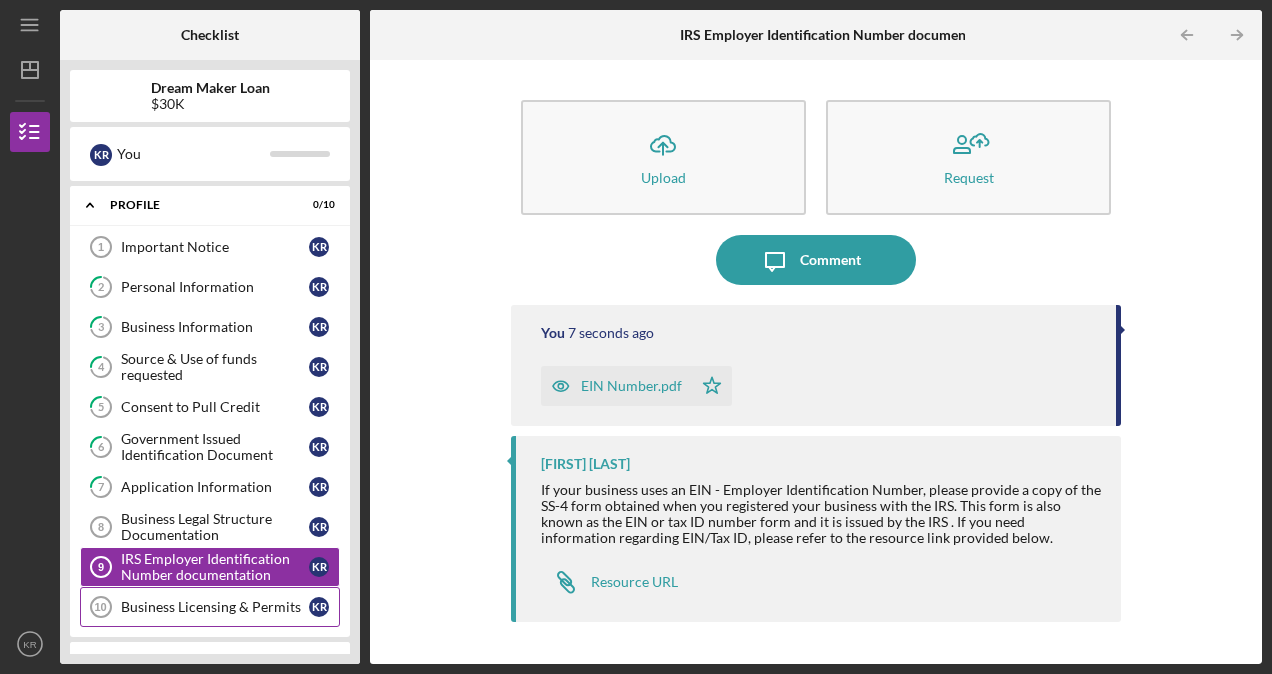 click on "Business Licensing & Permits" at bounding box center (215, 607) 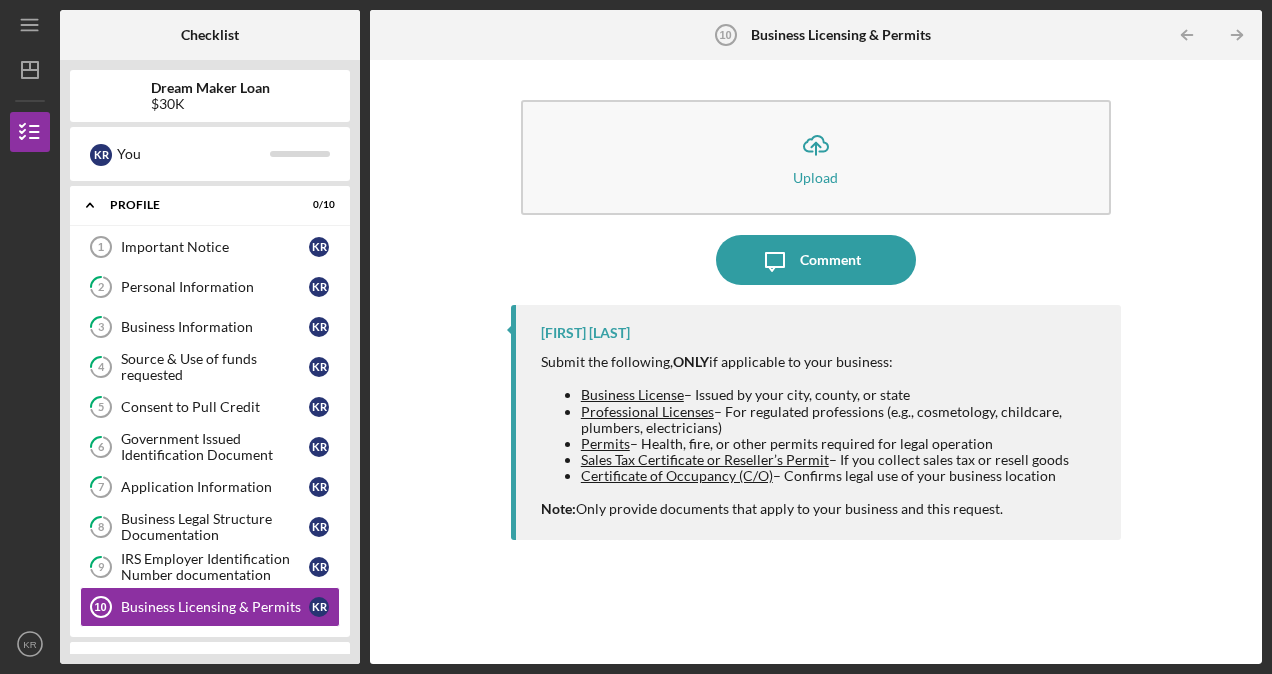 drag, startPoint x: 1264, startPoint y: 366, endPoint x: 1275, endPoint y: 478, distance: 112.53888 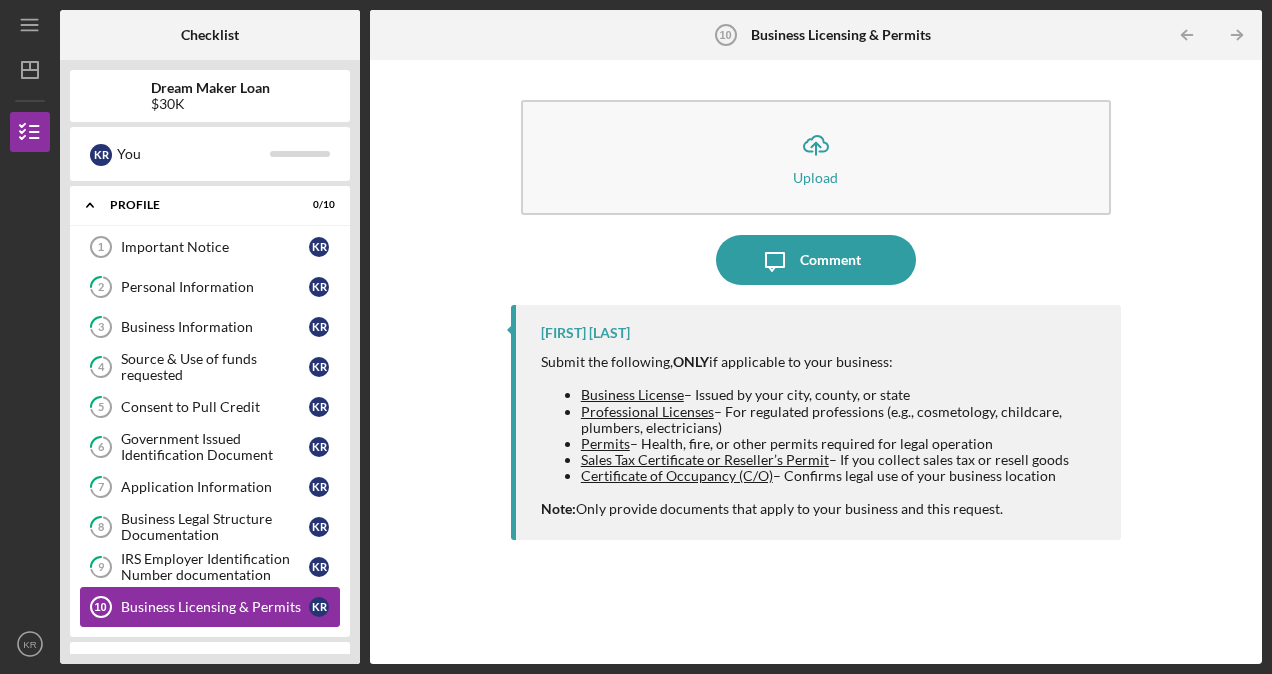 click on "Business Licensing & Permits" at bounding box center [215, 607] 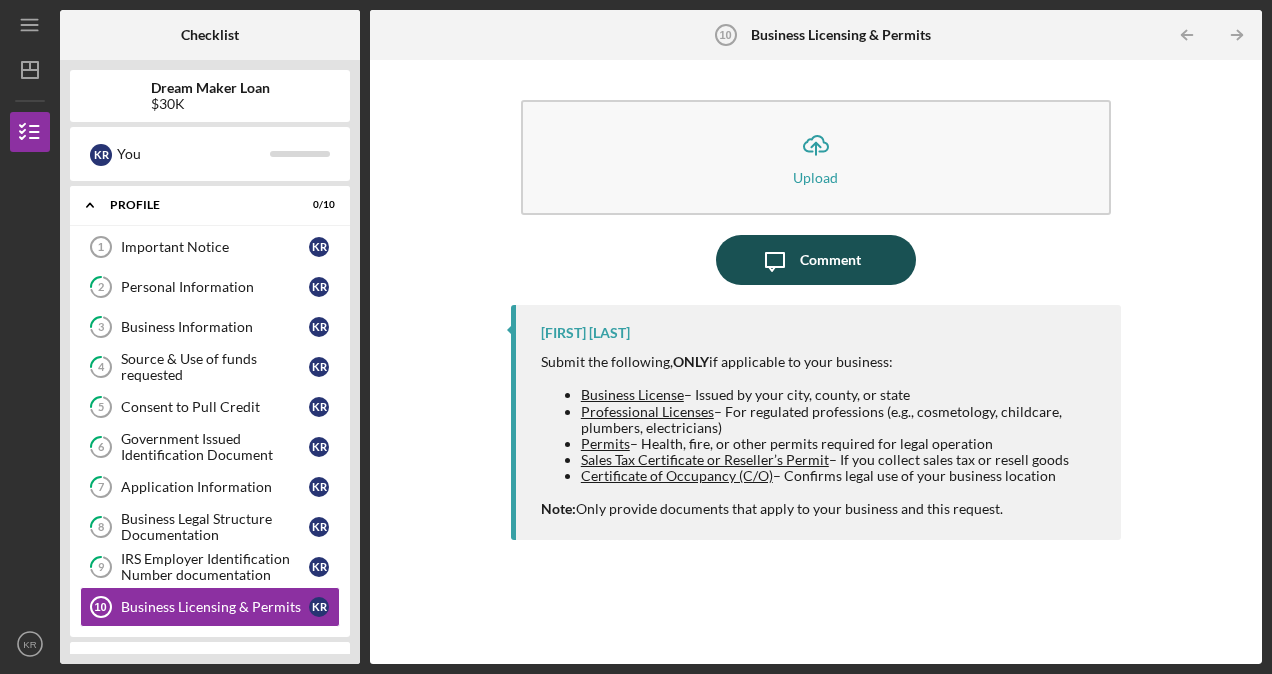 click on "Comment" at bounding box center (830, 260) 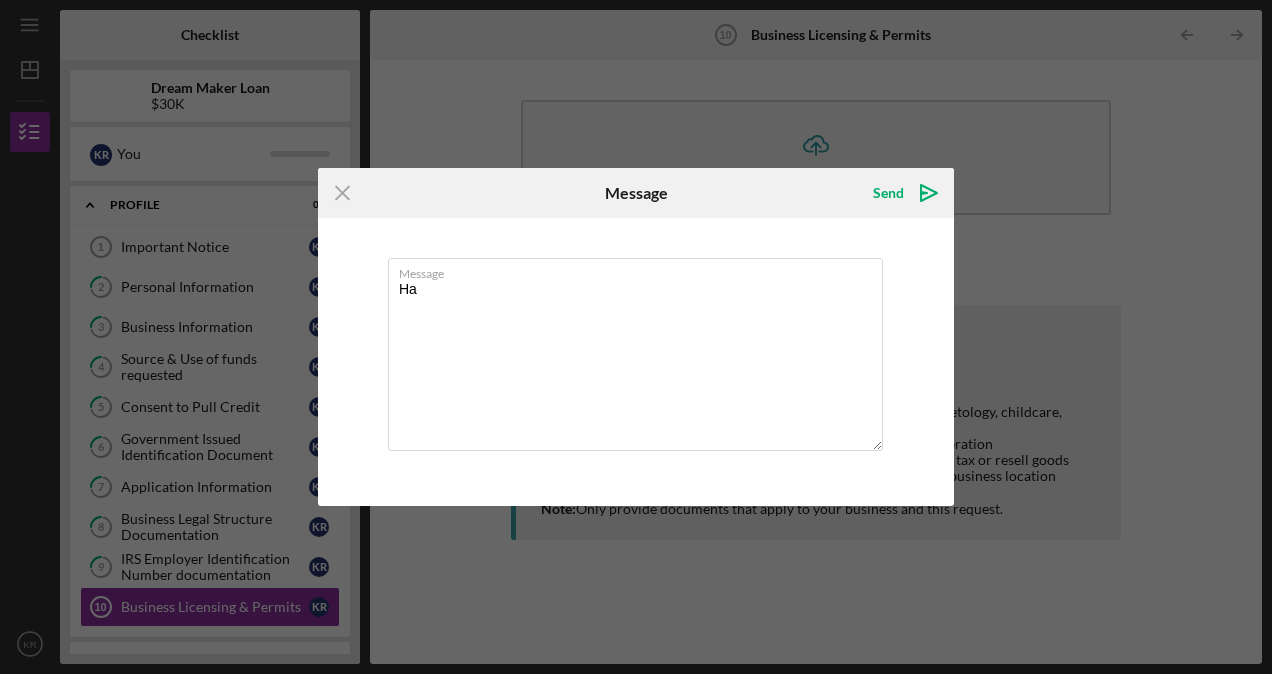 type on "H" 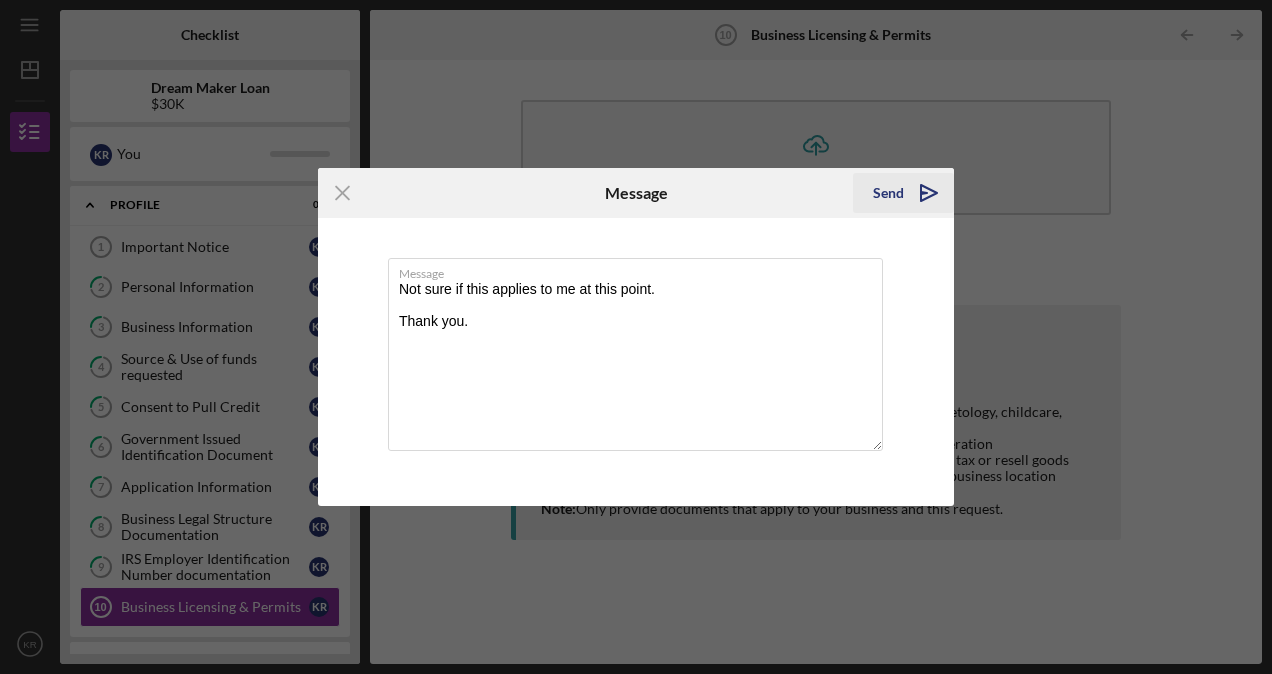 type on "Not sure if this applies to me at this point.
Thank you." 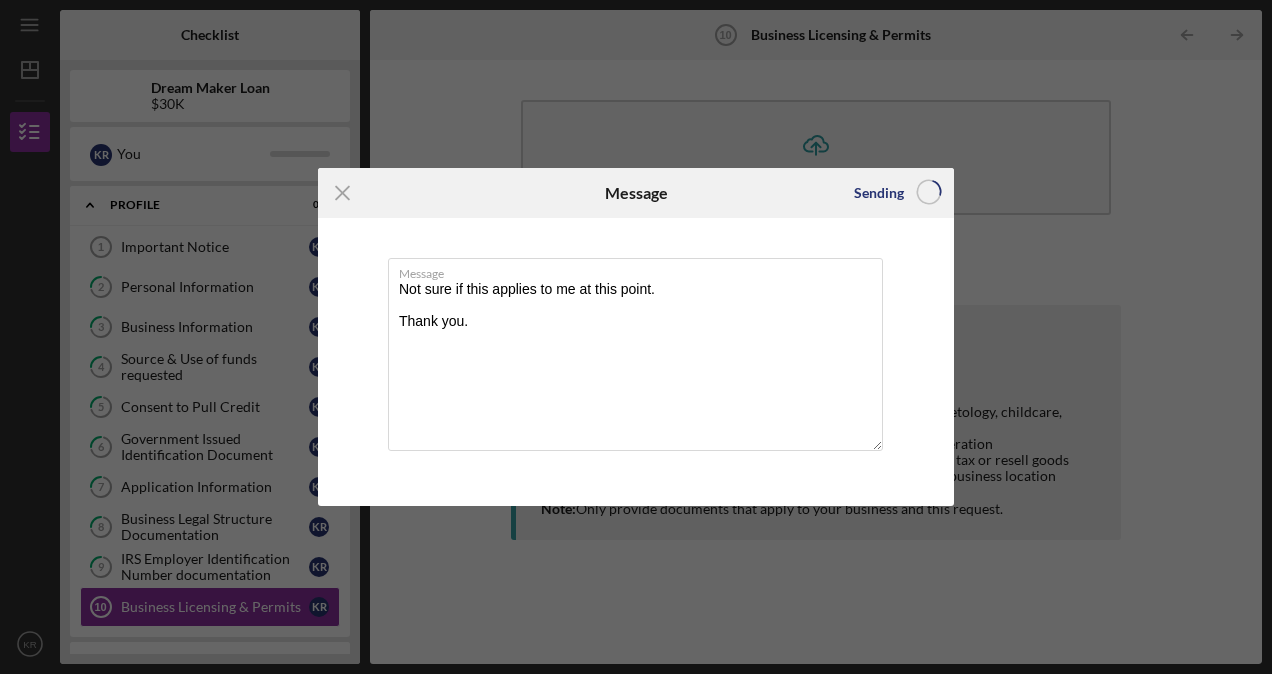 type 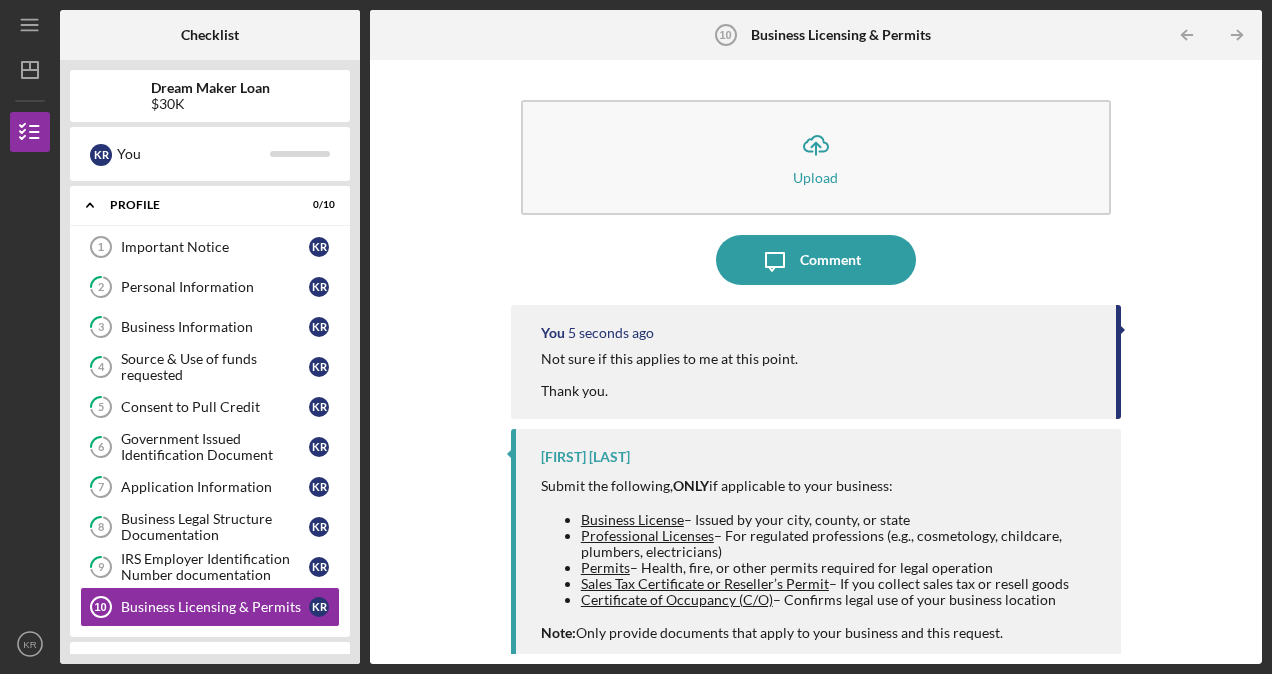scroll, scrollTop: 10, scrollLeft: 0, axis: vertical 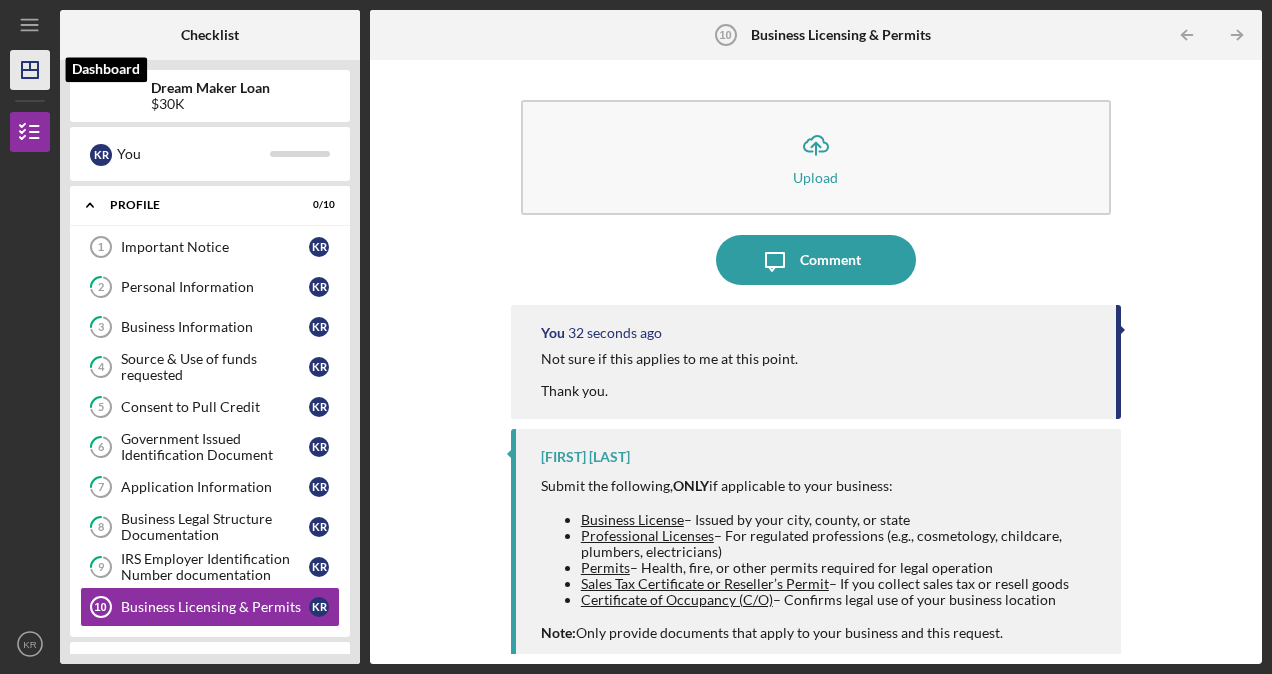 click on "Icon/Dashboard" 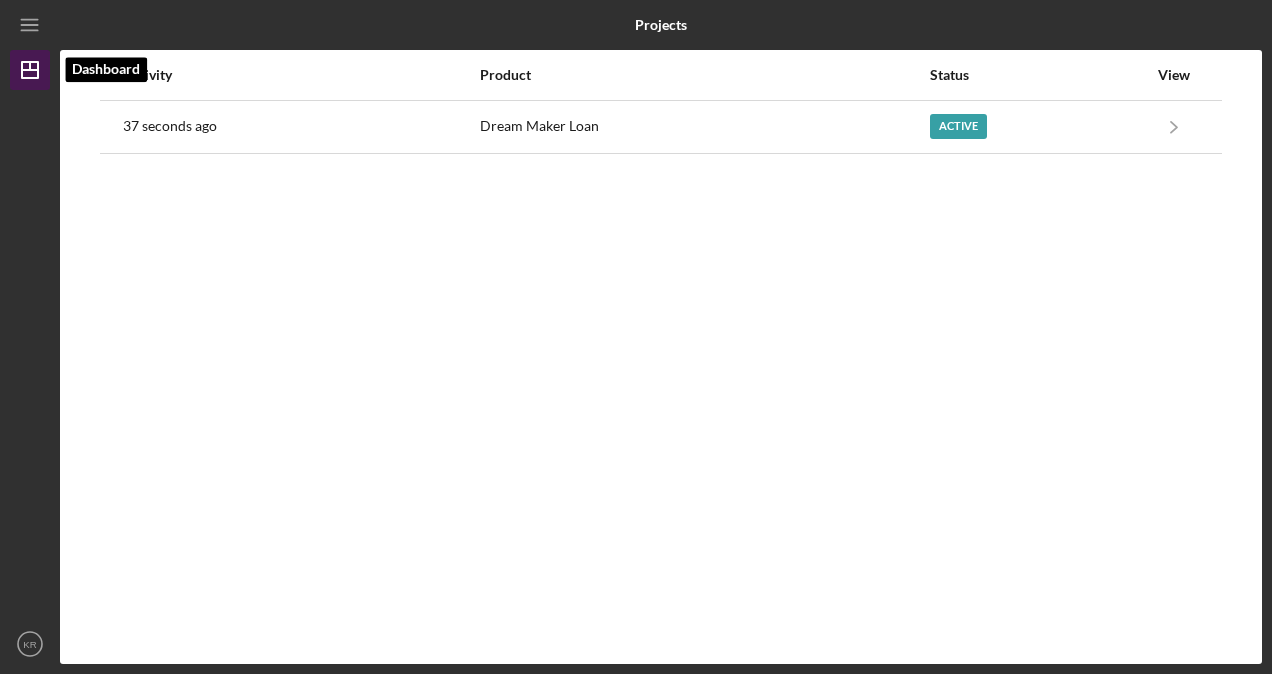 click 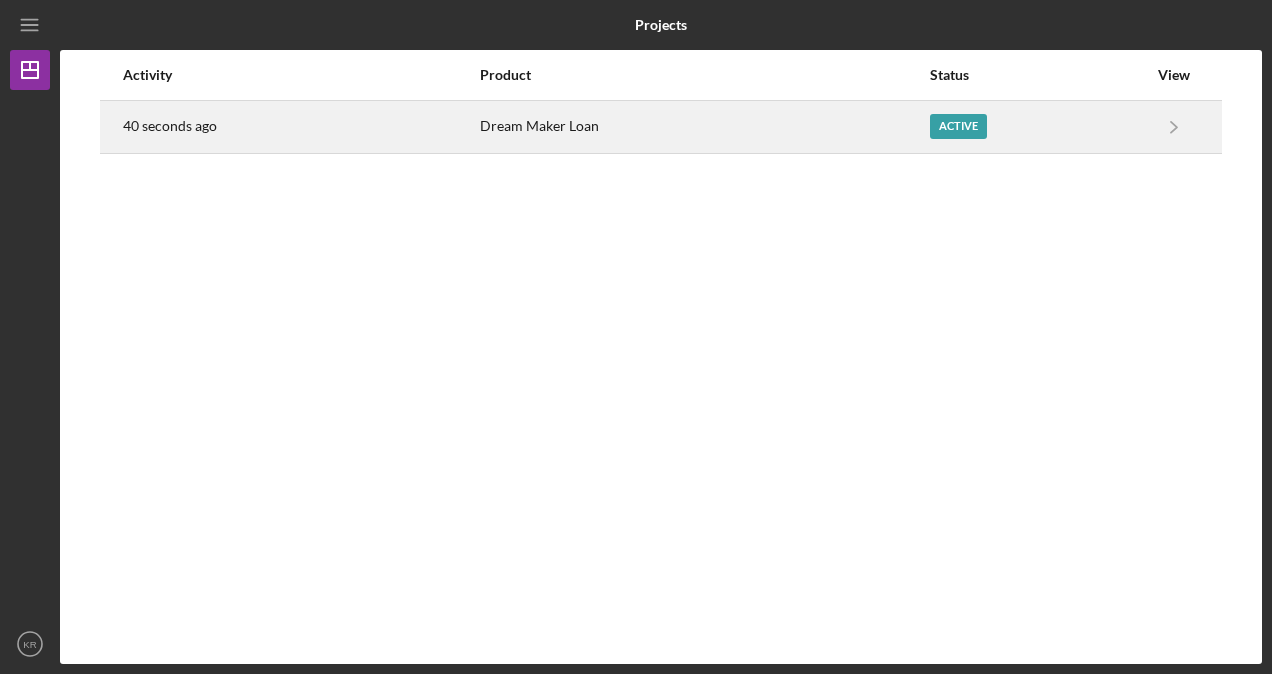 click on "Active" at bounding box center [958, 126] 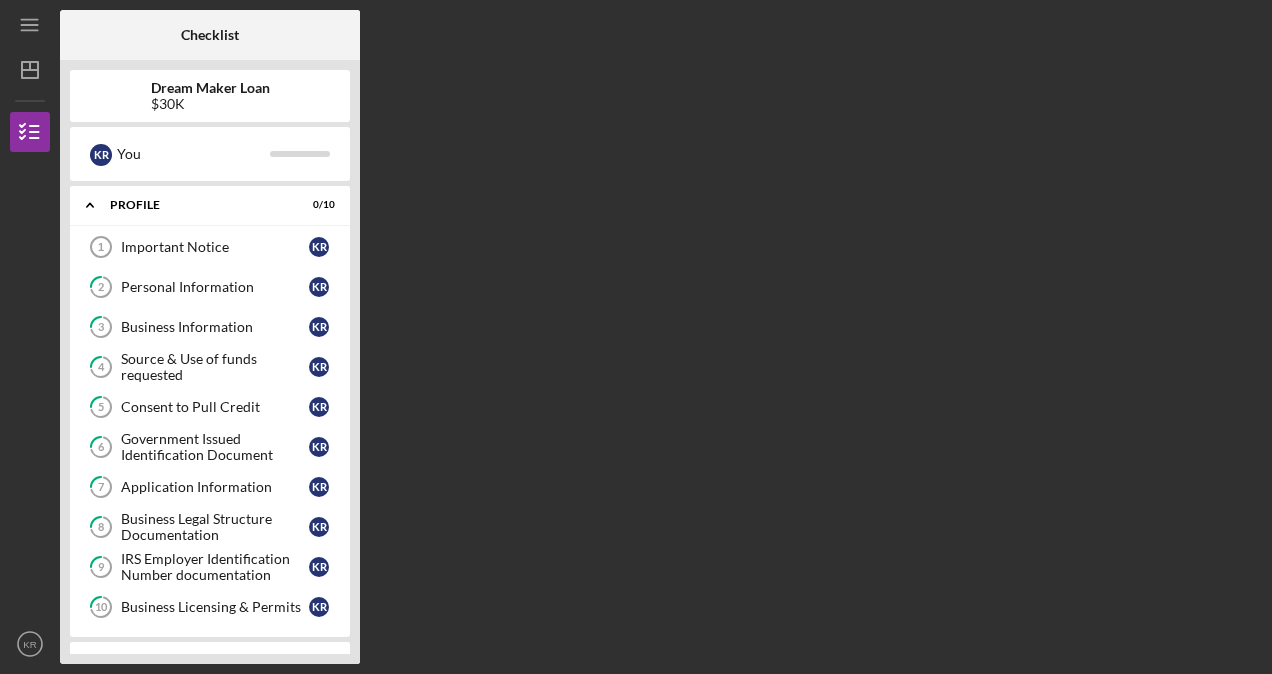 click on "Icon/Expander Documentation 0 / 10" at bounding box center [210, 661] 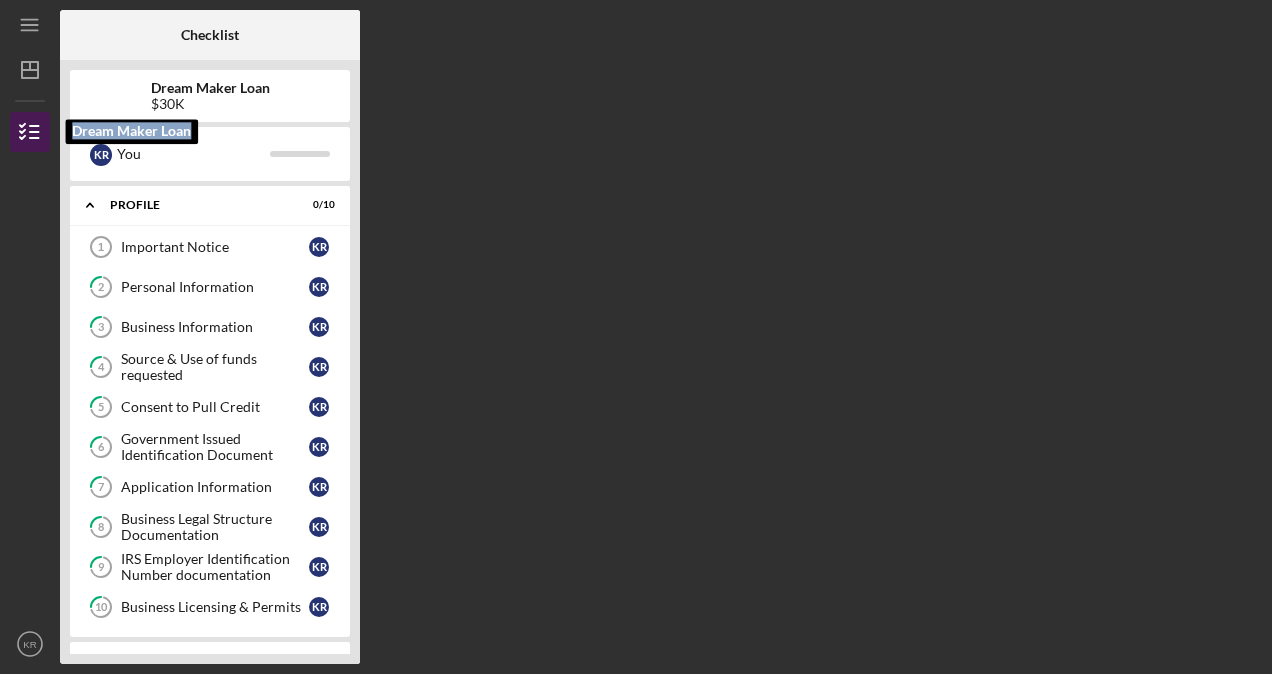 click 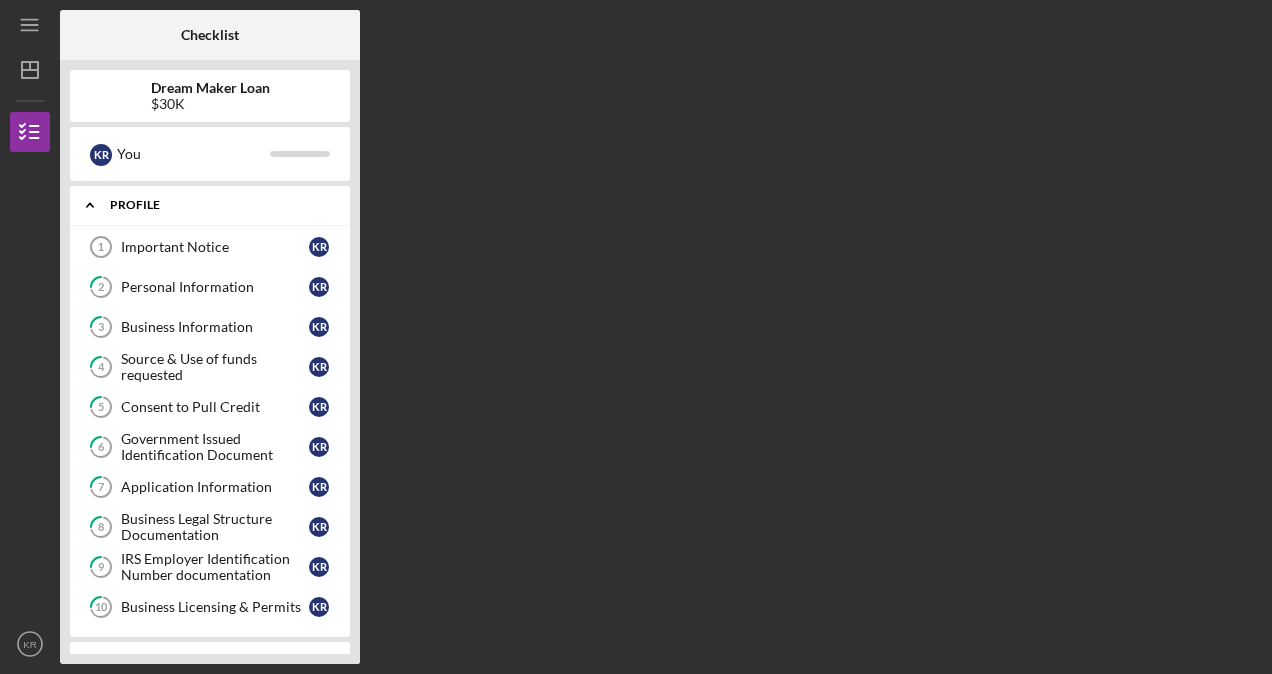 click on "Icon/Expander" 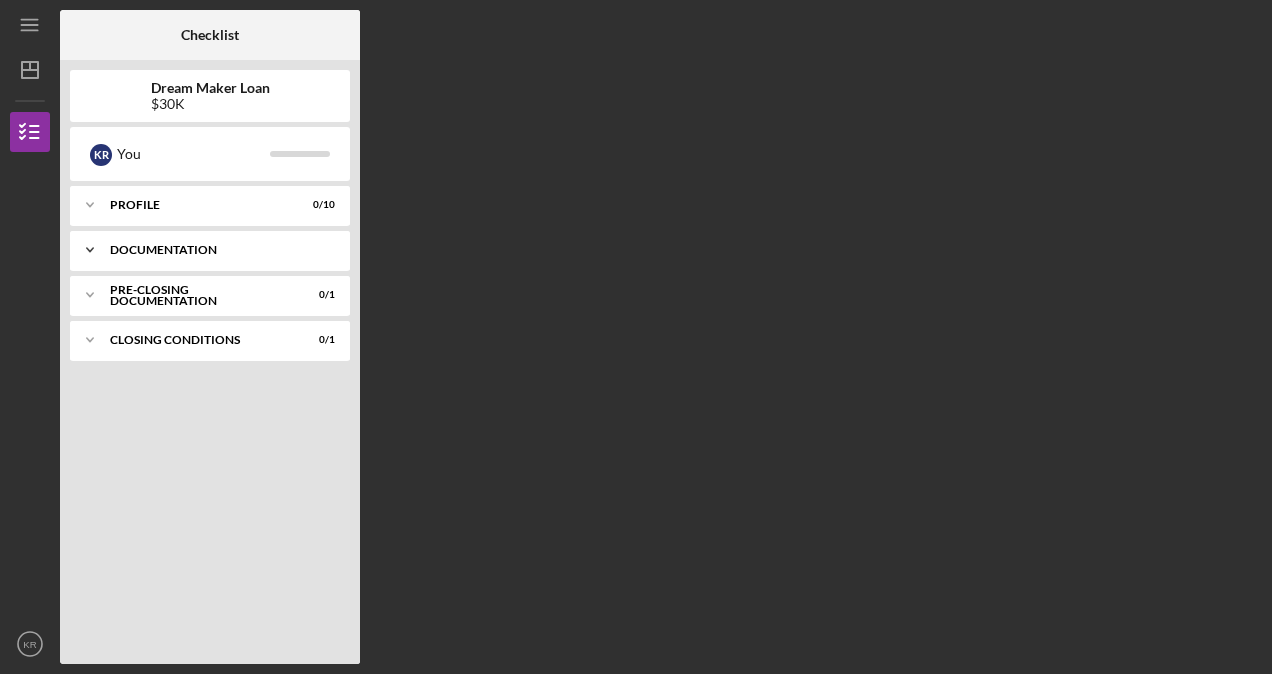 click on "Icon/Expander" 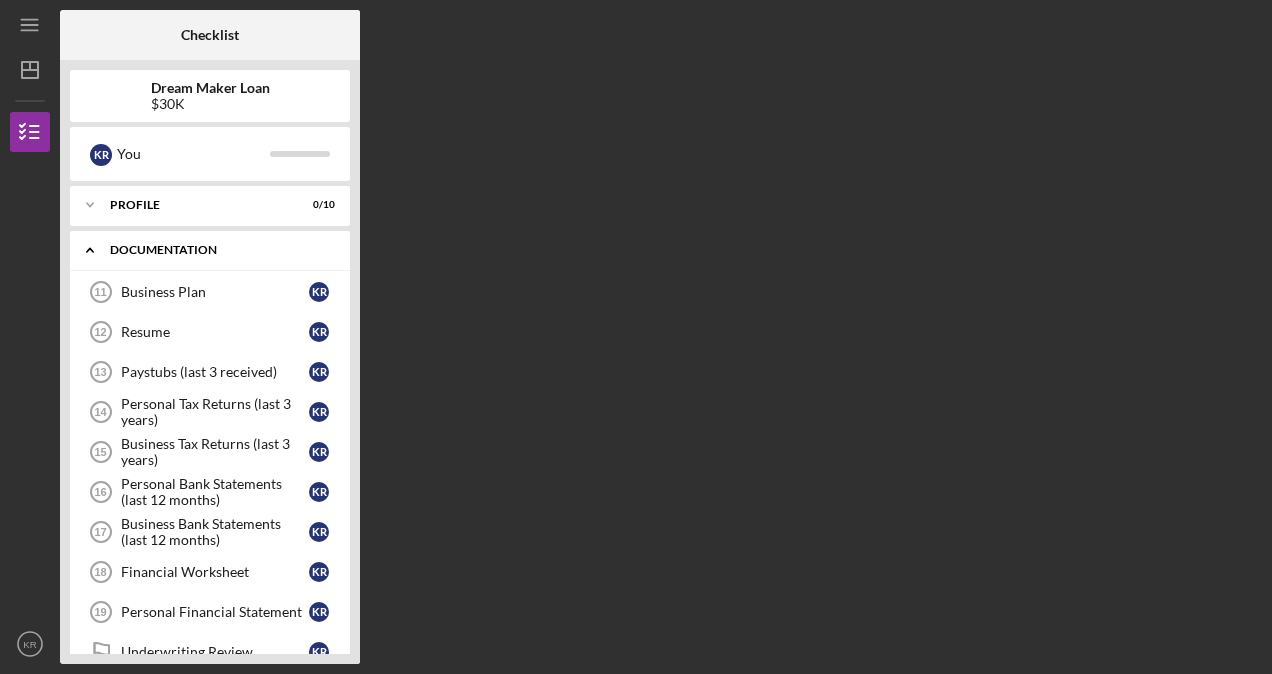 click on "Icon/Expander" 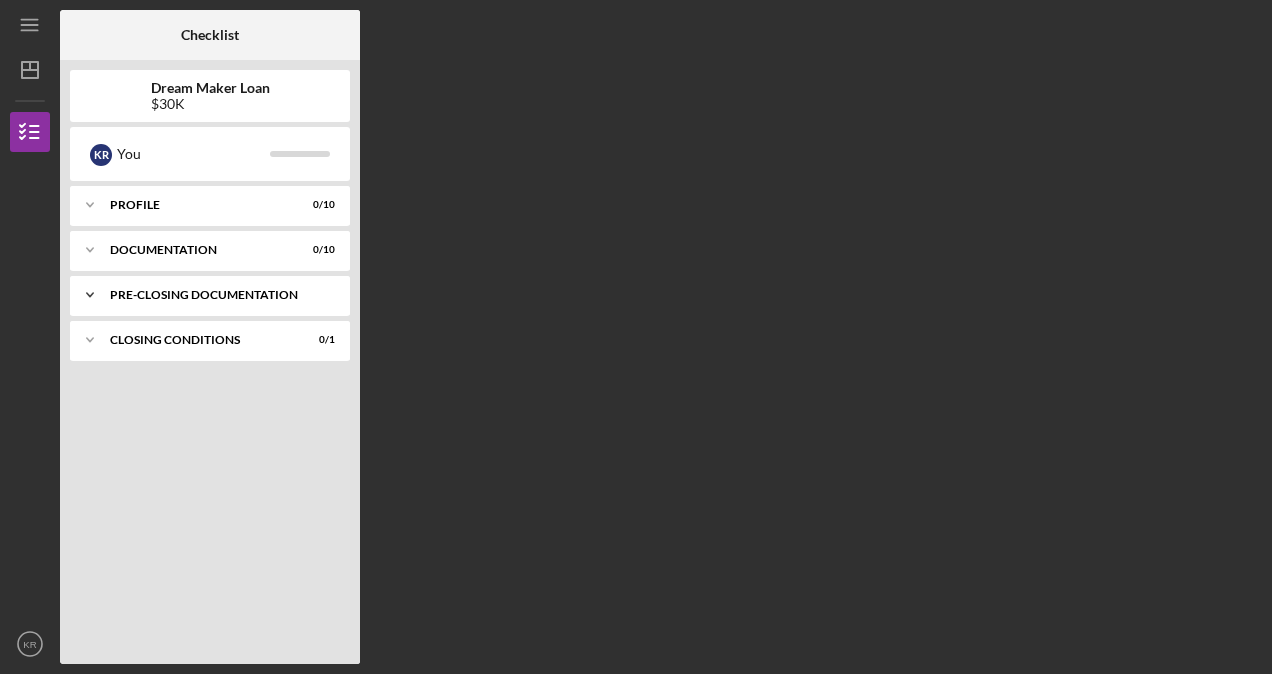click on "Icon/Expander" 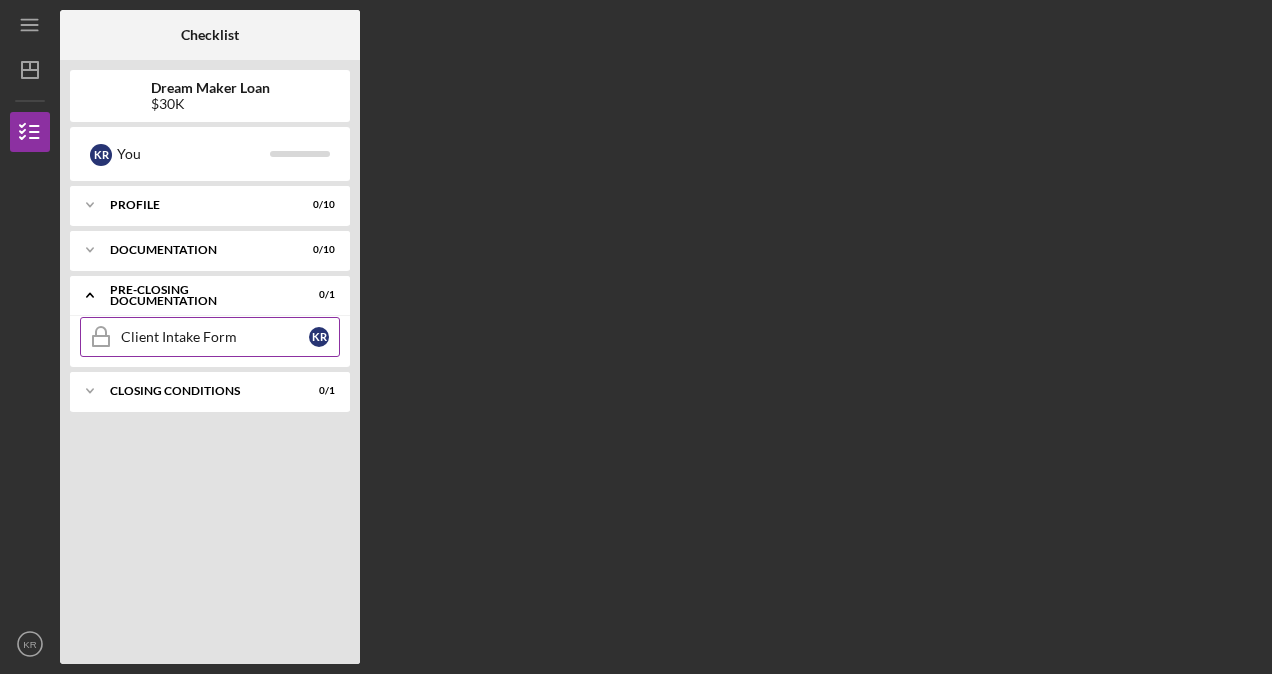 click on "Client Intake Form" at bounding box center (215, 337) 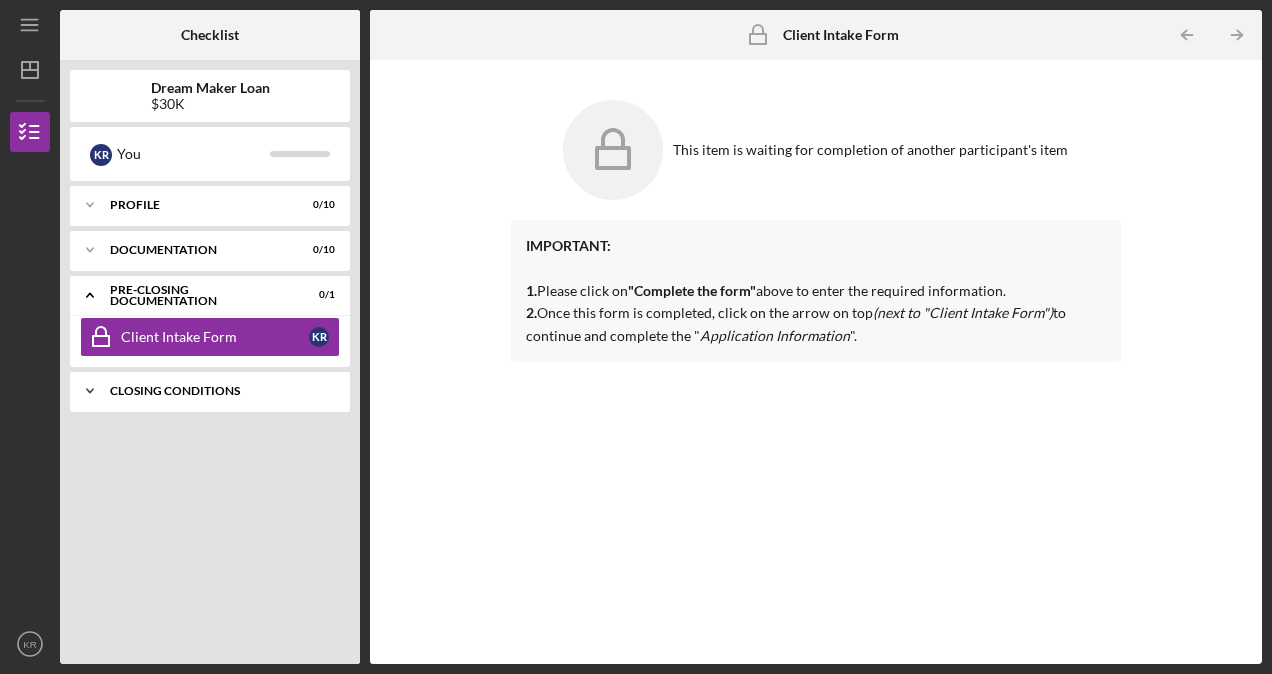 click 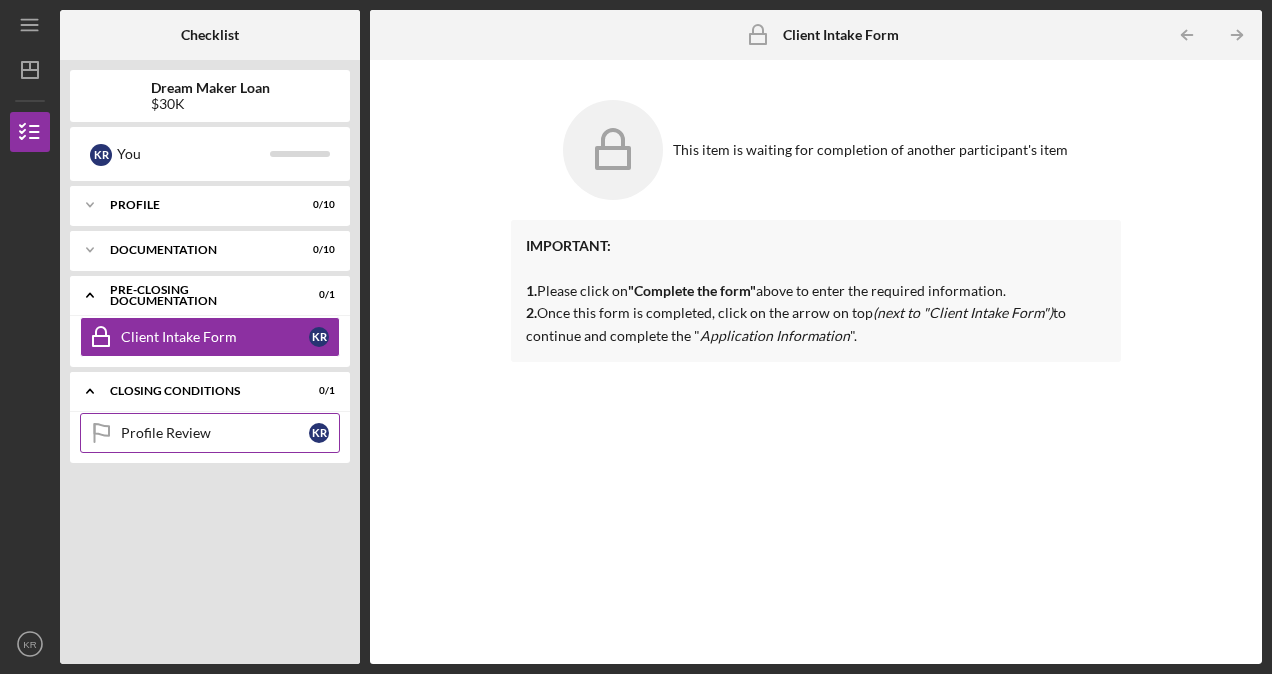 click on "Profile Review" at bounding box center [215, 433] 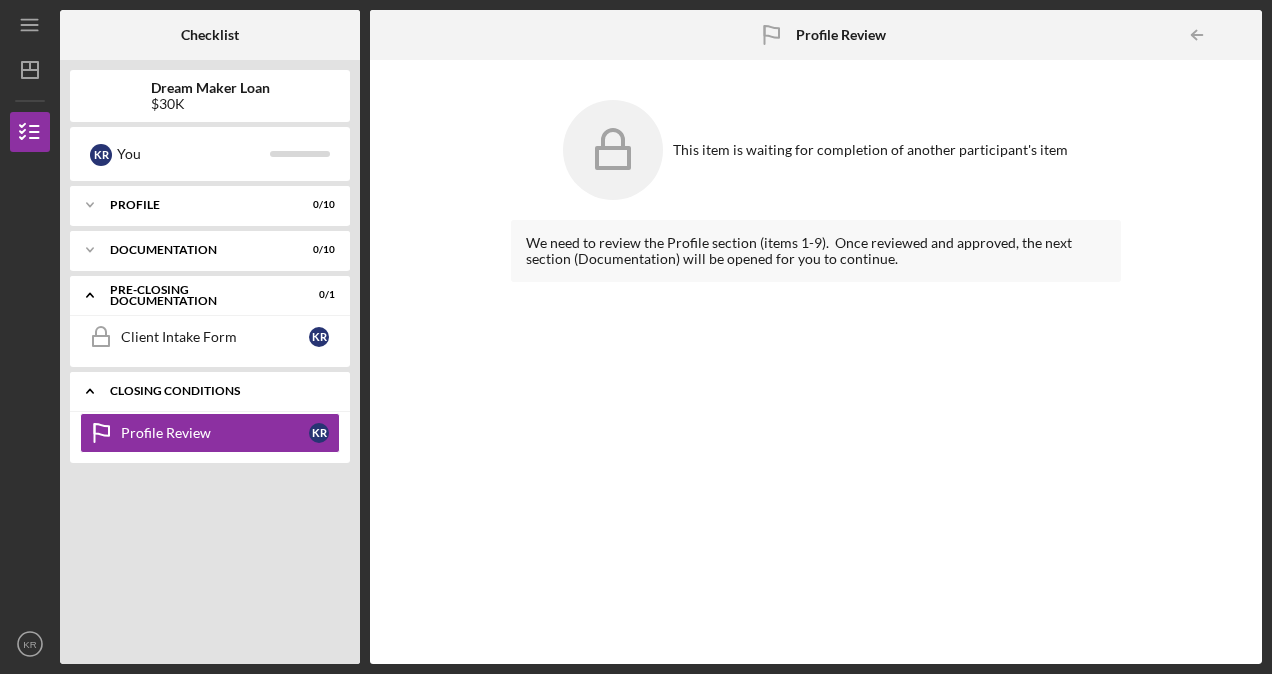 click on "Closing Conditions" at bounding box center (217, 391) 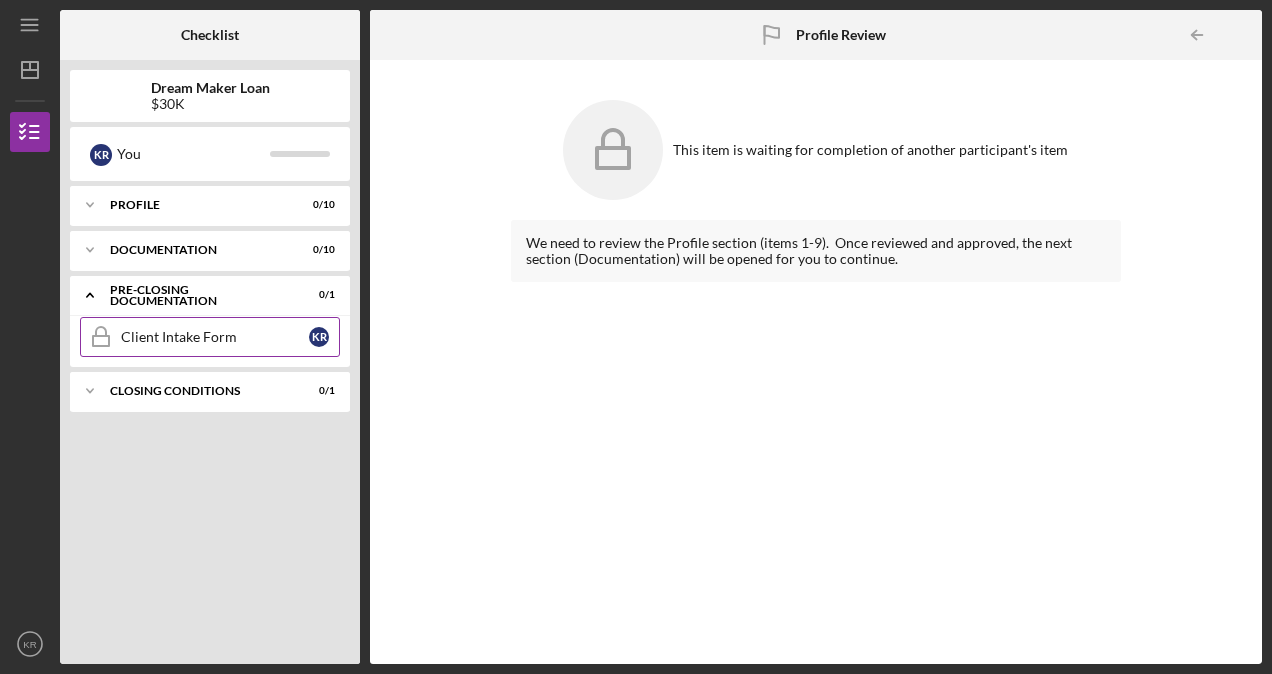 click on "Client Intake Form" at bounding box center [215, 337] 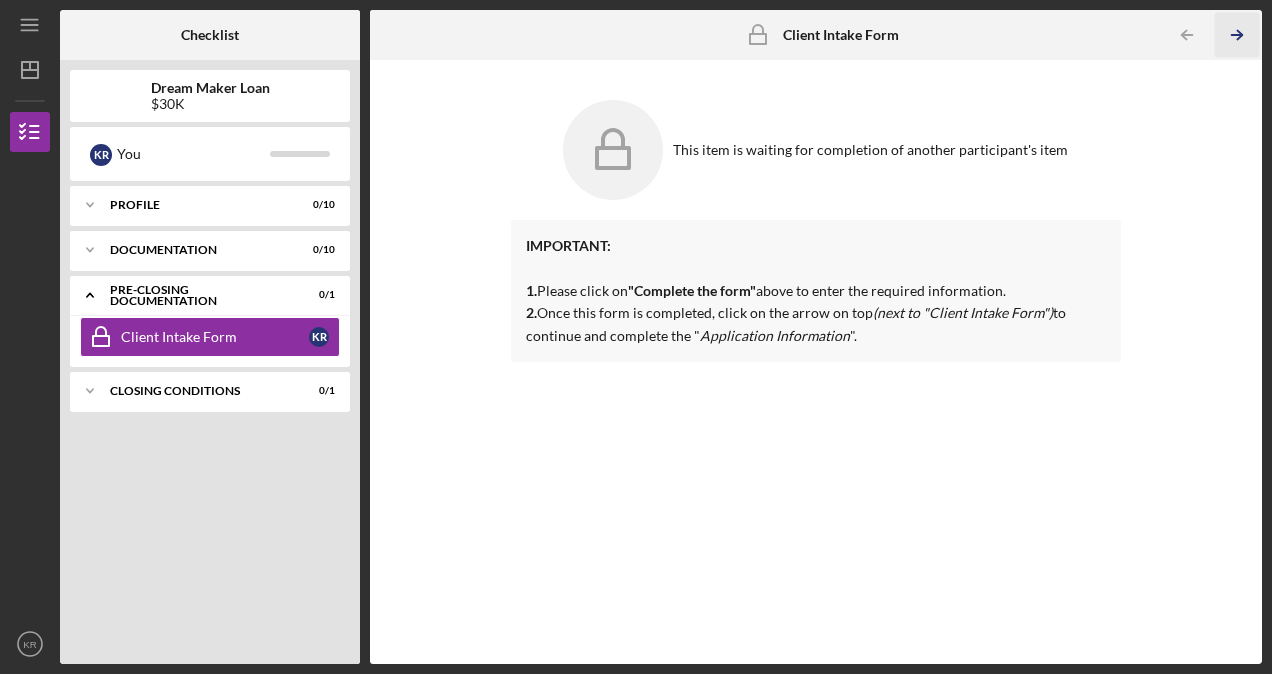 click on "Icon/Table Pagination Arrow" 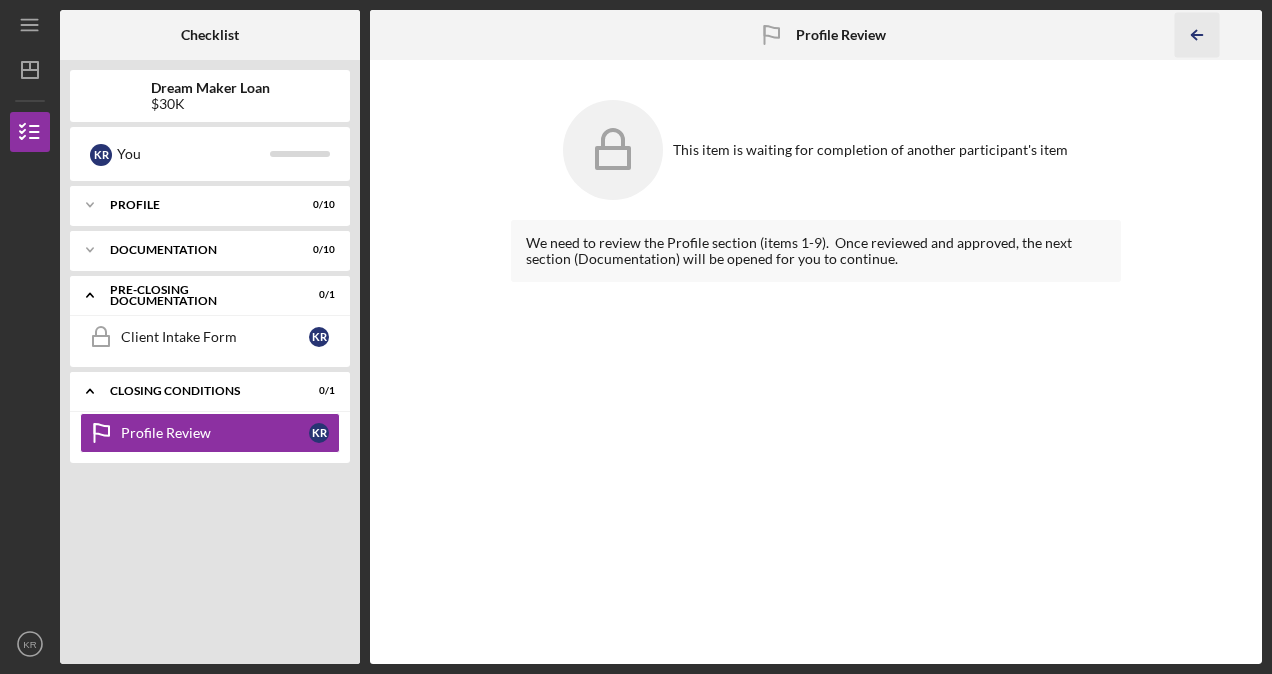 click 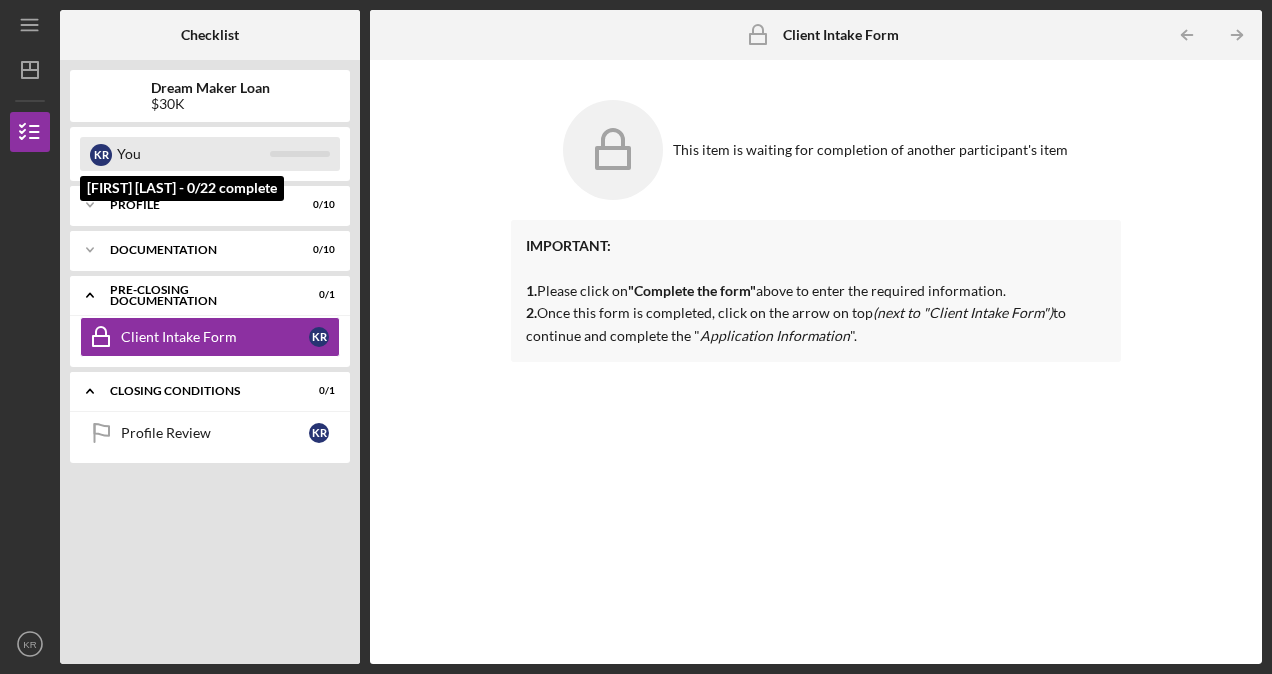click on "K R" at bounding box center [101, 155] 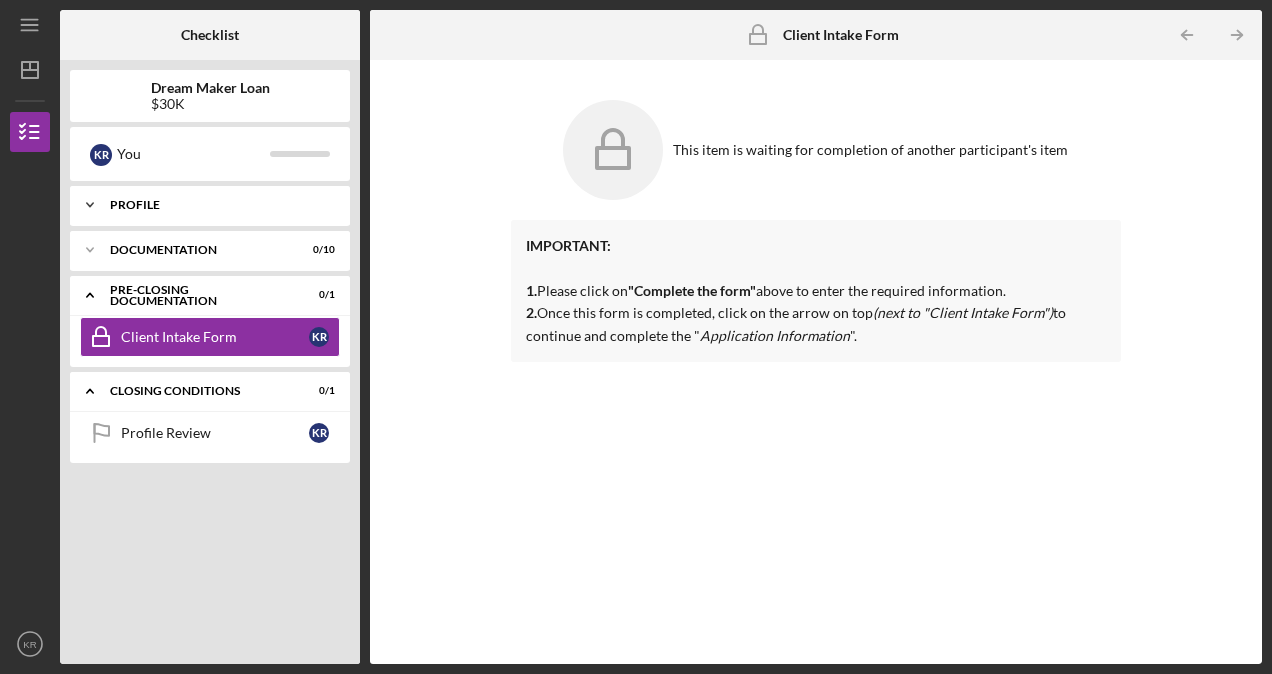 click 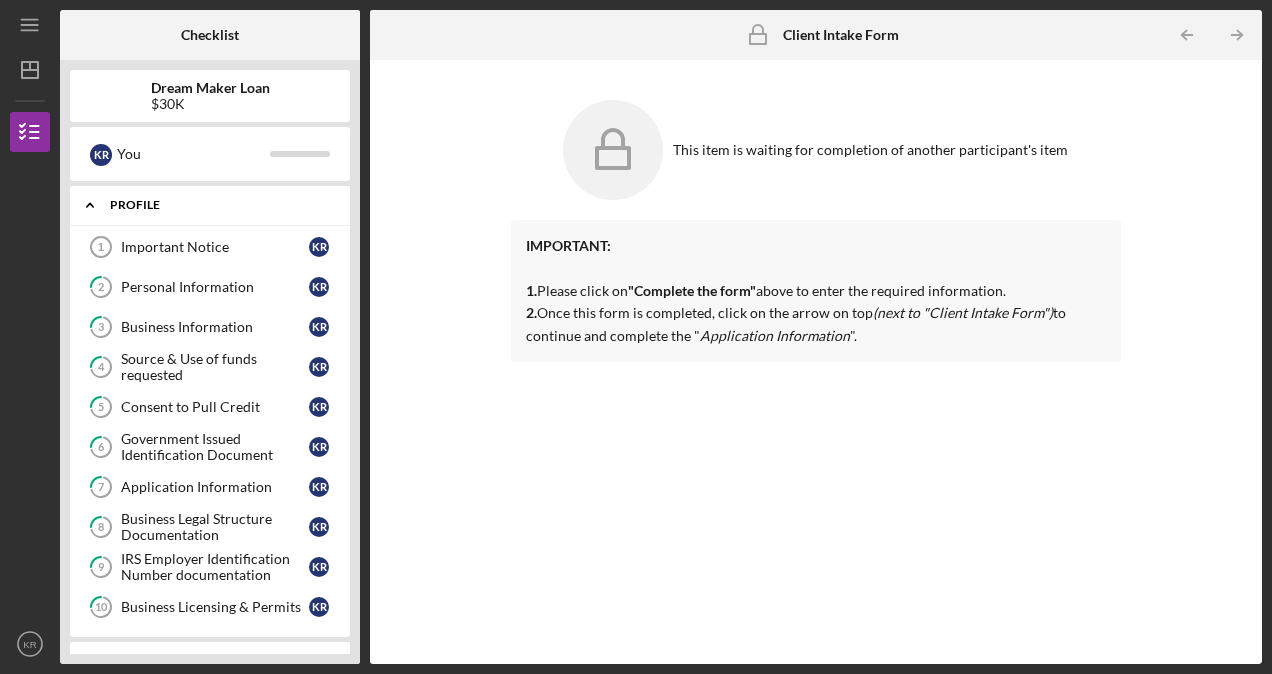 click on "Icon/Expander" 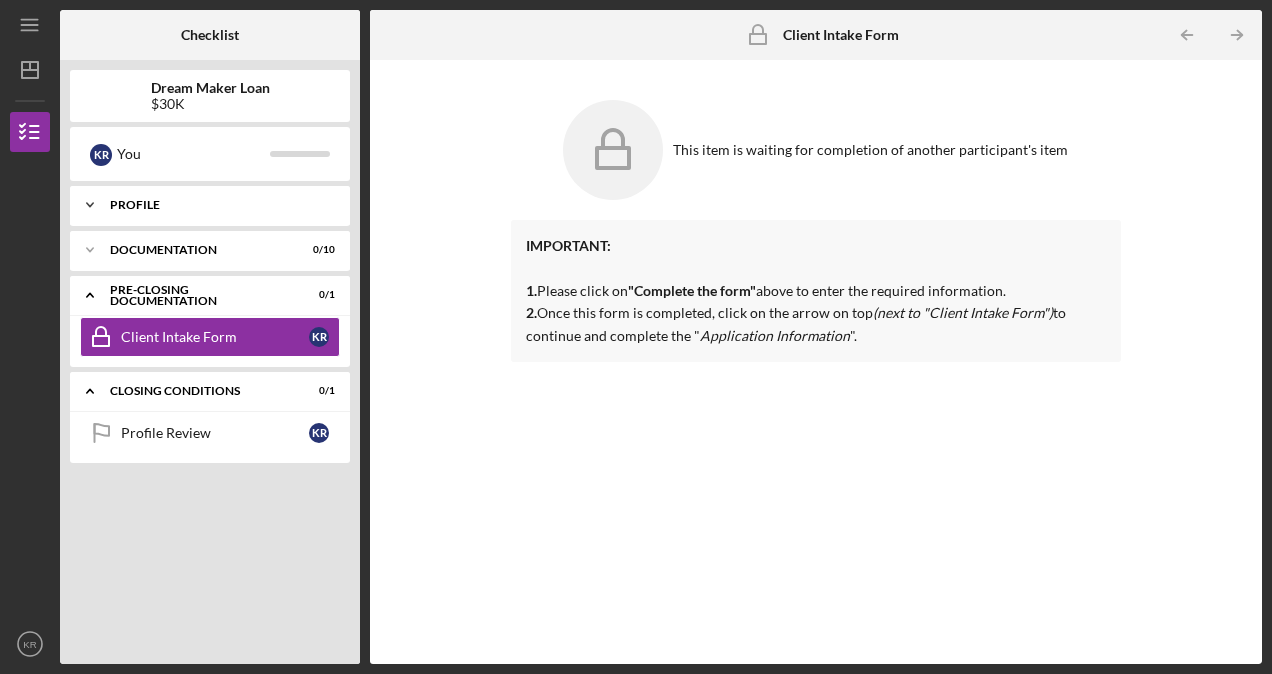 click 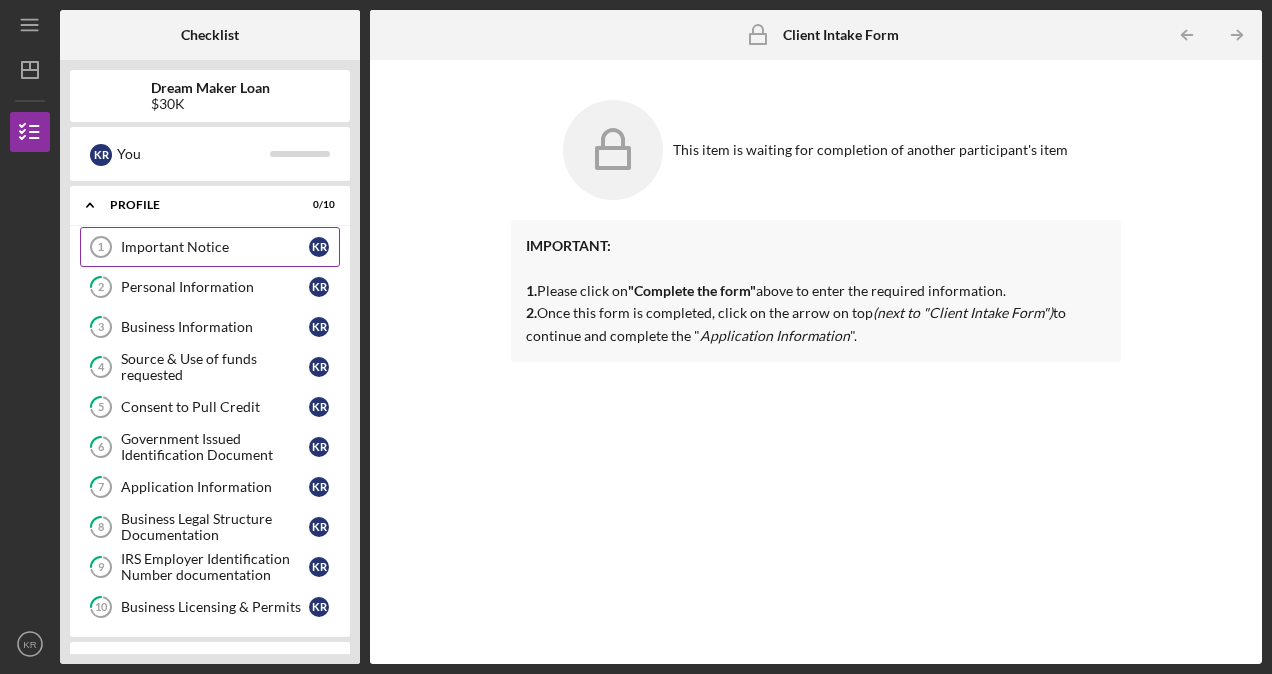 click on "Important Notice" at bounding box center [215, 247] 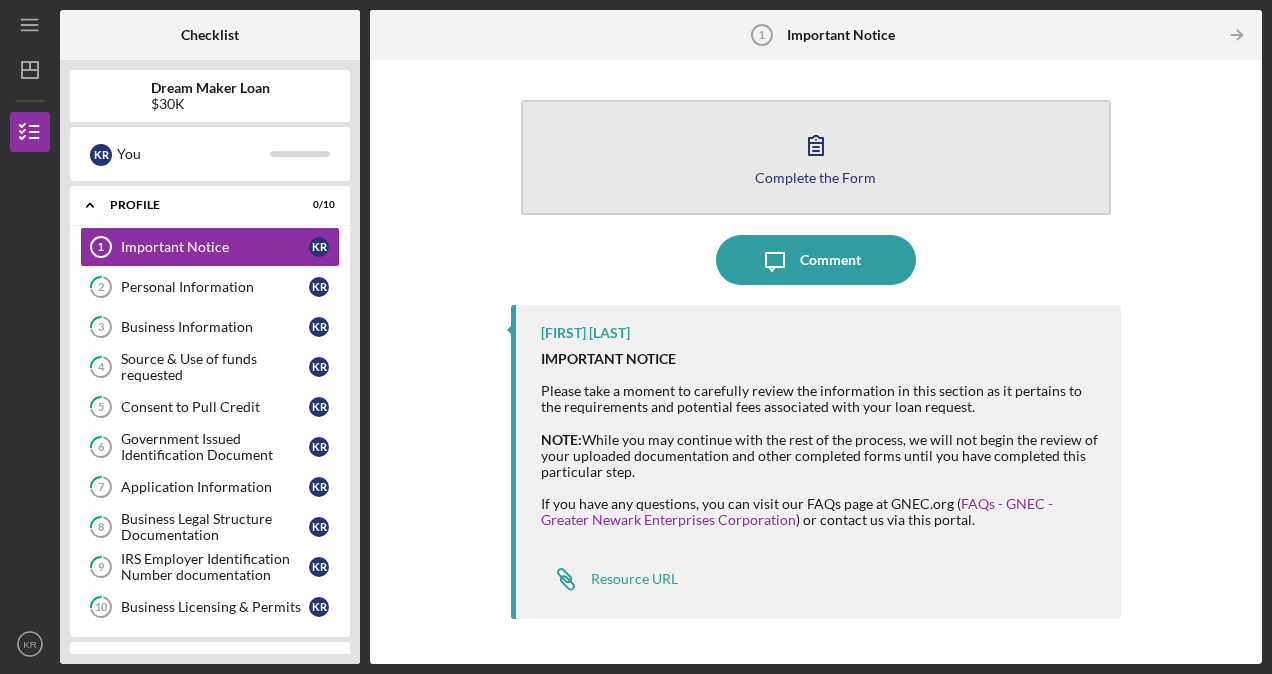 click on "Complete the Form" at bounding box center [815, 177] 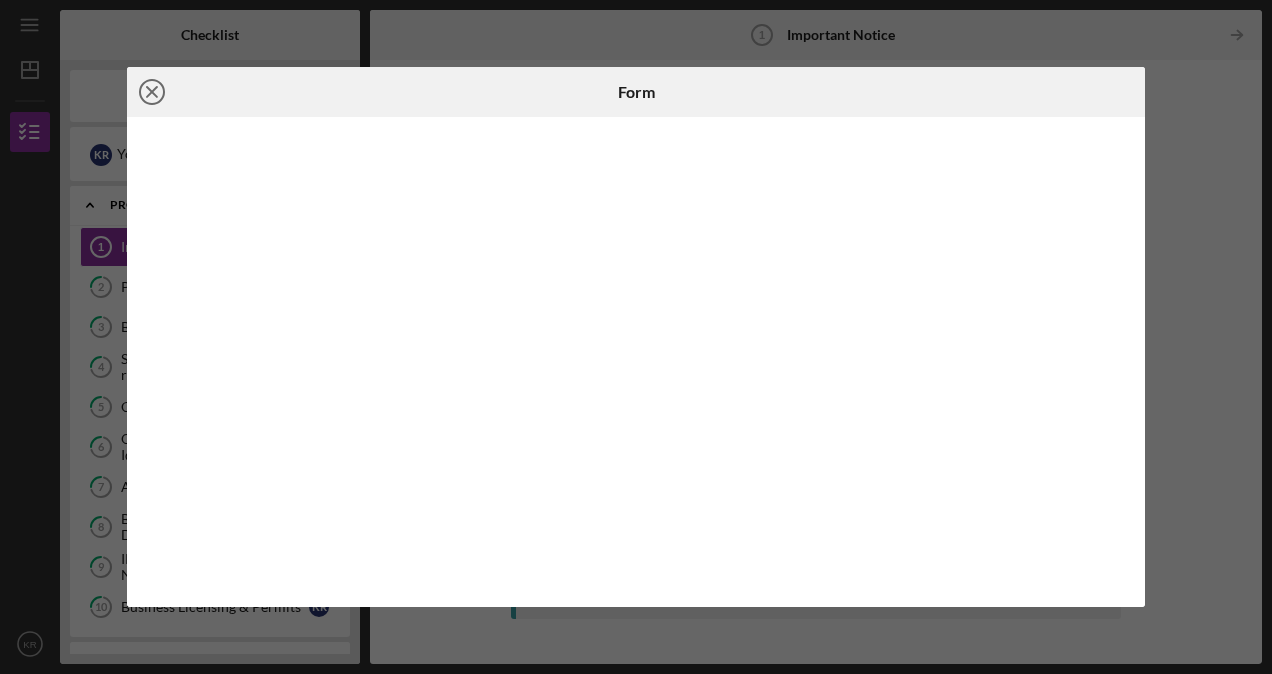 click 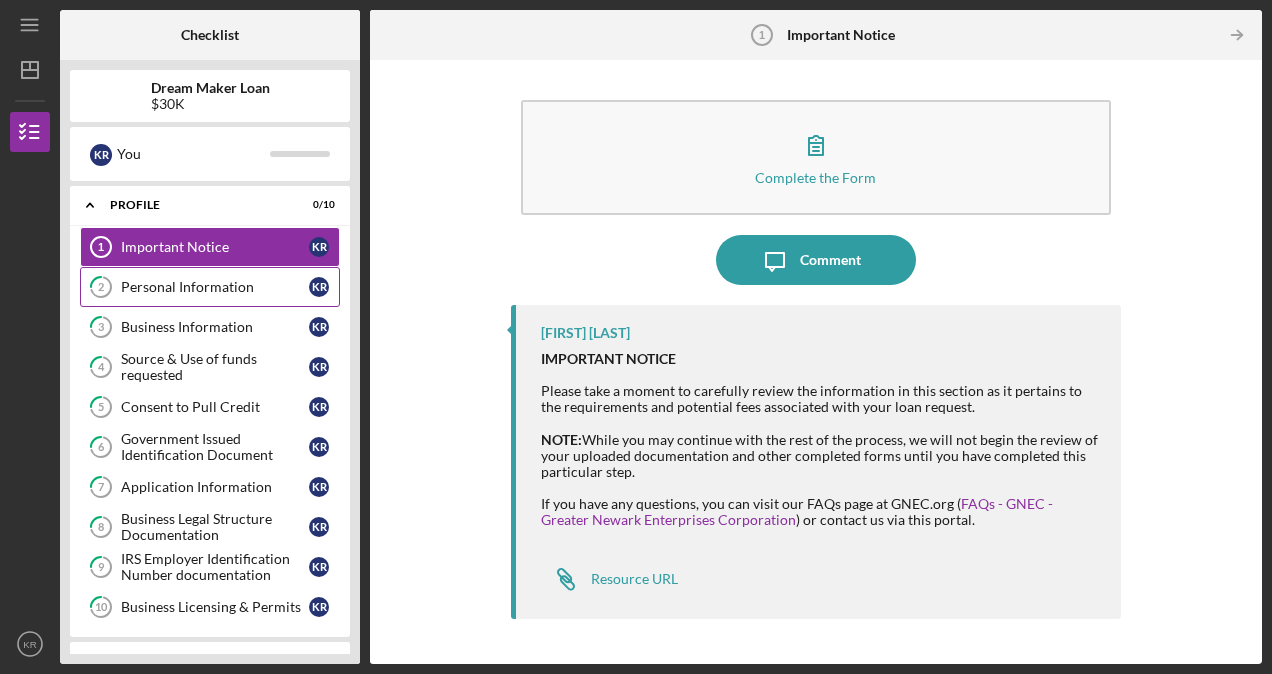 click on "Personal Information" at bounding box center [215, 287] 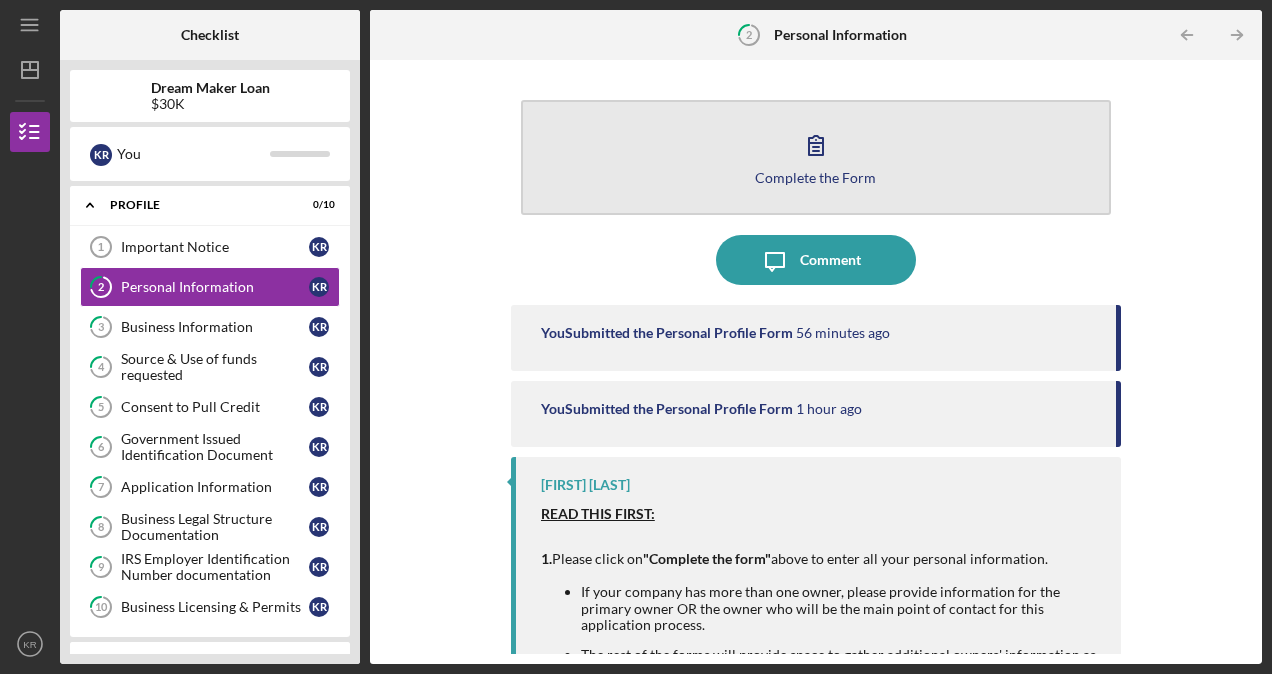 click 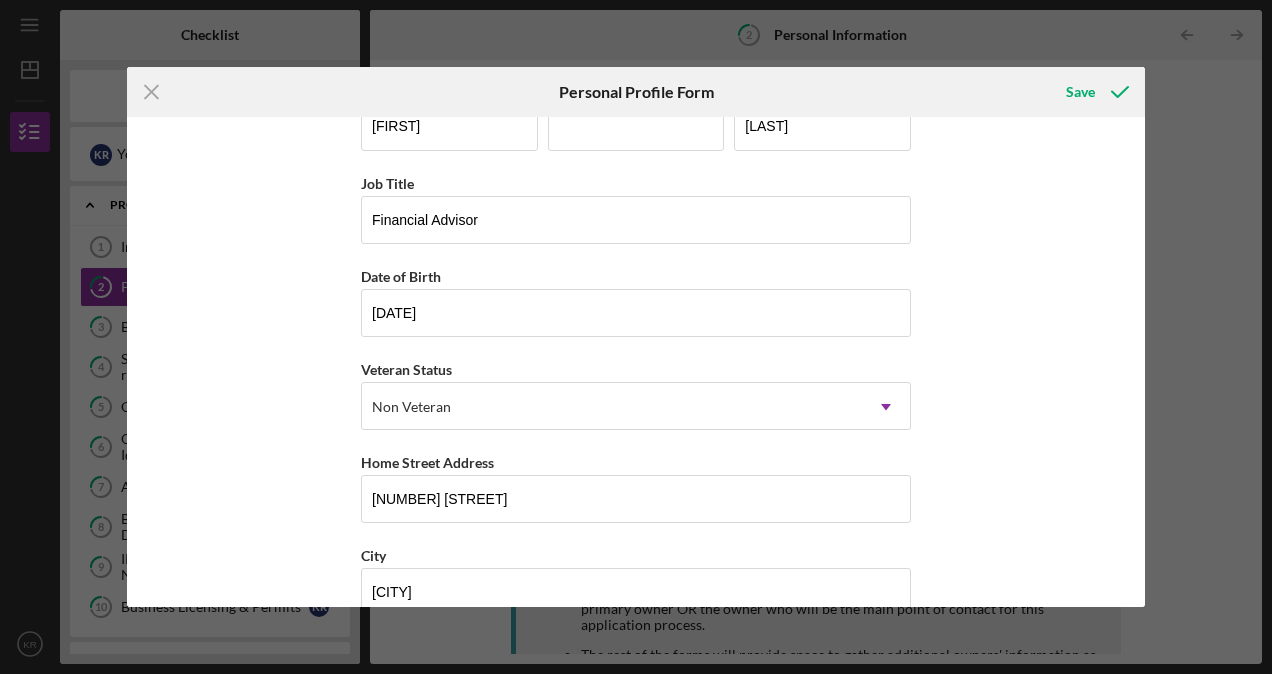 scroll, scrollTop: 0, scrollLeft: 0, axis: both 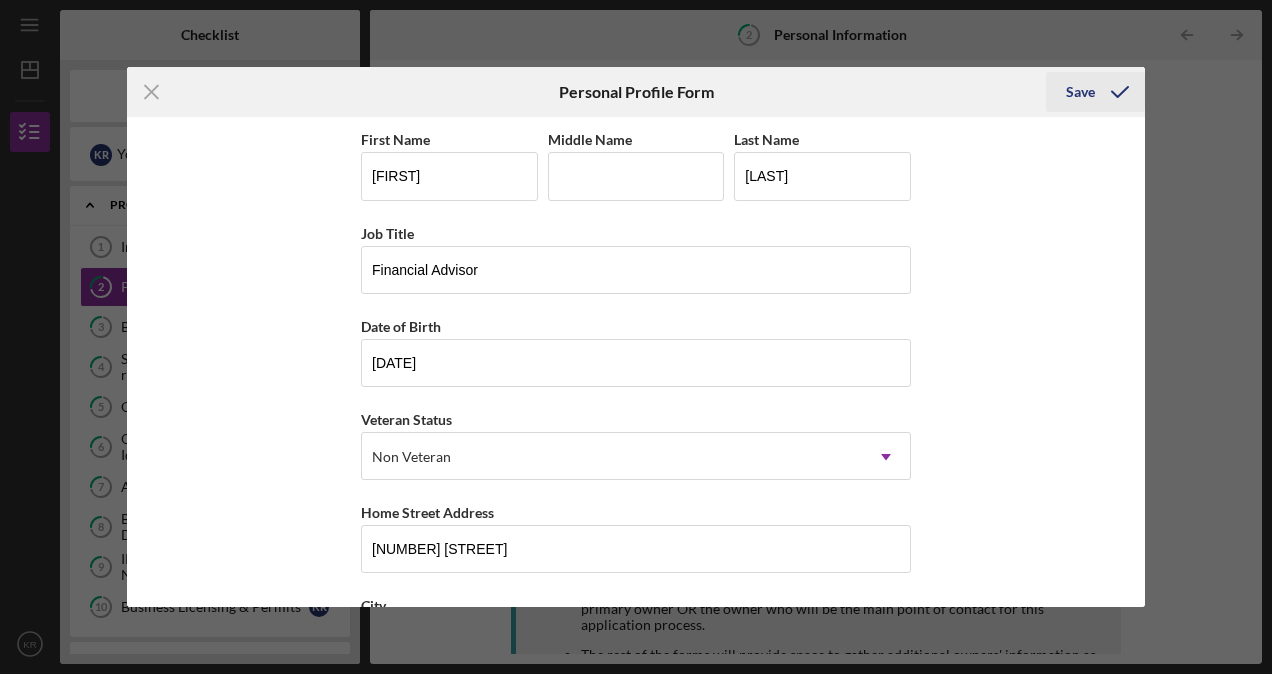 click on "Save" at bounding box center [1080, 92] 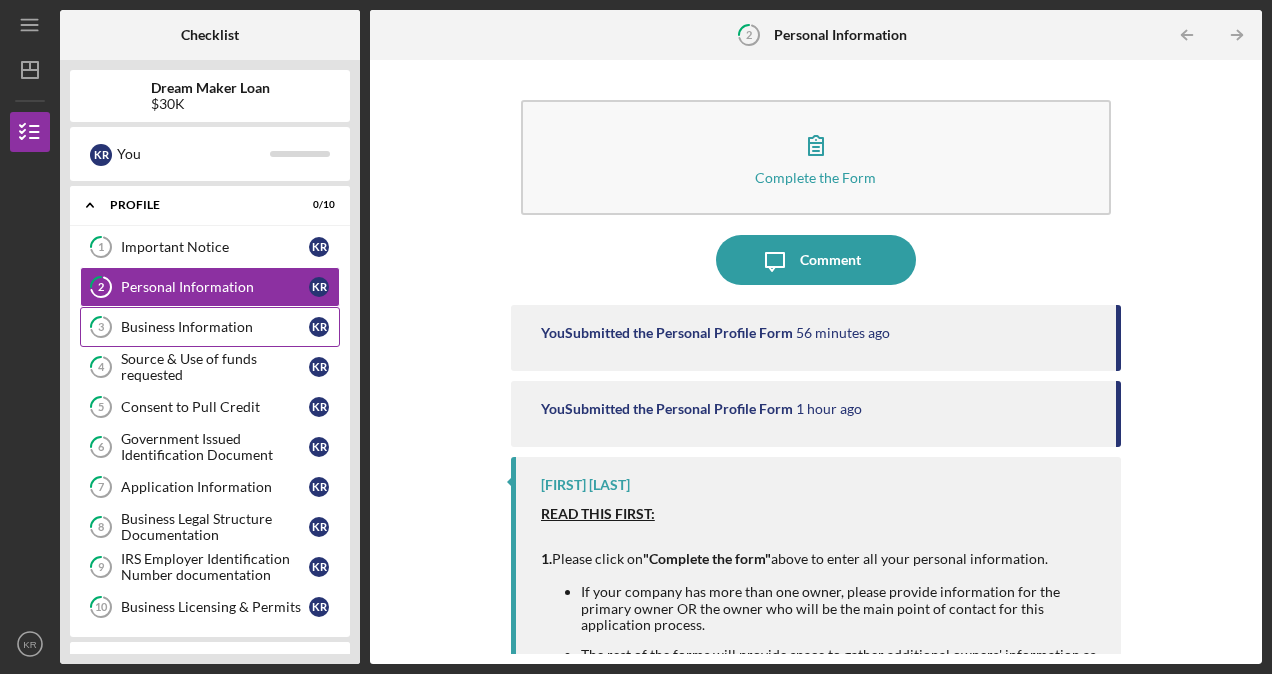 click on "Business Information" at bounding box center (215, 327) 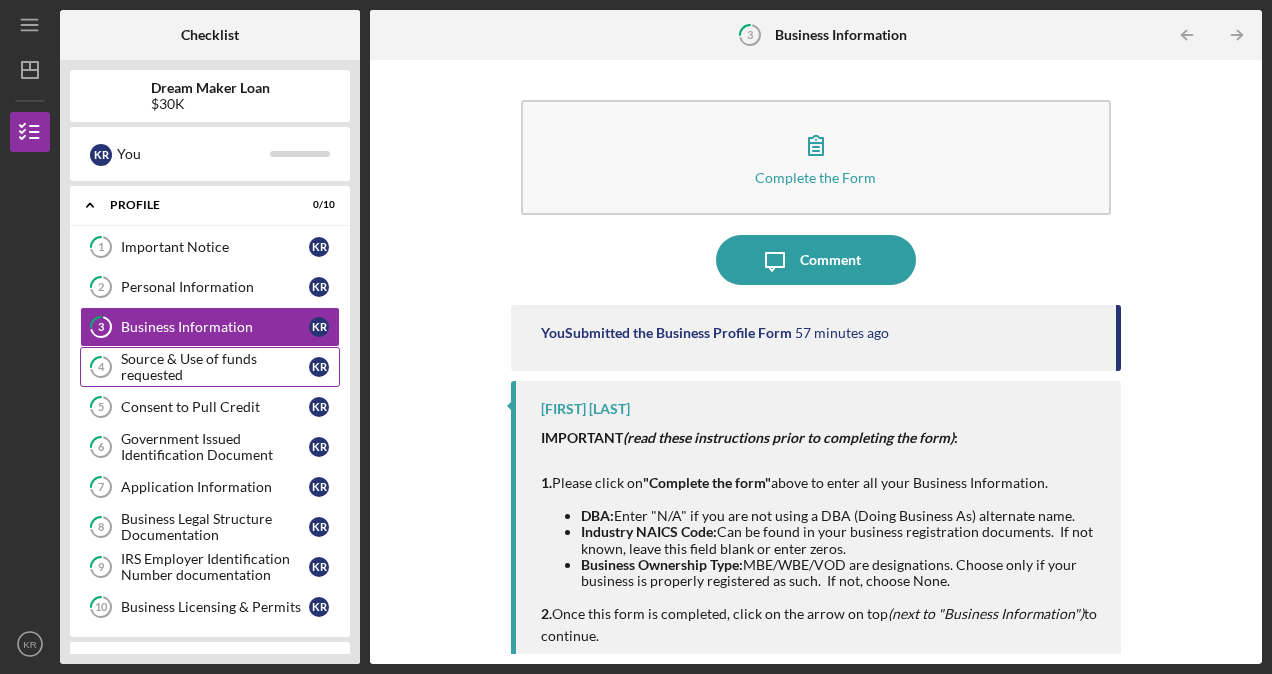 click on "Source & Use of funds requested" at bounding box center (215, 367) 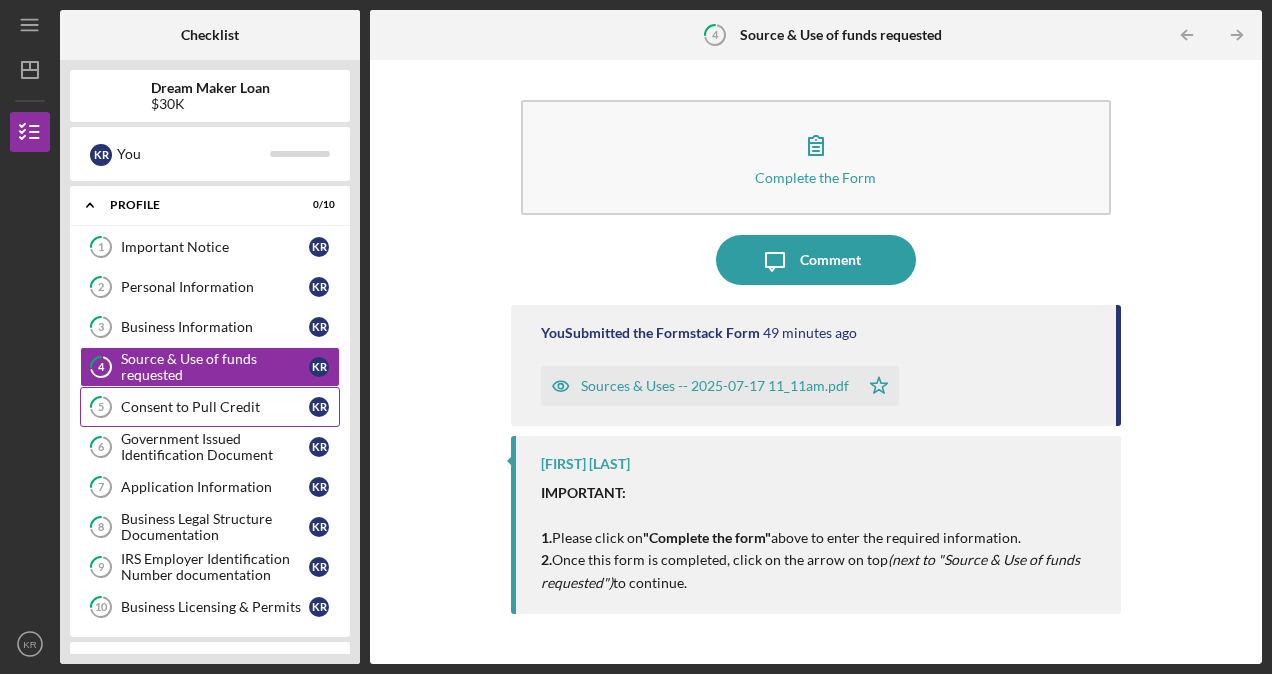 click on "Consent to Pull Credit  K R" at bounding box center [210, 407] 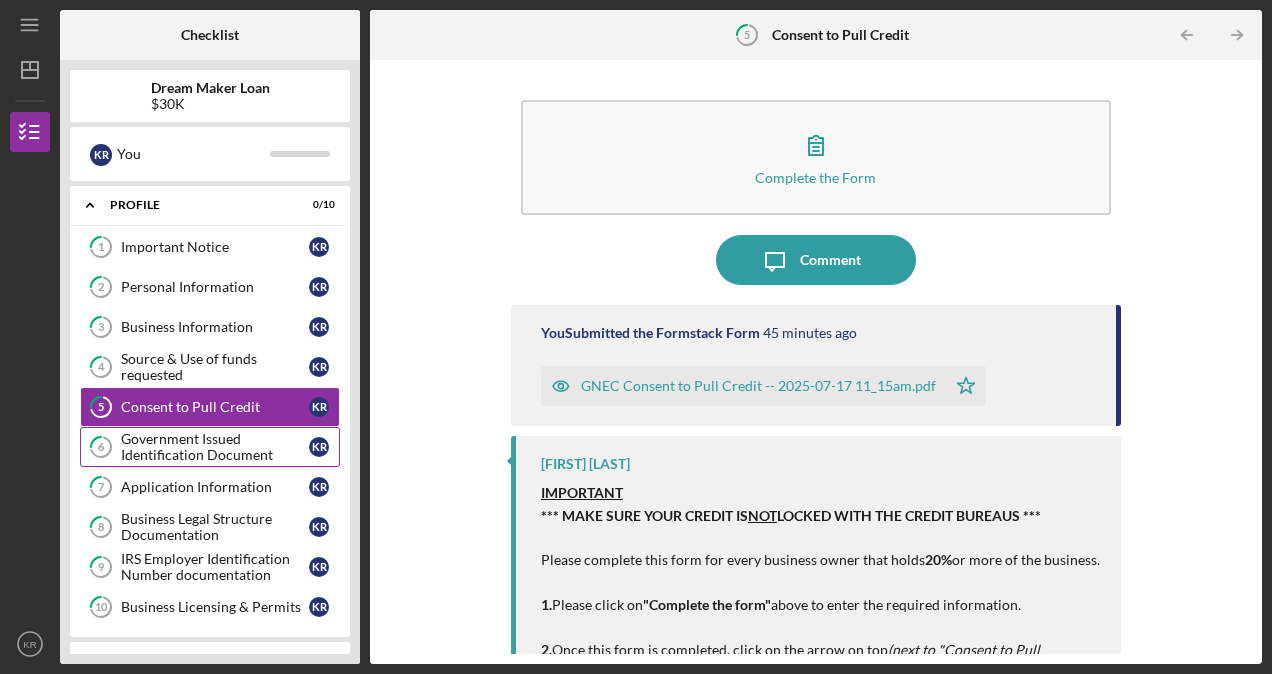 click on "Government Issued Identification Document" at bounding box center [215, 447] 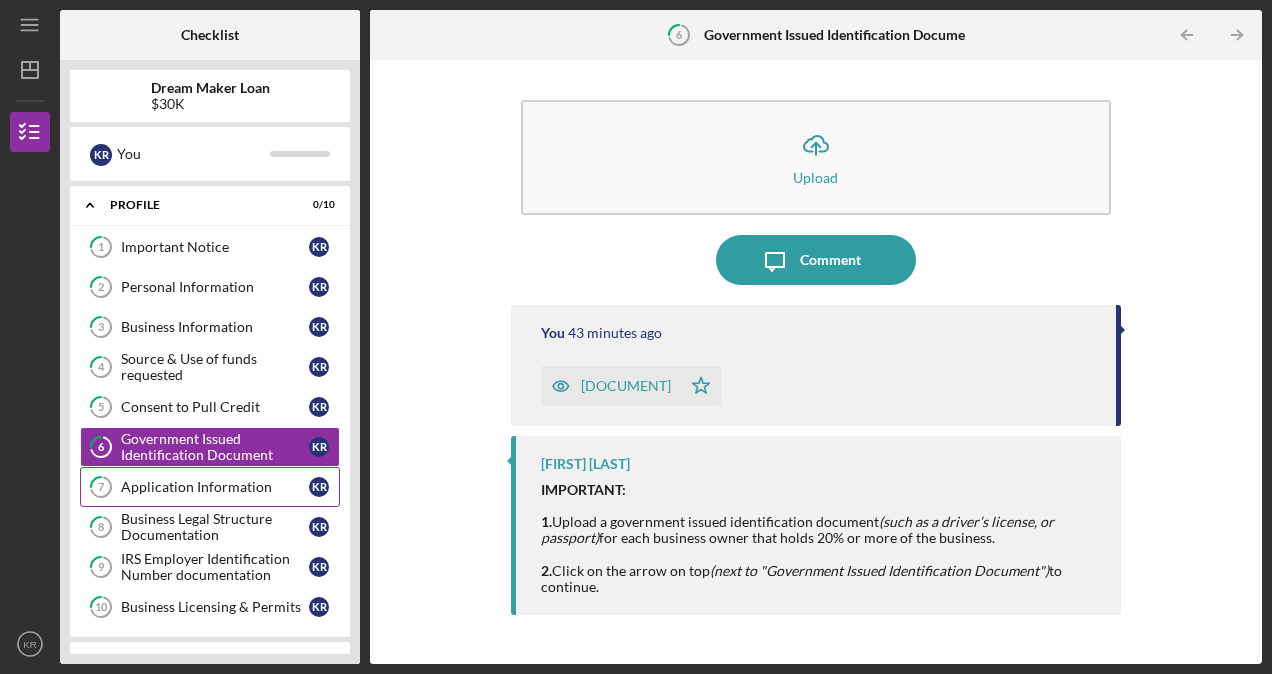 click on "Application Information" at bounding box center (215, 487) 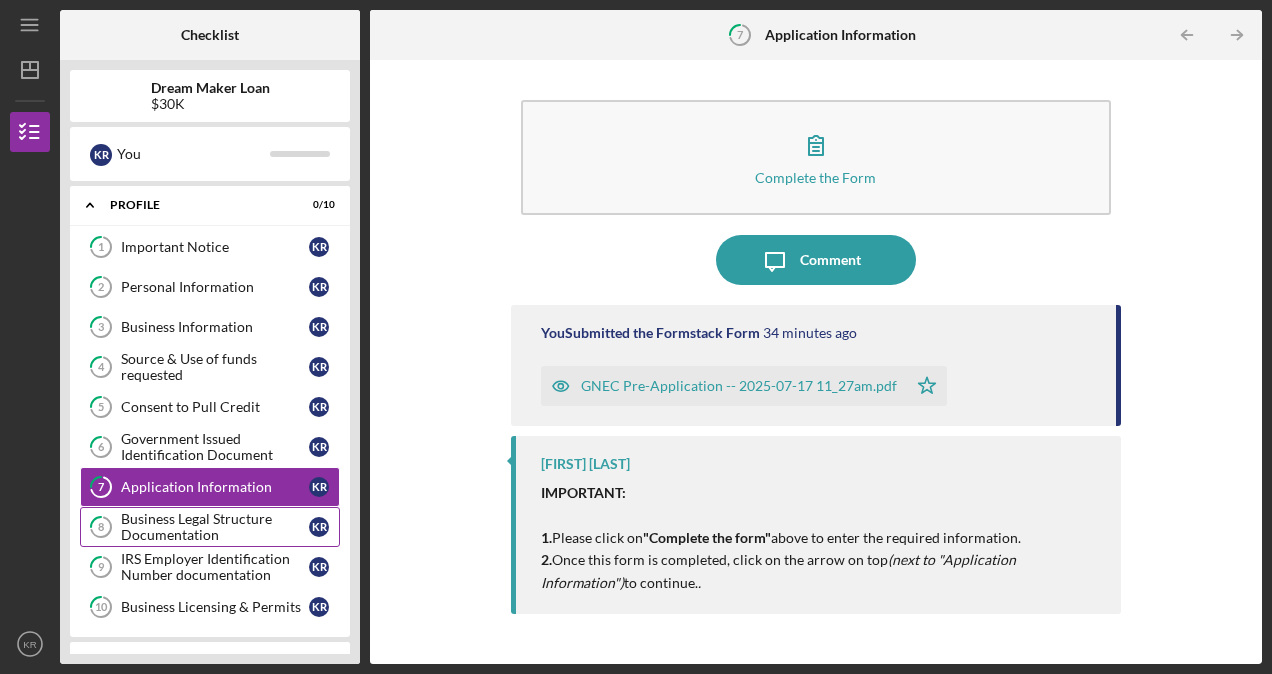 click on "Business Legal Structure Documentation" at bounding box center (215, 527) 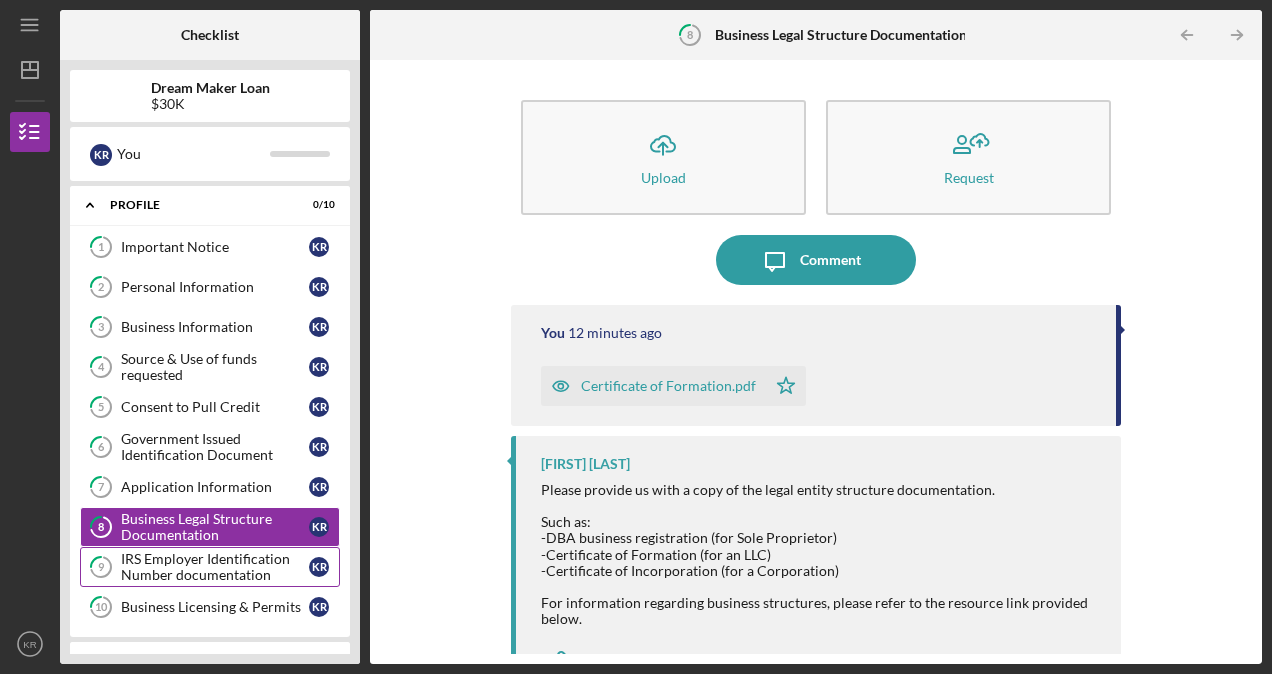 click on "IRS Employer Identification Number documentation" at bounding box center (215, 567) 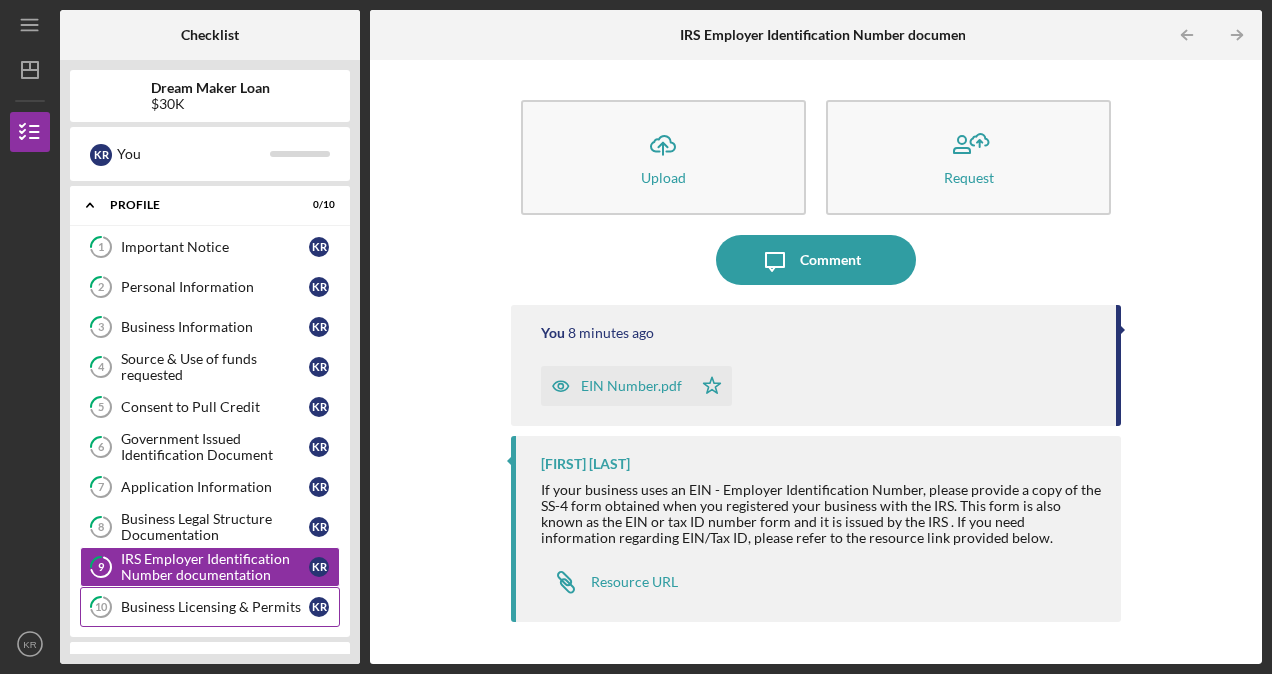click on "Business Licensing & Permits" at bounding box center (215, 607) 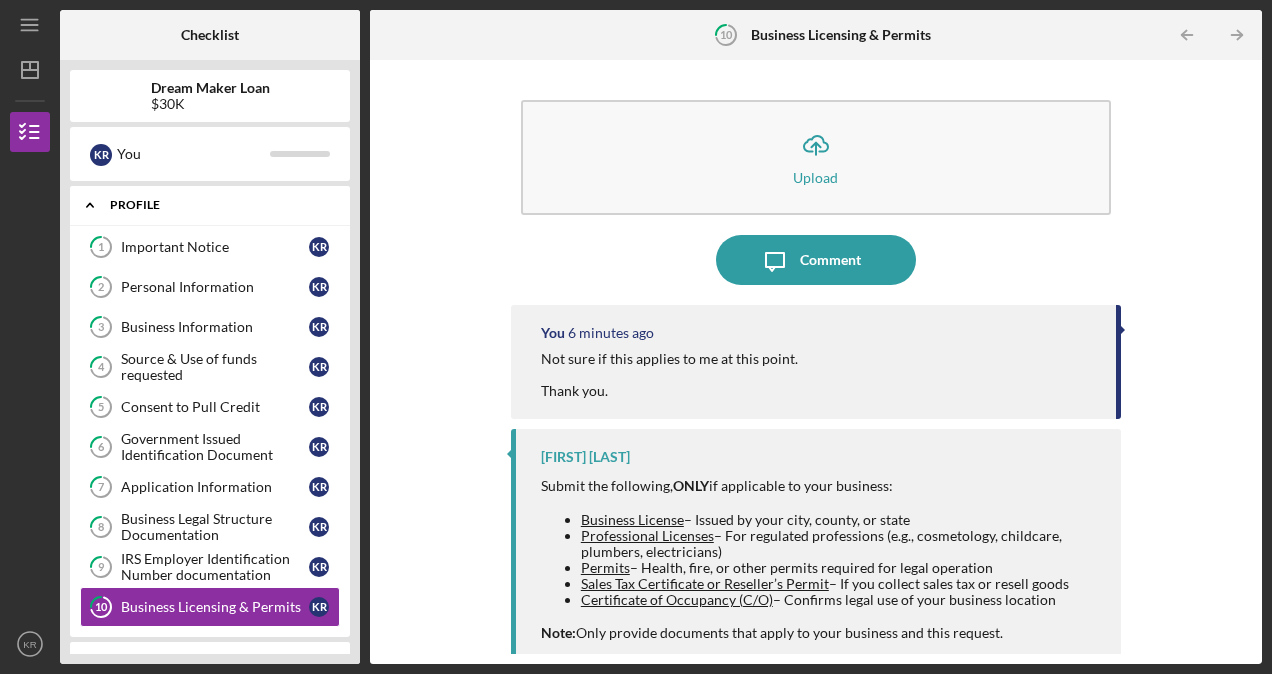 click on "Icon/Expander" 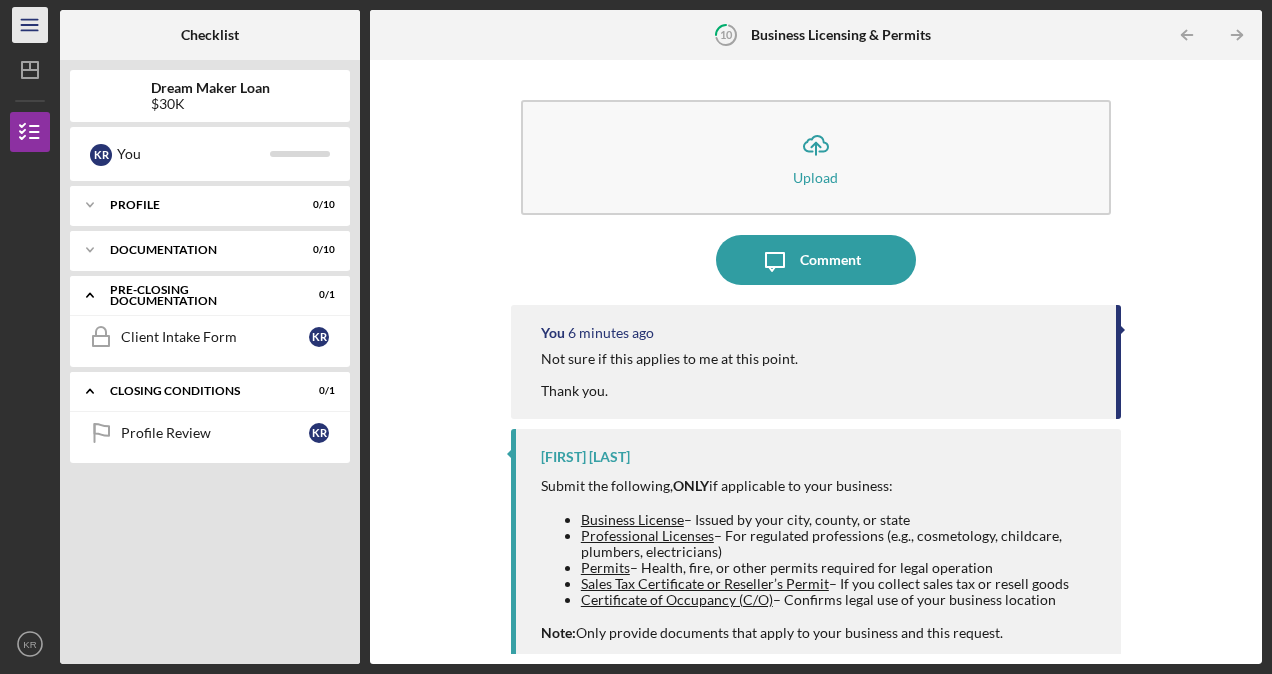 click 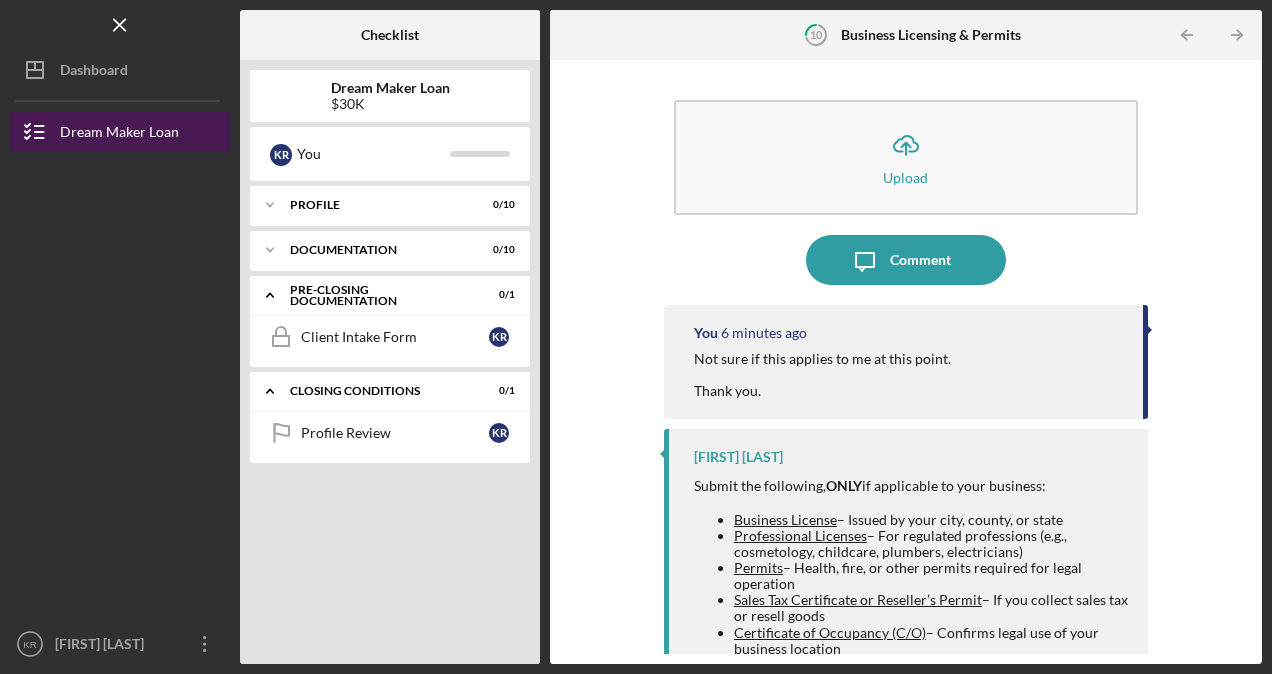 click on "Dream Maker Loan" at bounding box center [119, 134] 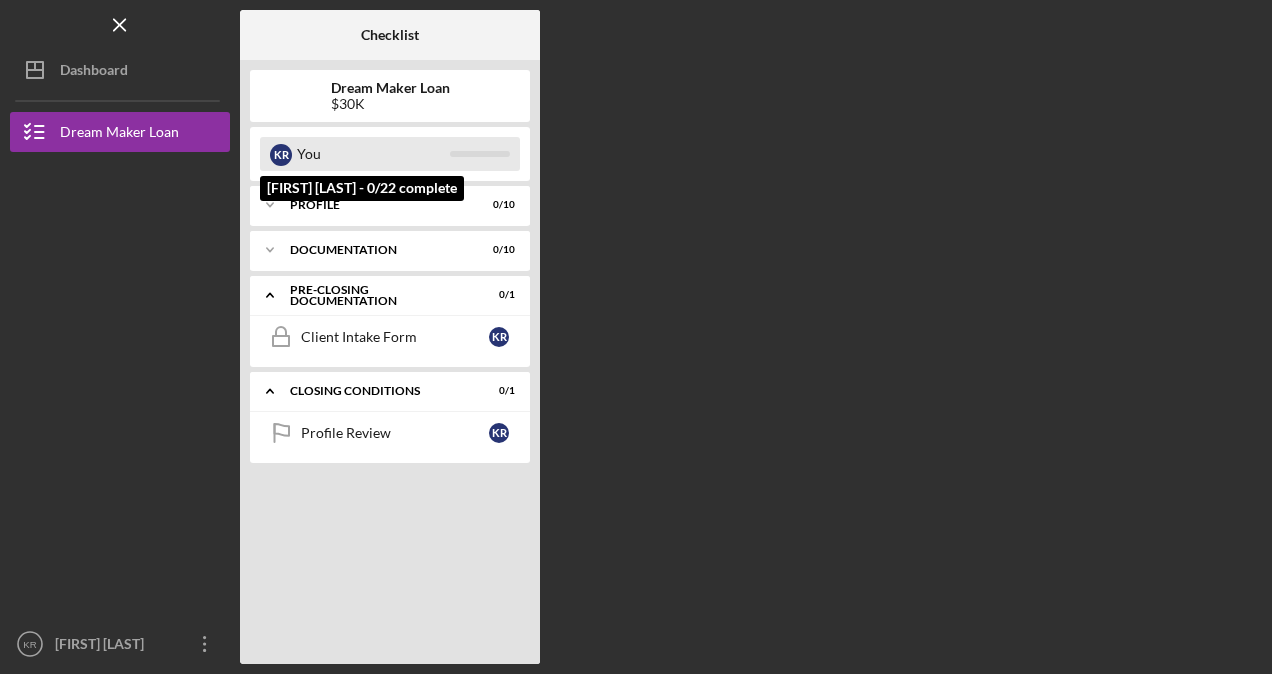 click on "K R" at bounding box center [281, 155] 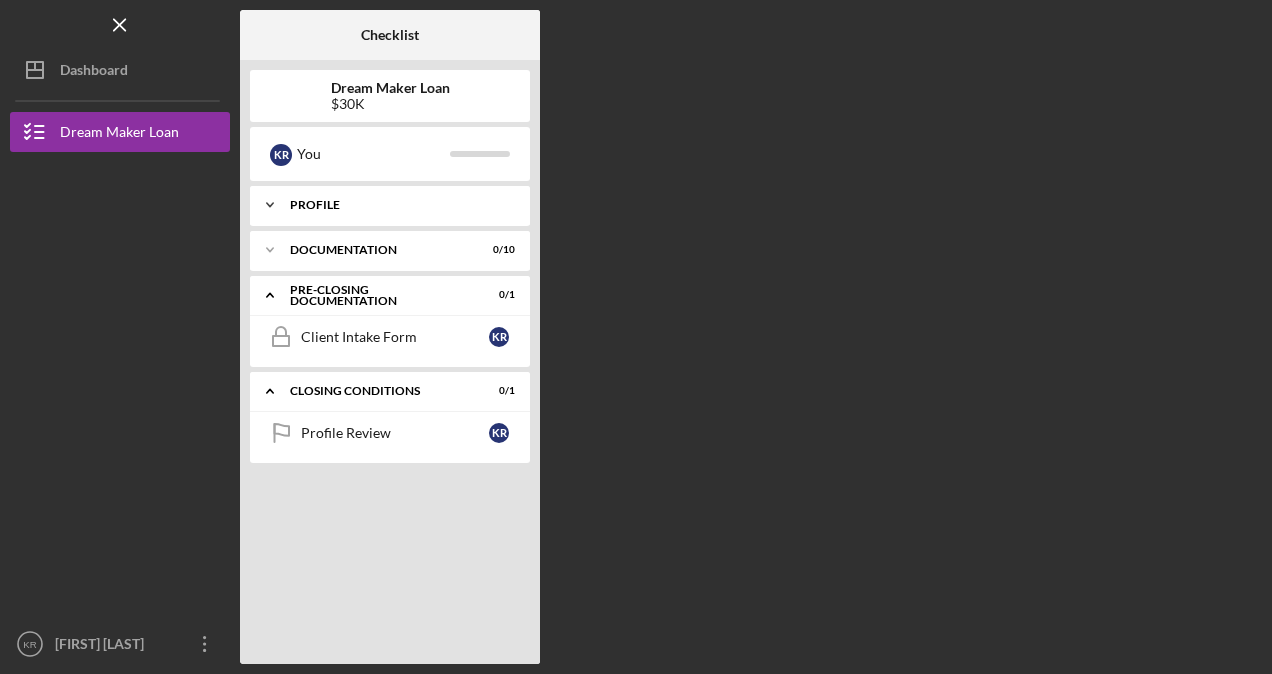 click on "Icon/Expander" 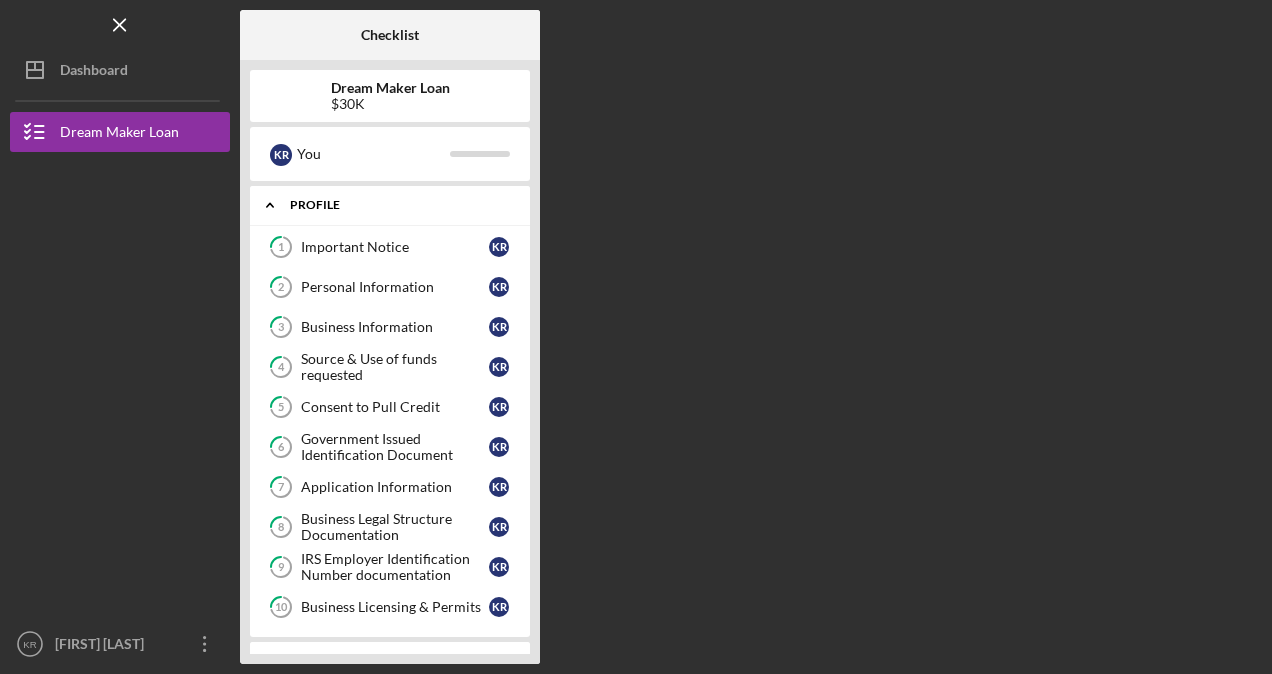 click on "Icon/Expander" 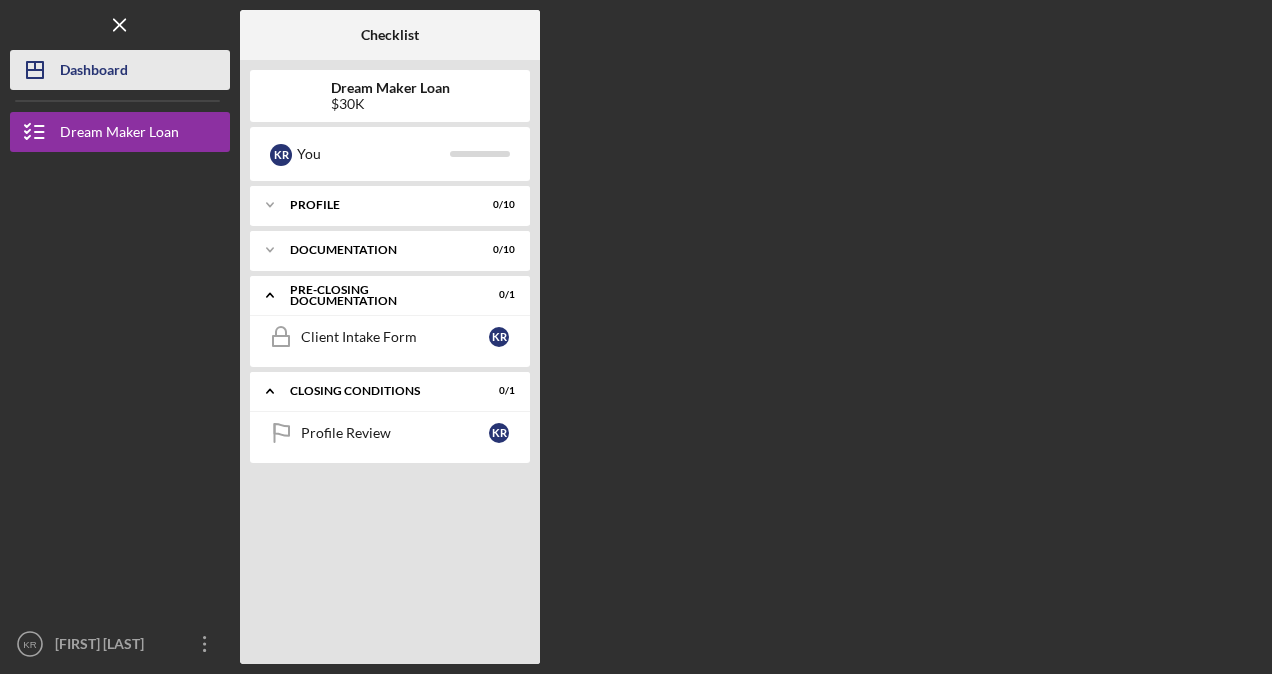 click 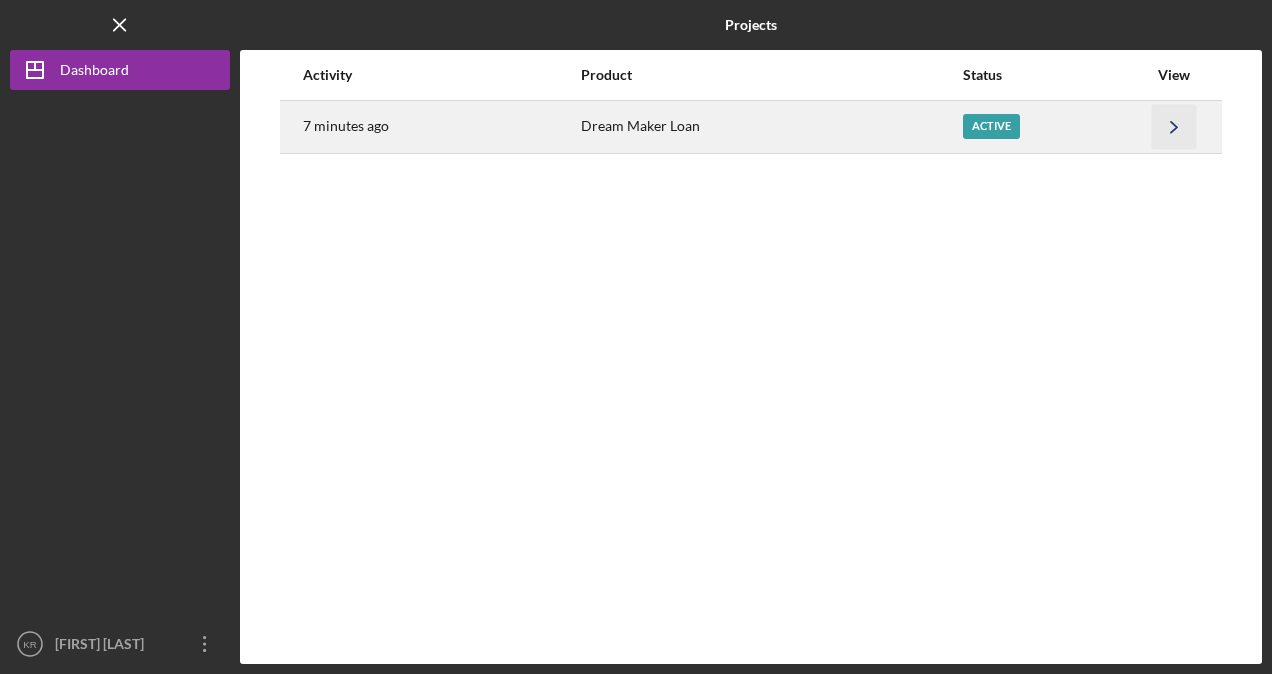 click on "Icon/Navigate" 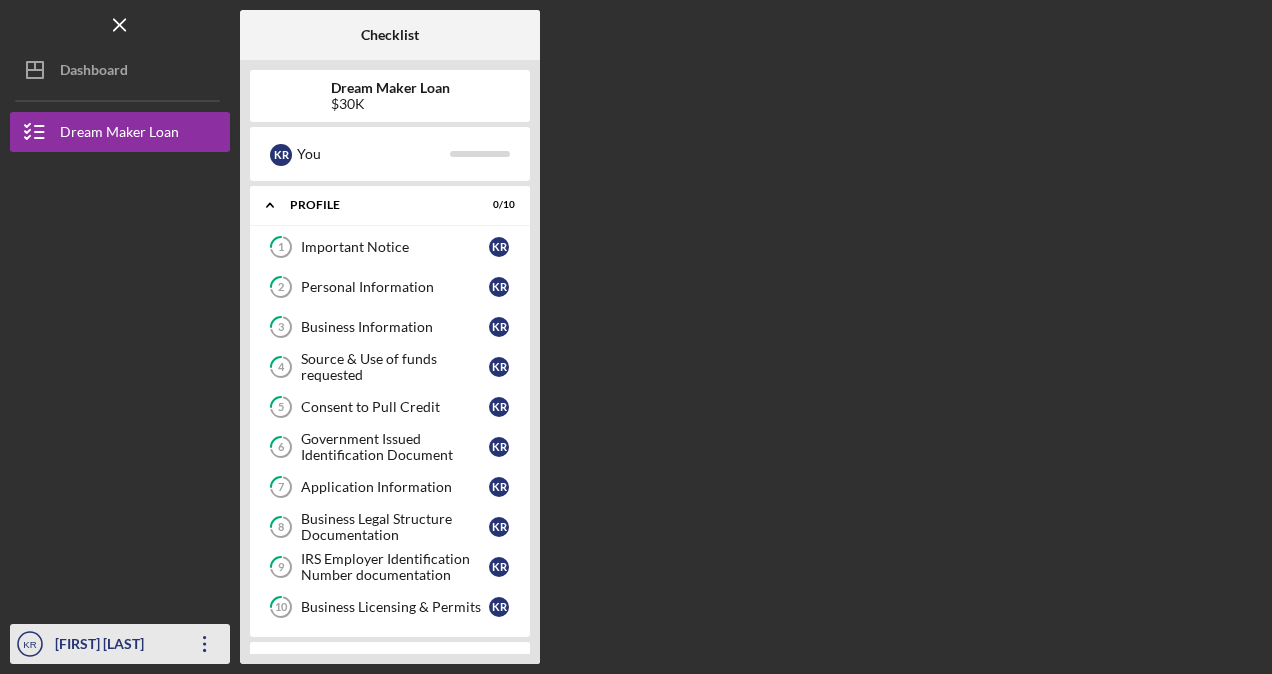 click on "Icon/Overflow" 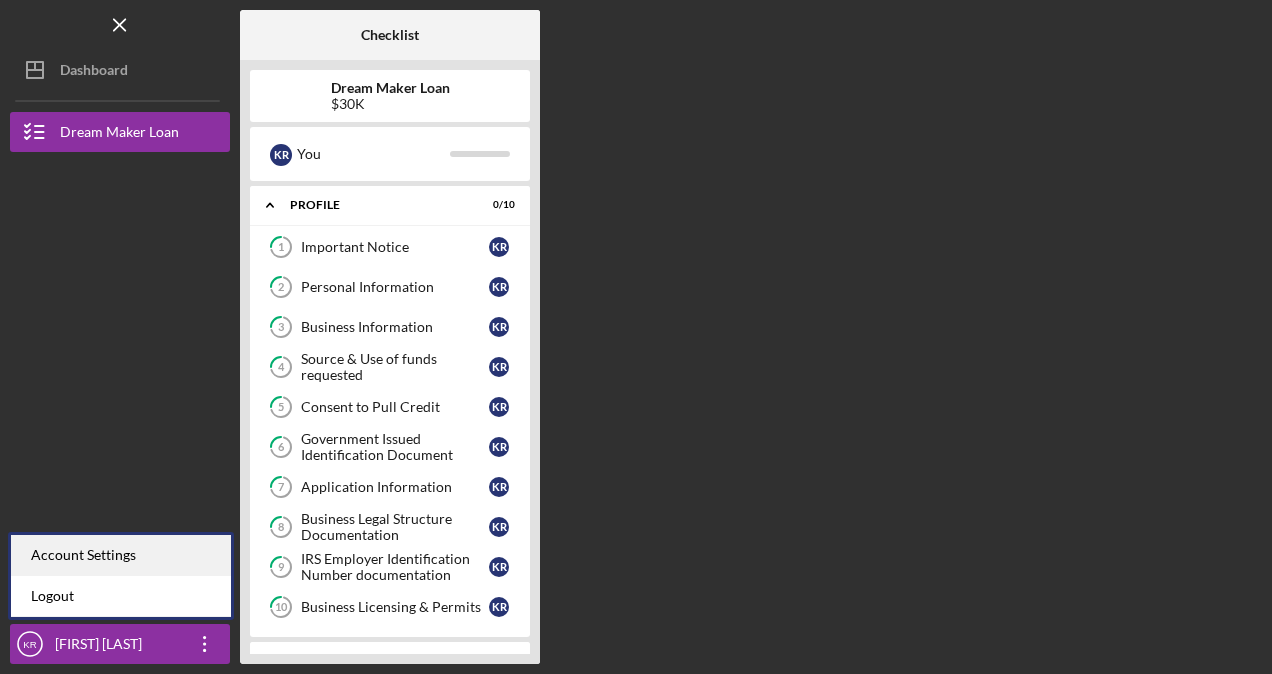 click on "Account Settings" at bounding box center [121, 555] 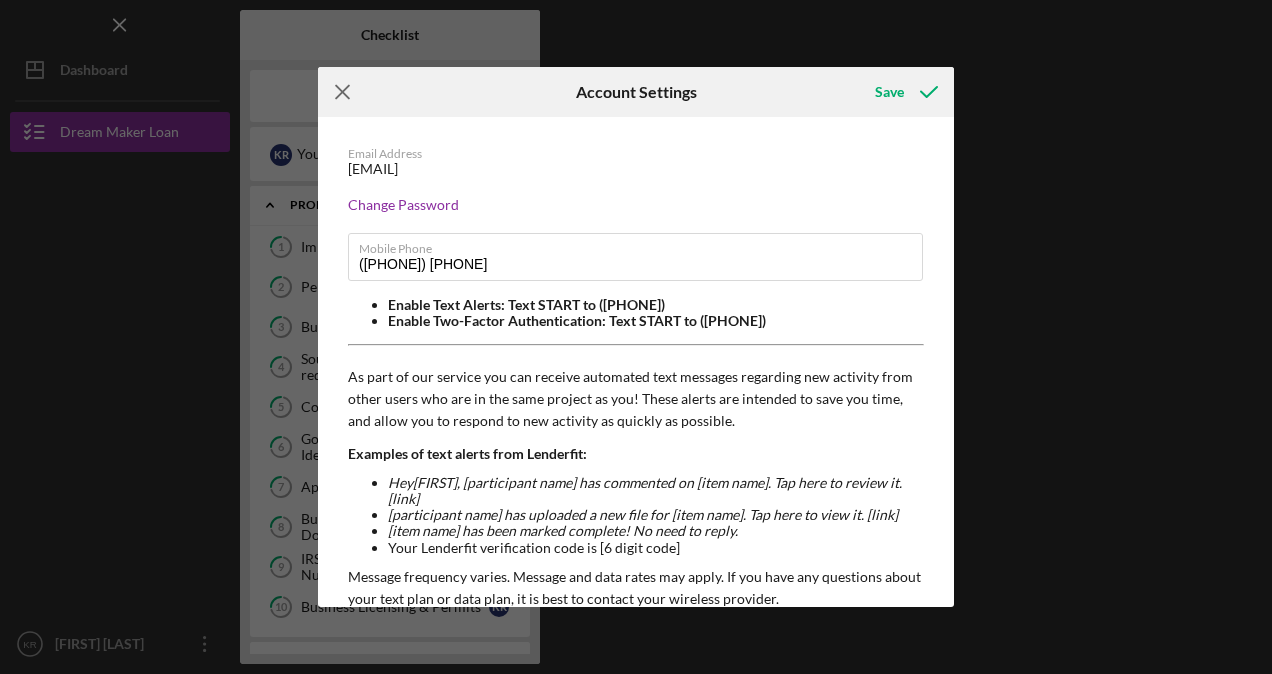 click on "Icon/Menu Close" 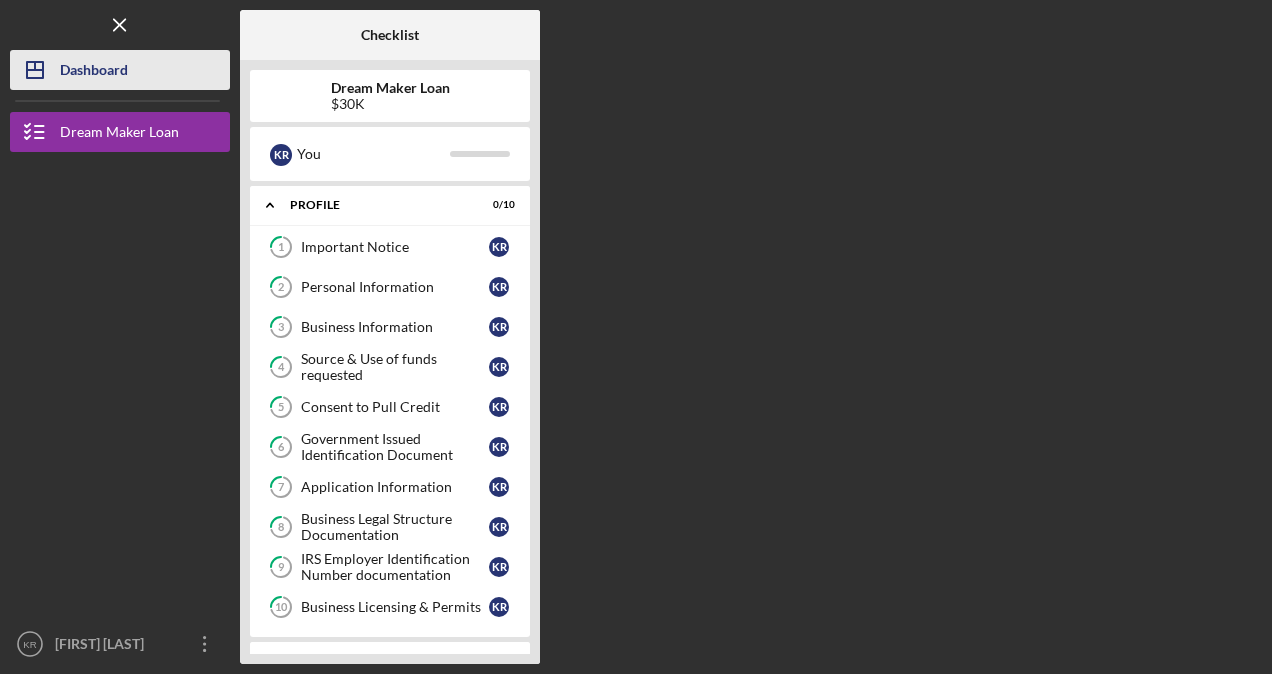 click on "Icon/Dashboard" 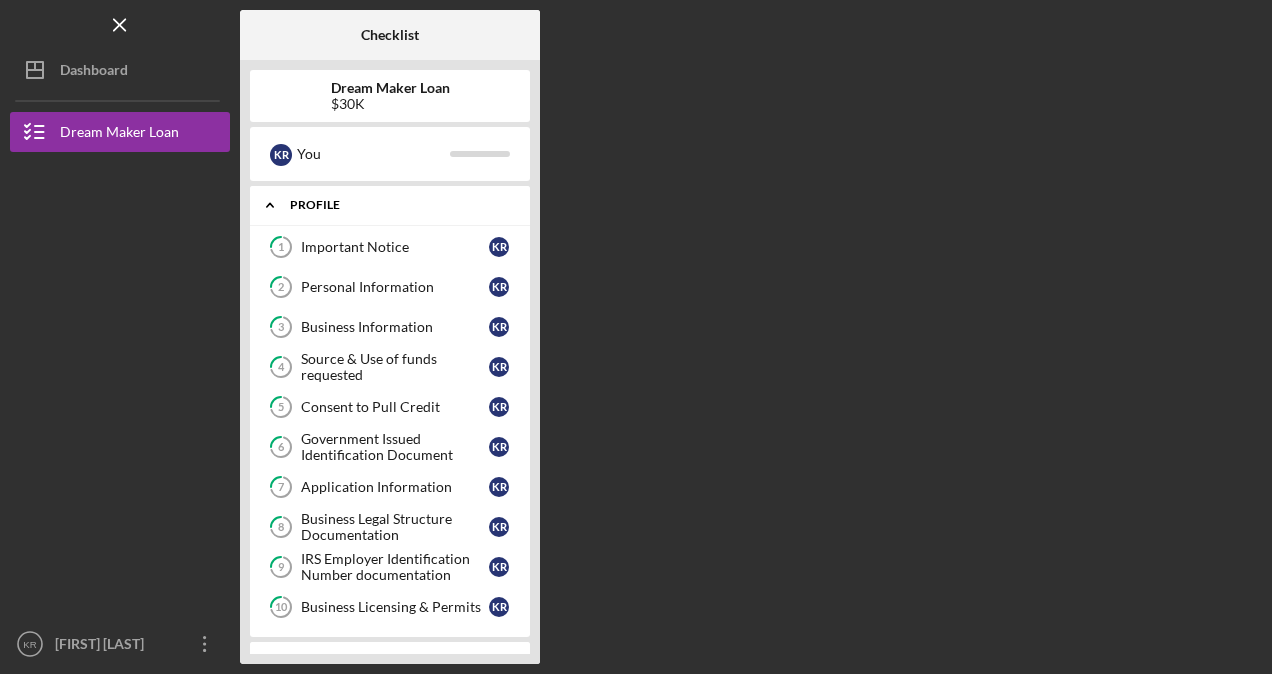 click 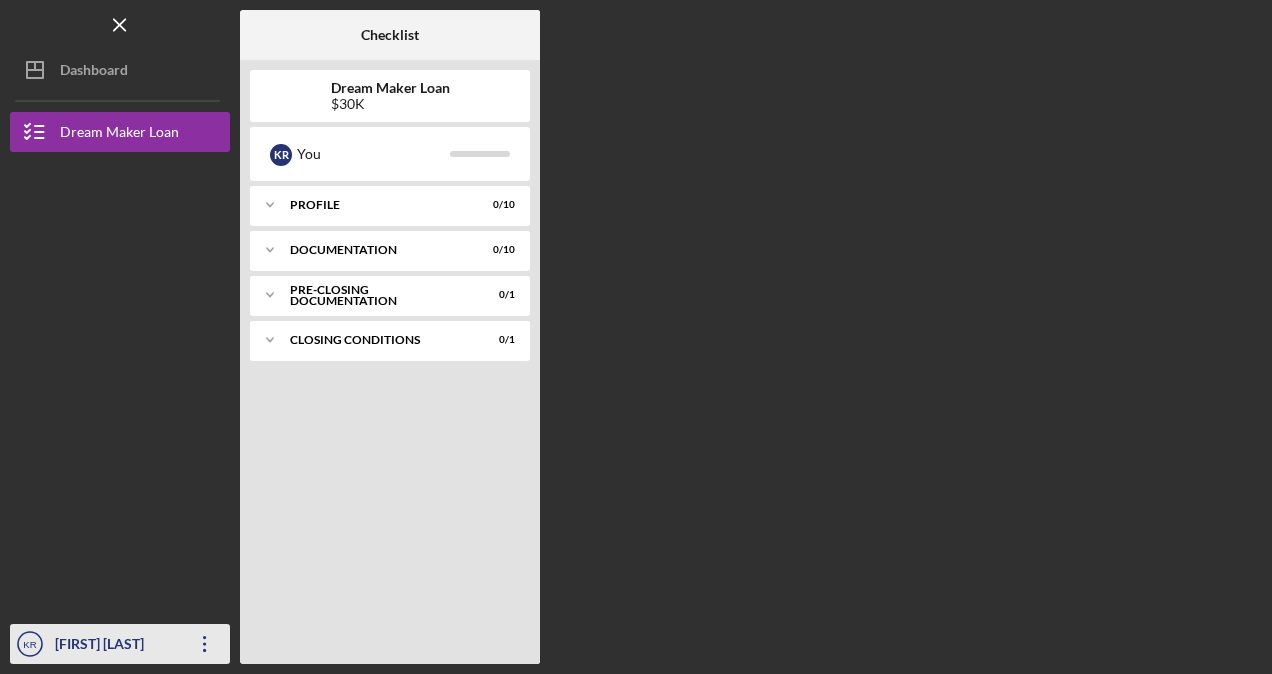 click on "Icon/Overflow" 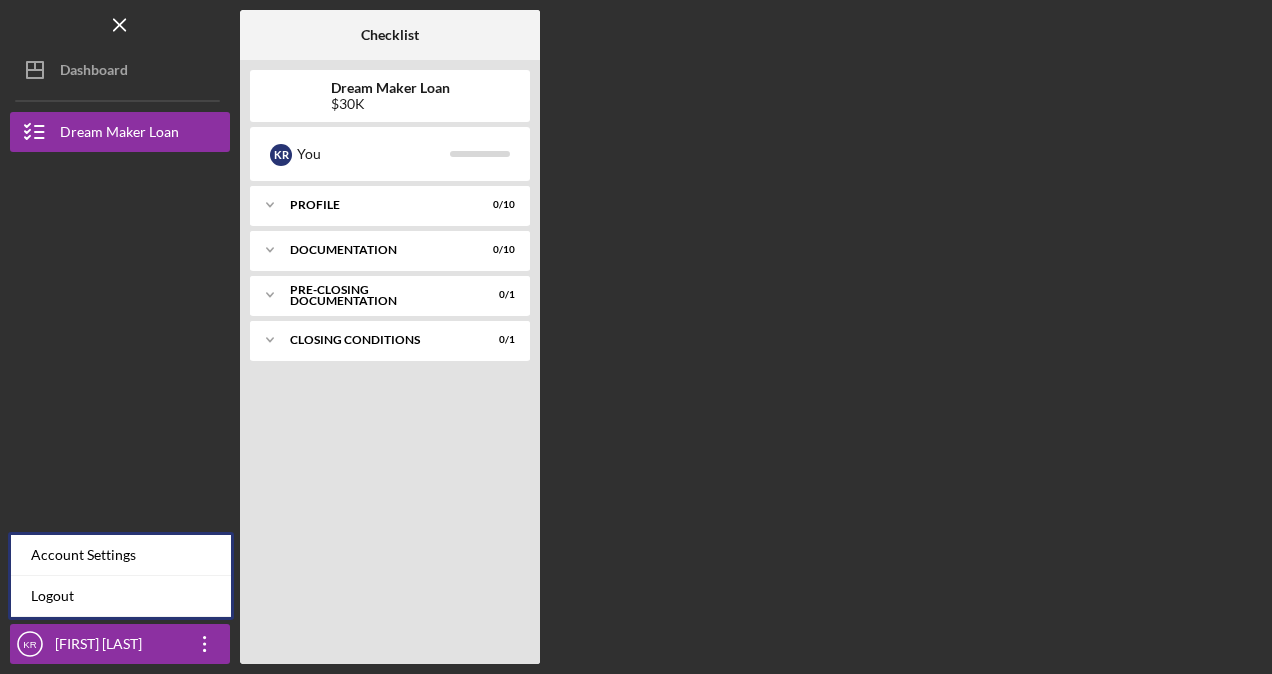 click at bounding box center (120, 506) 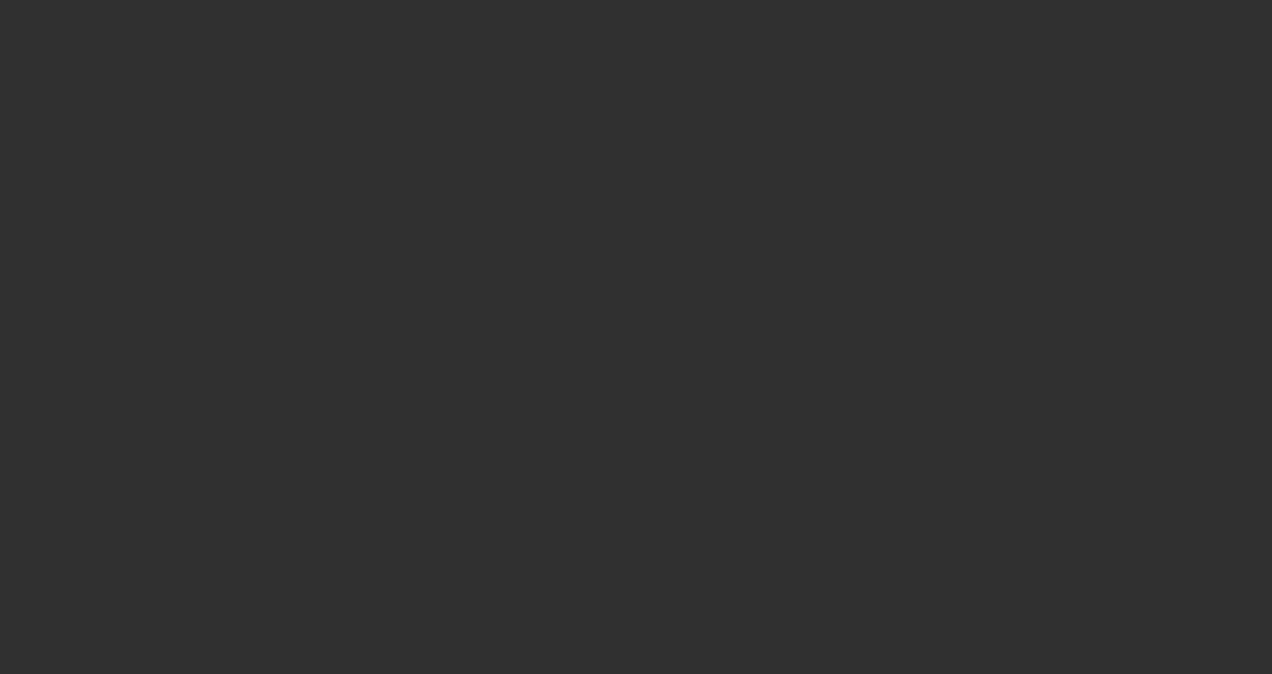 scroll, scrollTop: 0, scrollLeft: 0, axis: both 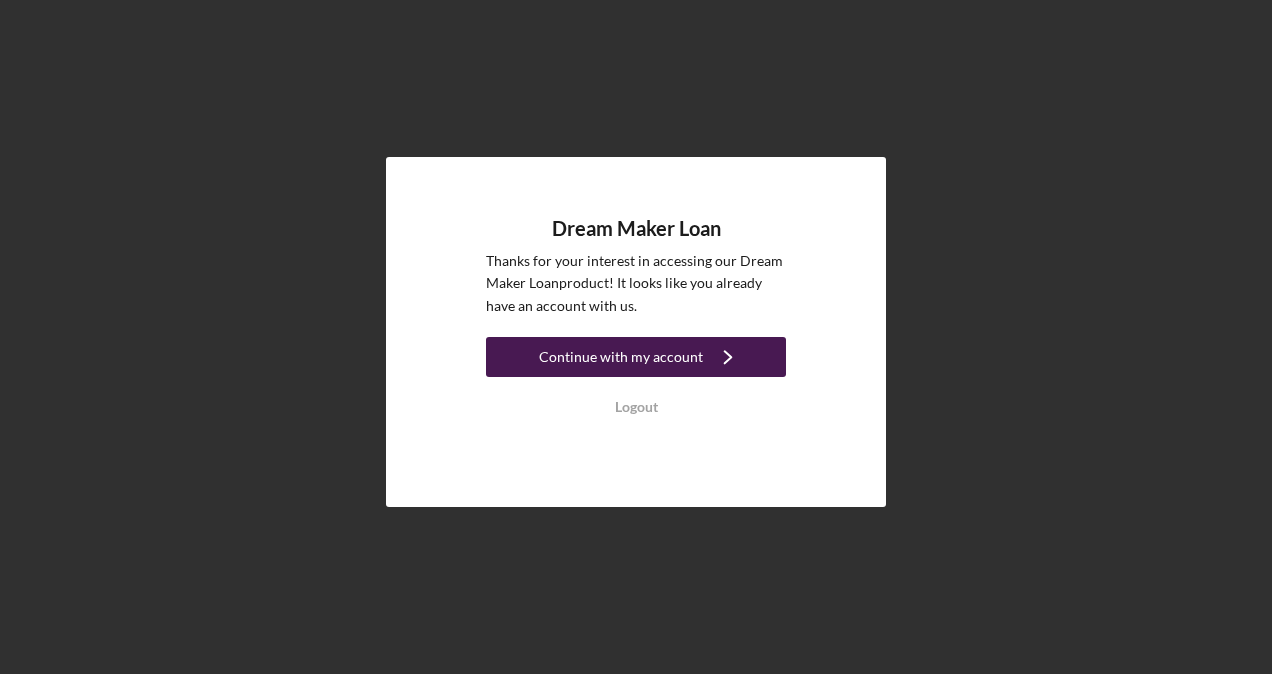 click on "Continue with my account" at bounding box center (621, 357) 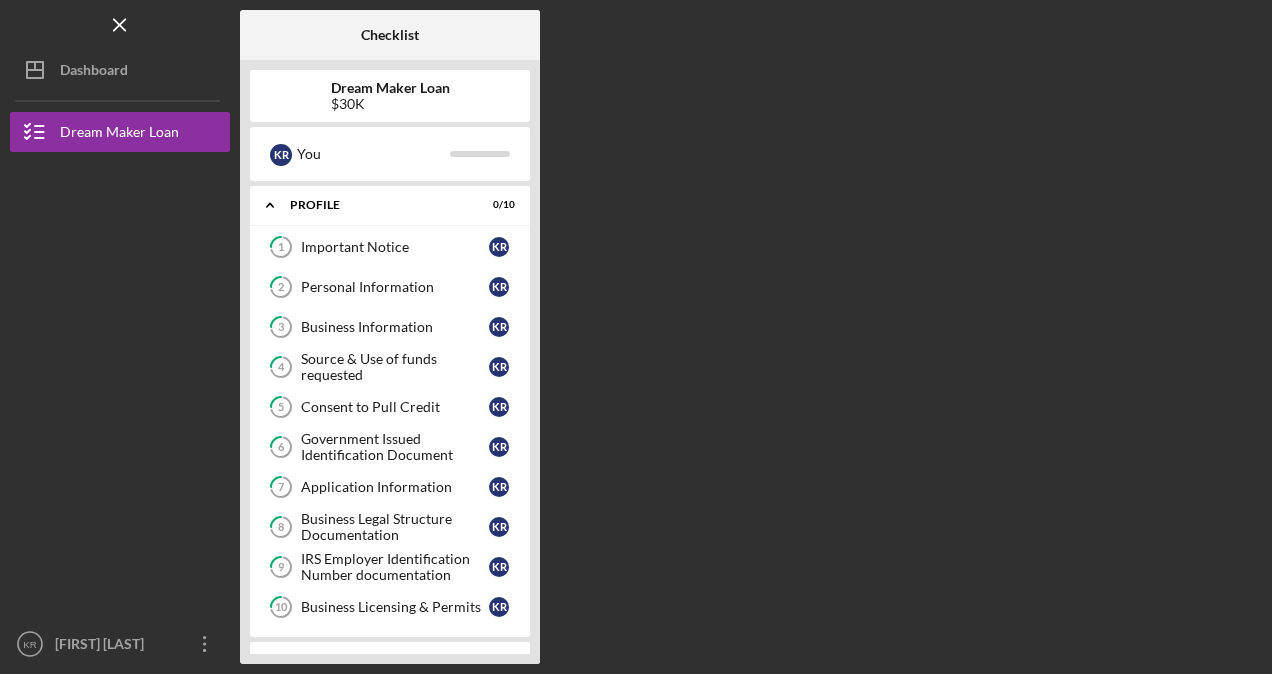 drag, startPoint x: 1271, startPoint y: 308, endPoint x: 1271, endPoint y: 476, distance: 168 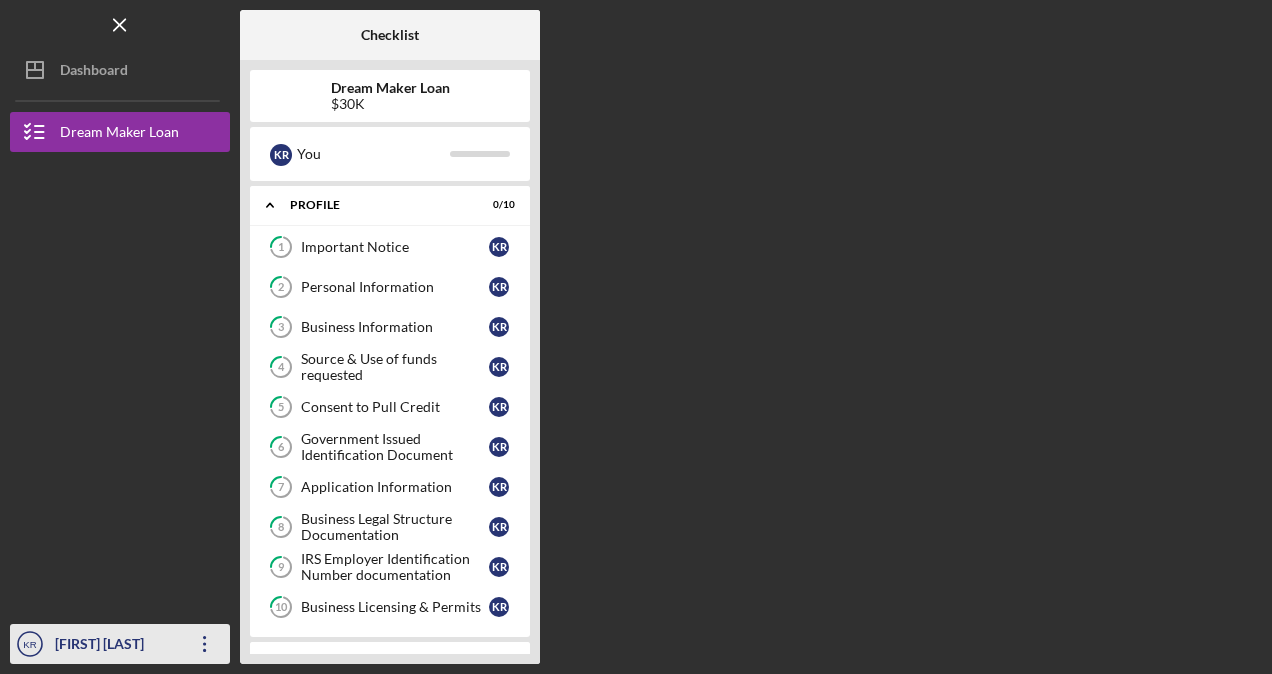 click 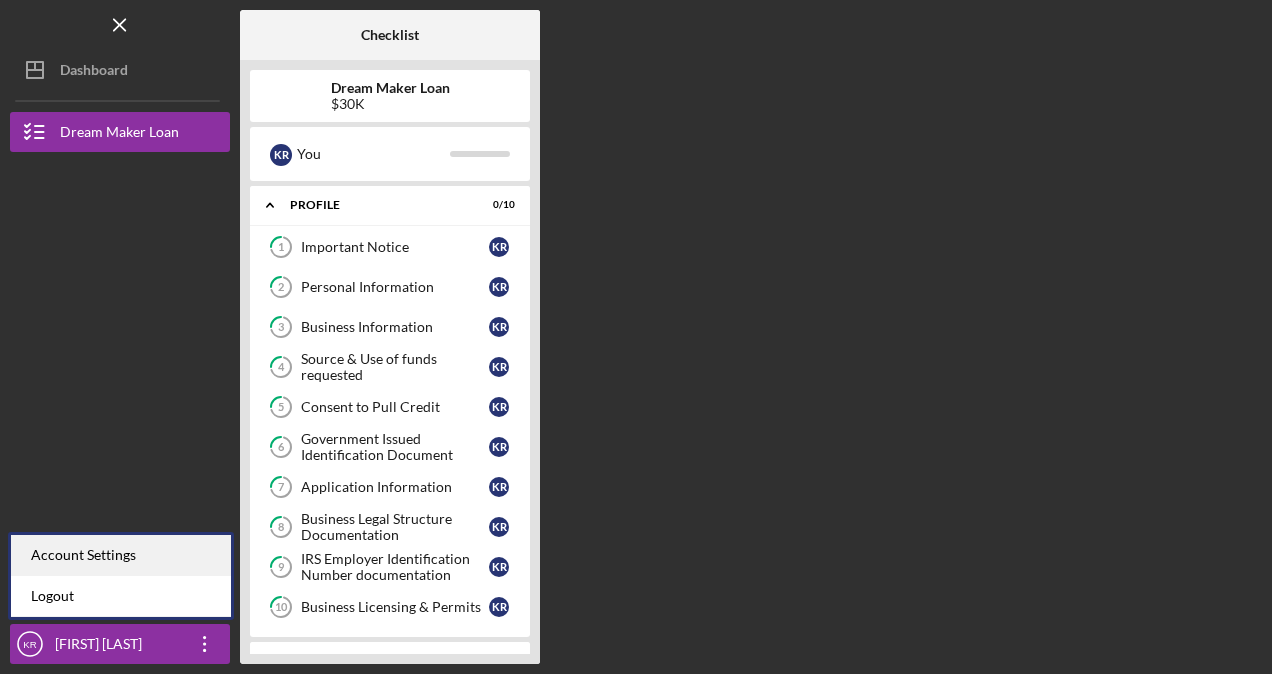 click on "Account Settings" at bounding box center [121, 555] 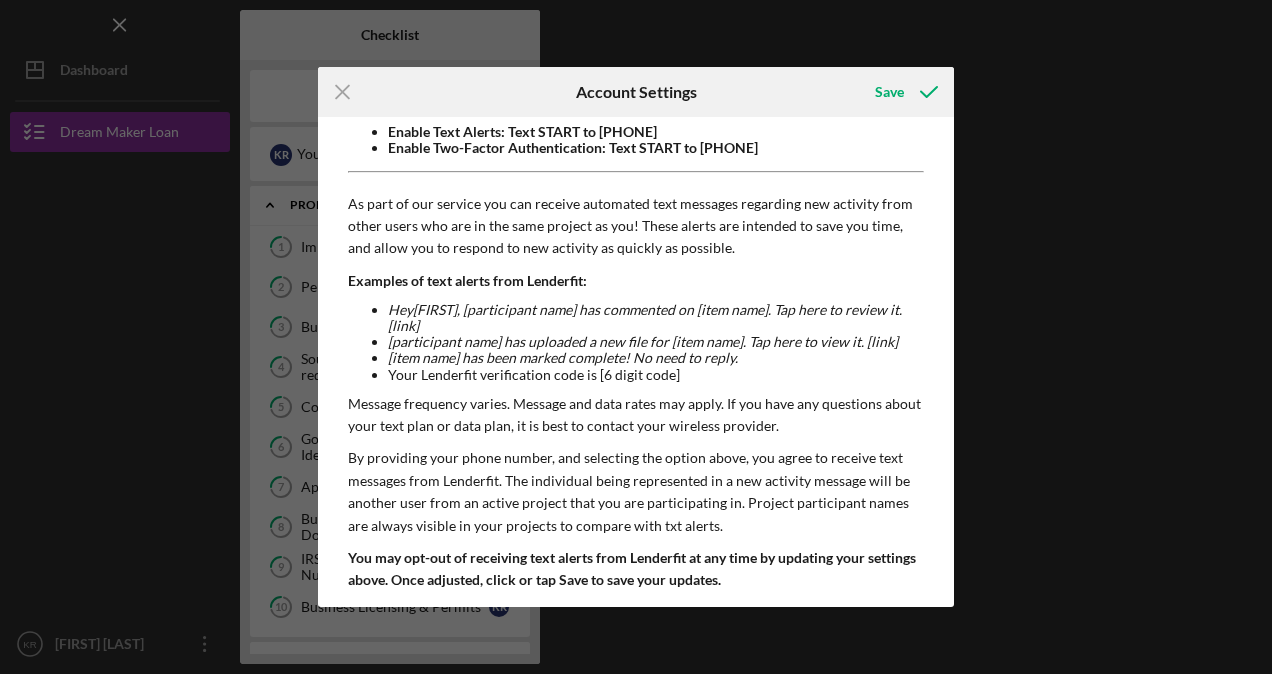 scroll, scrollTop: 230, scrollLeft: 0, axis: vertical 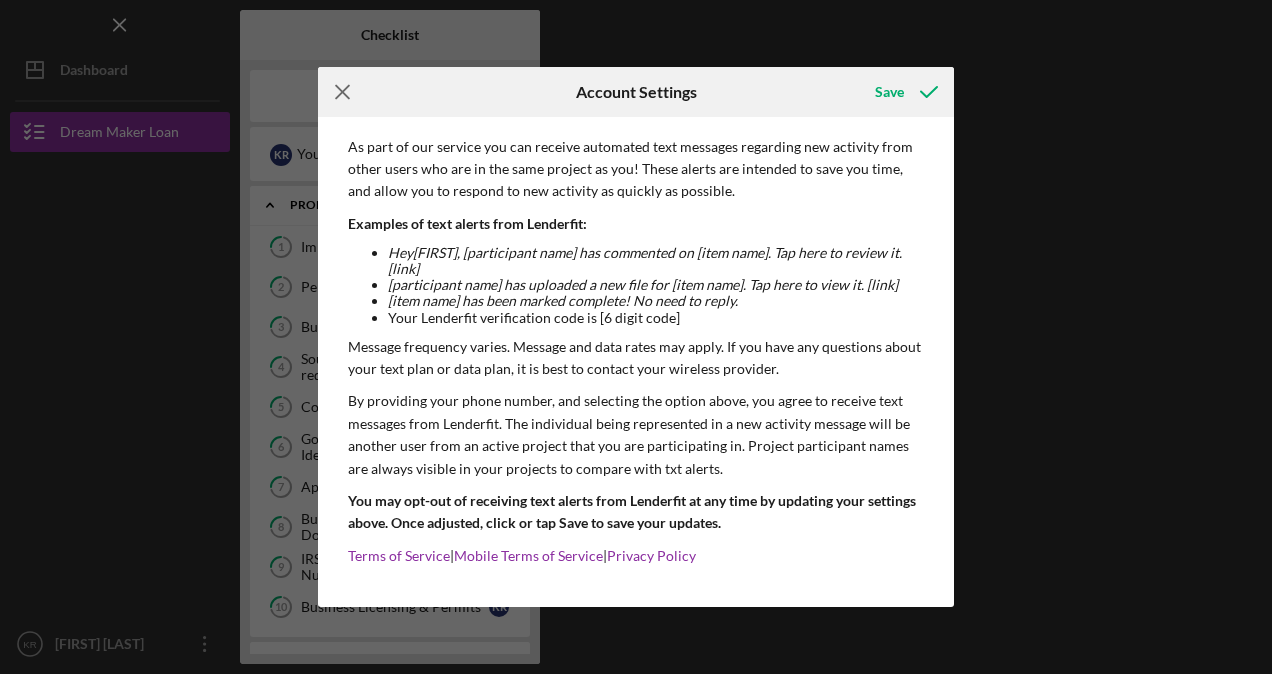 click on "Icon/Menu Close" 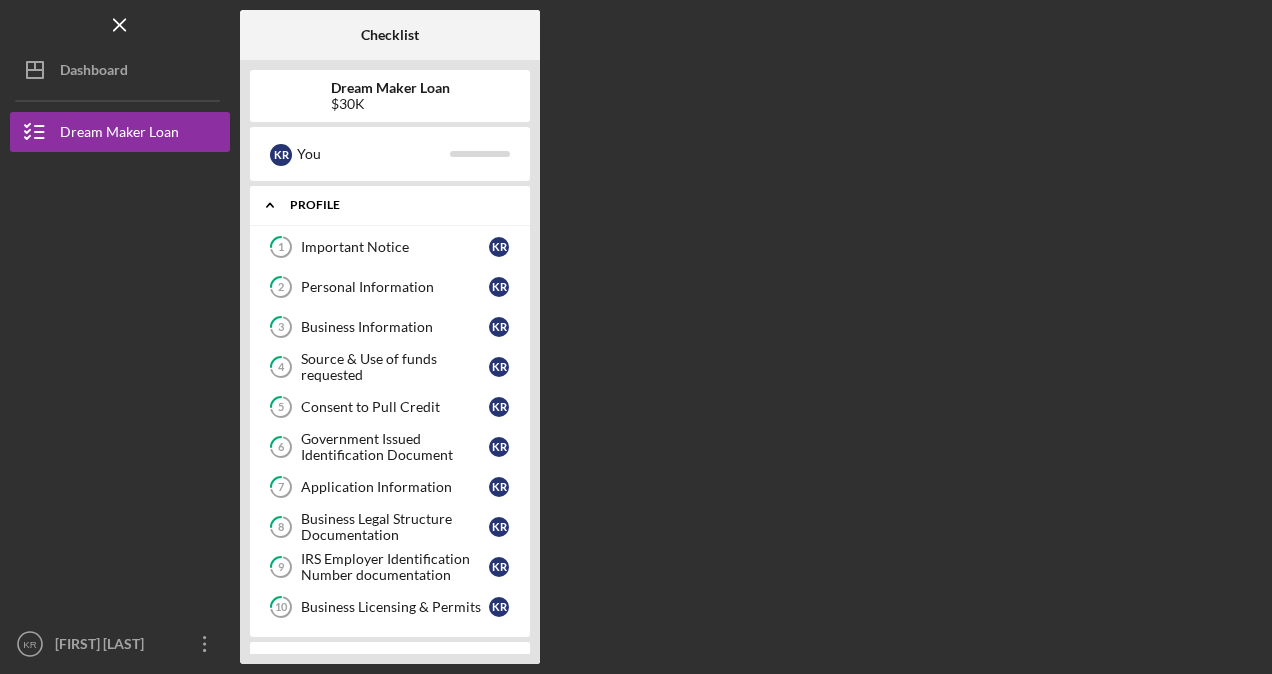 click on "Icon/Expander" 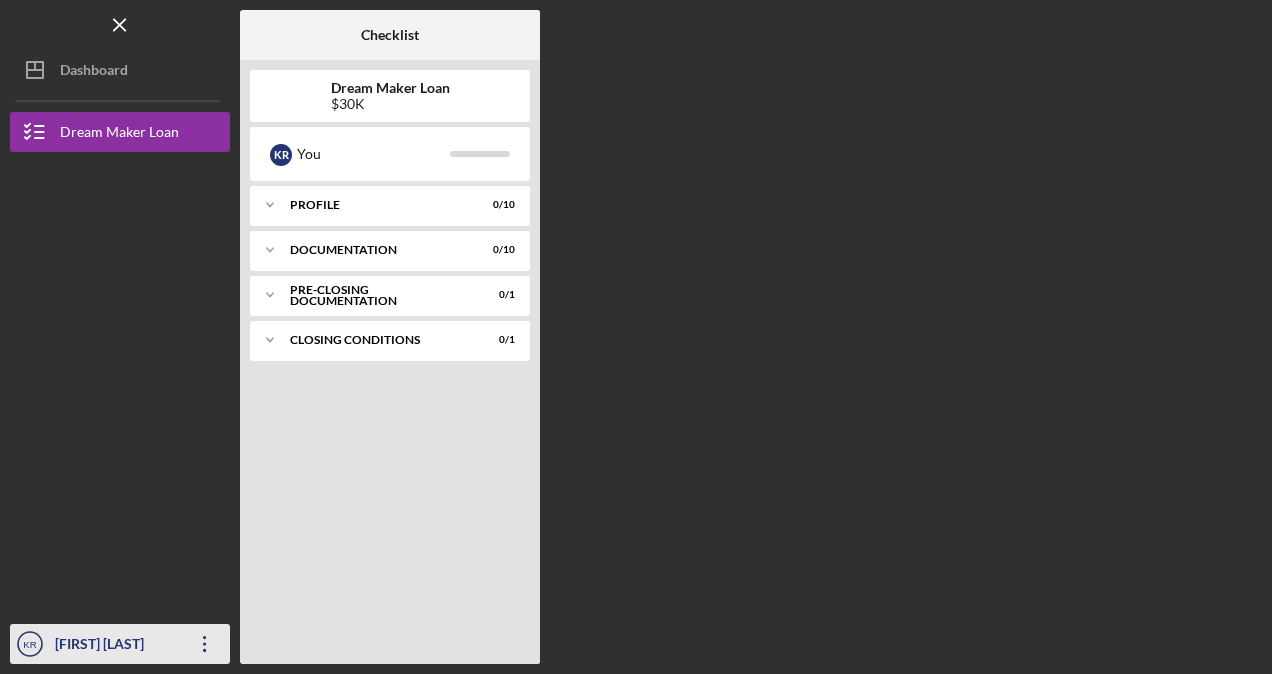click on "Icon/Overflow" 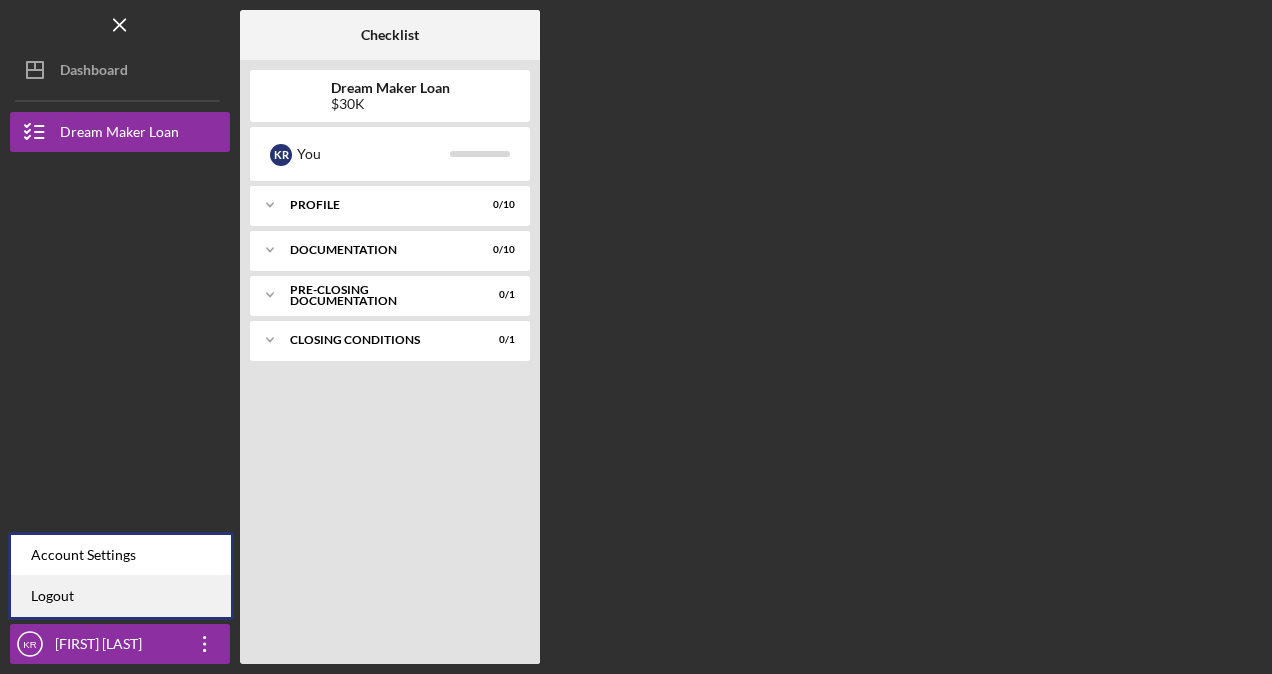 click on "Logout" at bounding box center [121, 596] 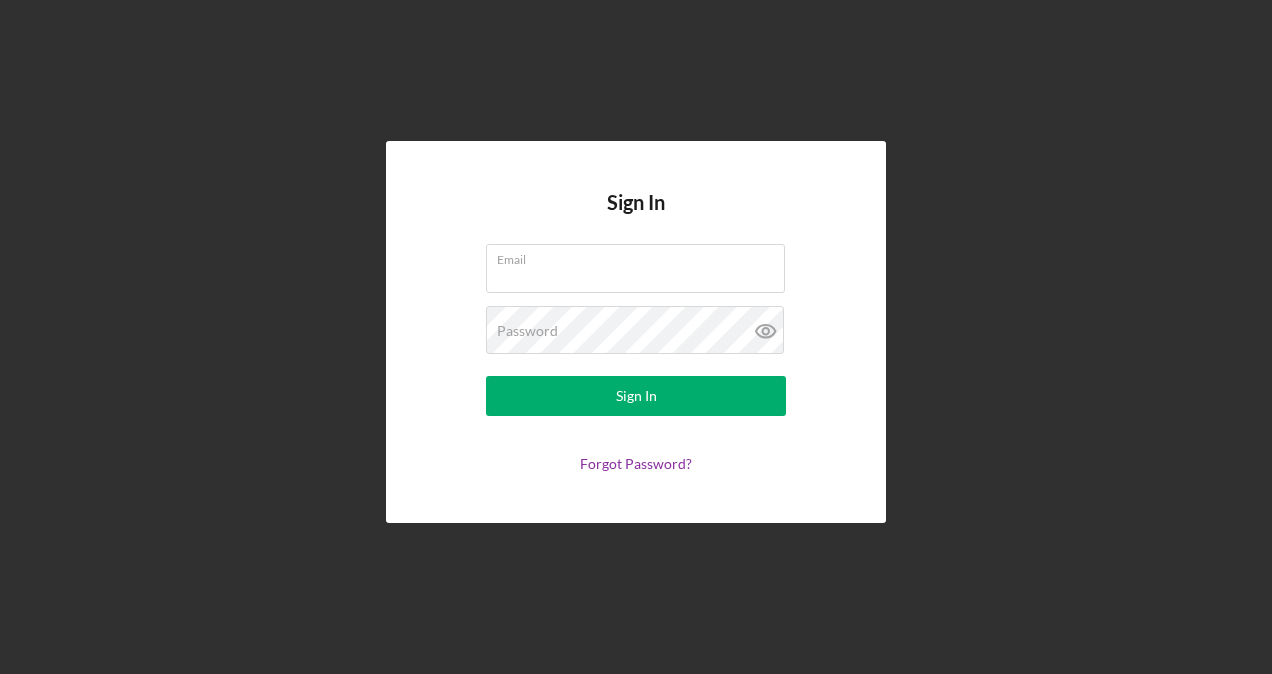 type on "kevin@calmseasrs.com" 